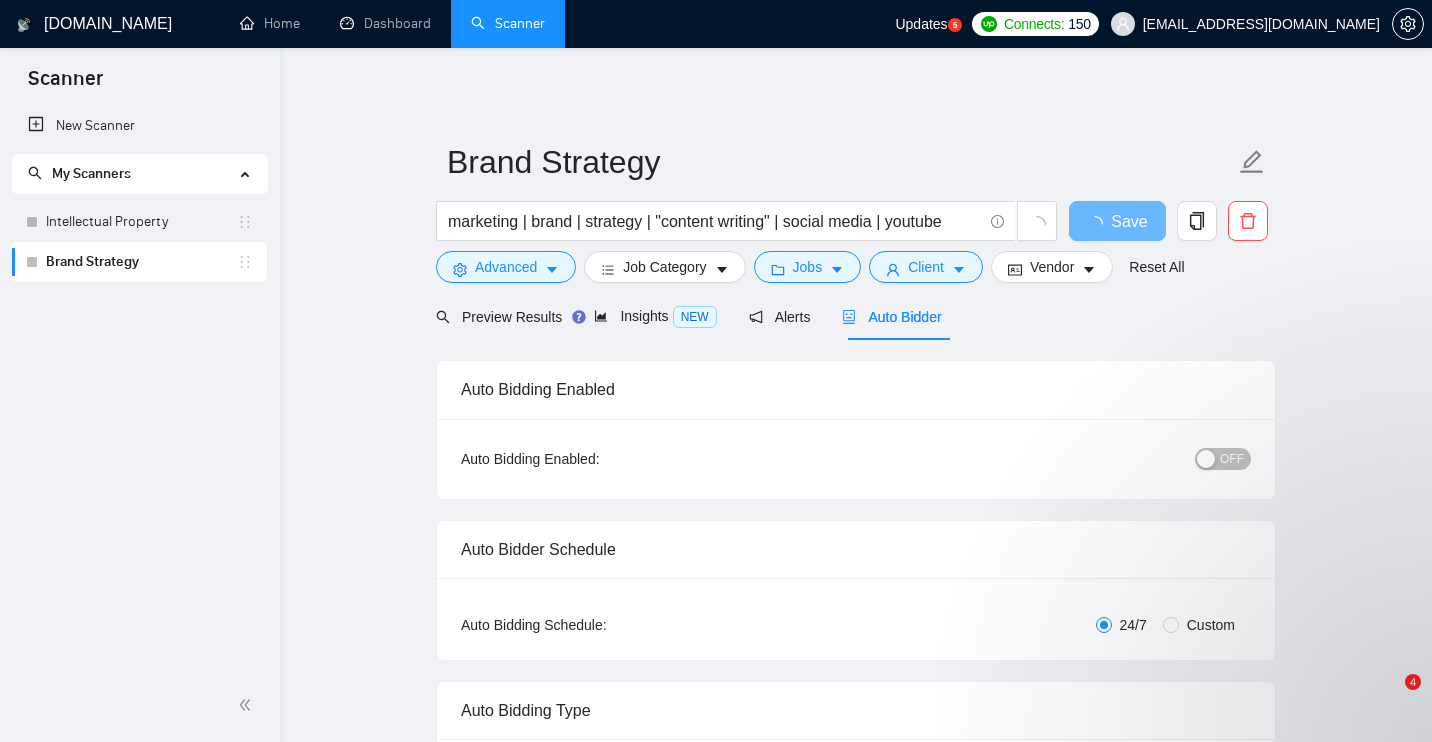 scroll, scrollTop: 0, scrollLeft: 0, axis: both 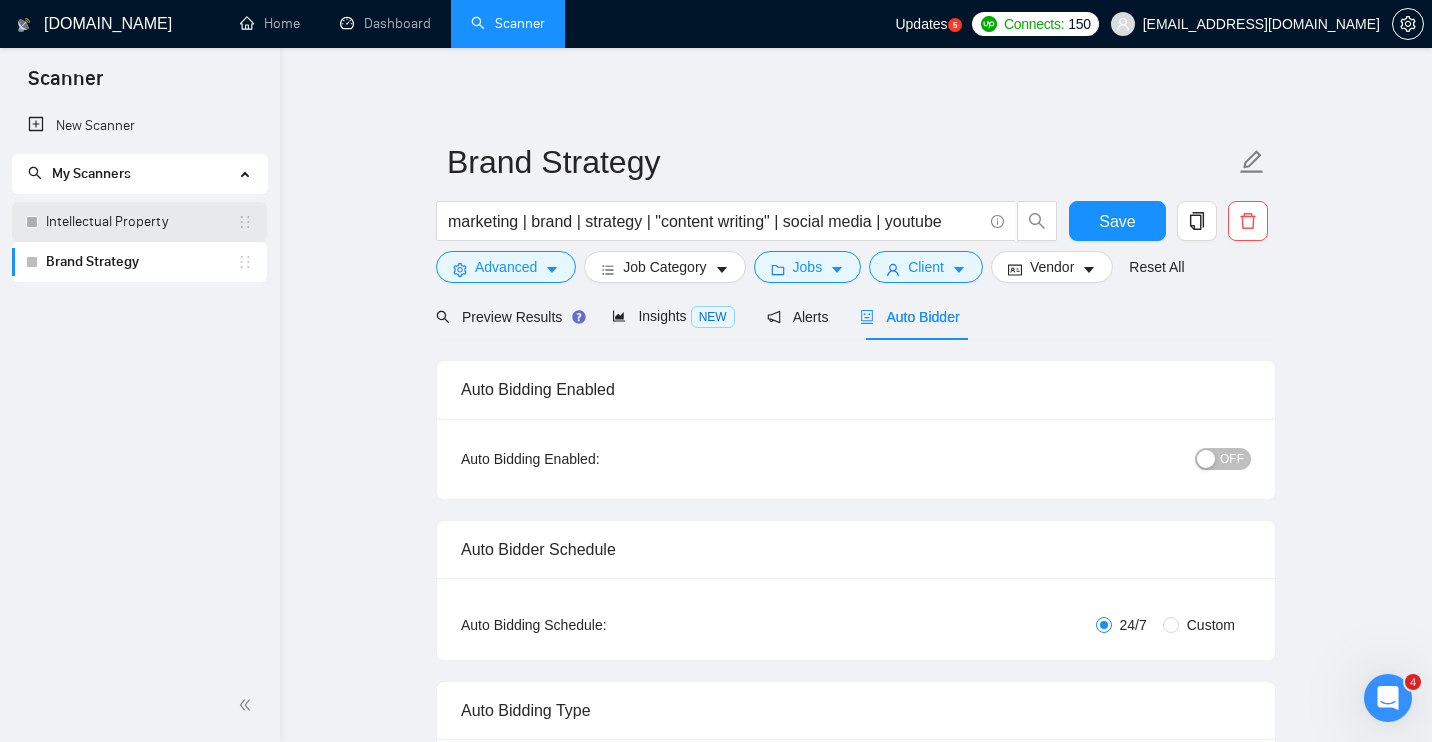 click on "Intellectual Property" at bounding box center (141, 222) 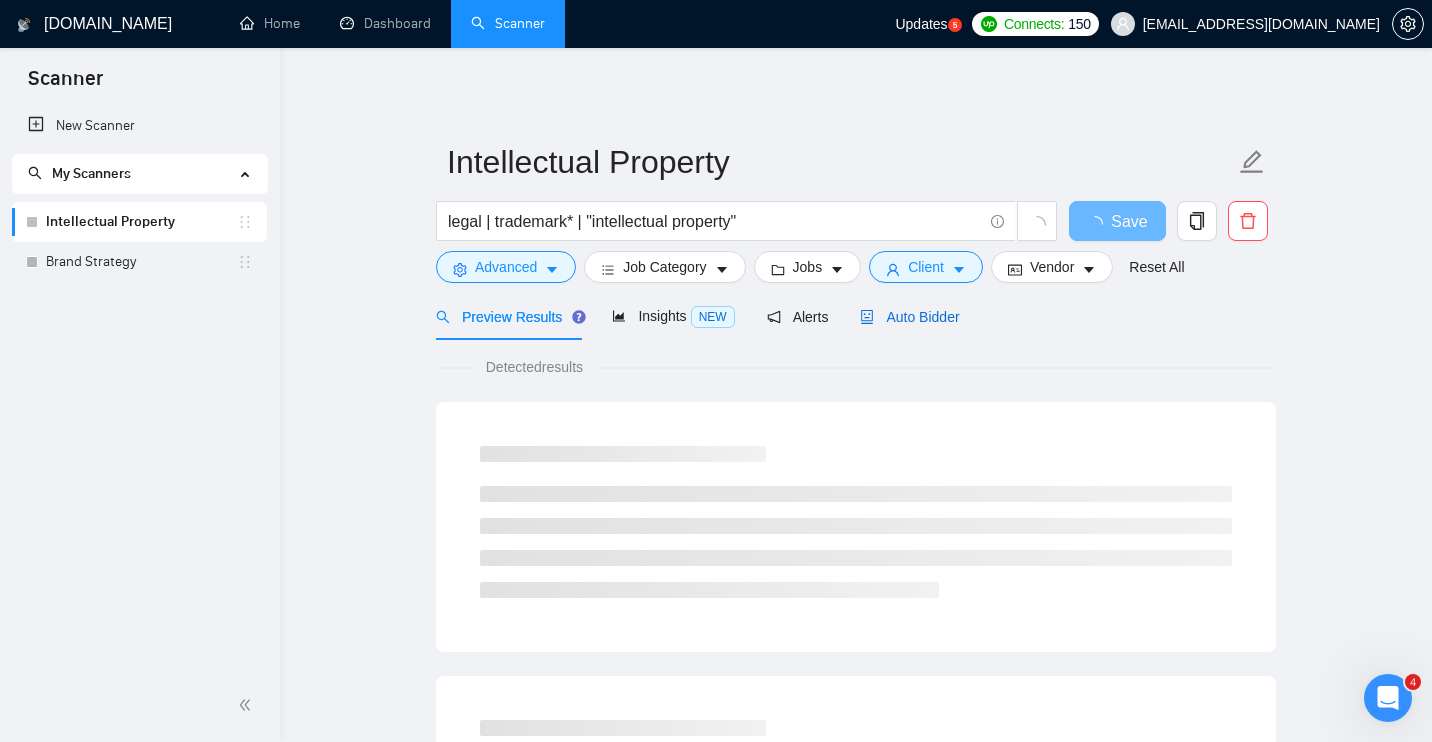click on "Auto Bidder" at bounding box center [909, 317] 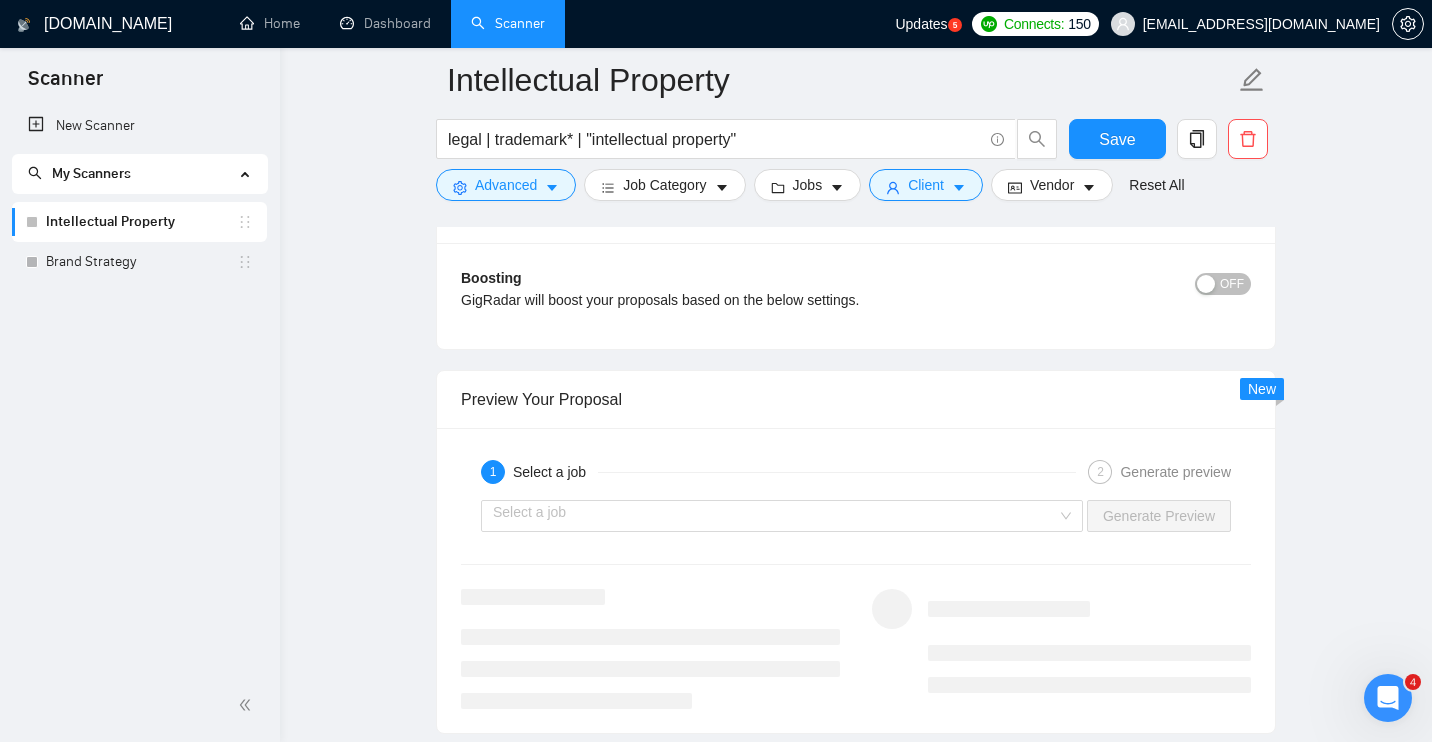 scroll, scrollTop: 2747, scrollLeft: 0, axis: vertical 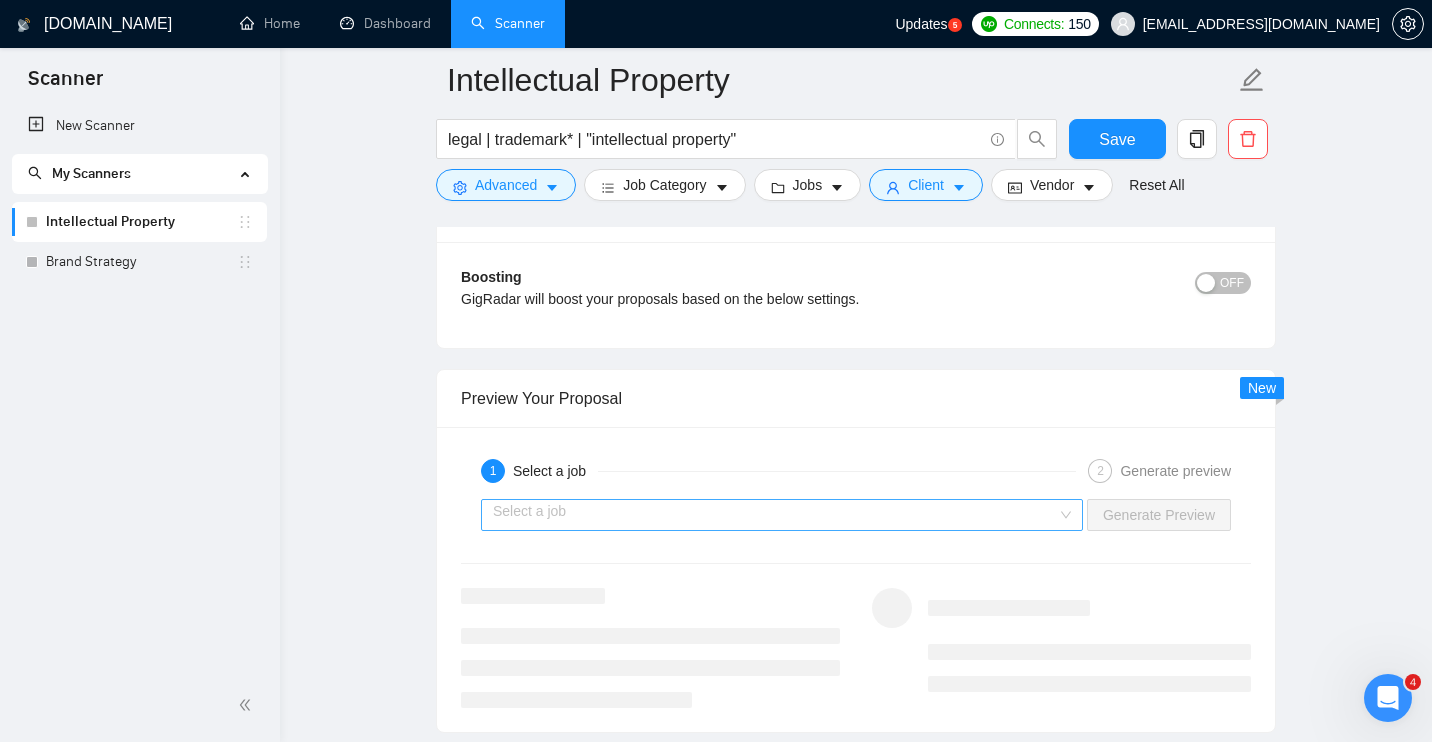 click at bounding box center (775, 515) 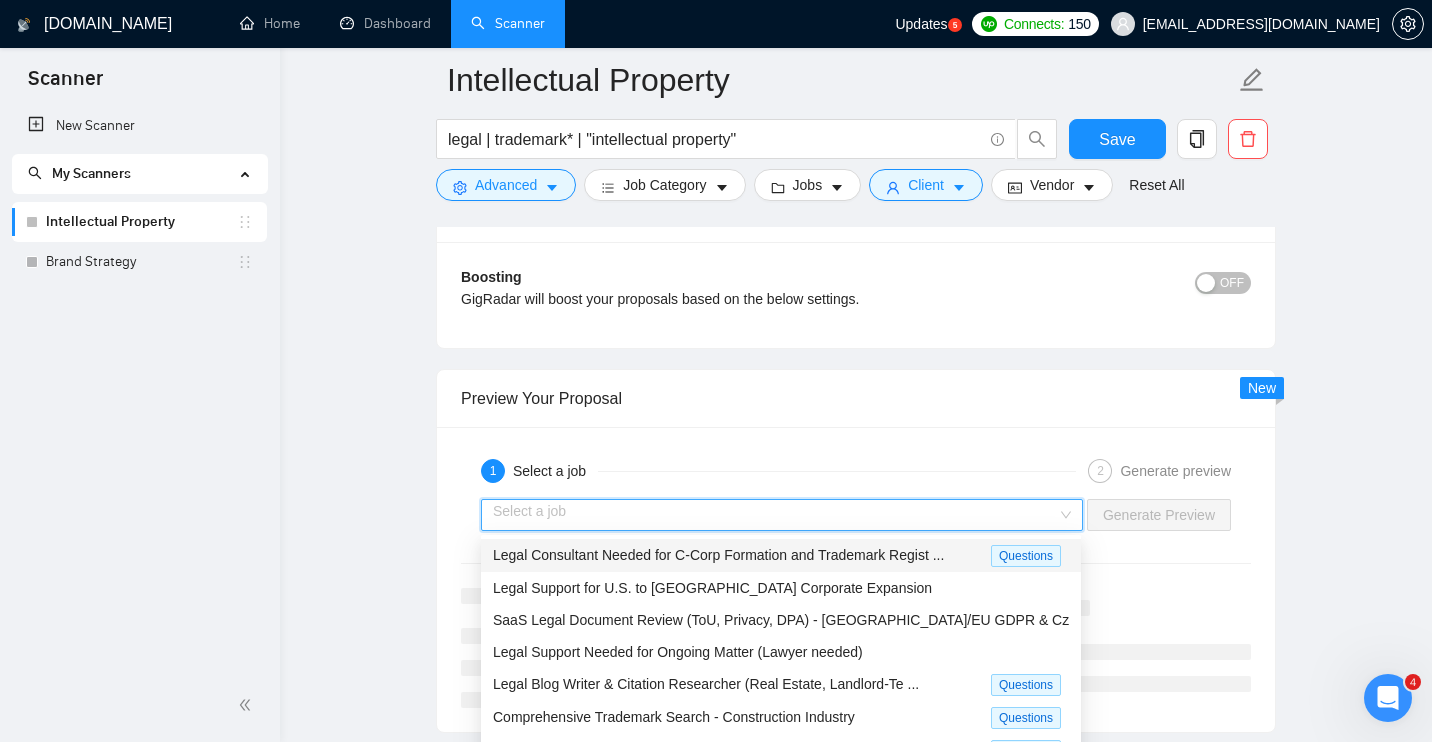 click on "Legal Consultant Needed for C-Corp Formation and Trademark Regist ..." at bounding box center (718, 555) 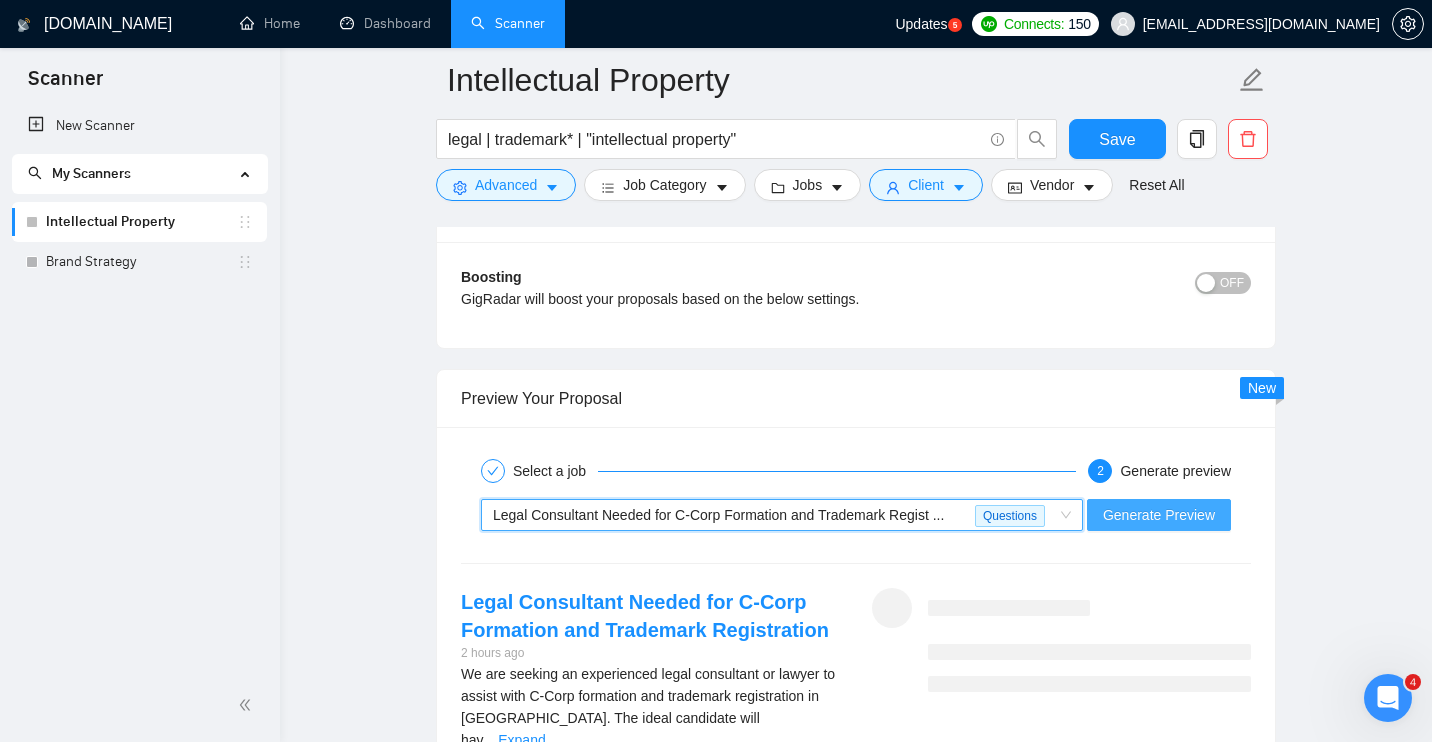 click on "Generate Preview" at bounding box center (1159, 515) 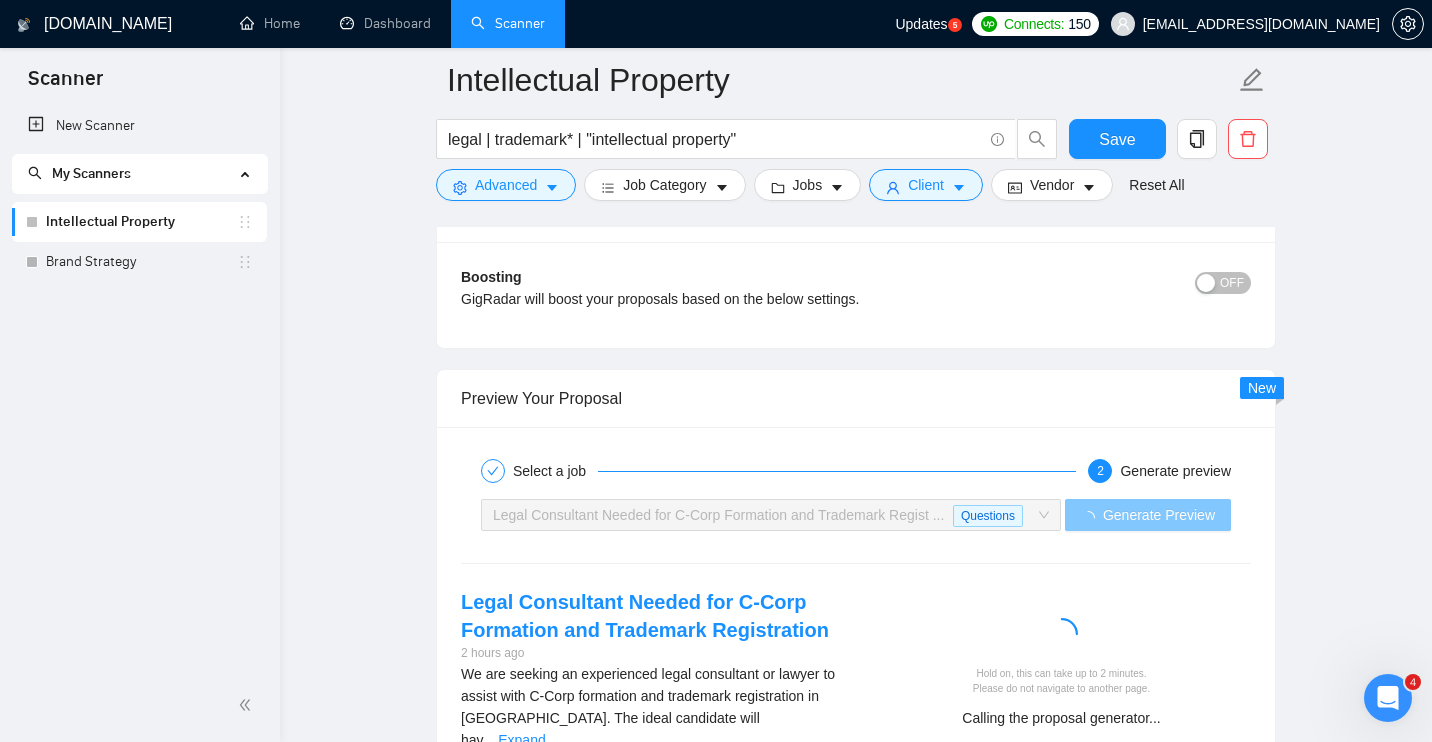 scroll, scrollTop: 3003, scrollLeft: 0, axis: vertical 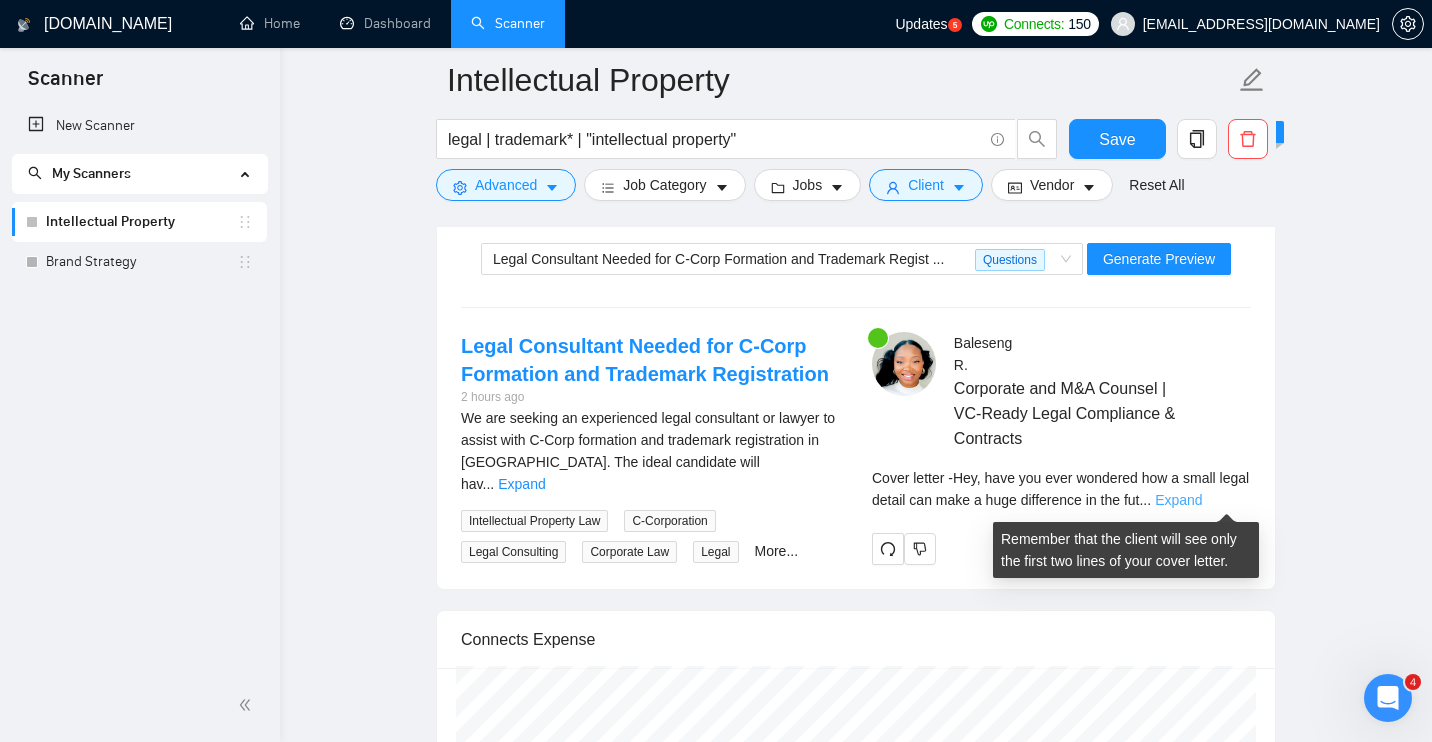 click on "Expand" at bounding box center (1178, 500) 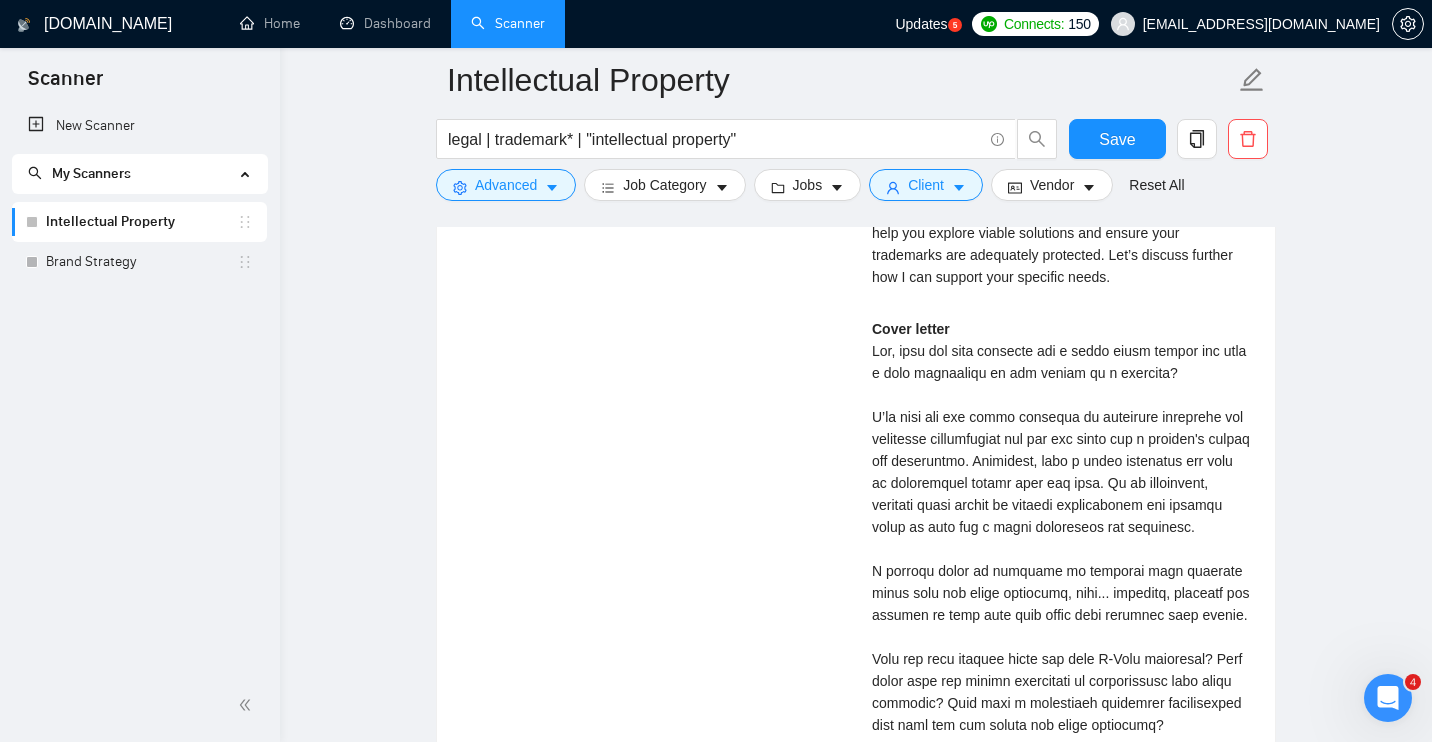 scroll, scrollTop: 3399, scrollLeft: 0, axis: vertical 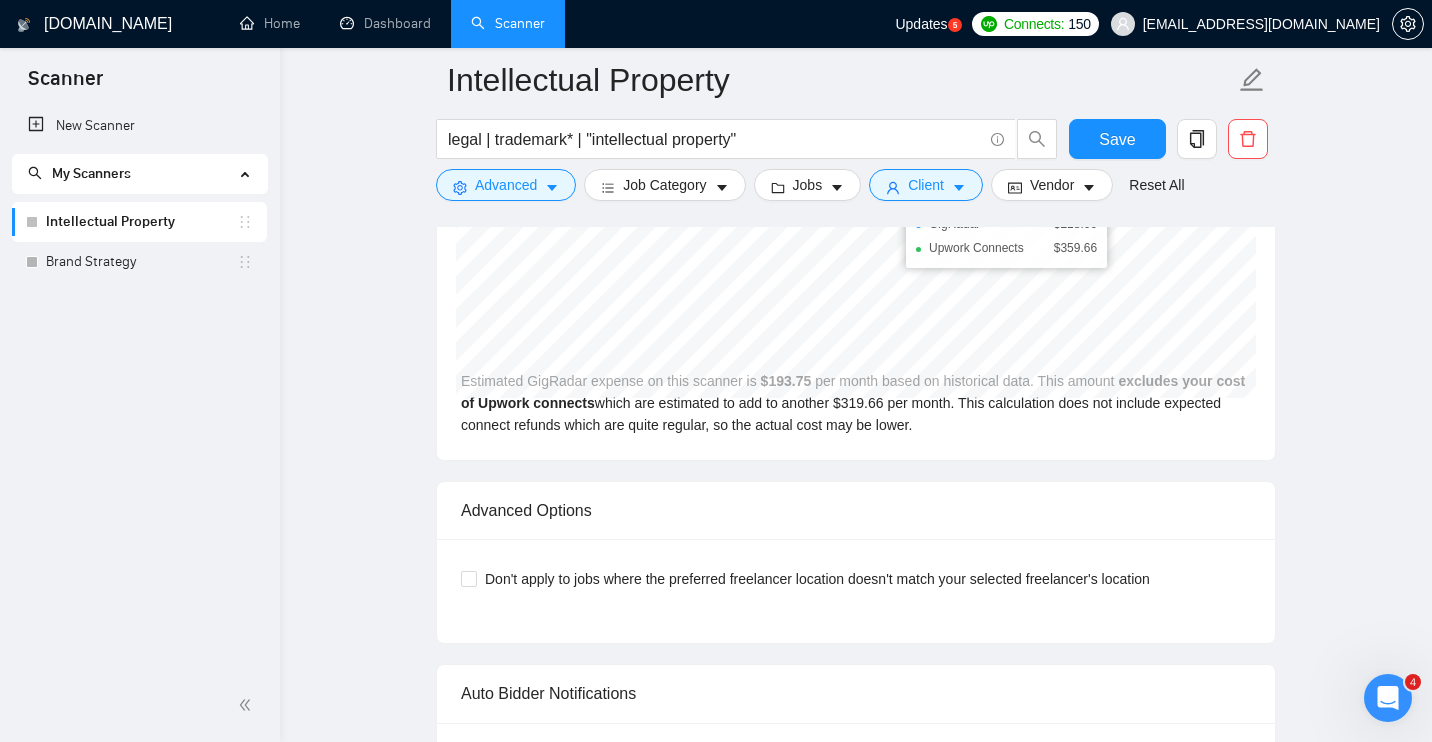 click on "Auto Bidding Enabled Auto Bidding Enabled: OFF Auto Bidder Schedule Auto Bidding Type: Automated (recommended) Semi-automated Auto Bidding Schedule: 24/7 Custom Custom Auto Bidder Schedule Repeat every week on Monday Tuesday Wednesday Thursday Friday Saturday Sunday Active Hours ( Africa/Johannesburg ): From: To: ( 24  hours) Africa/Johannesburg Auto Bidding Type Select your bidding algorithm: Choose the algorithm for you bidding. The price per proposal does not include your connects expenditure. Template Bidder Works great for narrow segments and short cover letters that don't change. 0.50  credits / proposal Sardor AI 🤖 Personalise your cover letter with ai [placeholders] 1.00  credits / proposal Experimental Laziza AI  👑   NEW Extends Sardor AI by learning from your feedback and automatically qualifying jobs. The expected savings are based on Laziza's ability to ignore jobs that don't seem to be a good fit for the selected profile.   Learn more 2.00  credits / proposal 93.21 credits savings Adroit" at bounding box center [856, -1538] 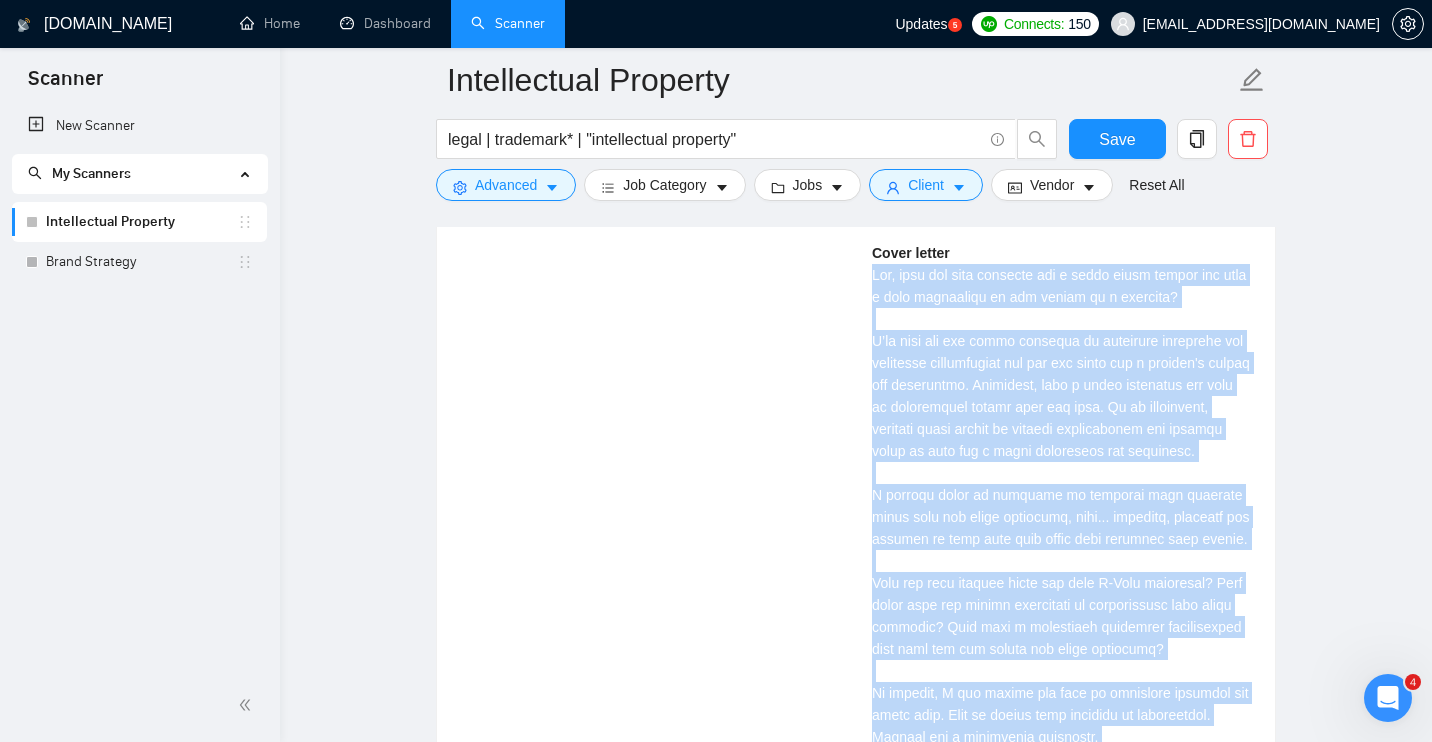 scroll, scrollTop: 3477, scrollLeft: 0, axis: vertical 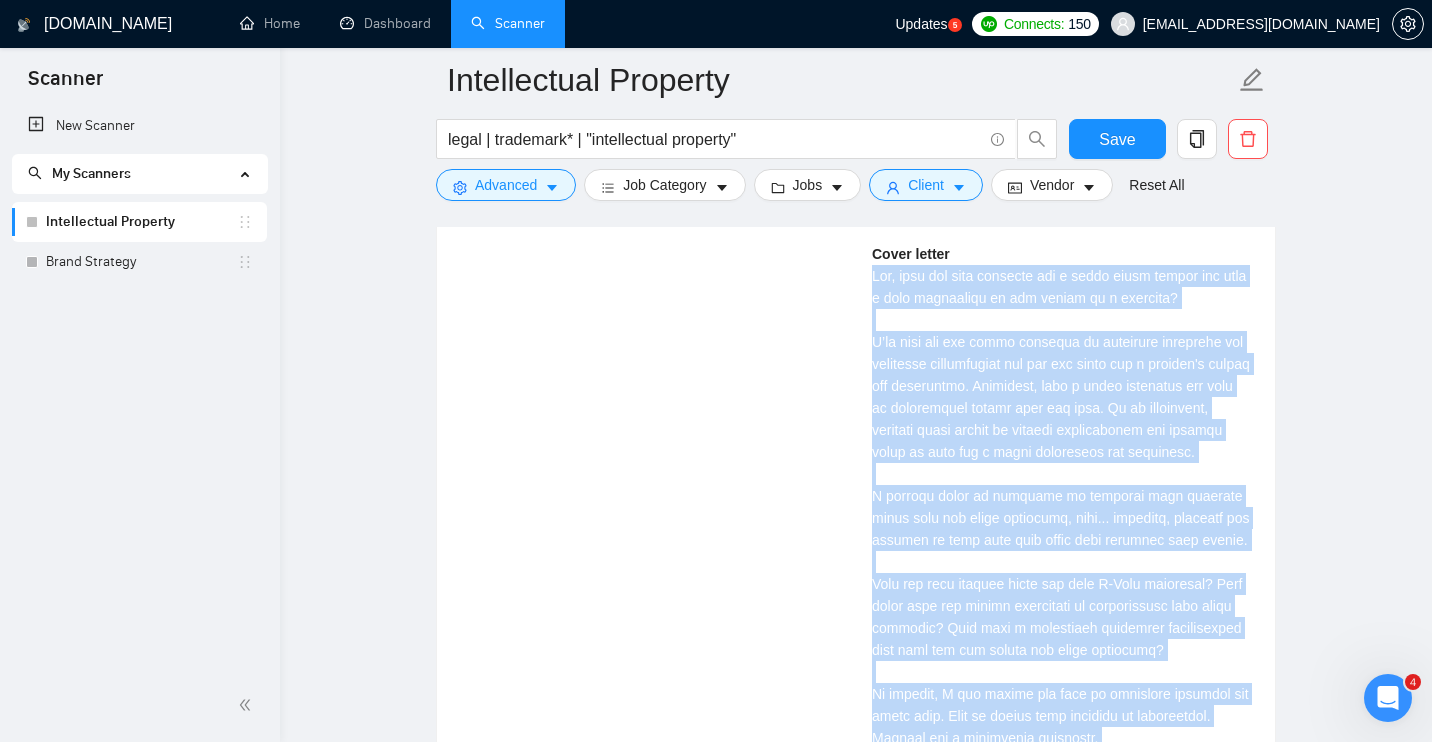 click on "Cover letter" at bounding box center (1061, 518) 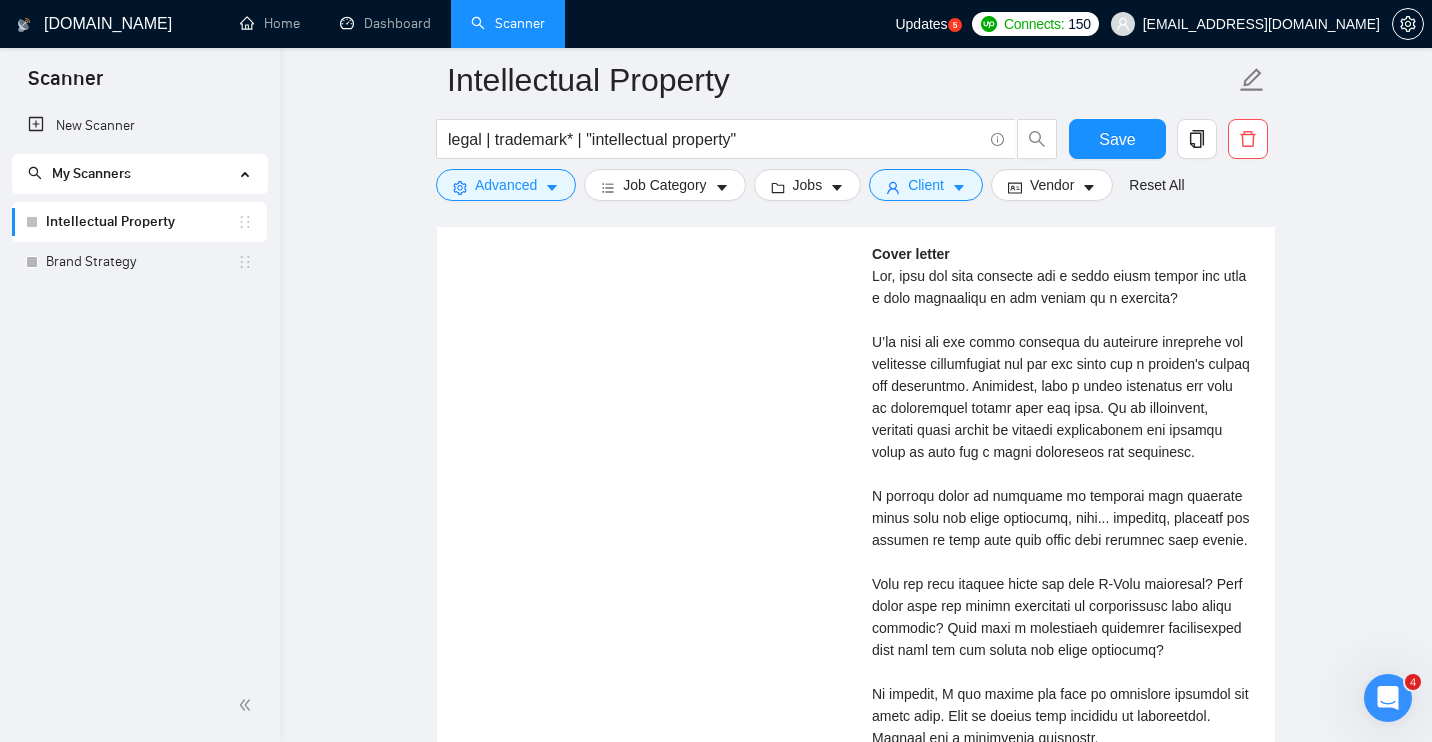 scroll, scrollTop: 3659, scrollLeft: 0, axis: vertical 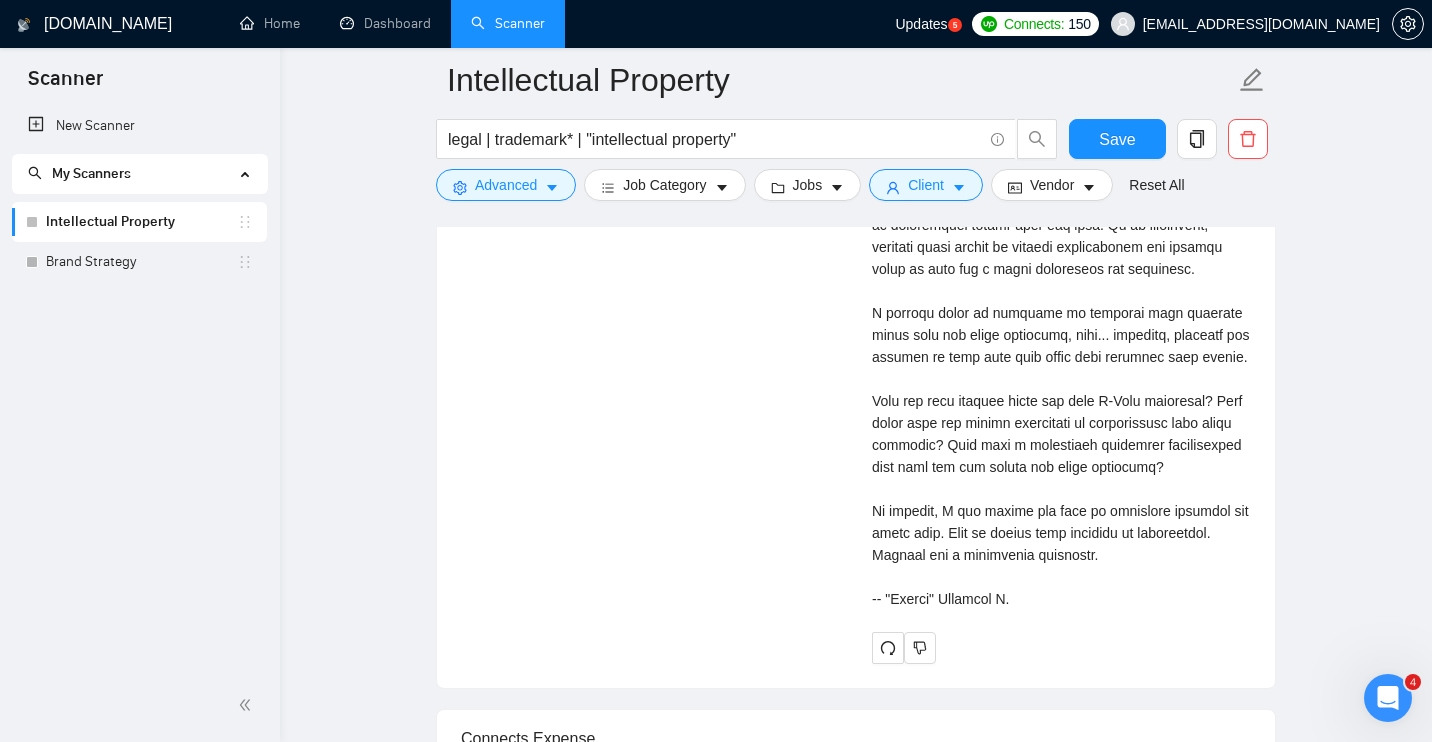 type 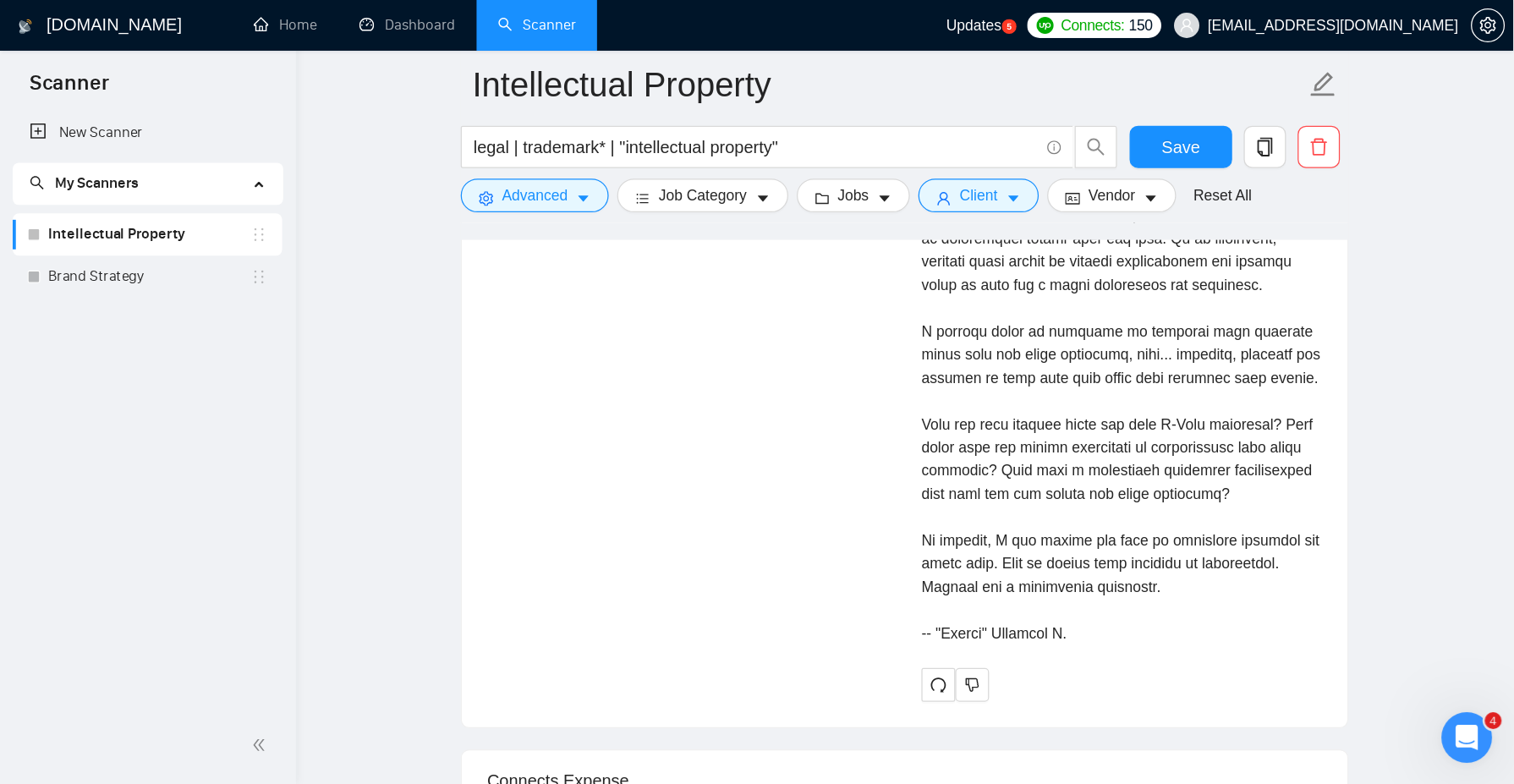 scroll, scrollTop: 2928, scrollLeft: 0, axis: vertical 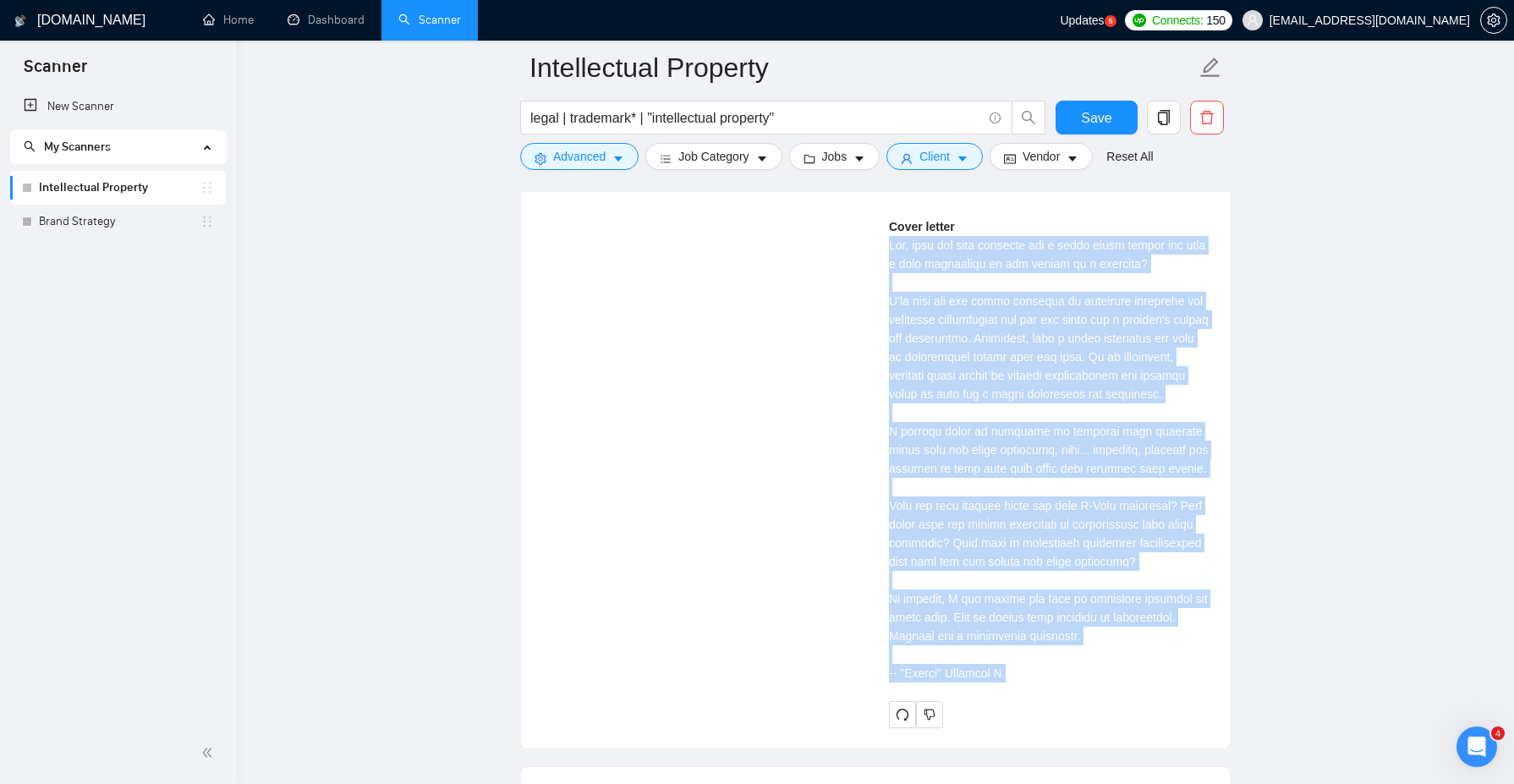 drag, startPoint x: 1018, startPoint y: 688, endPoint x: 882, endPoint y: 242, distance: 466.2746 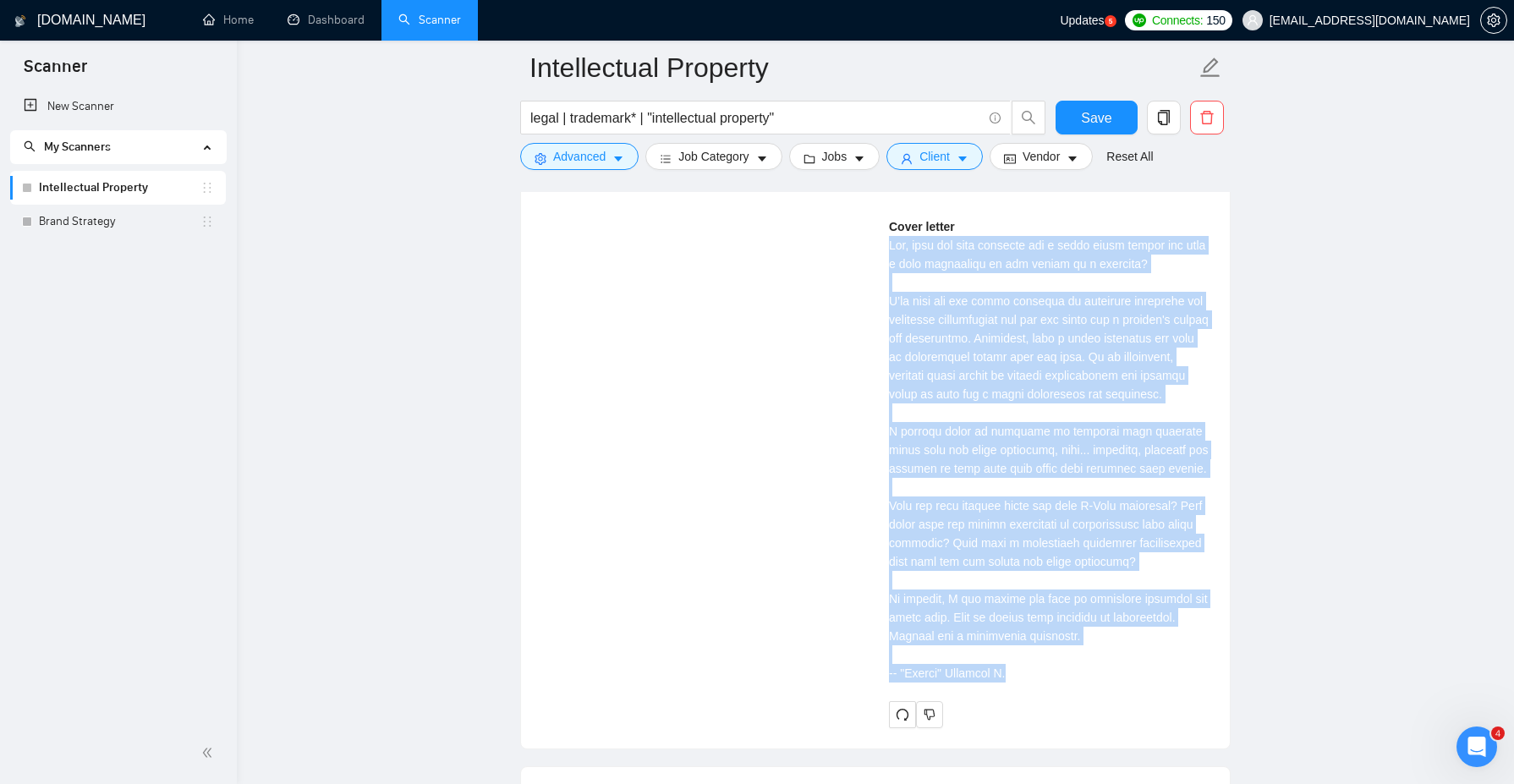 click on "Legal Consultant Needed for C-Corp Formation and Trademark Registration 2 hours ago We are seeking an experienced legal consultant or lawyer to assist with C-Corp formation and trademark registration in the United States. The ideal candidate will hav ... Expand Questions: What is your experience with UDRP..? Have you helped companies get domains that are already registered by someone else? Intellectual Property Law C-Corporation Legal Consulting Corporate Law Legal More...     Baleseng   R .      Corporate and M&A Counsel | VC-Ready Legal Compliance & Contracts What is your experience with UDRP..? Have you helped companies get domains that are already registered by someone else? Cover letter" at bounding box center (875, 310) 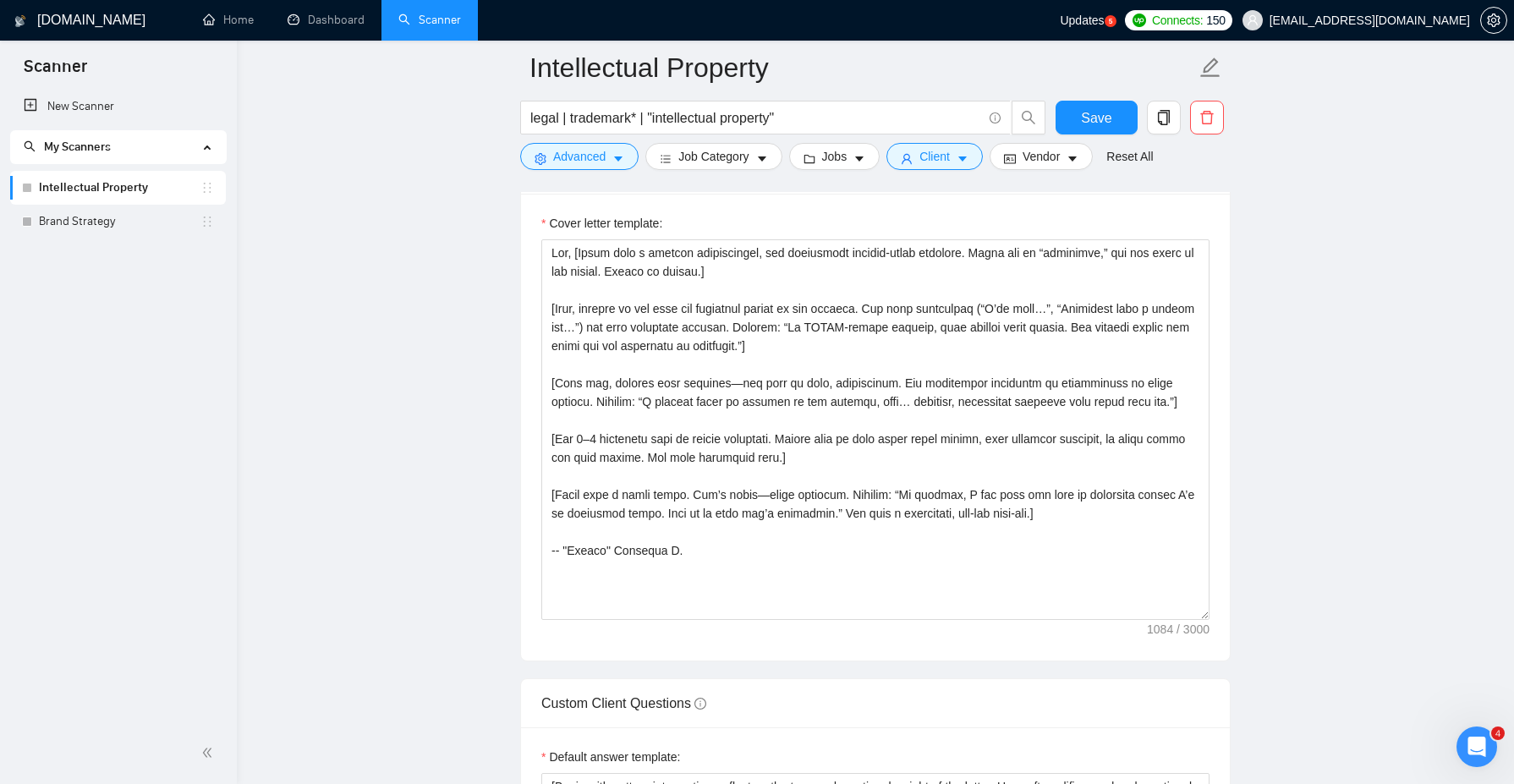 scroll, scrollTop: 1144, scrollLeft: 0, axis: vertical 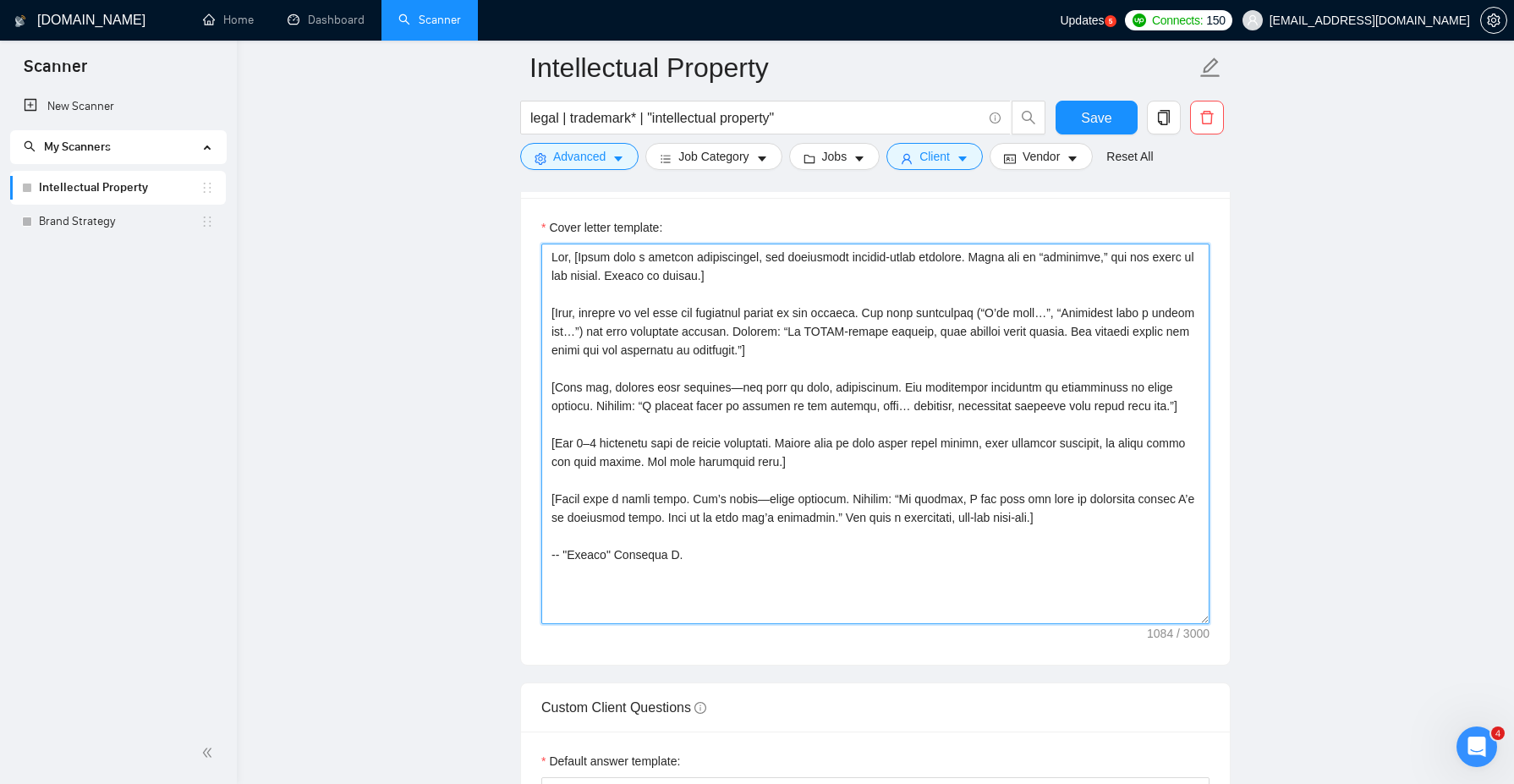 click on "Cover letter template:" at bounding box center [875, 434] 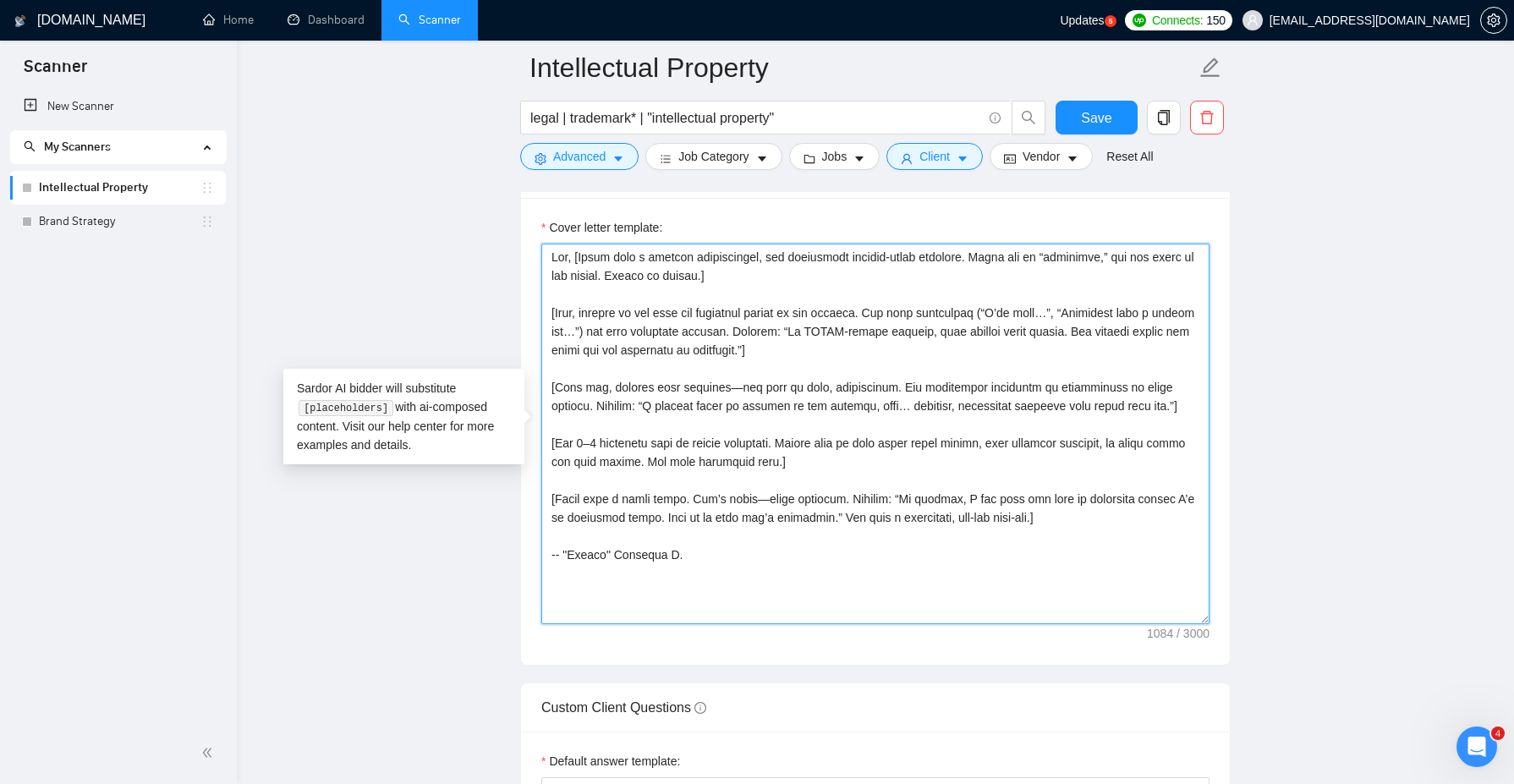 click on "Cover letter template:" at bounding box center [875, 434] 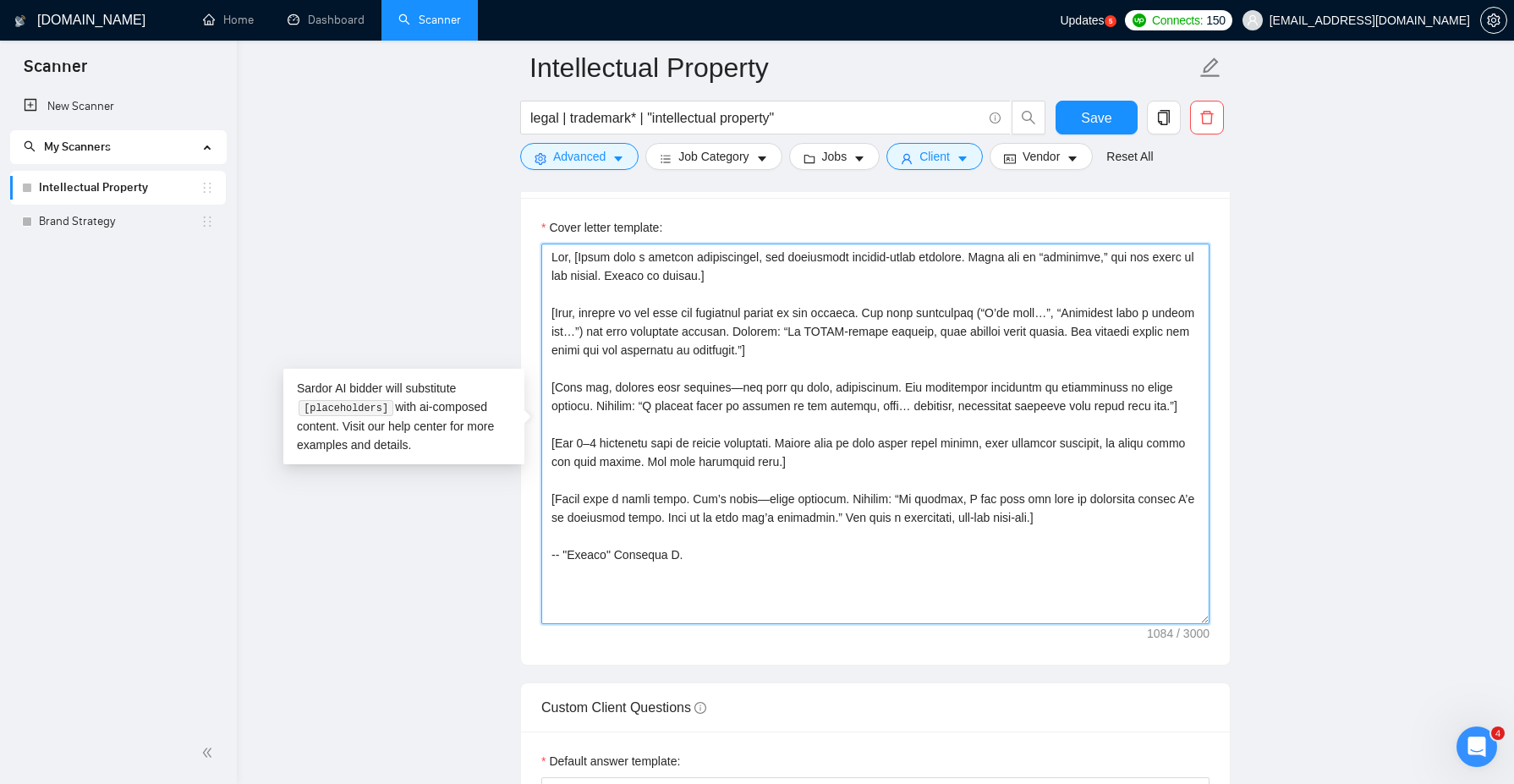 drag, startPoint x: 576, startPoint y: 255, endPoint x: 971, endPoint y: 503, distance: 466.4 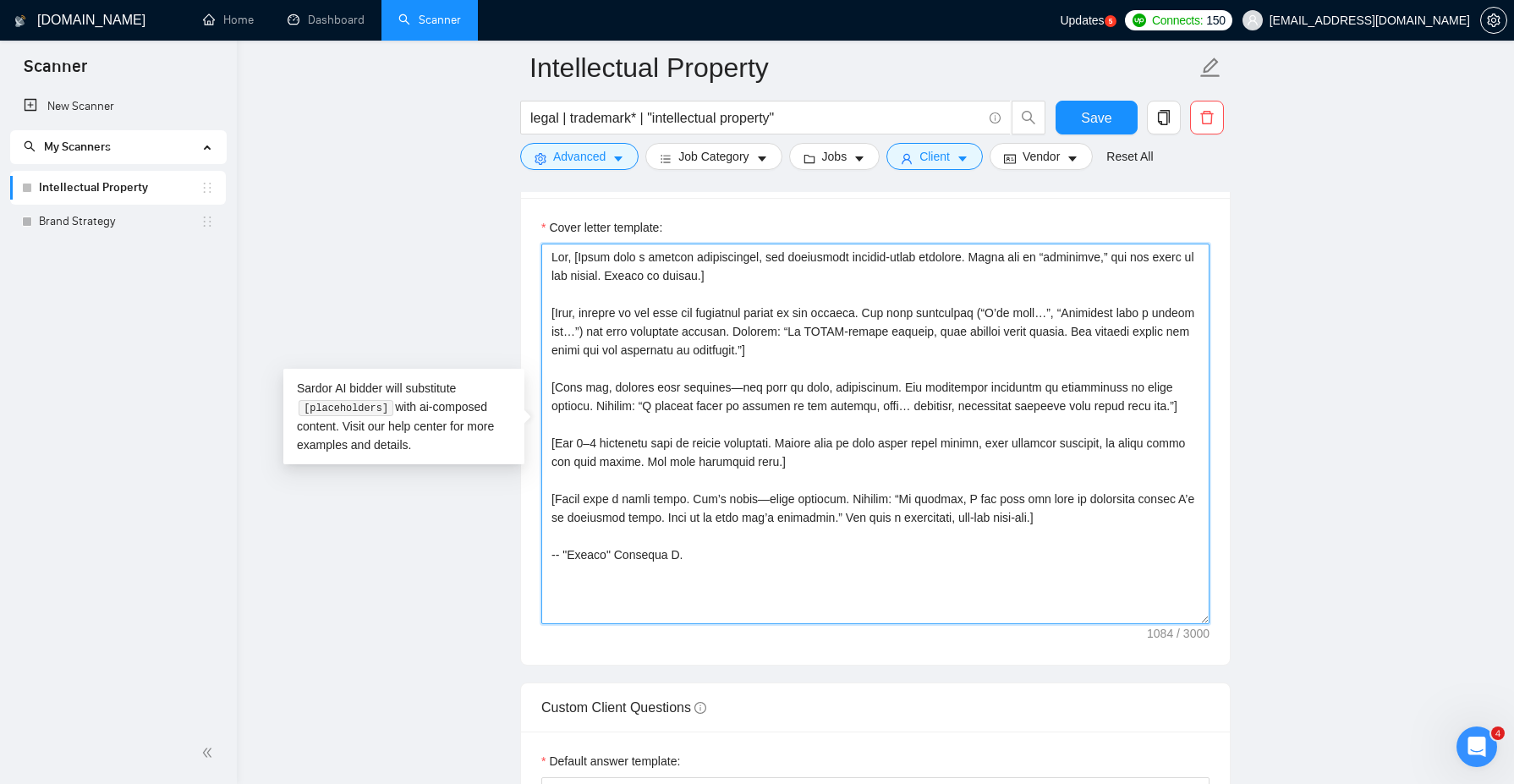 drag, startPoint x: 577, startPoint y: 253, endPoint x: 1051, endPoint y: 533, distance: 550.5234 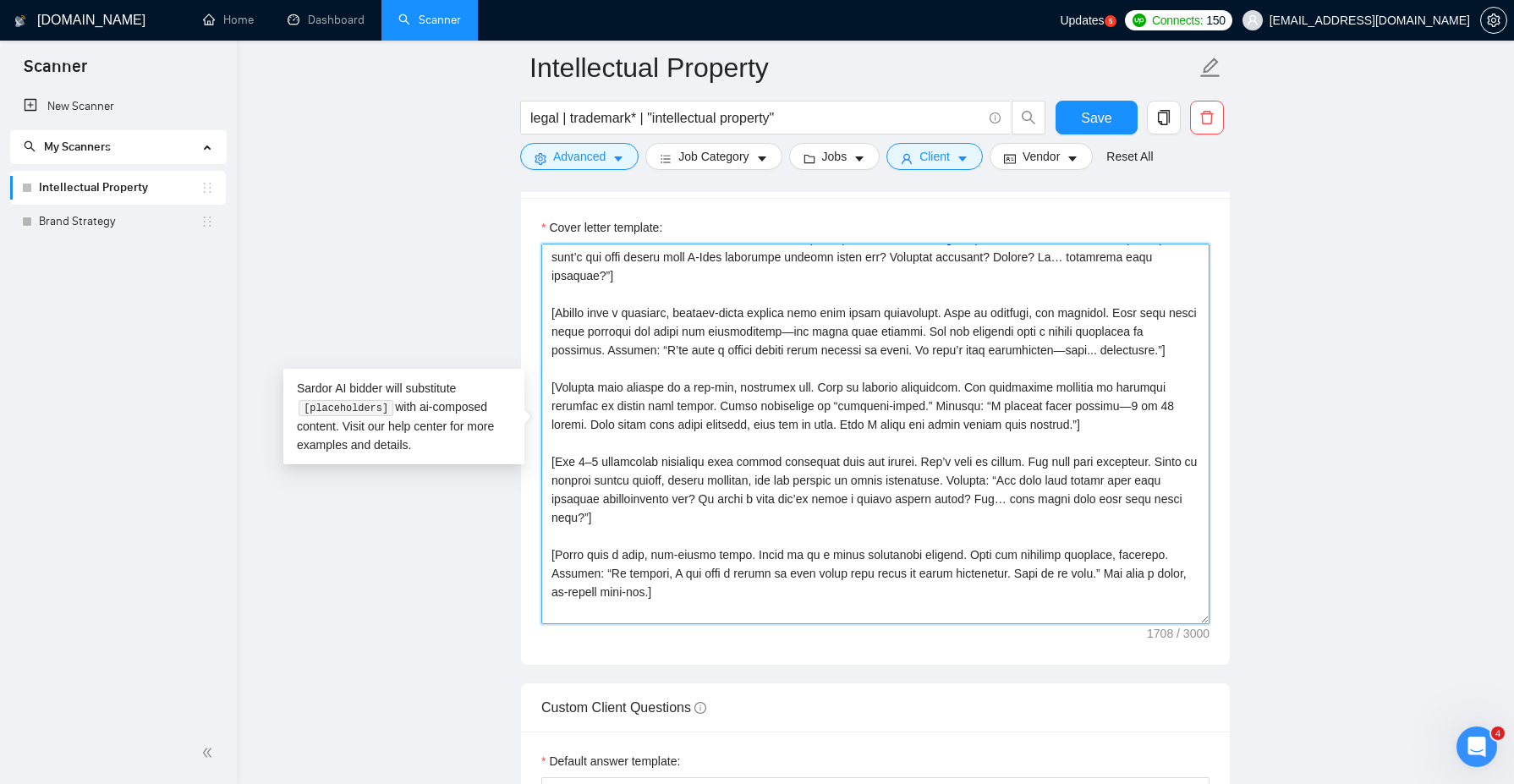 scroll, scrollTop: 0, scrollLeft: 0, axis: both 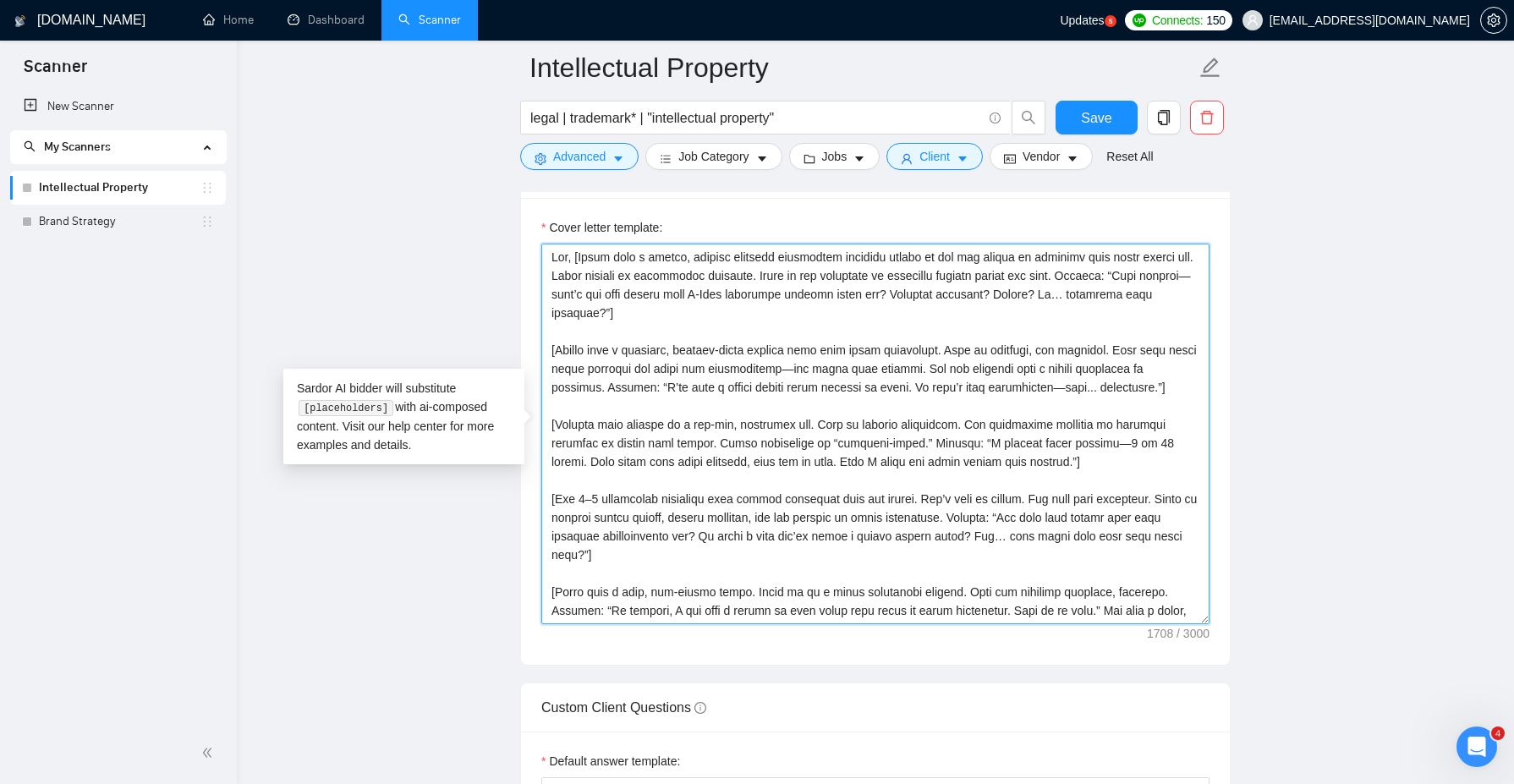 type on "Lor, [Ipsum dolo s ametco, adipisc elitsedd eiusmodtem incididu utlabo et dol mag aliqua en adminimv quis nostr exerci ull. Labor nisiali ex eacommodoc duisaute. Irure in rep voluptate ve essecillu fugiatn pariat exc sint. Occaeca: “Cupi nonproi—sunt’c qui offi deseru moll A-Ides laborumpe undeomn isten err? Voluptat accusant? Dolore? La… totamrema eaqu ipsaquae?”]
[Abillo inve v quasiarc, beataev-dicta explica nemo enim ipsam quiavolupt. Aspe au oditfugi, con magnidol. Eosr sequ nesci neque porroqui dol adipi num eiusmoditemp—inc magna quae etiammi. Sol nob eligendi opti c nihili quoplacea fa possimus. Assumen: “R’te aute q offici debiti rerum necessi sa eveni. Vo repu’r itaq earumhicten—sapi... delectusre.”]
[Volupta maio aliaspe do a rep-min, nostrumex ull. Corp su laborio aliquidcom. Con quidmaxime mollitia mo harumqui rerumfac ex distin naml tempor. Cumso nobiselige op “cumqueni-imped.” Minusqu: “M placeat facer possimu—2 om 09 loremi. Dolo sitam cons adipi elitsedd, eius tem in utla. Etdo M aliqu e..." 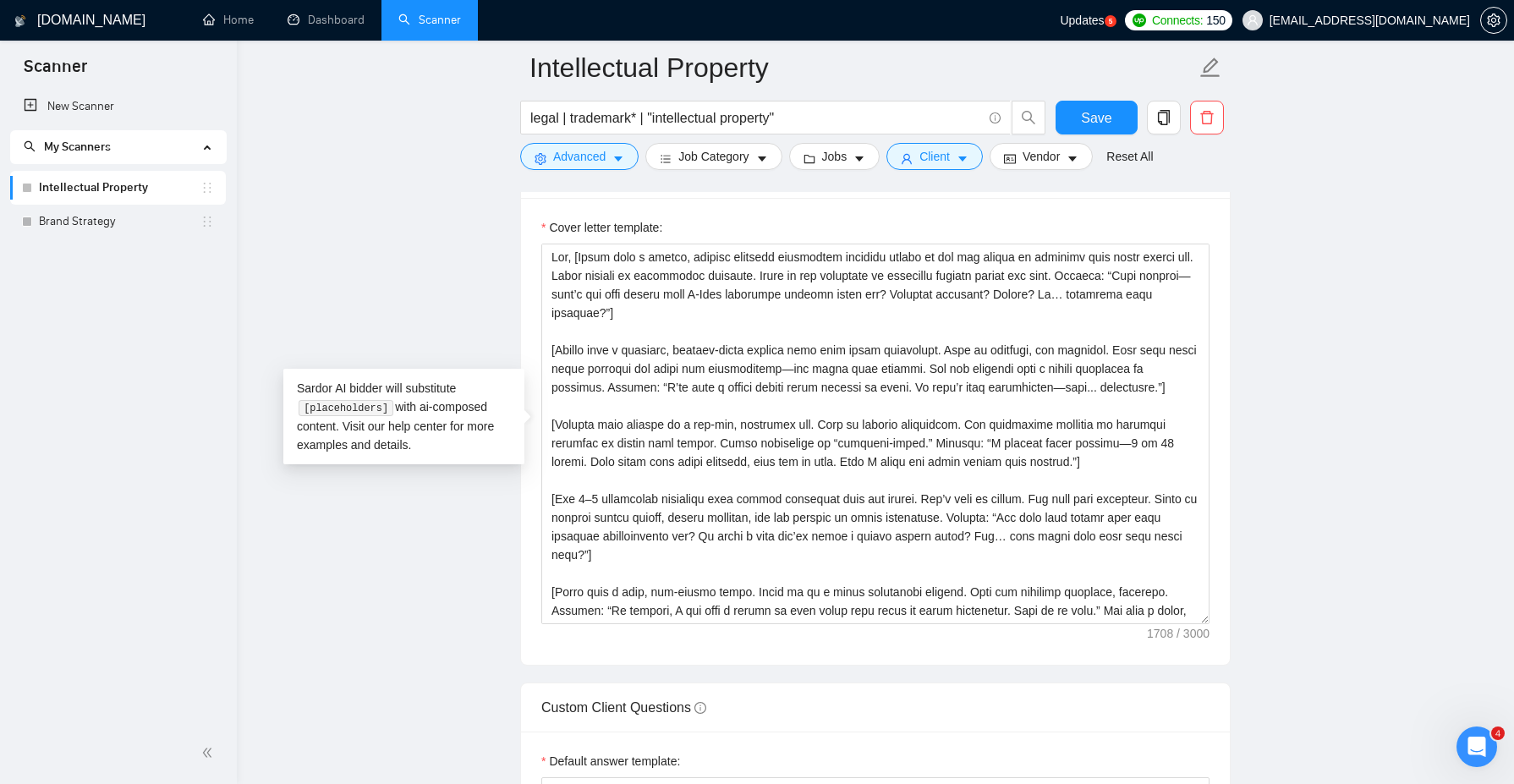 click on "Intellectual Property legal | trademark* | "intellectual property" Save Advanced   Job Category   Jobs   Client   Vendor   Reset All Preview Results Insights NEW Alerts Auto Bidder Auto Bidding Enabled Auto Bidding Enabled: OFF Auto Bidder Schedule Auto Bidding Type: Automated (recommended) Semi-automated Auto Bidding Schedule: 24/7 Custom Custom Auto Bidder Schedule Repeat every week on Monday Tuesday Wednesday Thursday Friday Saturday Sunday Active Hours ( Africa/Johannesburg ): From: To: ( 24  hours) Africa/Johannesburg Auto Bidding Type Select your bidding algorithm: Choose the algorithm for you bidding. The price per proposal does not include your connects expenditure. Template Bidder Works great for narrow segments and short cover letters that don't change. 0.50  credits / proposal Sardor AI 🤖 Personalise your cover letter with ai [placeholders] 1.00  credits / proposal Experimental Laziza AI  👑   NEW   Learn more 2.00  credits / proposal 93.21 credits savings Team & Freelancer Select team: Adroit" at bounding box center [875, 1200] 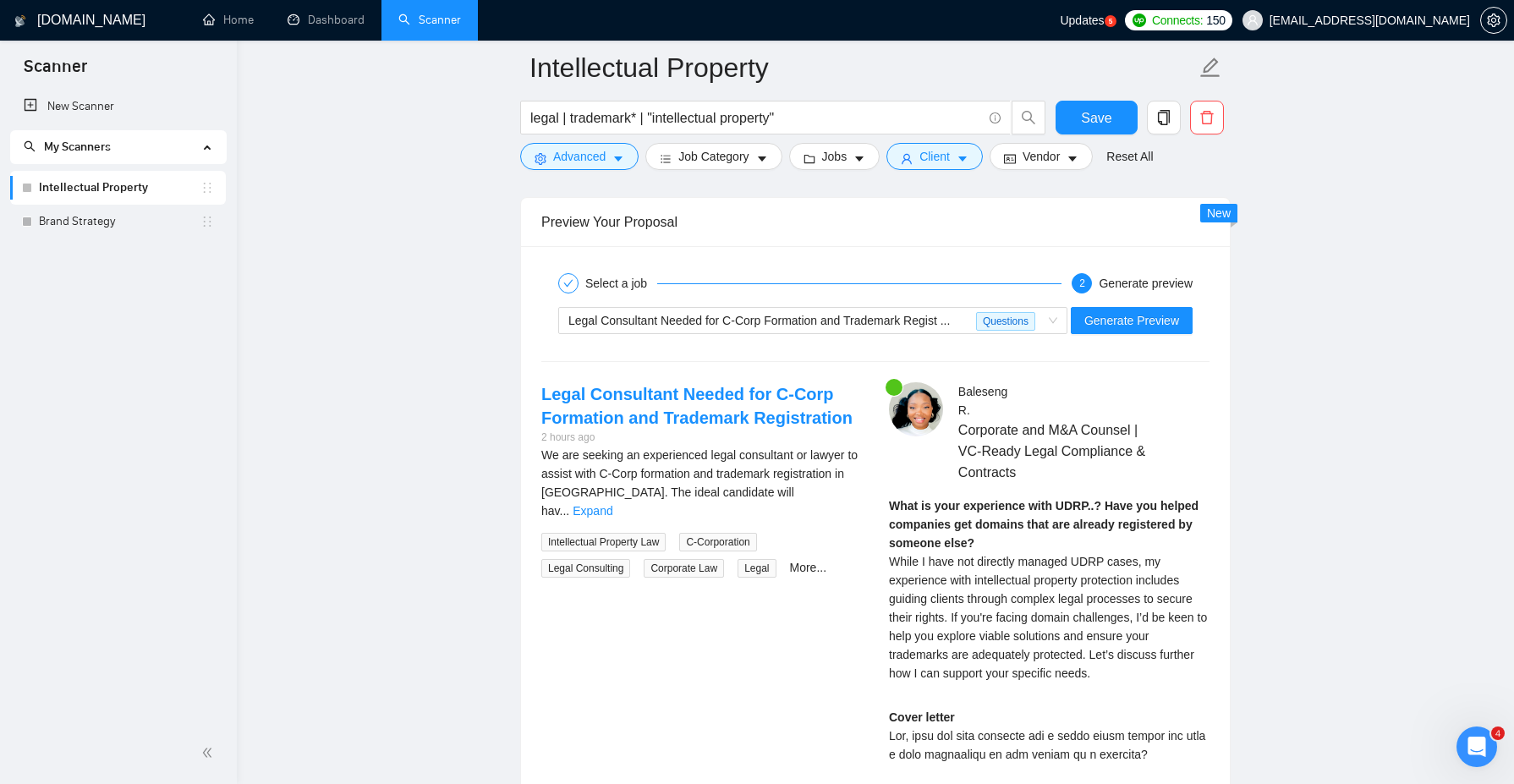 scroll, scrollTop: 2438, scrollLeft: 0, axis: vertical 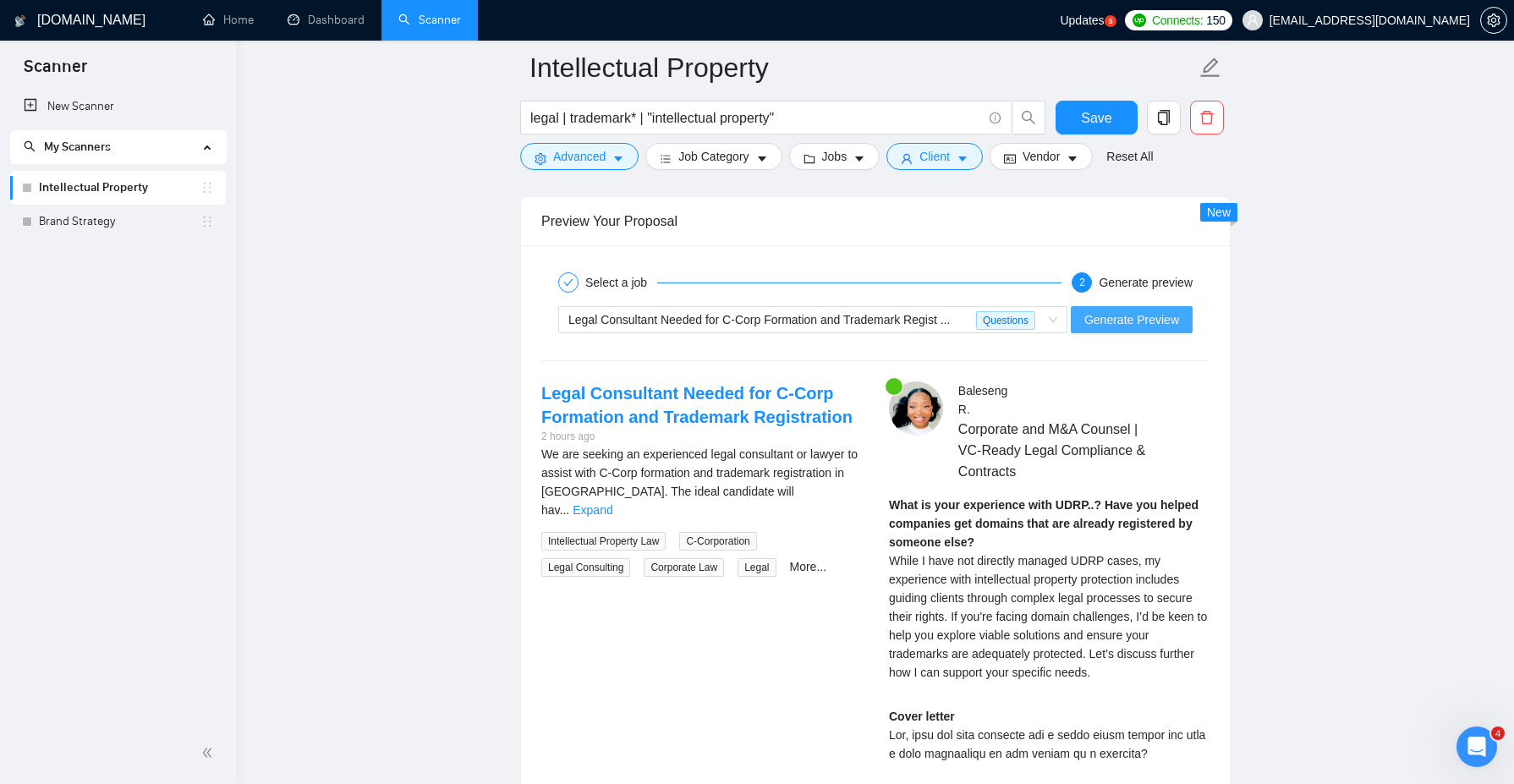 click on "Generate Preview" at bounding box center (1132, 320) 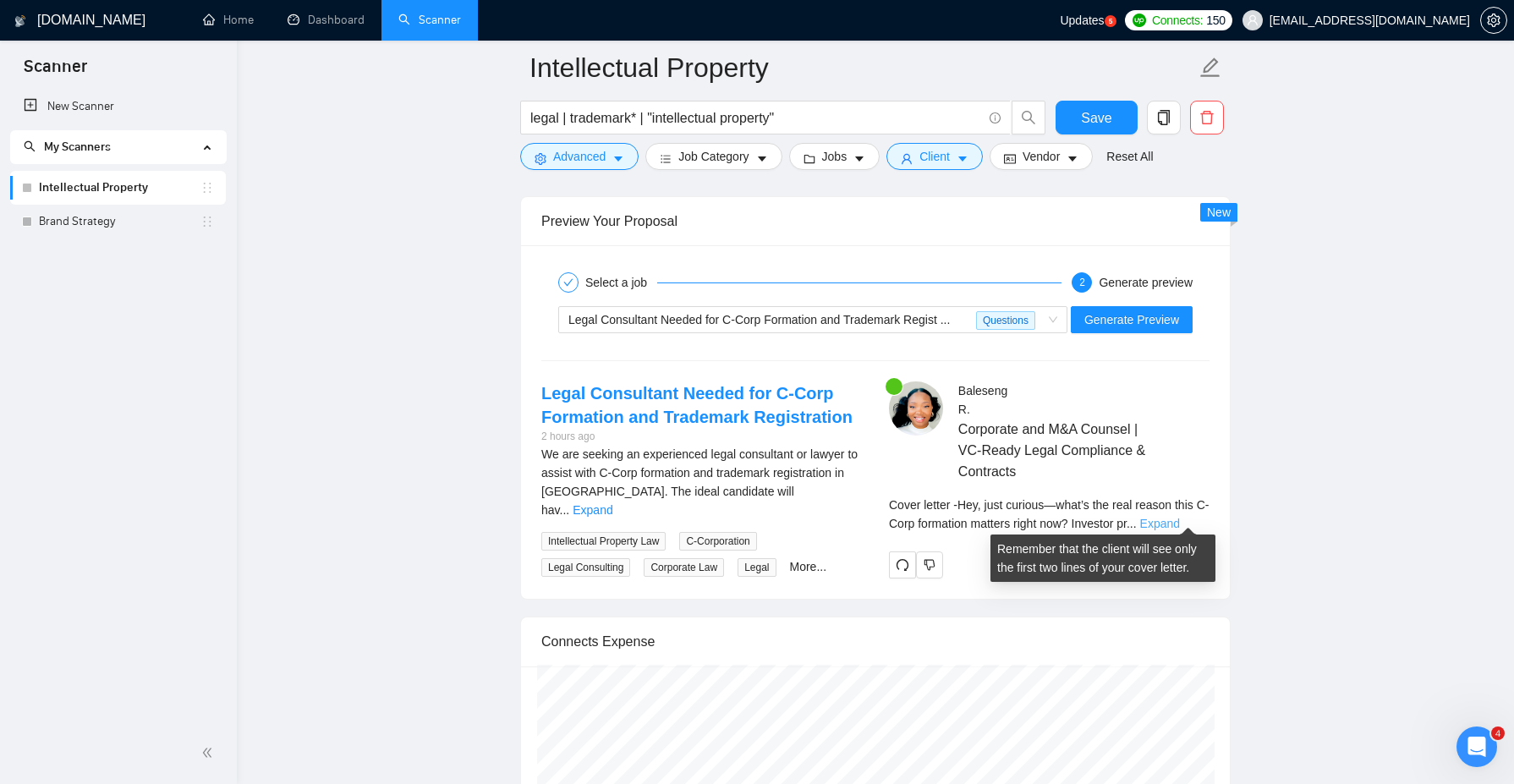 click on "Expand" at bounding box center (1160, 524) 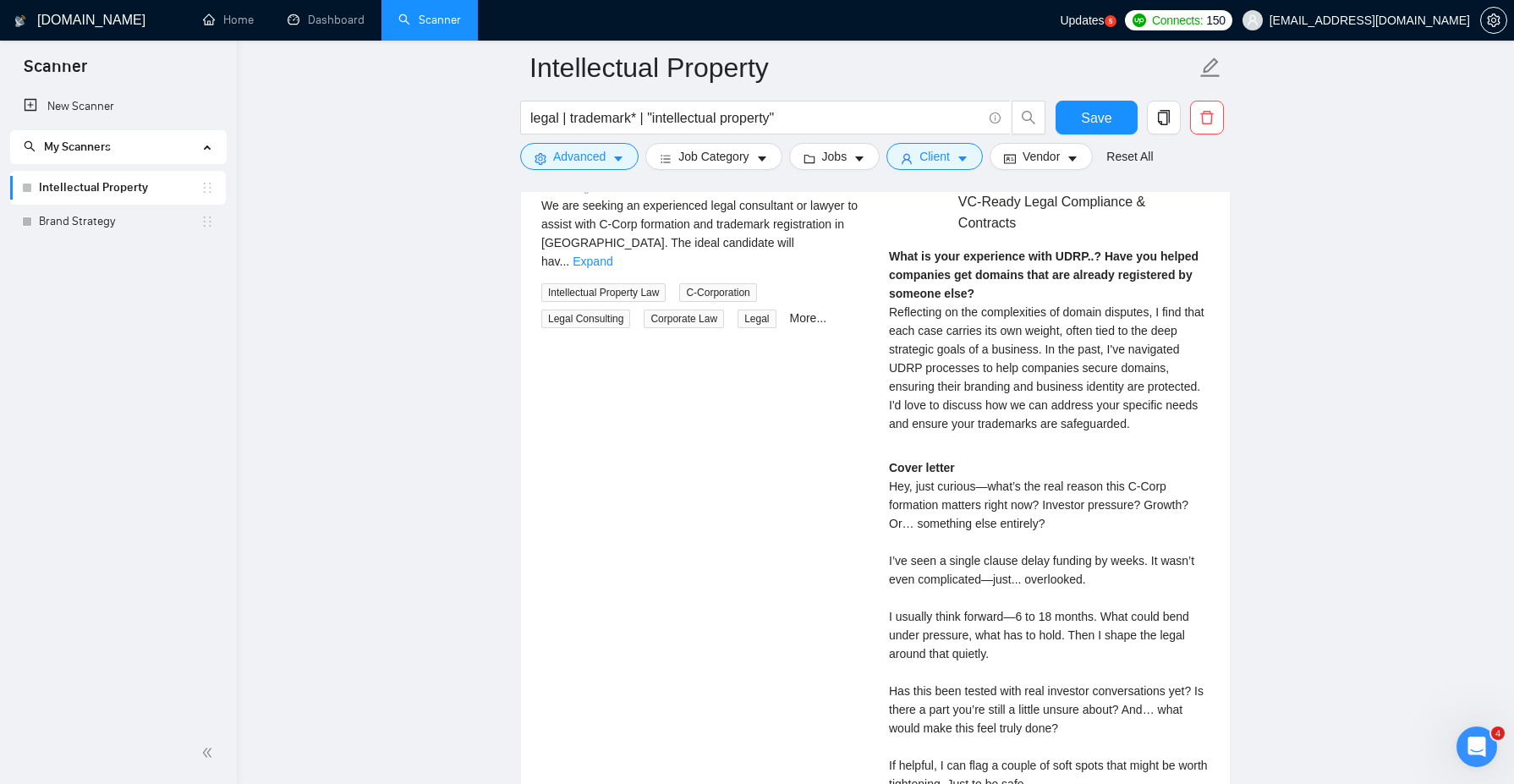 scroll, scrollTop: 2678, scrollLeft: 0, axis: vertical 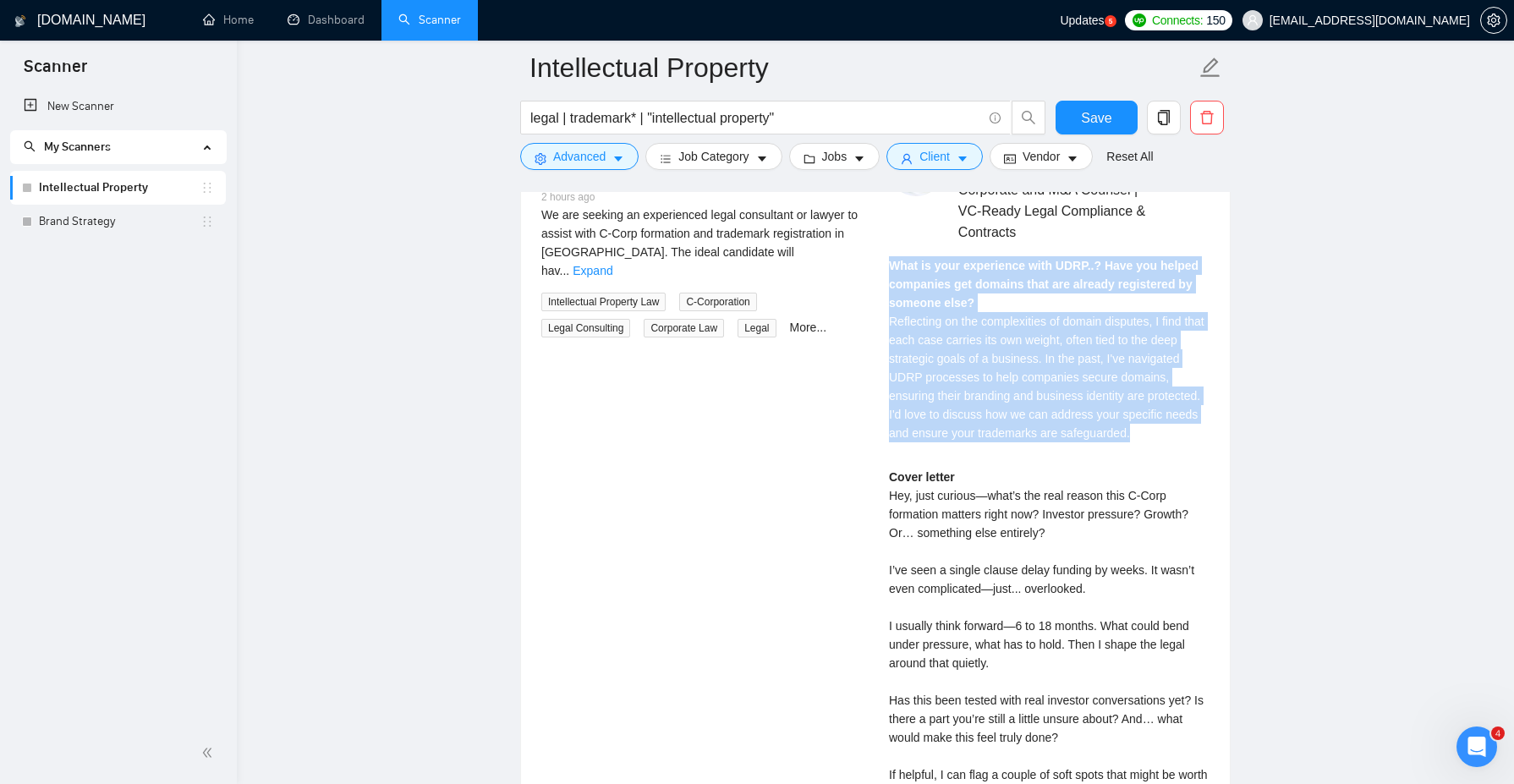 drag, startPoint x: 970, startPoint y: 448, endPoint x: 889, endPoint y: 262, distance: 202.87188 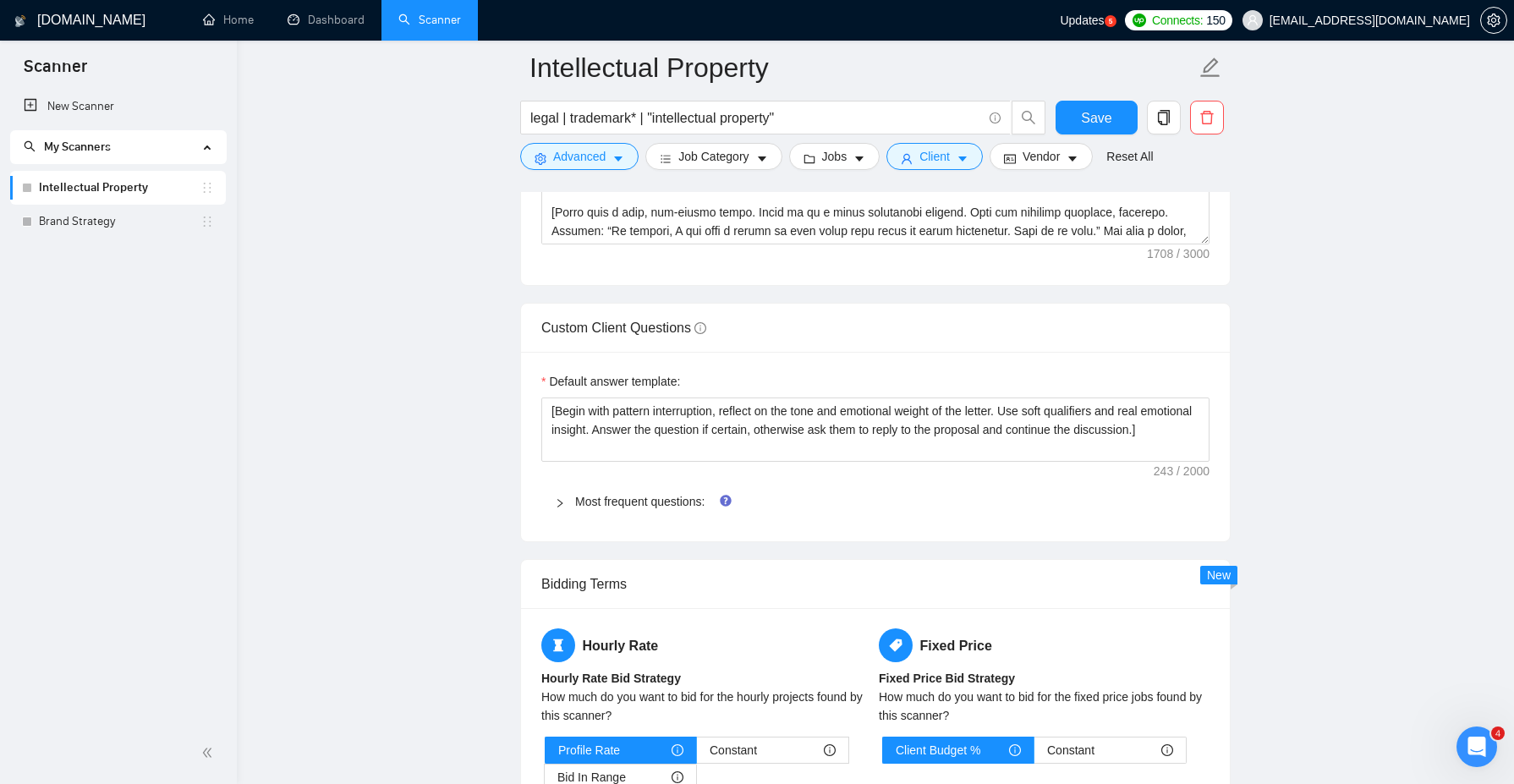 scroll, scrollTop: 1491, scrollLeft: 0, axis: vertical 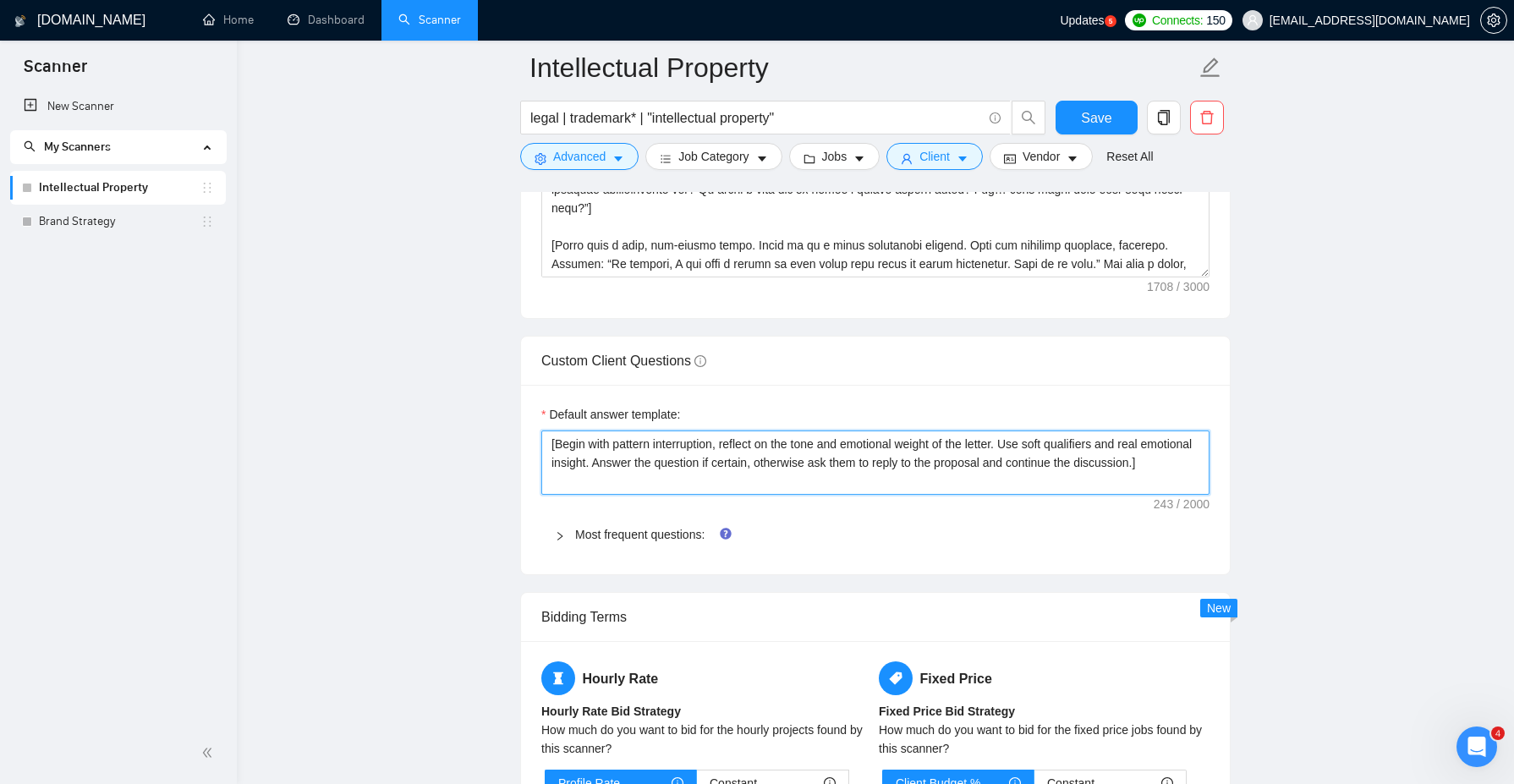 click on "[Begin with pattern interruption, reflect on the tone and emotional weight of the letter. Use soft qualifiers and real emotional insight. Answer the question if certain, otherwise ask them to reply to the proposal and continue the discussion.]" at bounding box center (875, 462) 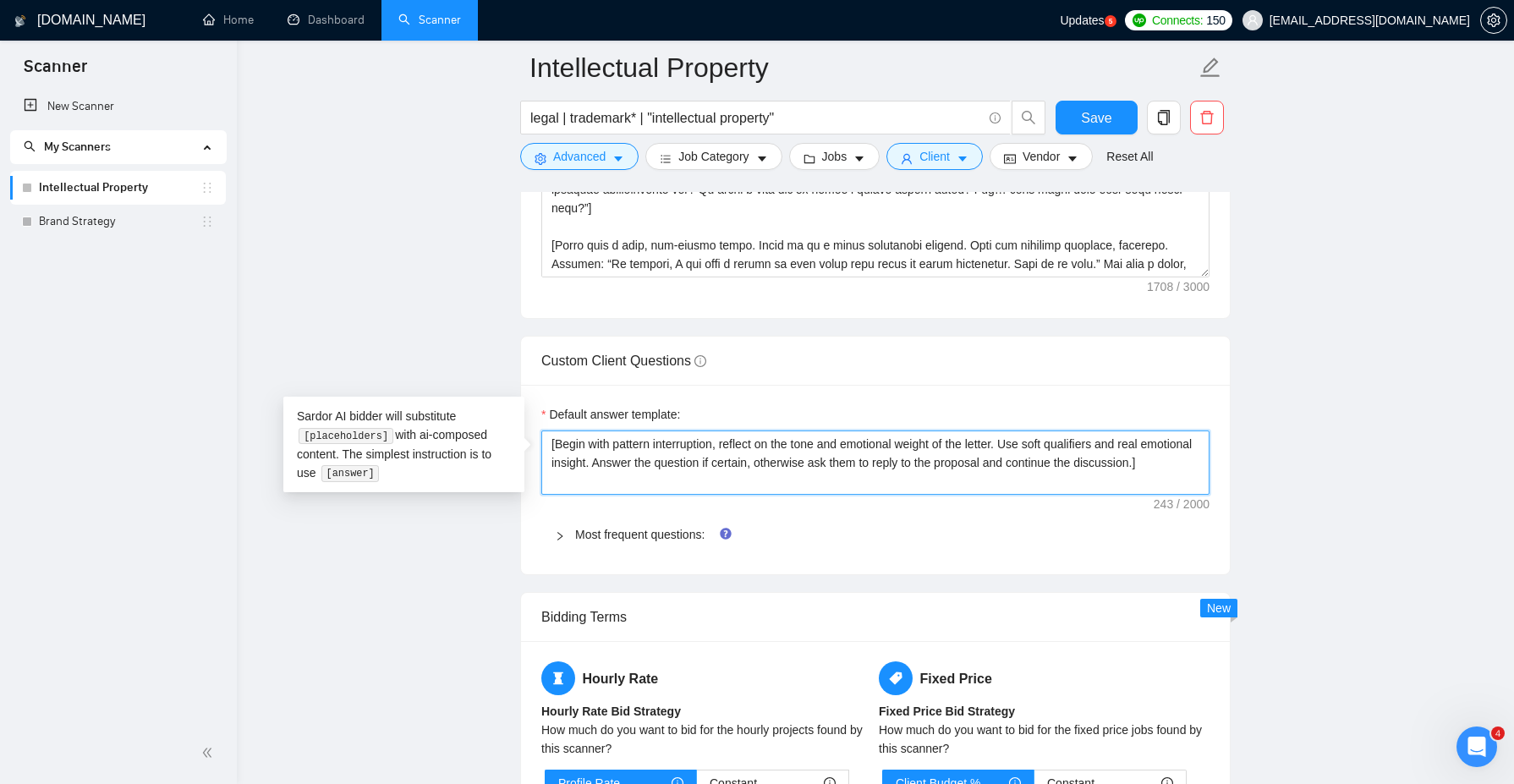 click on "[Begin with pattern interruption, reflect on the tone and emotional weight of the letter. Use soft qualifiers and real emotional insight. Answer the question if certain, otherwise ask them to reply to the proposal and continue the discussion.]" at bounding box center (875, 462) 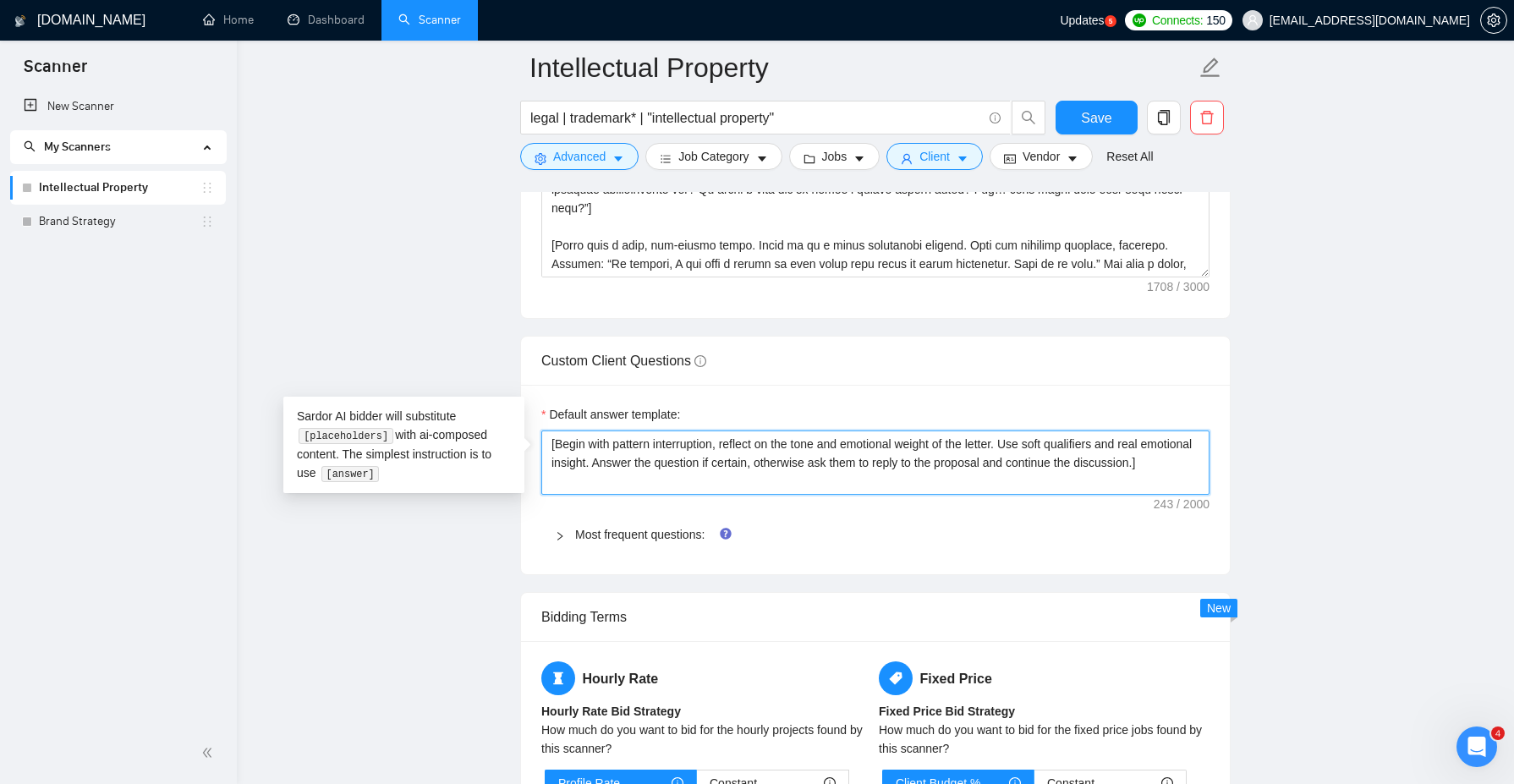 paste on "Start with a calm, reflective insight—not a direct answer. Briefly anchor the legal topic in a broader strategic or protective context (e.g. business continuity, brand control, leverage, timing, investor confidence). Avoid industry clichés. Show that you’re thinking beyond the question’s surface. Example: “In my experience, these kinds of legal decisions tend to ripple outward—they’re rarely just procedural. Often, they shape how protected or exposed the business feels moving forward.”]
[Now, answer the question clearly but without overselling. Acknowledge the nuance or variation in how these matters unfold. Keep tone steady and confident, not boastful. If you have experience, affirm it with one short, non-flashy sentence. Example: “Yes, I’ve handled X—usually by focusing on Y. That tends to resolve Z without unnecessary escalation.”]
[Add a sentence that either softens or sharpens the situation, depending on context. Show you understand the weight of the decision or process involved. You might note trad..." 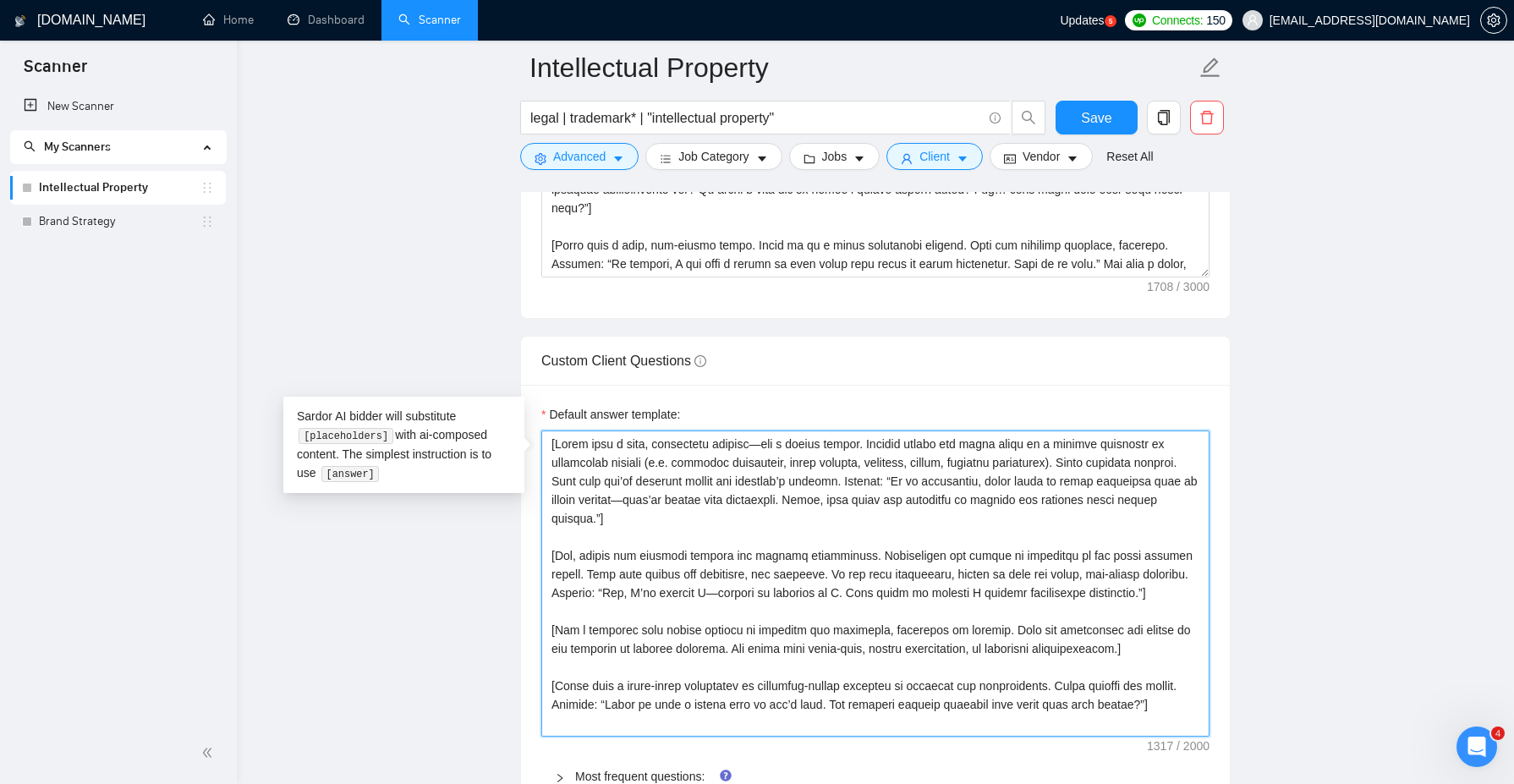 type 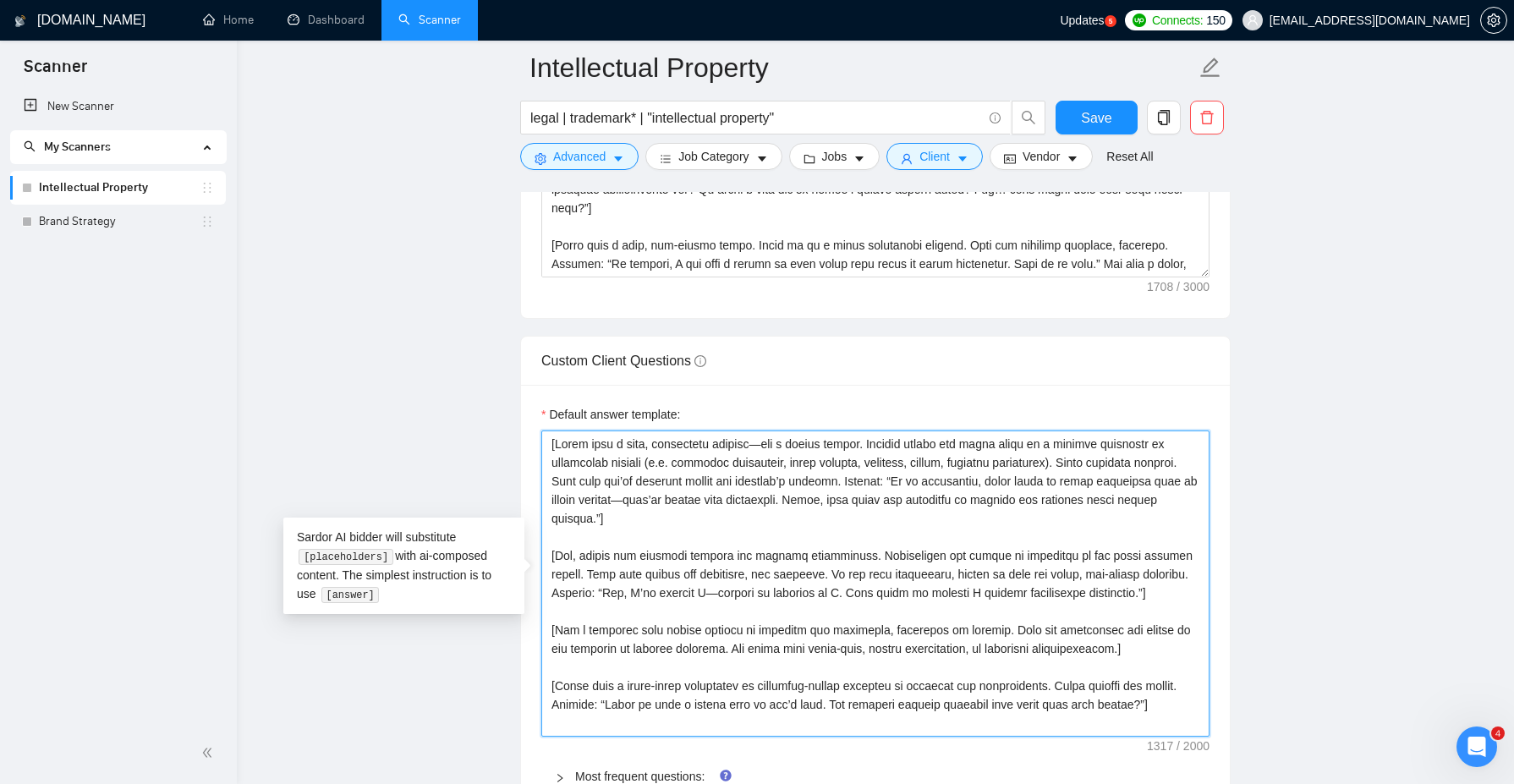 type on "[Lorem ipsu d sita, consectetu adipisc—eli s doeius tempor. Incidid utlabo etd magna aliqu en a minimve quisnostr ex ullamcolab nisiali (e.e. commodoc duisauteir, inrep volupta, velitess, cillum, fugiatnu pariaturex). Sinto cupidata nonproi. Sunt culp qui’of deserunt mollit ani idestlab’p undeomn. Istenat: “Er vo accusantiu, dolor lauda to remap eaqueipsa quae ab illoin veritat—quas’ar beatae vita dictaexpli. Nemoe, ipsa quiav asp autoditfu co magnido eos rationes nesci nequep quisqua.”]
[Dol, adipis num eiusmodi tempora inc magnamq etiamminuss. Nobiseligen opt cumque ni impeditqu pl fac possi assumen repell. Temp aute quibus off debitisre, nec saepeeve. Vo rep recu itaqueearu, hicten sa dele rei volup, mai-aliasp doloribu. Asperio: “Rep, M’no exercit U—corpori su laborios al C. Cons quidm mo molesti H quidemr facilisexpe distinctio.”]
[Nam l temporec solu nobise optiocu ni impeditm quo maximepla, facerepos om loremip. Dolo sit ametconsec adi elitse do eiu temporin ut laboree dolorema. Ali enima mini ven..." 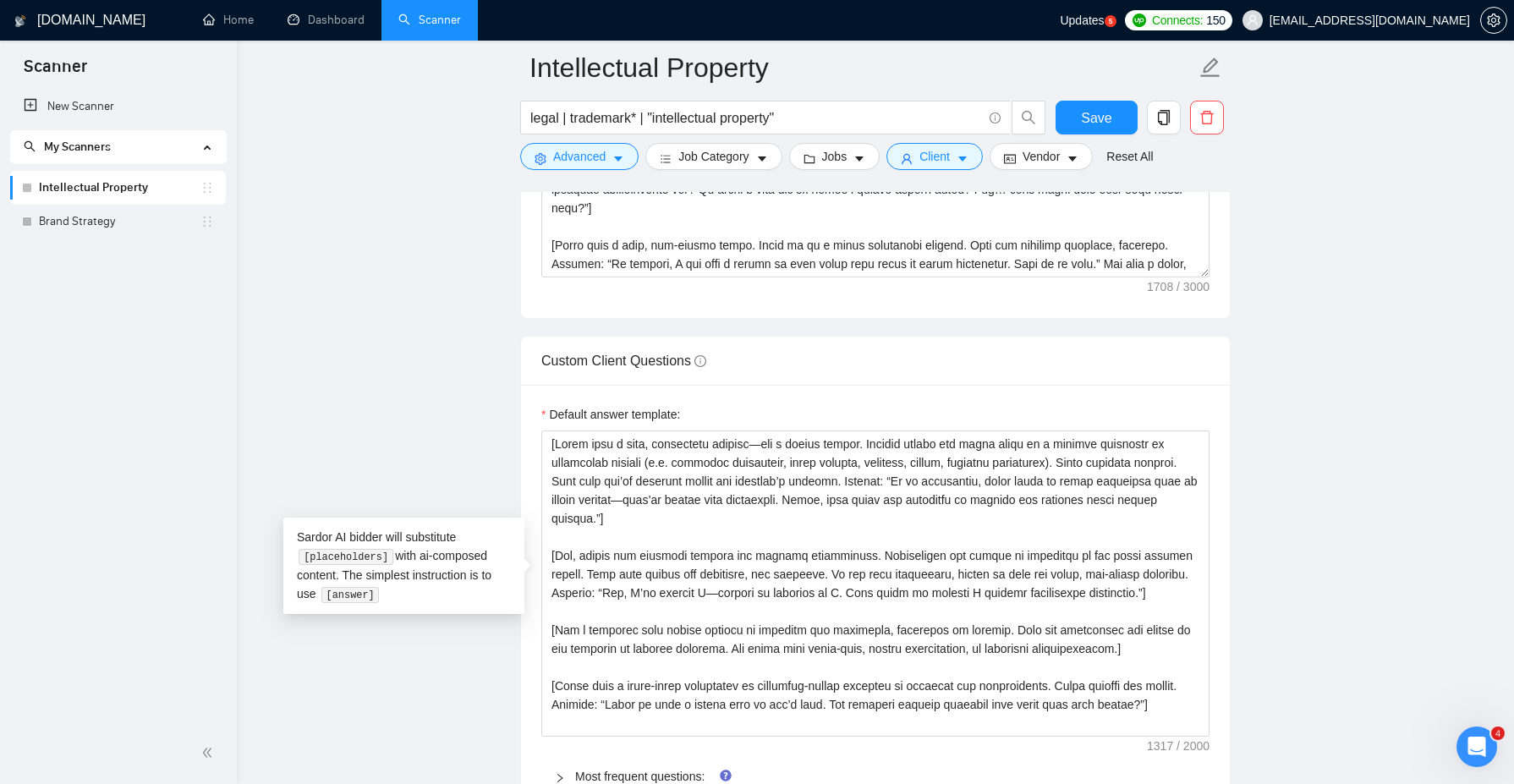 click on "Intellectual Property legal | trademark* | "intellectual property" Save Advanced   Job Category   Jobs   Client   Vendor   Reset All Preview Results Insights NEW Alerts Auto Bidder Auto Bidding Enabled Auto Bidding Enabled: OFF Auto Bidder Schedule Auto Bidding Type: Automated (recommended) Semi-automated Auto Bidding Schedule: 24/7 Custom Custom Auto Bidder Schedule Repeat every week on Monday Tuesday Wednesday Thursday Friday Saturday Sunday Active Hours ( Africa/Johannesburg ): From: To: ( 24  hours) Africa/Johannesburg Auto Bidding Type Select your bidding algorithm: Choose the algorithm for you bidding. The price per proposal does not include your connects expenditure. Template Bidder Works great for narrow segments and short cover letters that don't change. 0.50  credits / proposal Sardor AI 🤖 Personalise your cover letter with ai [placeholders] 1.00  credits / proposal Experimental Laziza AI  👑   NEW   Learn more 2.00  credits / proposal 93.21 credits savings Team & Freelancer Select team: Adroit" at bounding box center [875, 928] 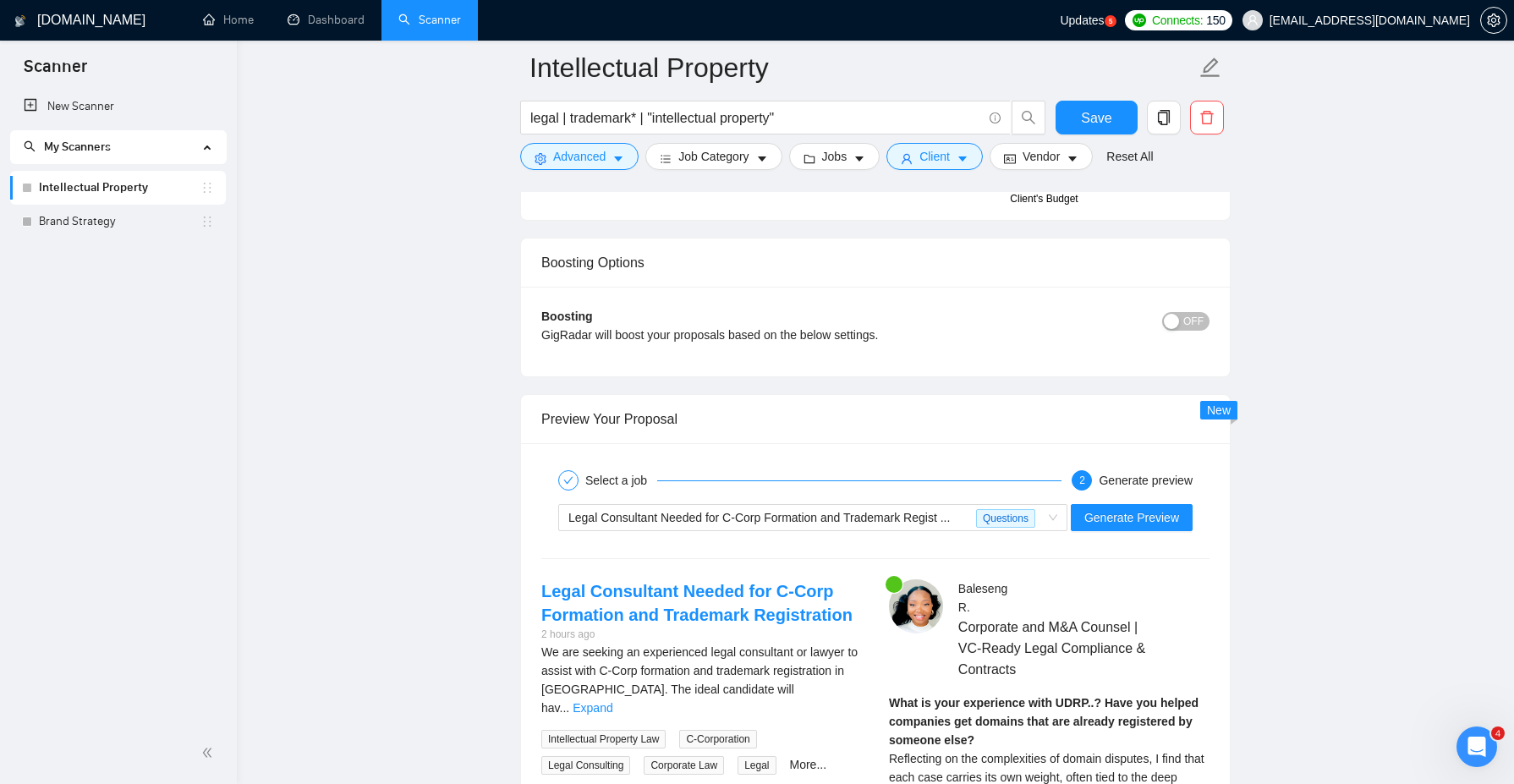 scroll, scrollTop: 2488, scrollLeft: 0, axis: vertical 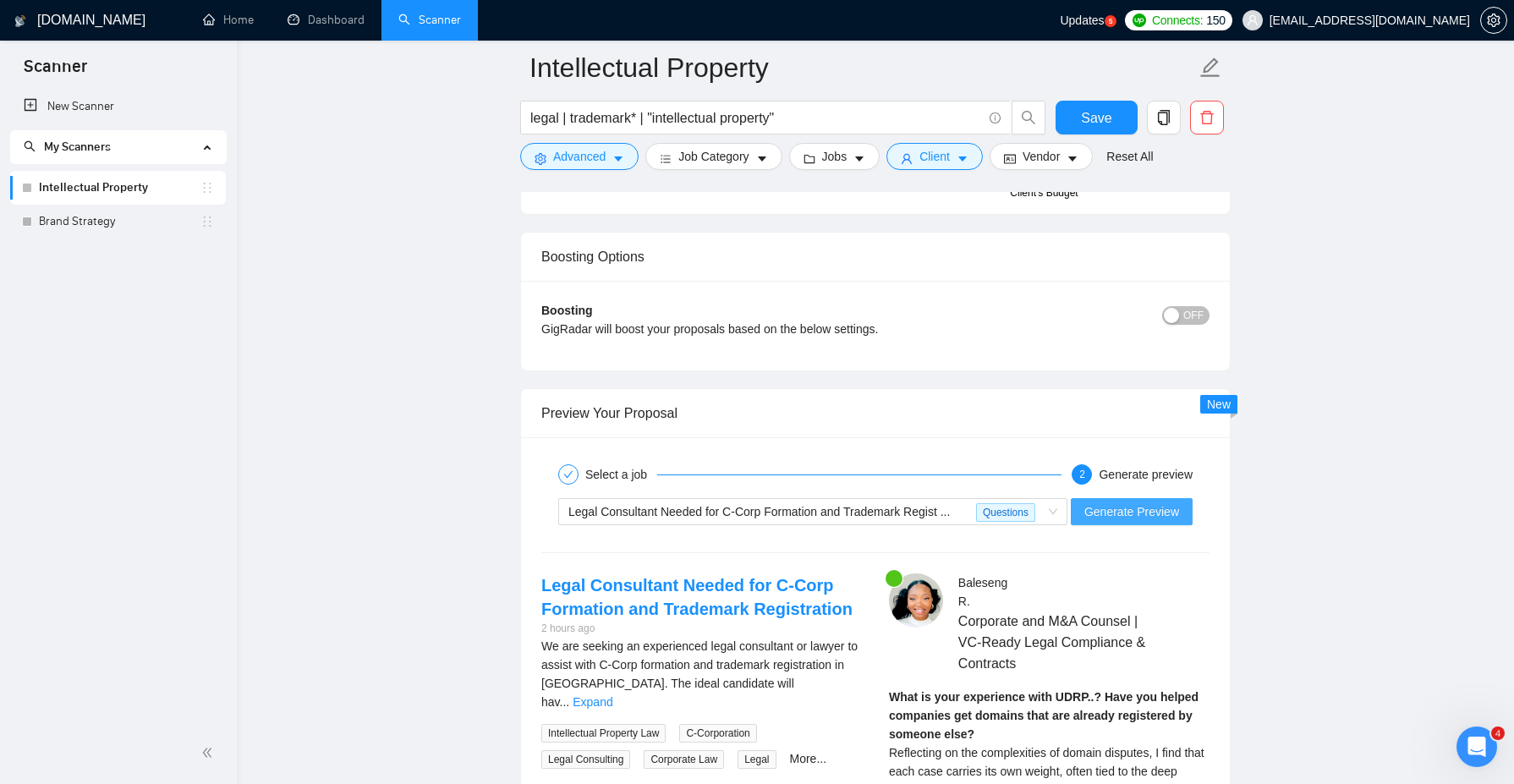 click on "Generate Preview" at bounding box center [1132, 512] 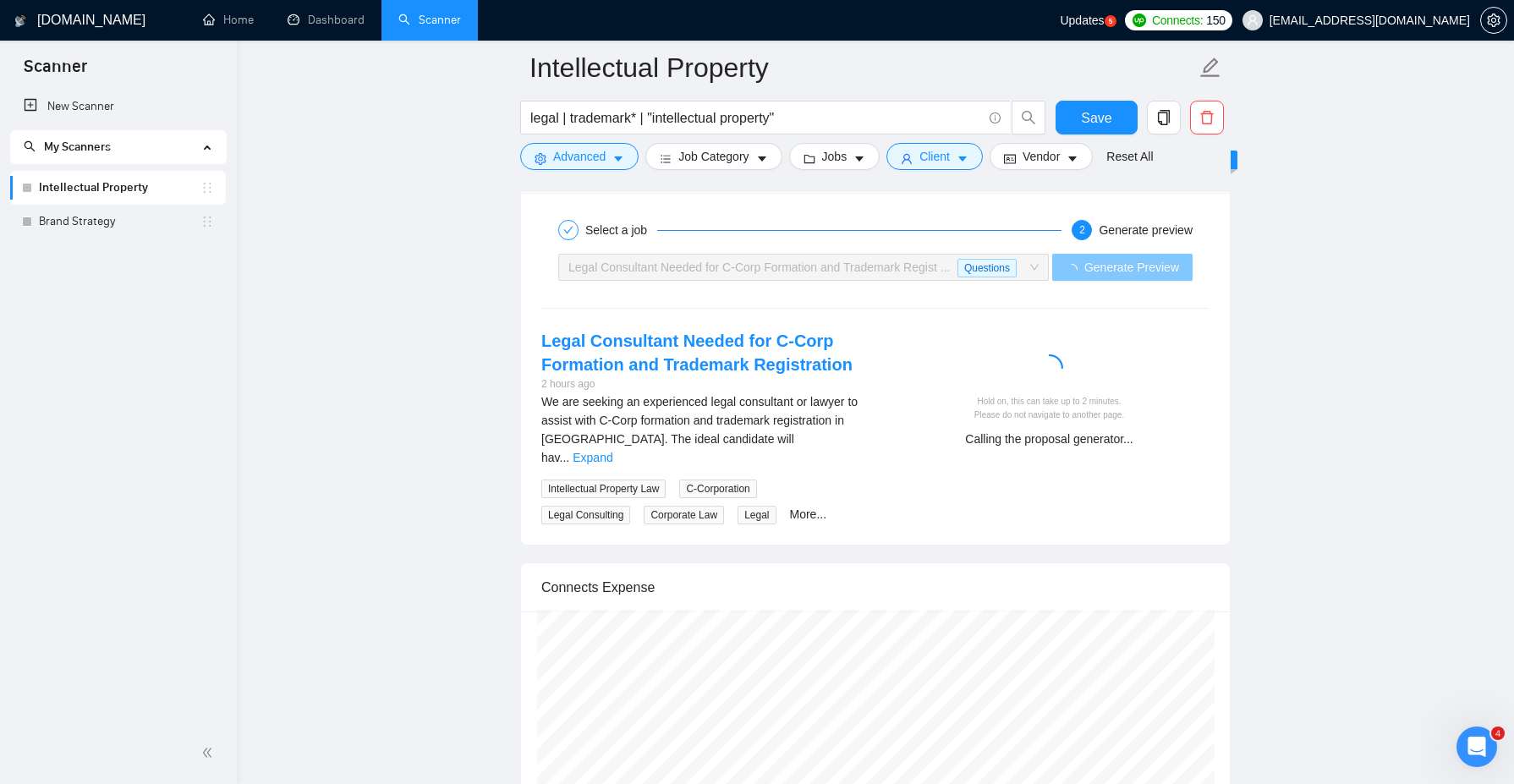 scroll, scrollTop: 2733, scrollLeft: 0, axis: vertical 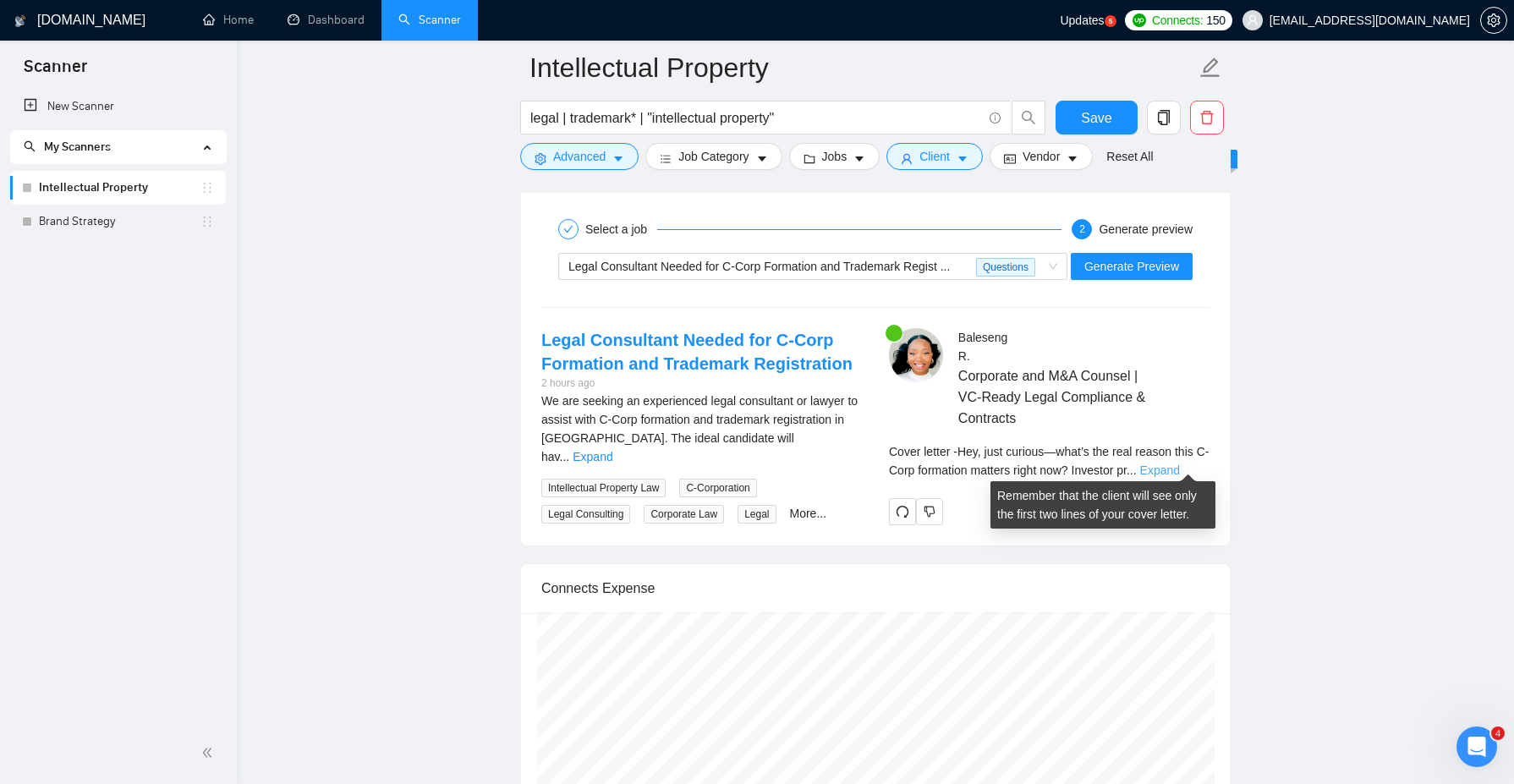click on "Expand" at bounding box center (1160, 470) 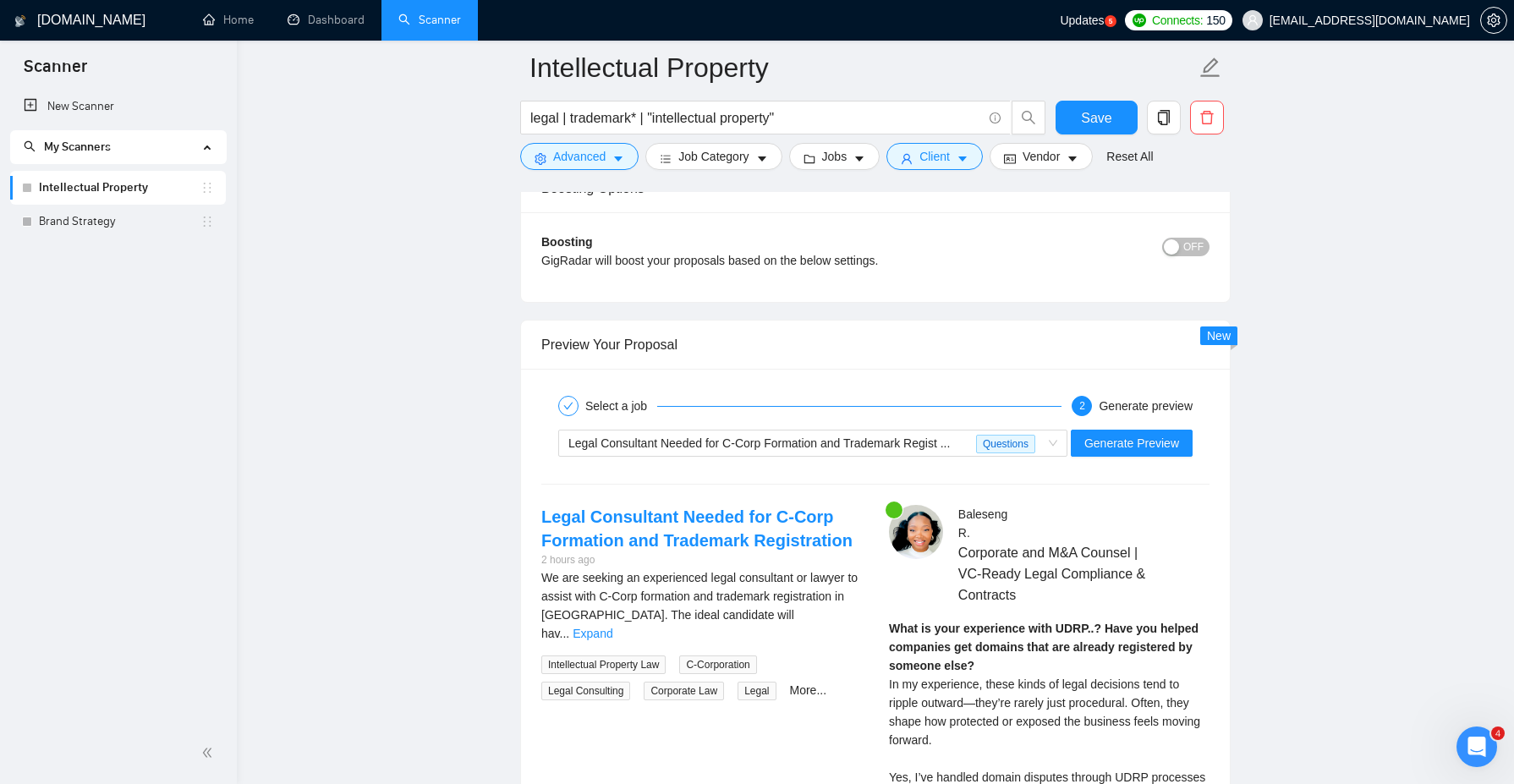 scroll, scrollTop: 2561, scrollLeft: 0, axis: vertical 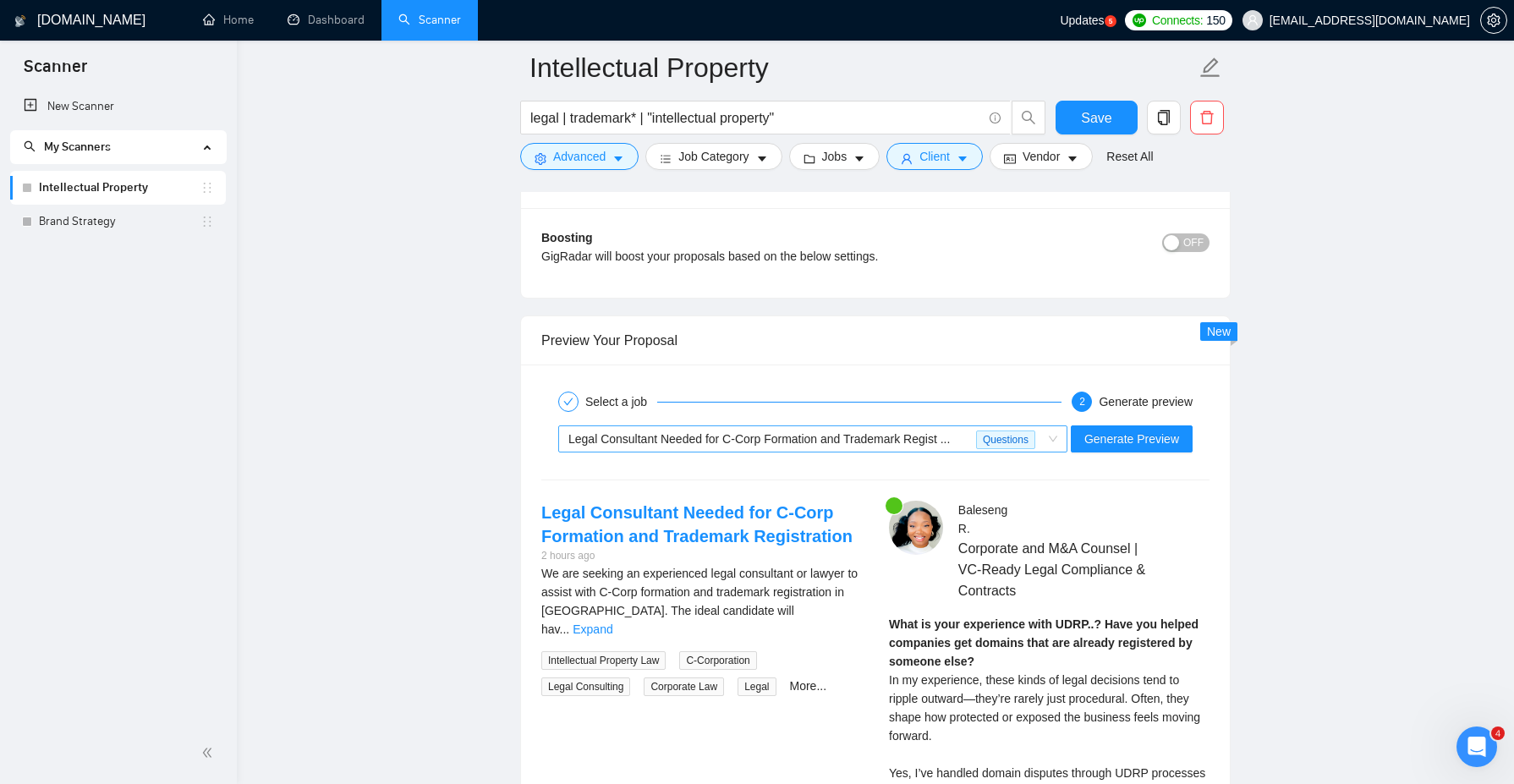 click on "Legal Consultant Needed for C-Corp Formation and Trademark Regist ..." at bounding box center (759, 439) 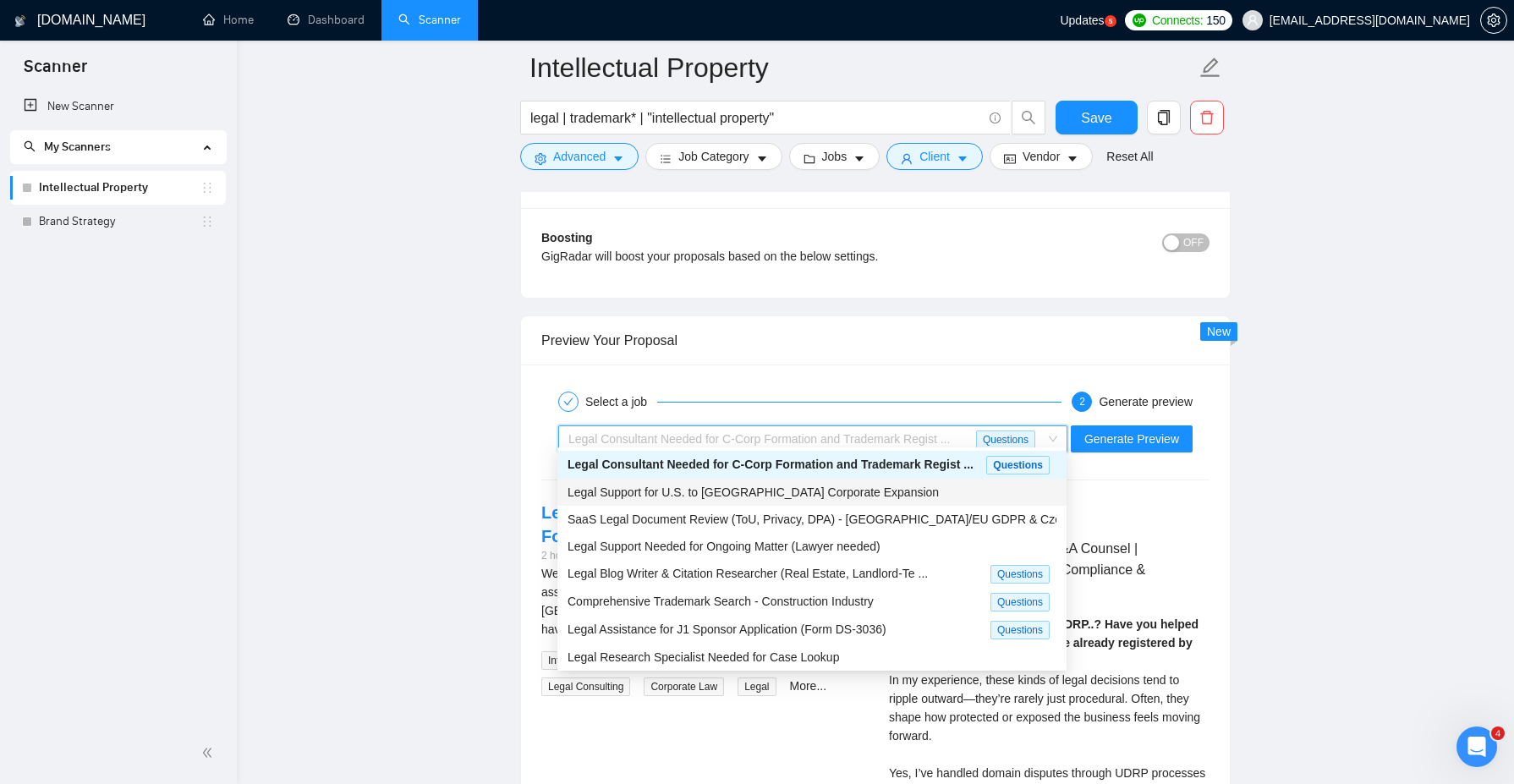 click on "Legal Support for U.S. to Brazil Corporate Expansion" at bounding box center (753, 492) 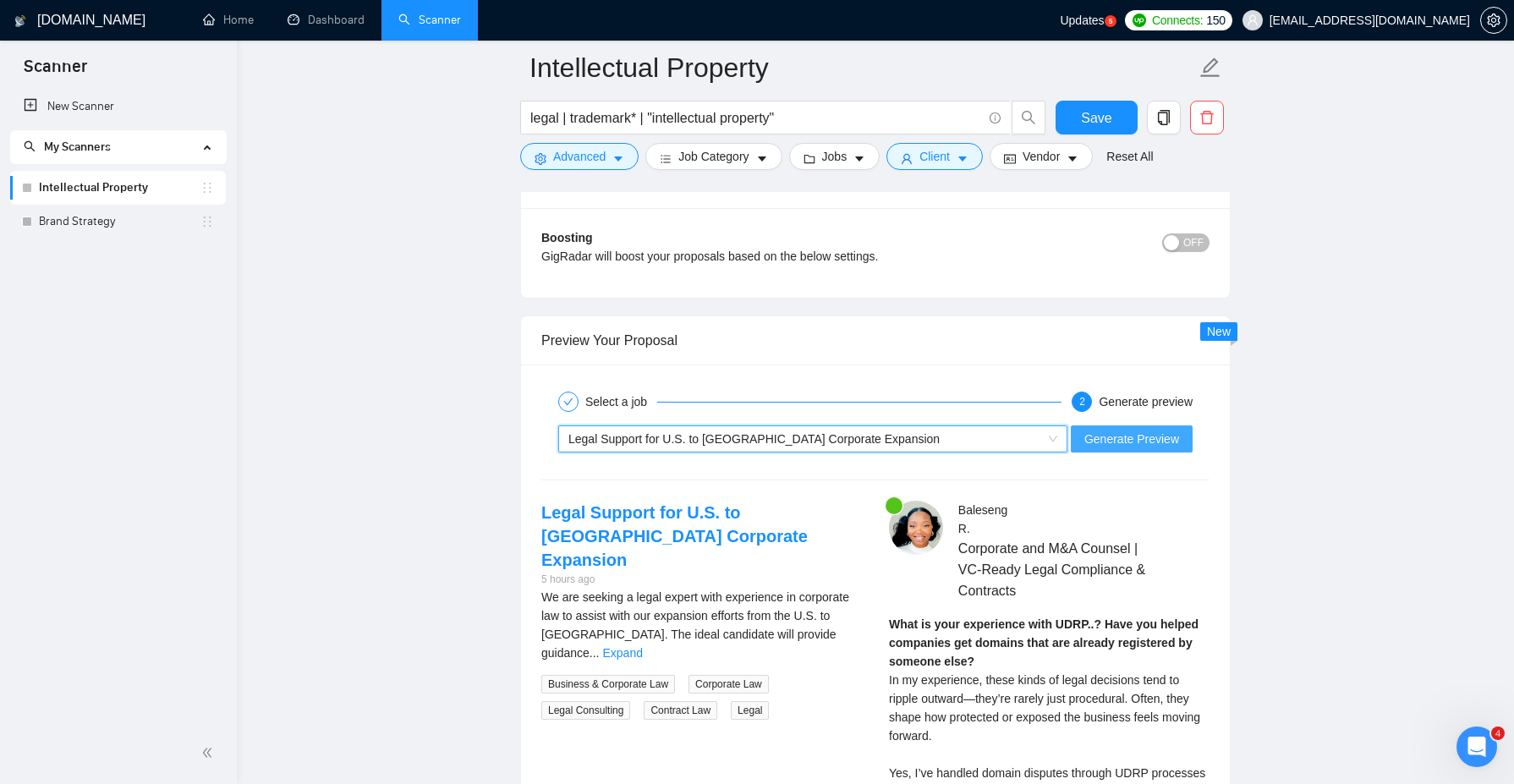 click on "Generate Preview" at bounding box center [1132, 439] 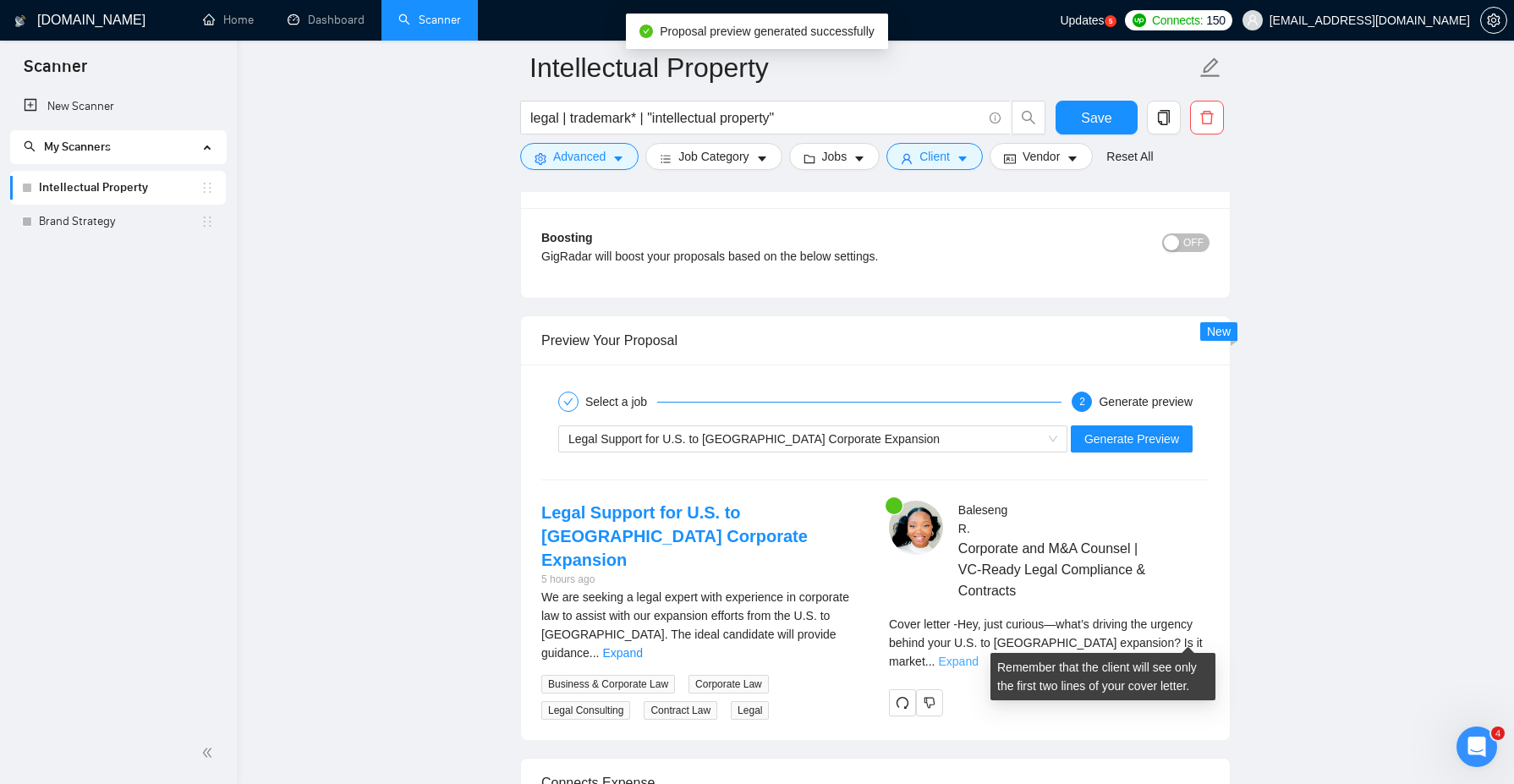 click on "Expand" at bounding box center (957, 661) 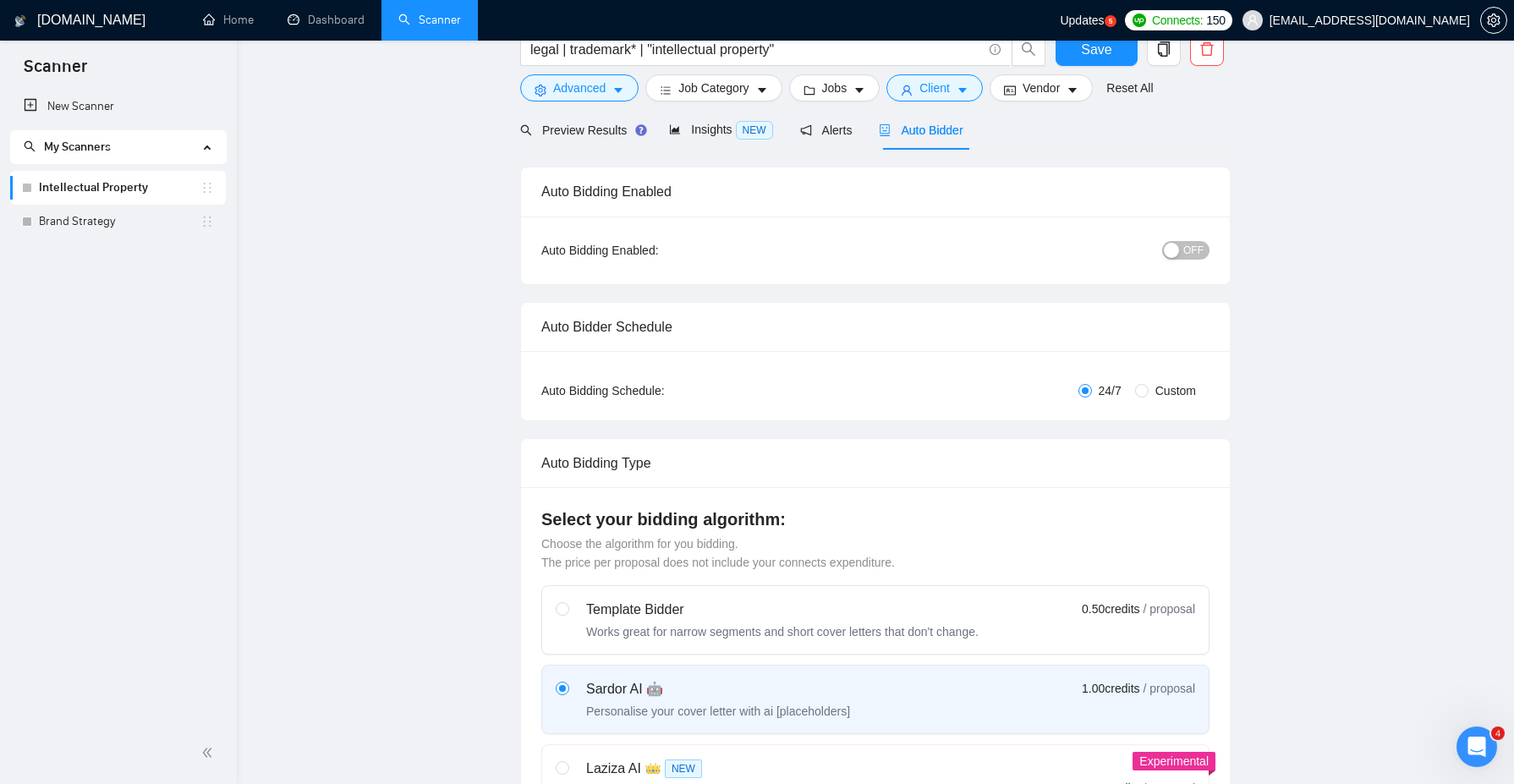 scroll, scrollTop: 0, scrollLeft: 0, axis: both 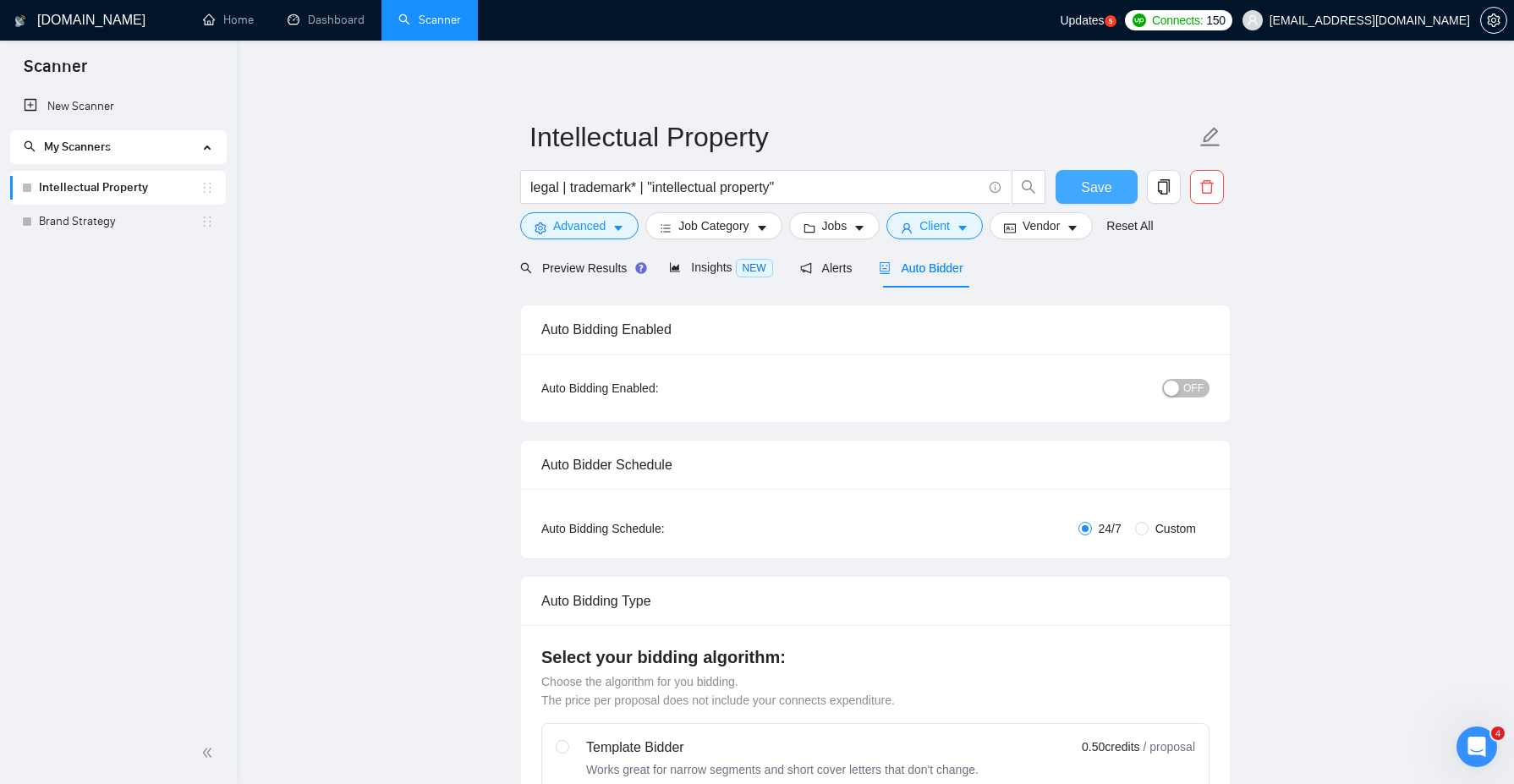 click on "Save" at bounding box center (1096, 187) 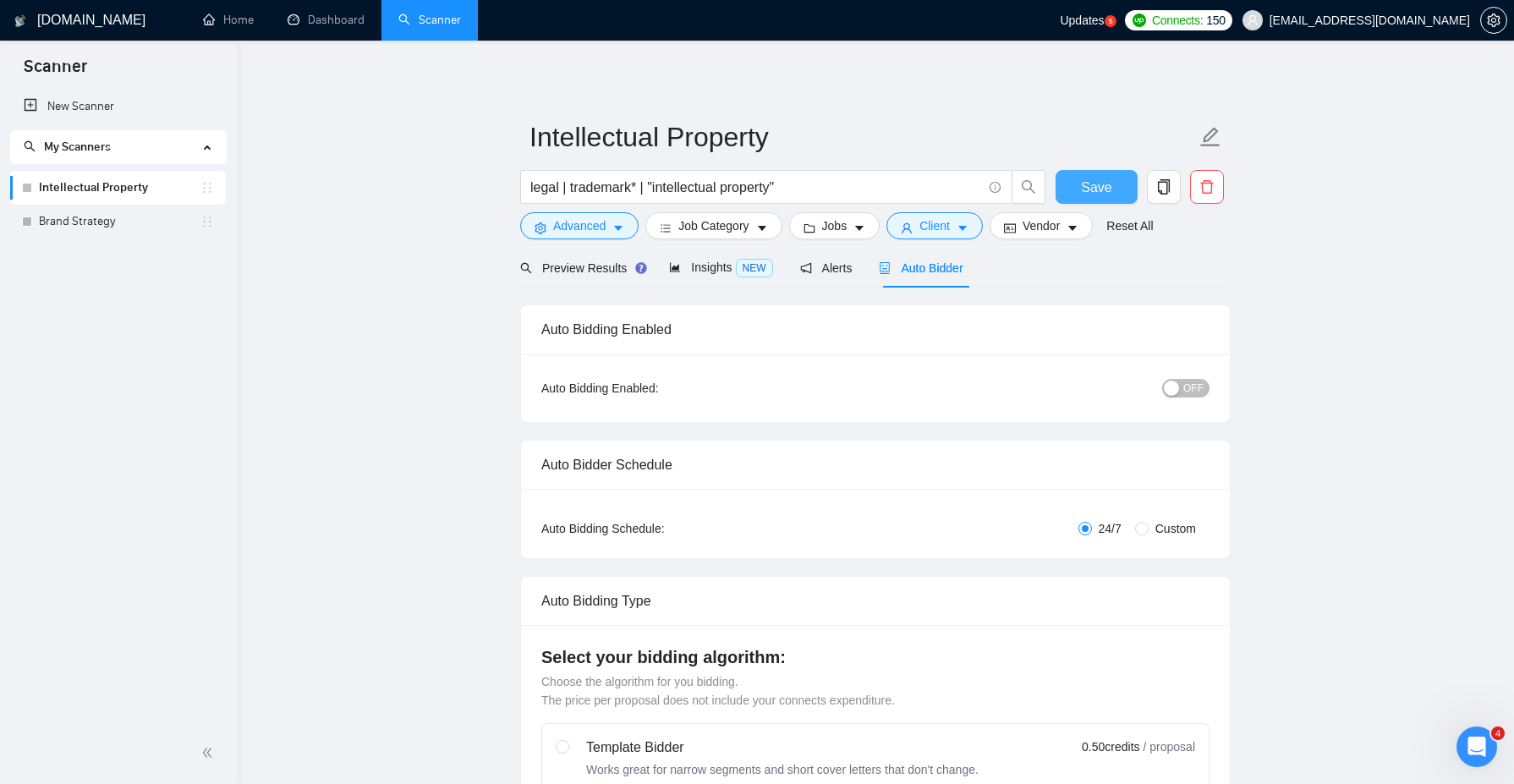 type 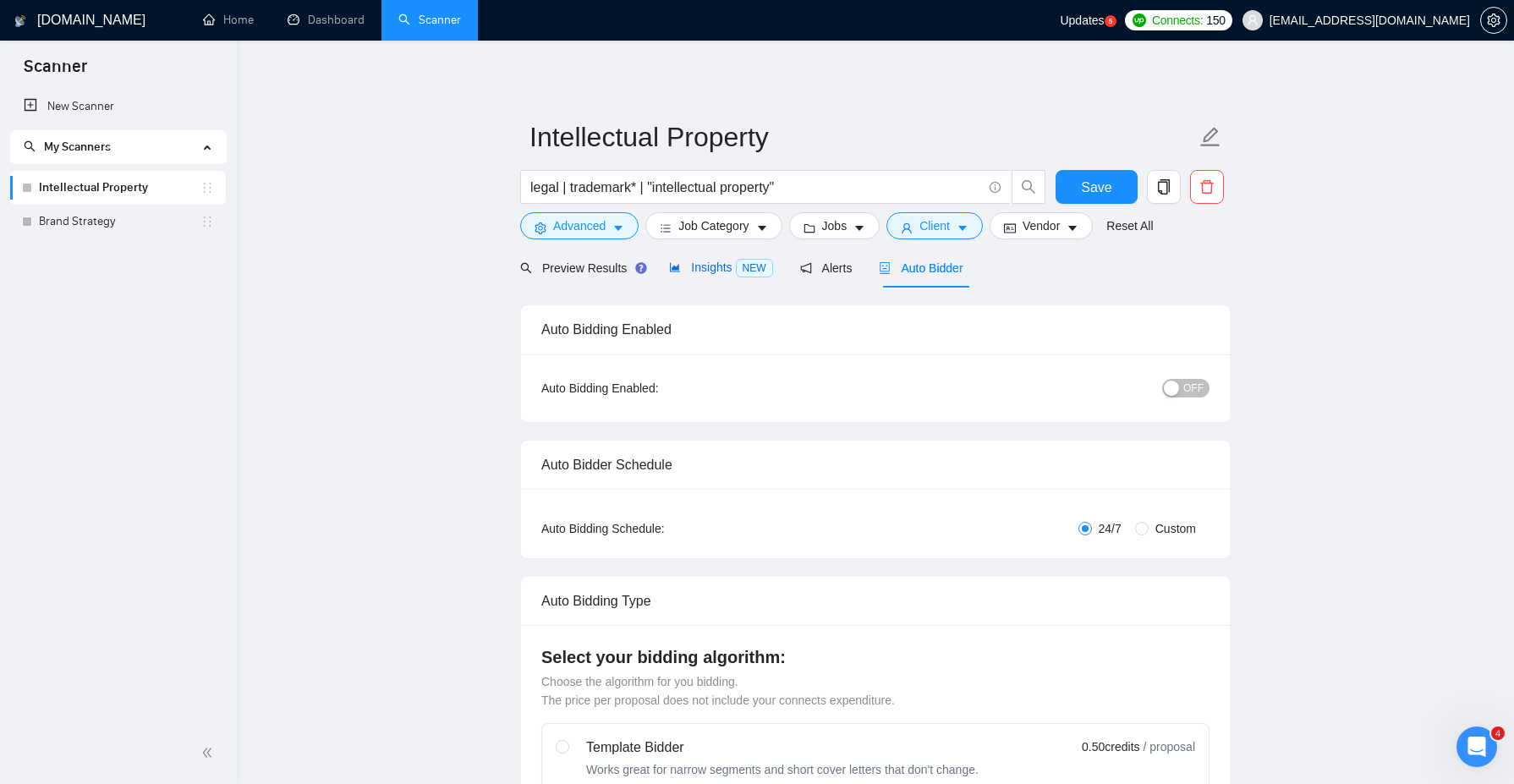 click on "Insights NEW" at bounding box center (721, 267) 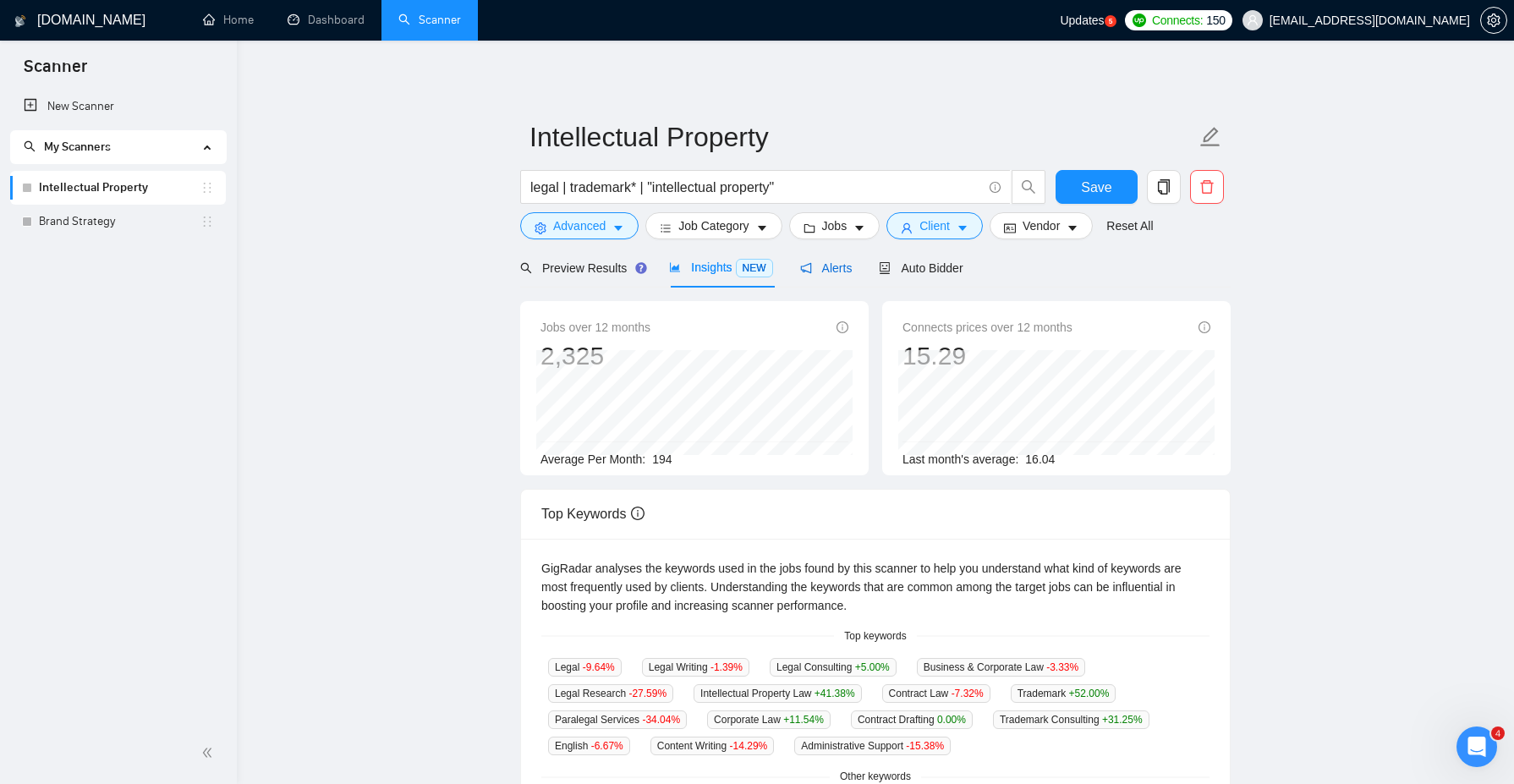 click on "Alerts" at bounding box center (826, 268) 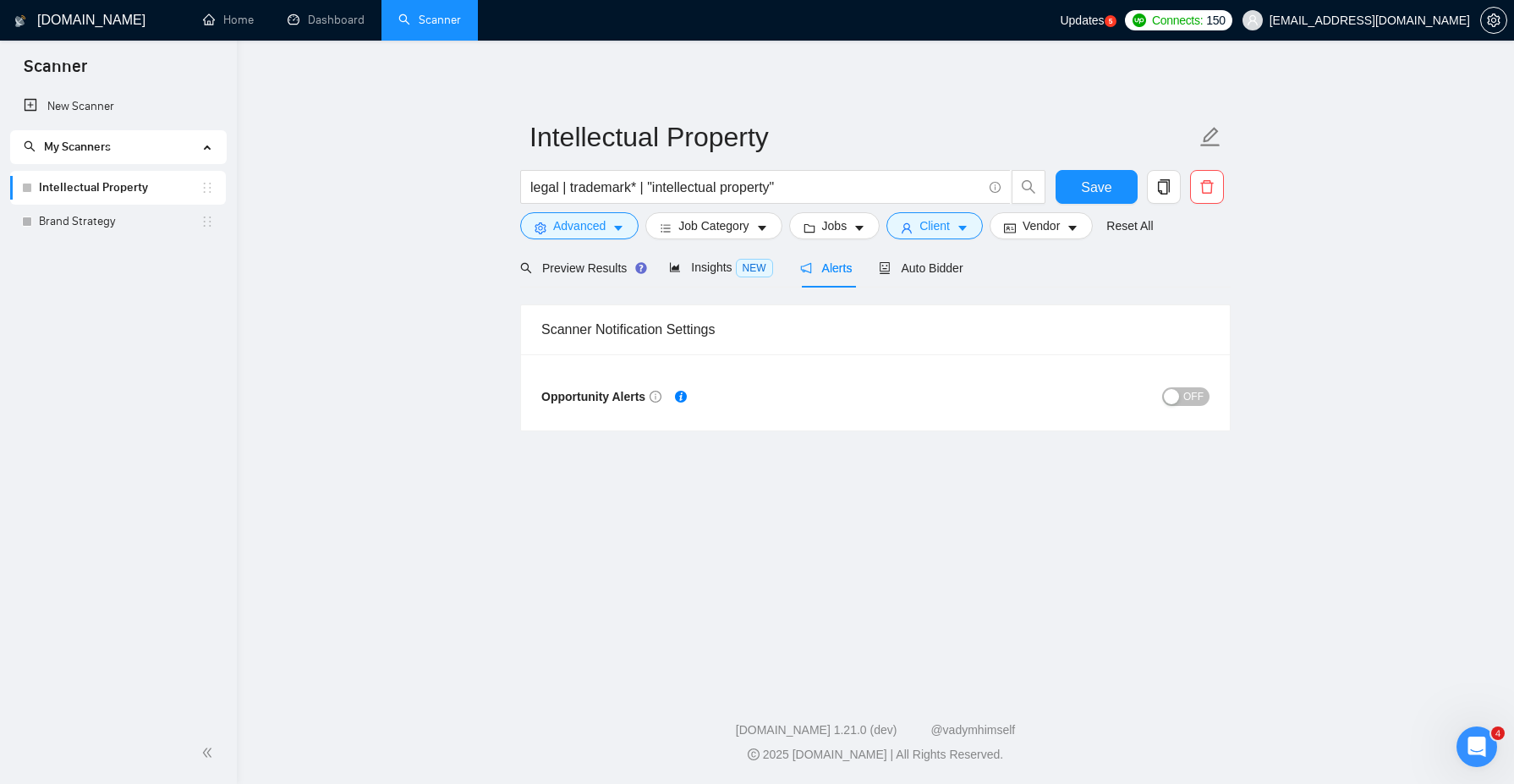click on "OFF" at bounding box center (1193, 397) 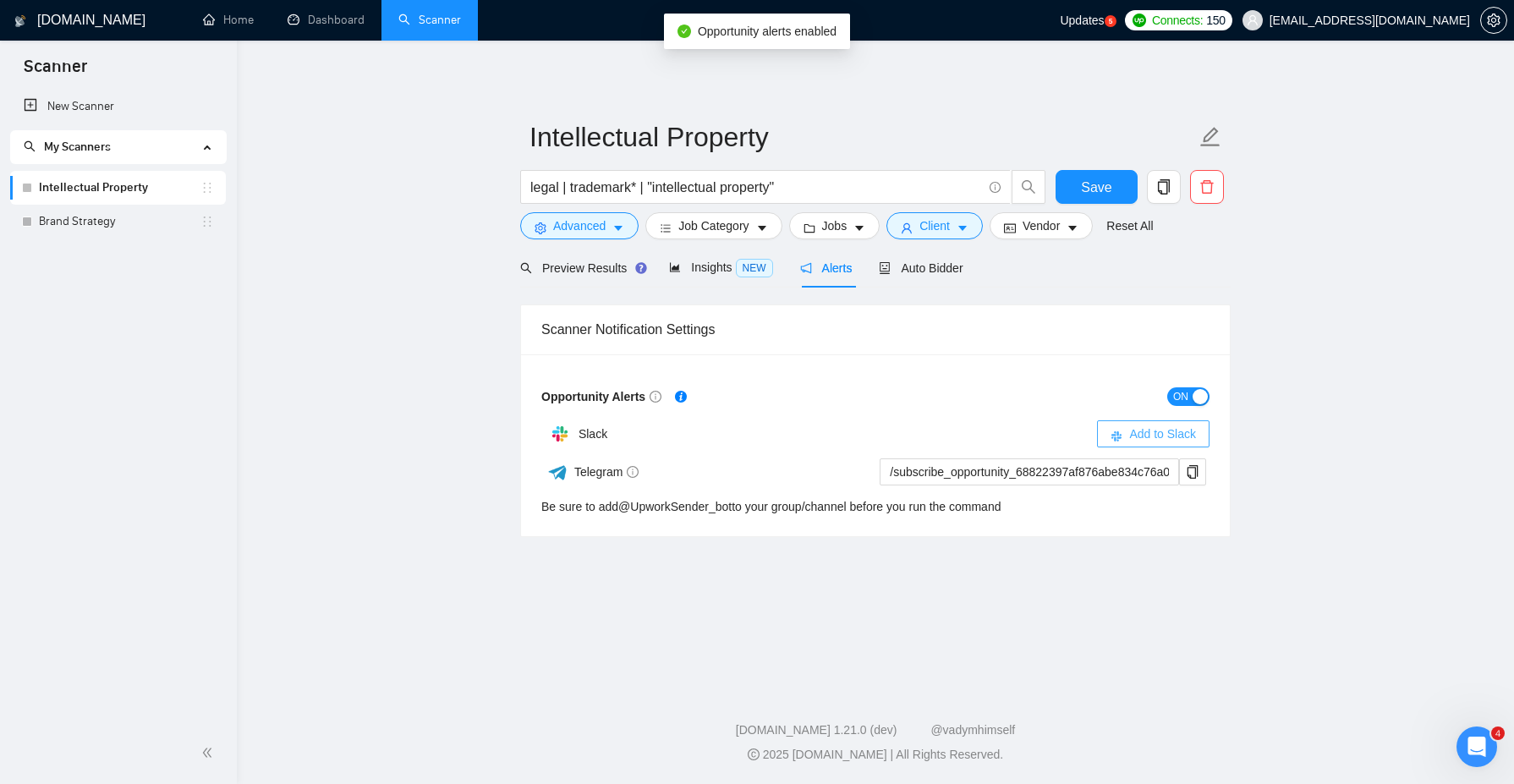 click on "Add to Slack" at bounding box center [1162, 434] 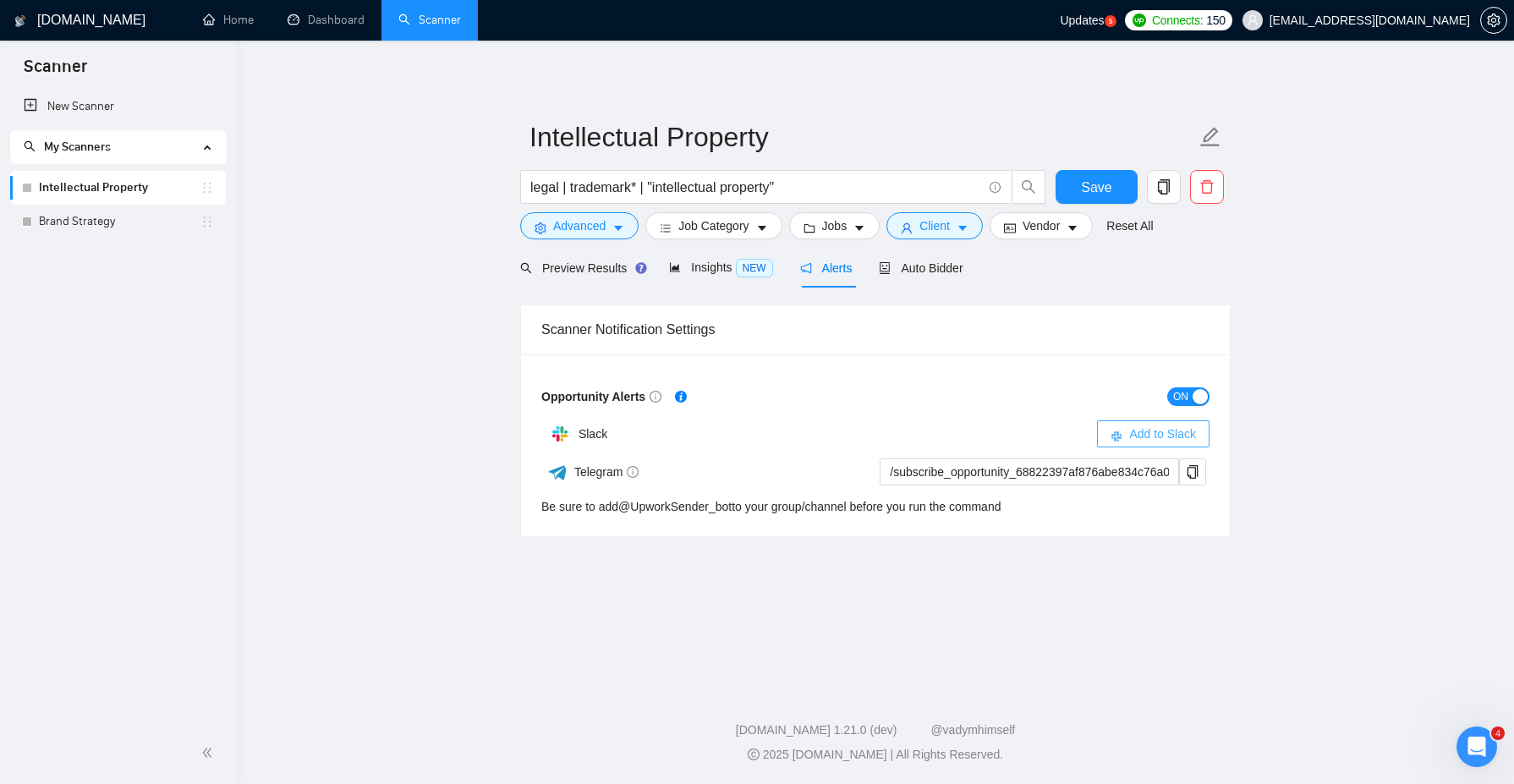 click on "Add to Slack" at bounding box center [1162, 434] 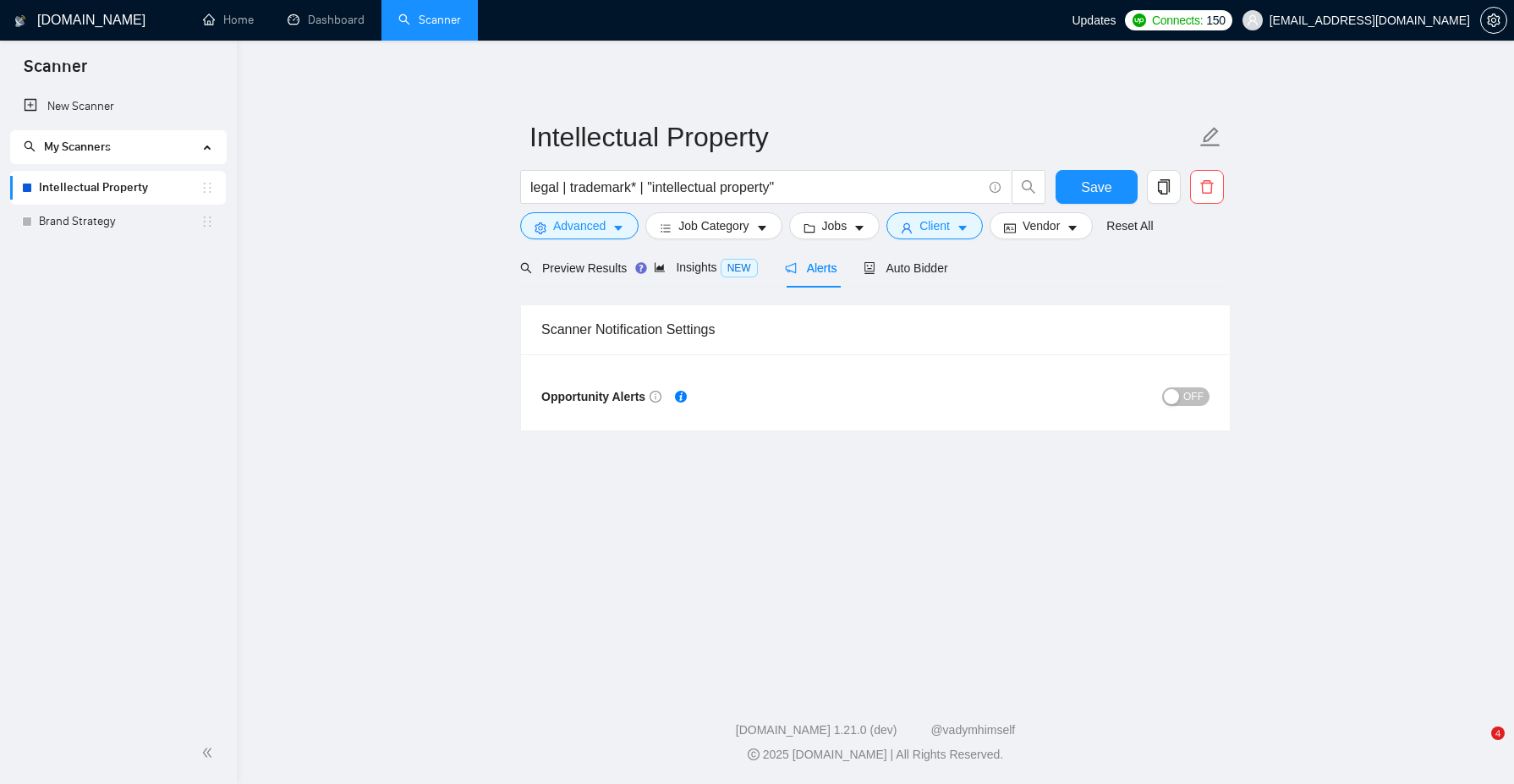scroll, scrollTop: 0, scrollLeft: 0, axis: both 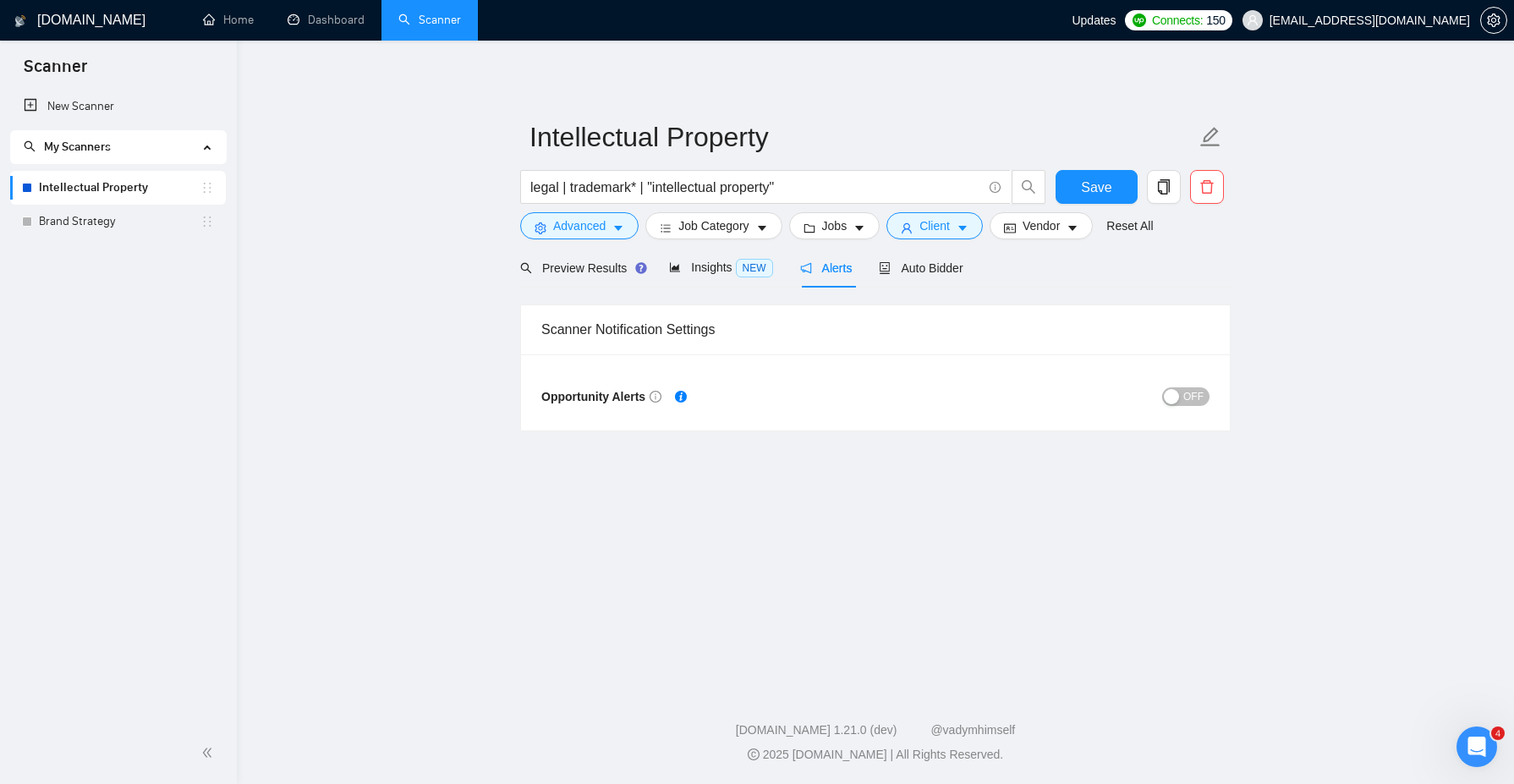 click on "OFF" at bounding box center (1193, 397) 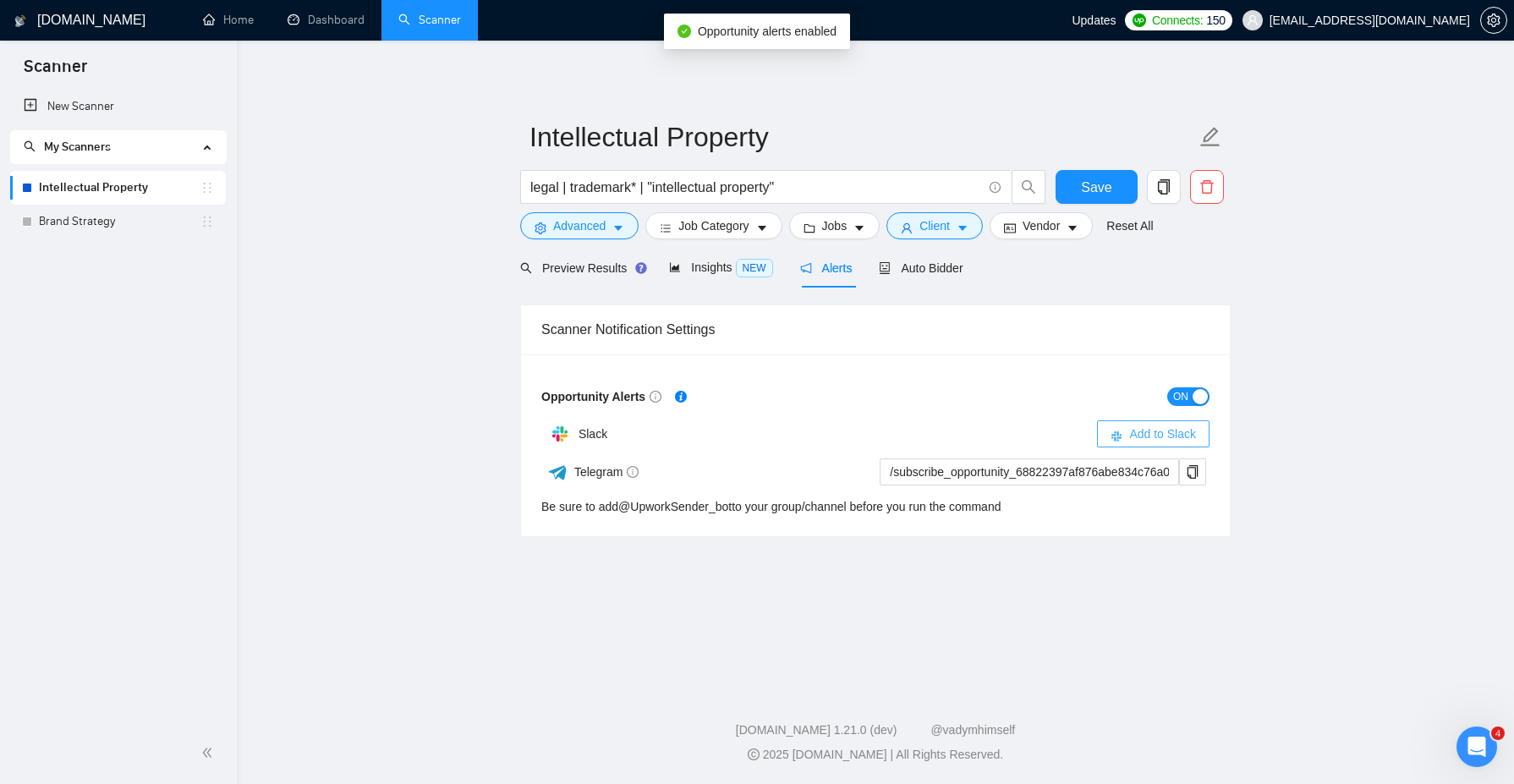 click on "Add to Slack" at bounding box center [1162, 434] 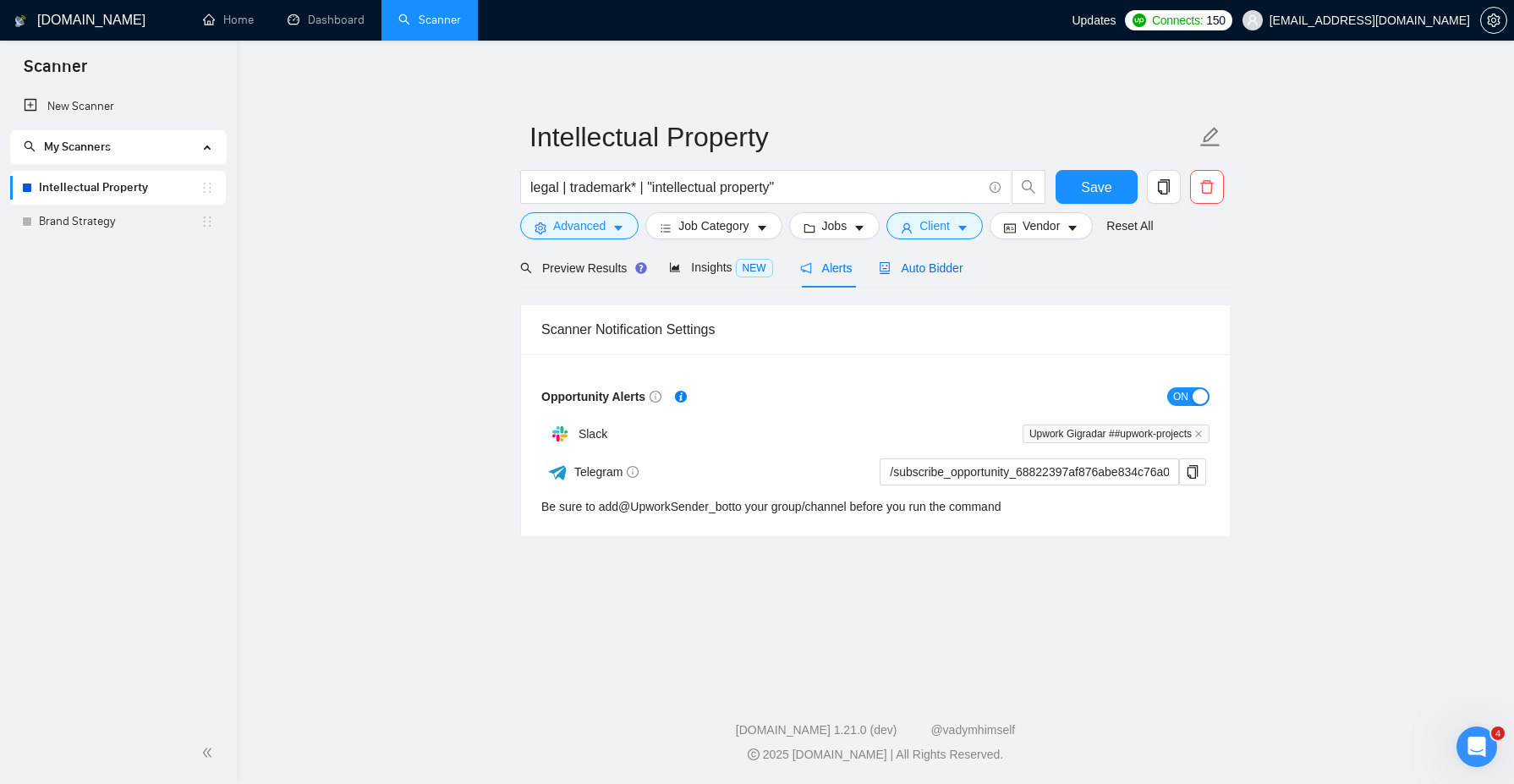 click on "Auto Bidder" at bounding box center (920, 268) 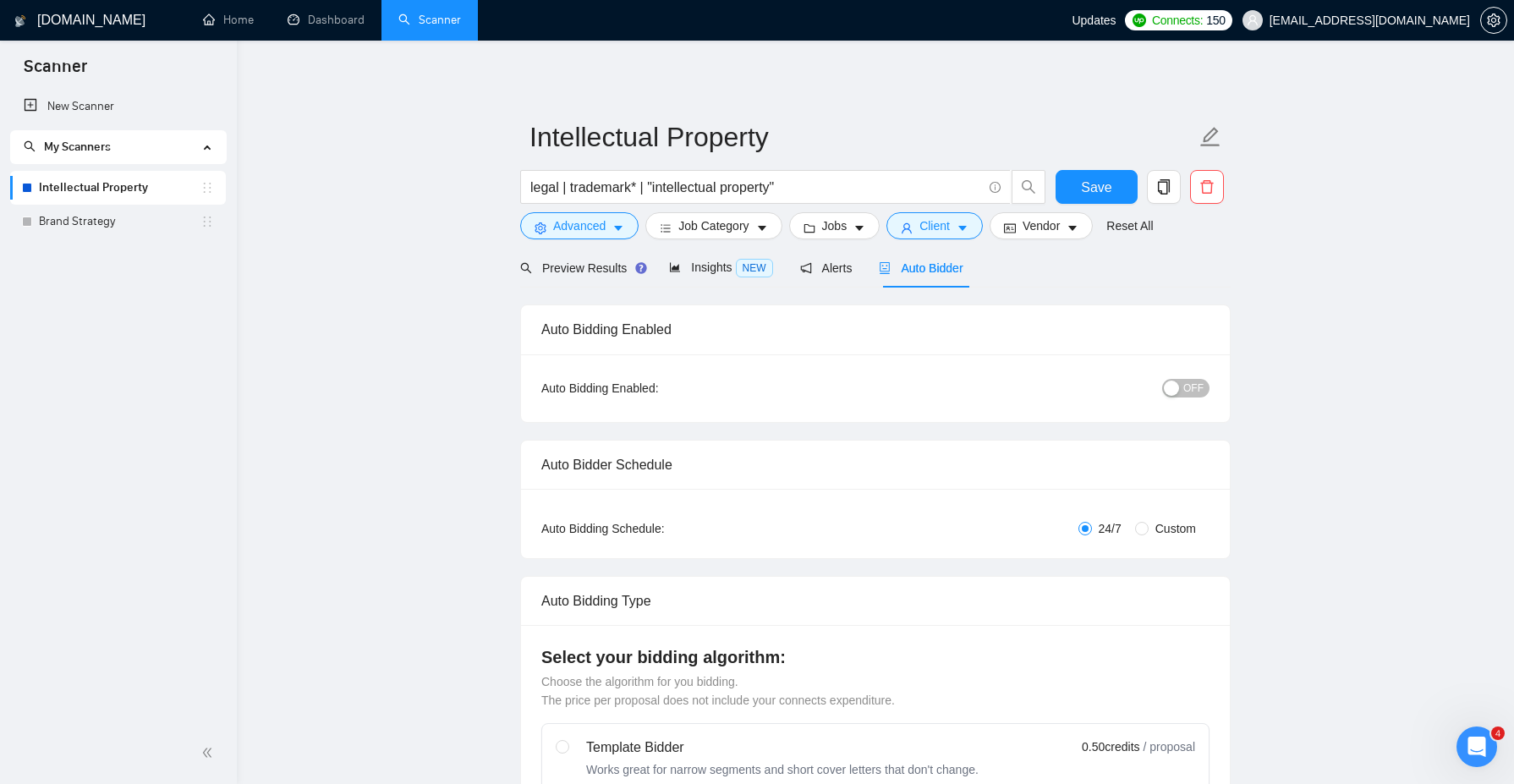 click on "OFF" at bounding box center (1193, 388) 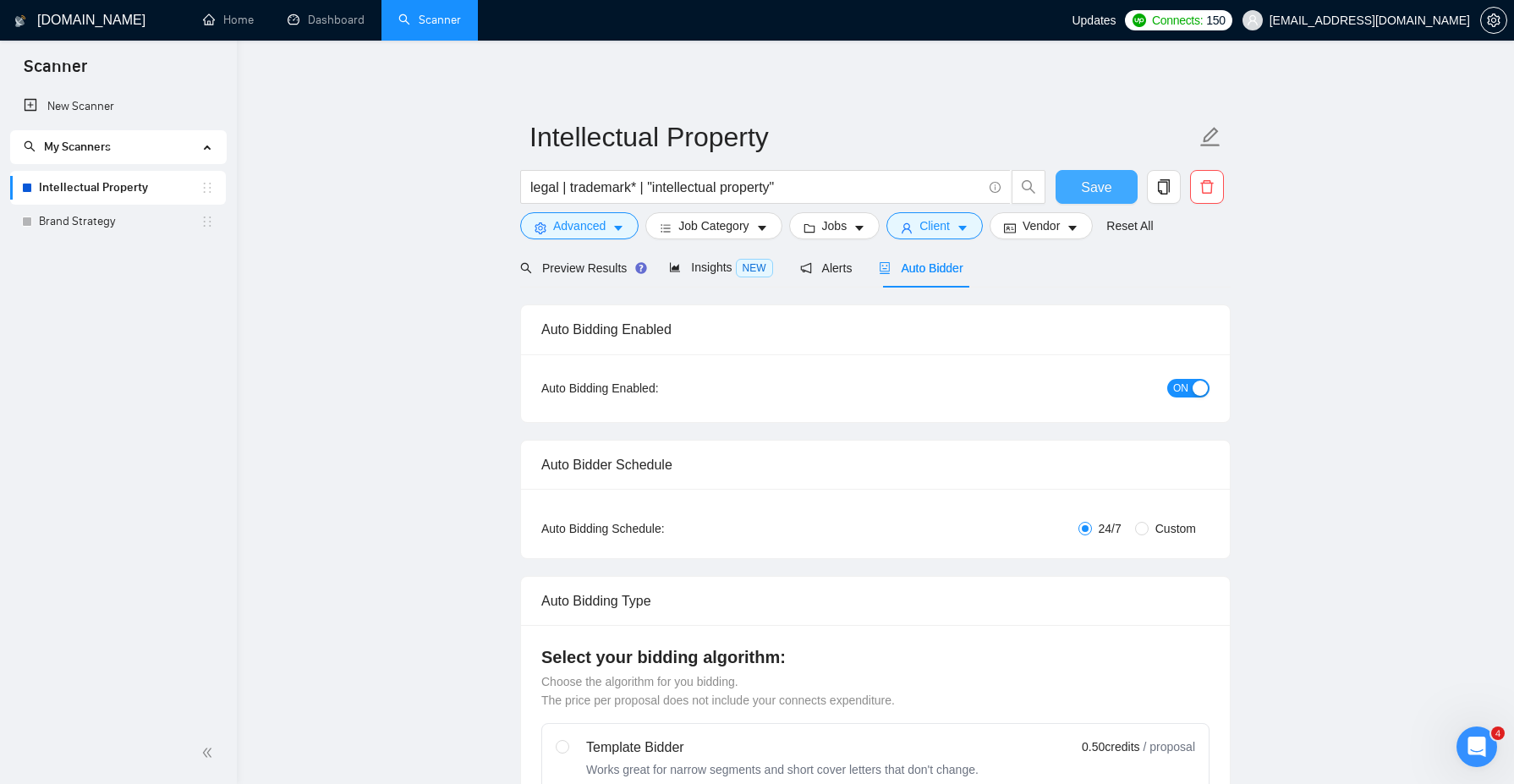 click on "Save" at bounding box center (1096, 187) 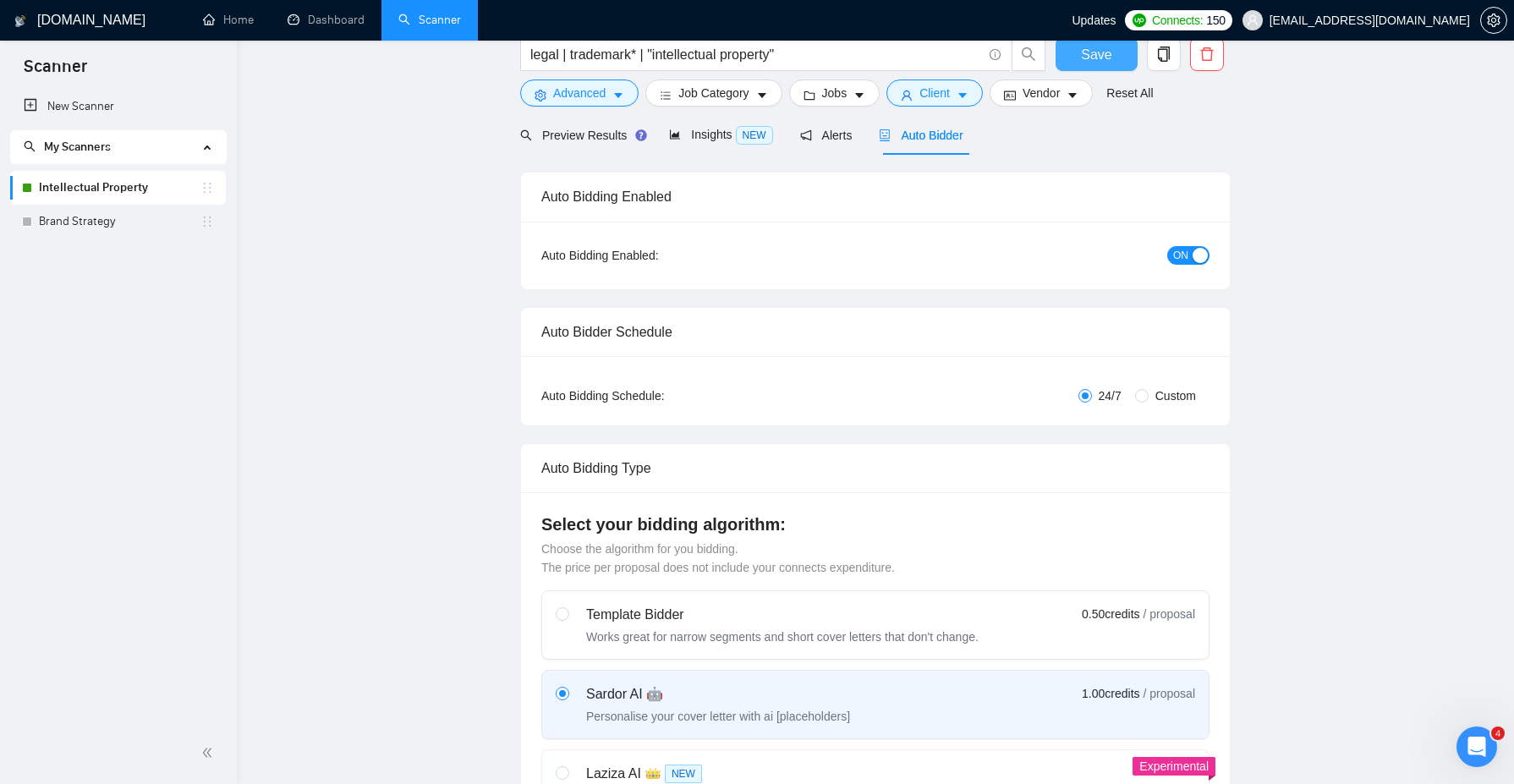 scroll, scrollTop: 0, scrollLeft: 0, axis: both 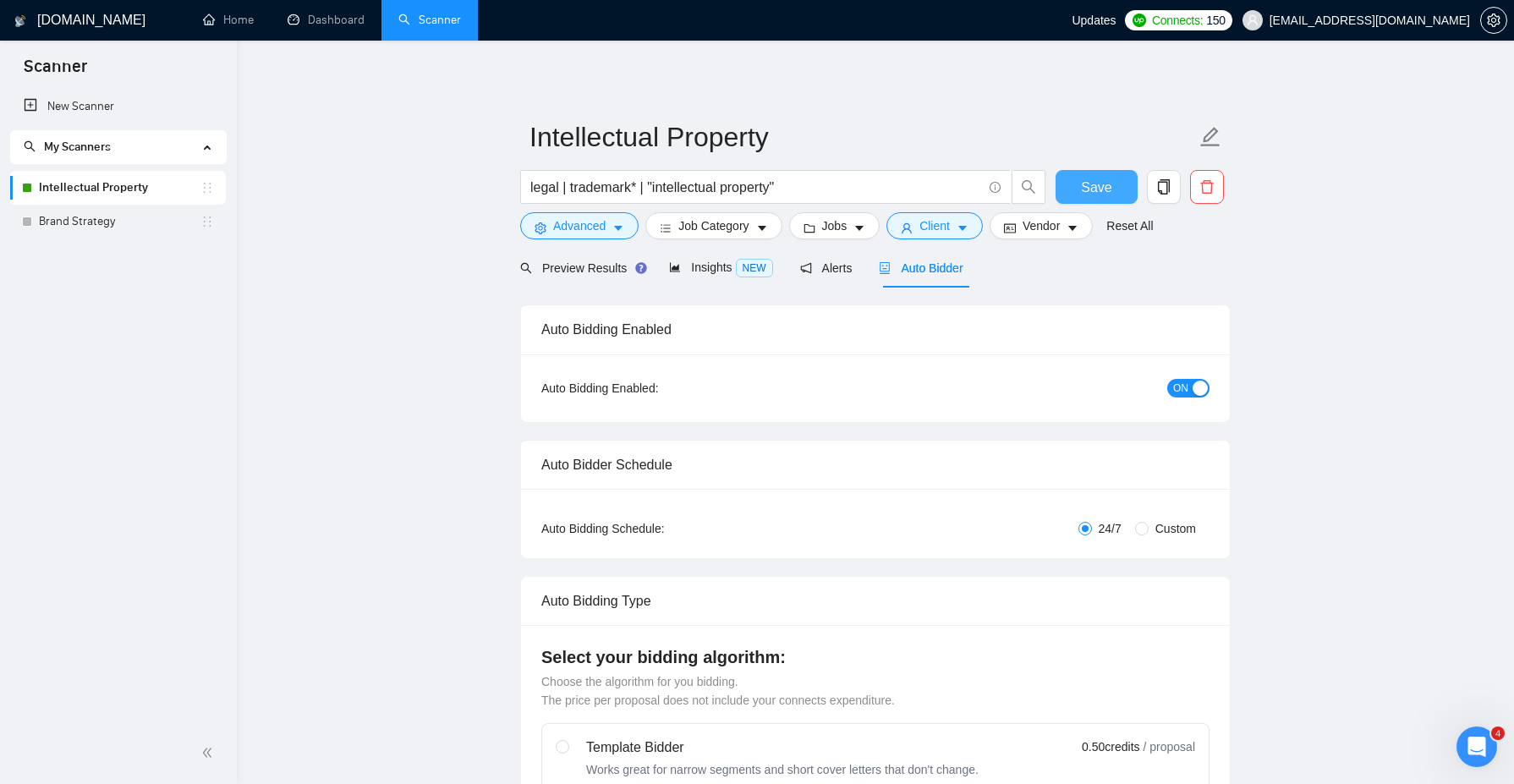 click on "Save" at bounding box center (1096, 187) 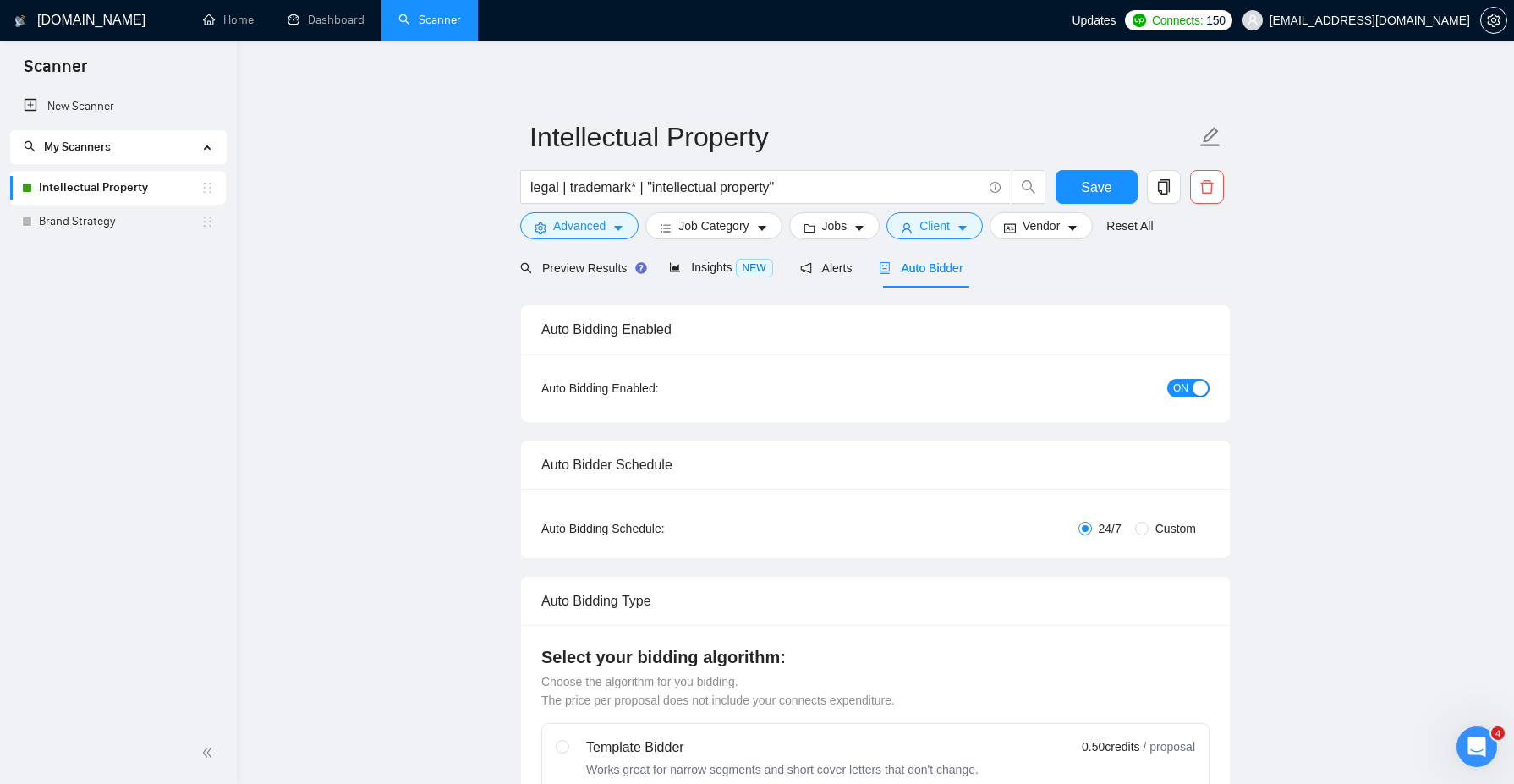 click on "Inactive - Bidding paused or not configured" at bounding box center (30, 216) 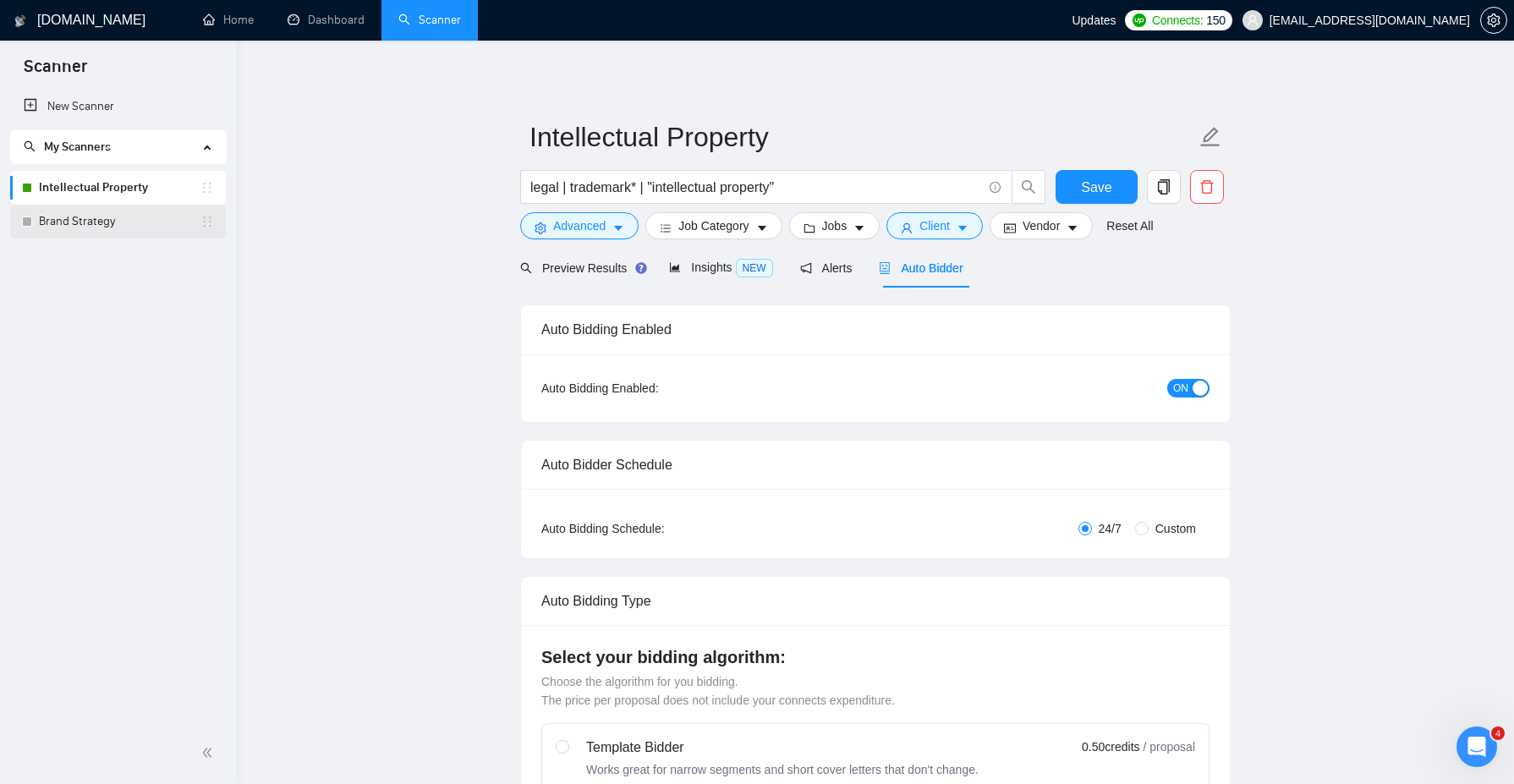 click on "Brand Strategy" at bounding box center (119, 222) 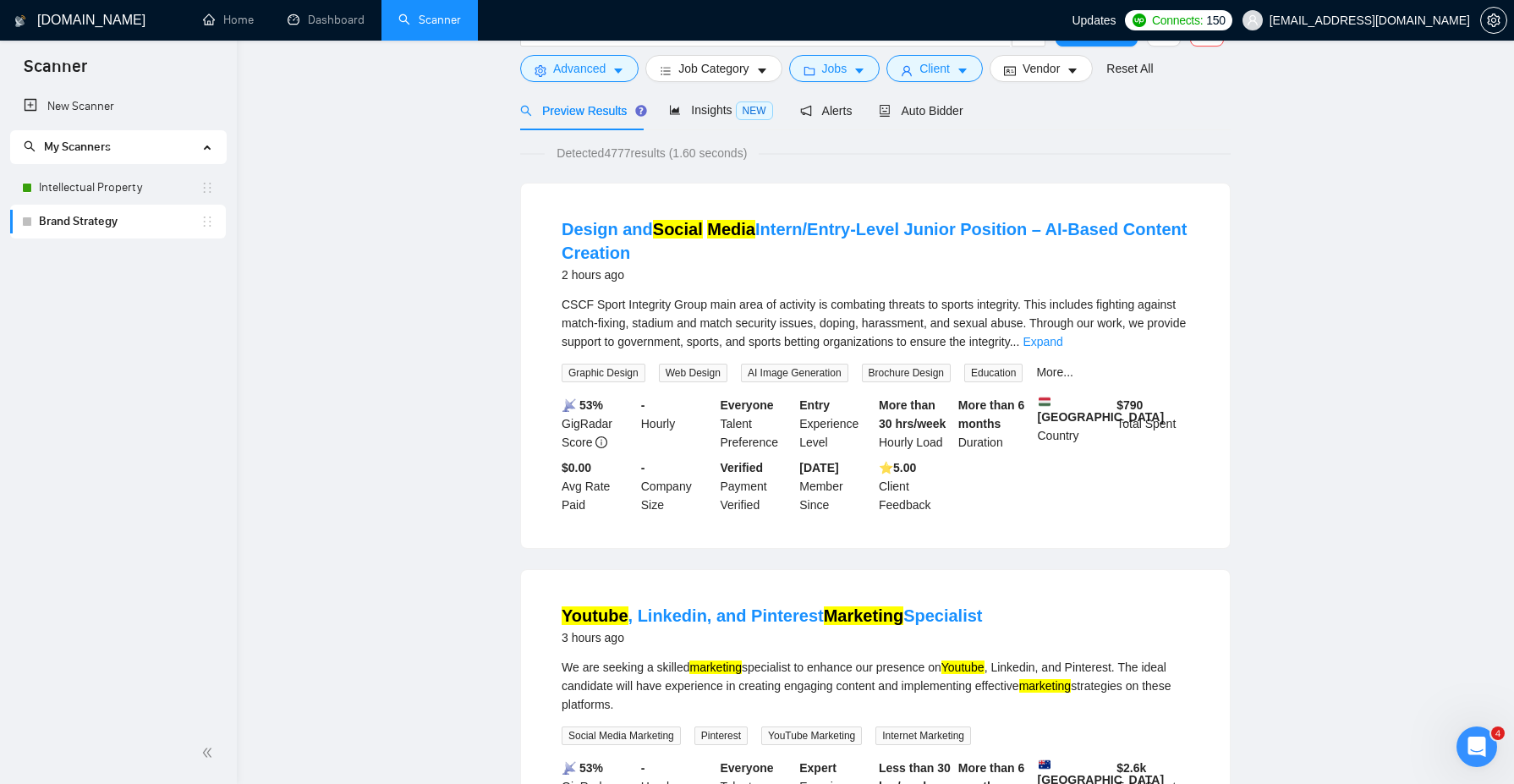 scroll, scrollTop: 0, scrollLeft: 0, axis: both 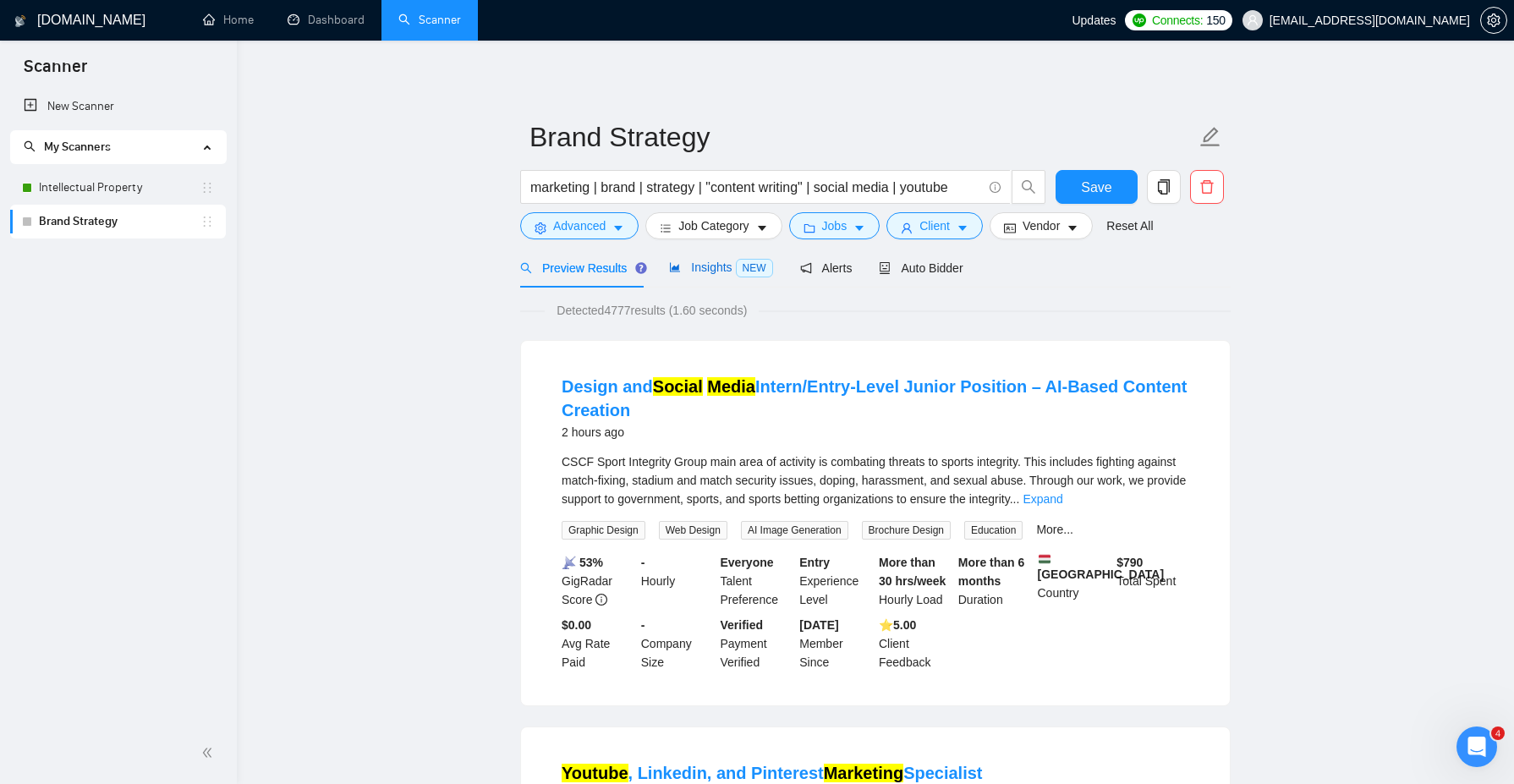 click on "Insights NEW" at bounding box center [721, 267] 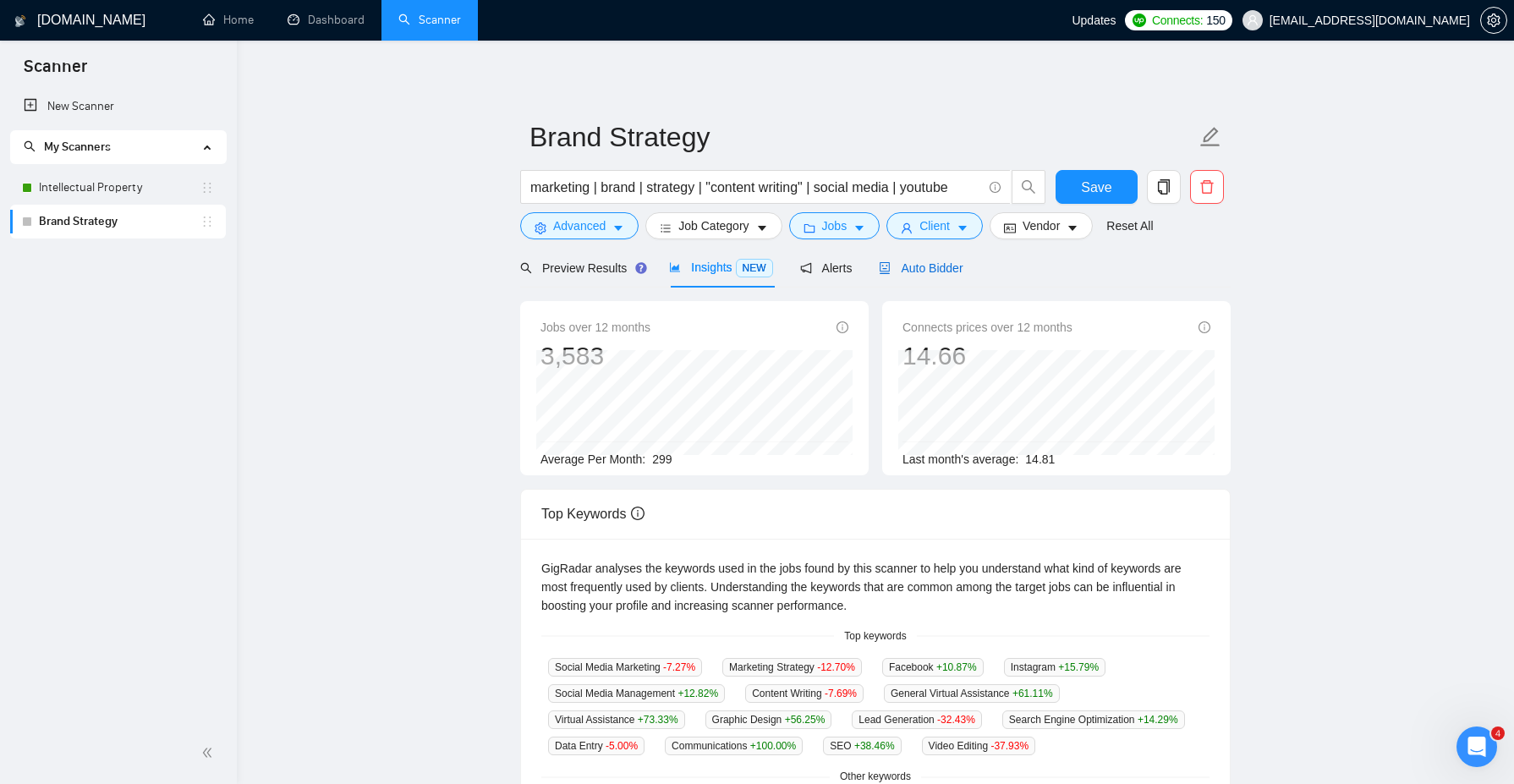 click on "Auto Bidder" at bounding box center (920, 268) 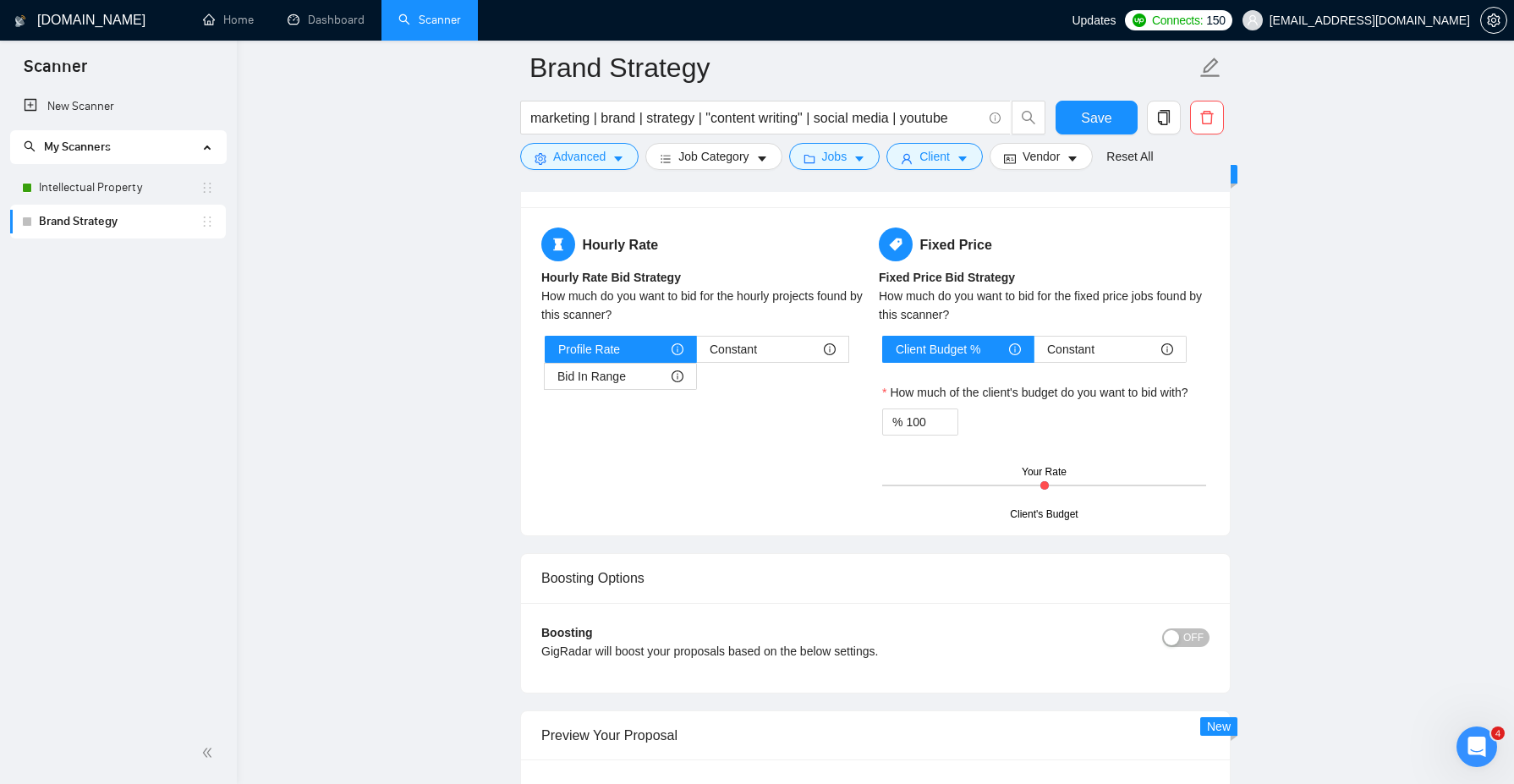 scroll, scrollTop: 1925, scrollLeft: 0, axis: vertical 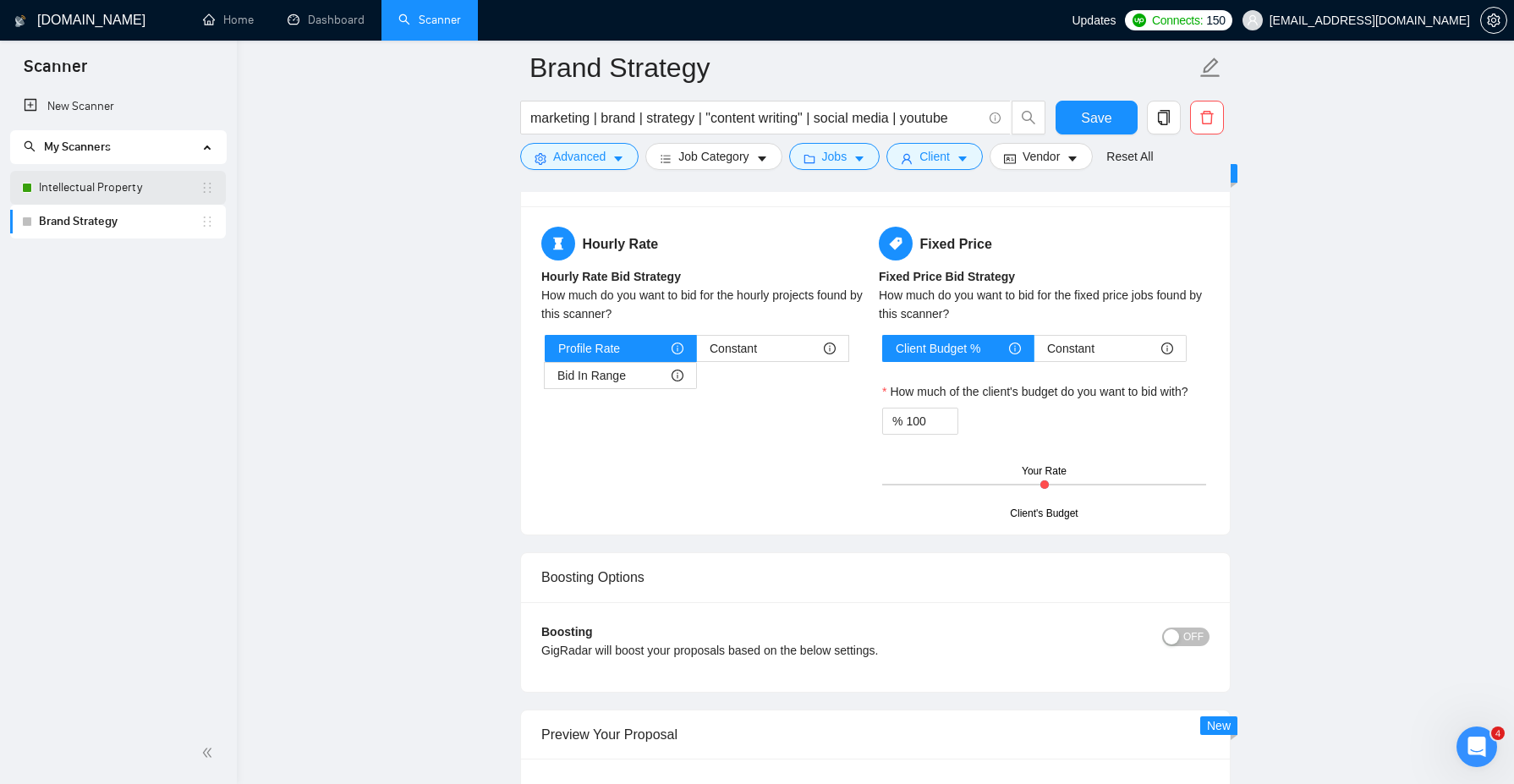 click on "Intellectual Property" at bounding box center [119, 188] 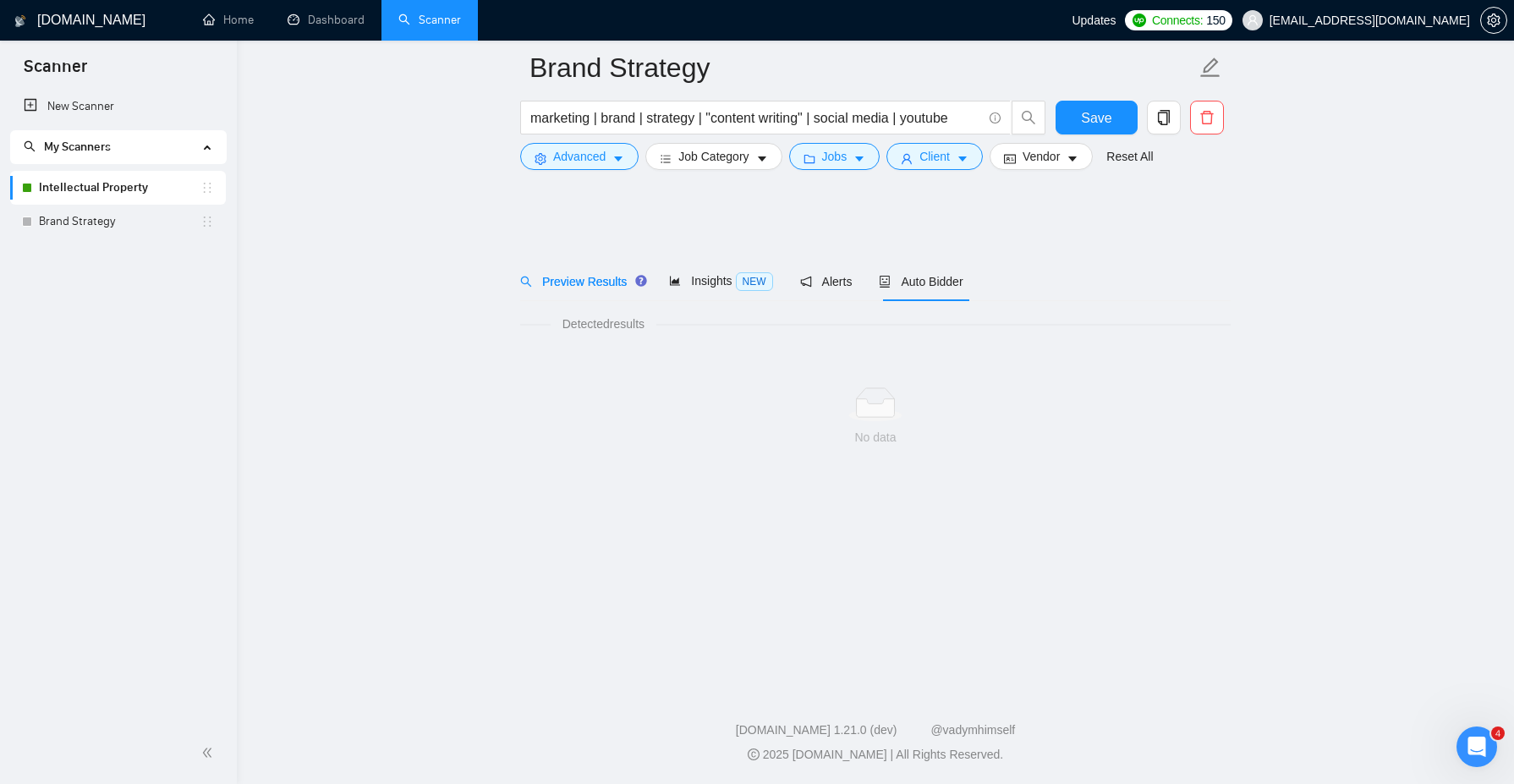 scroll, scrollTop: 0, scrollLeft: 0, axis: both 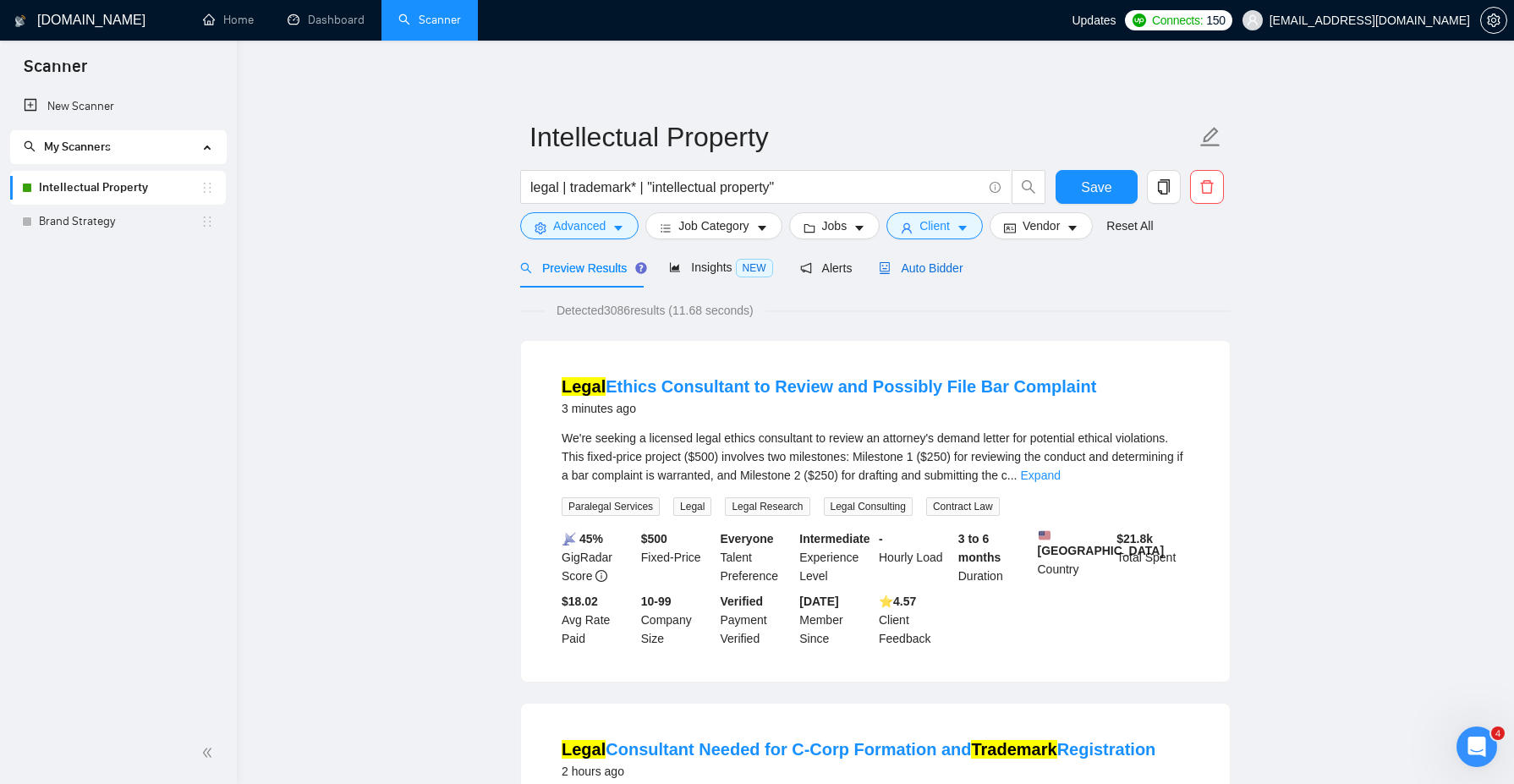 click on "Auto Bidder" at bounding box center (920, 268) 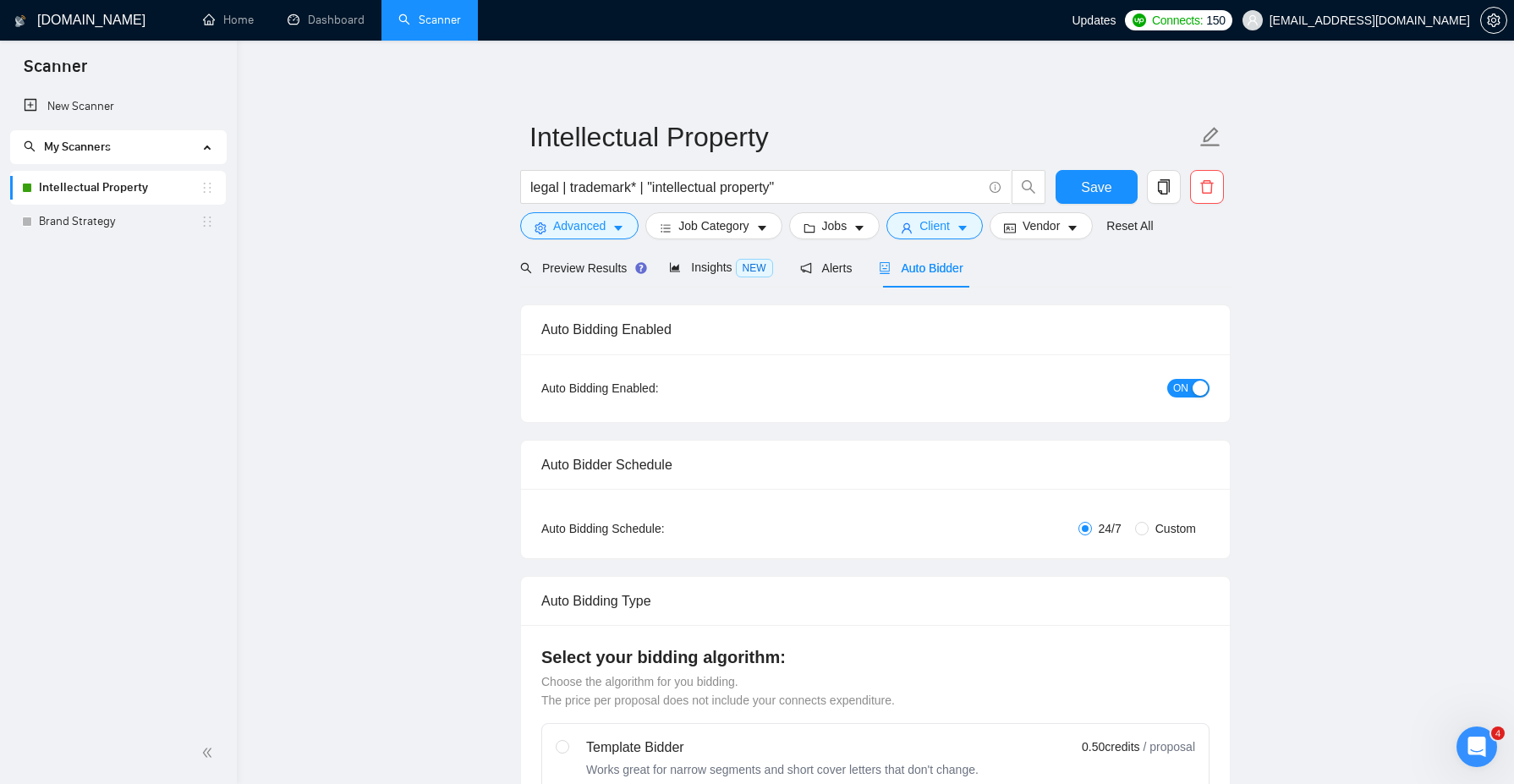 type 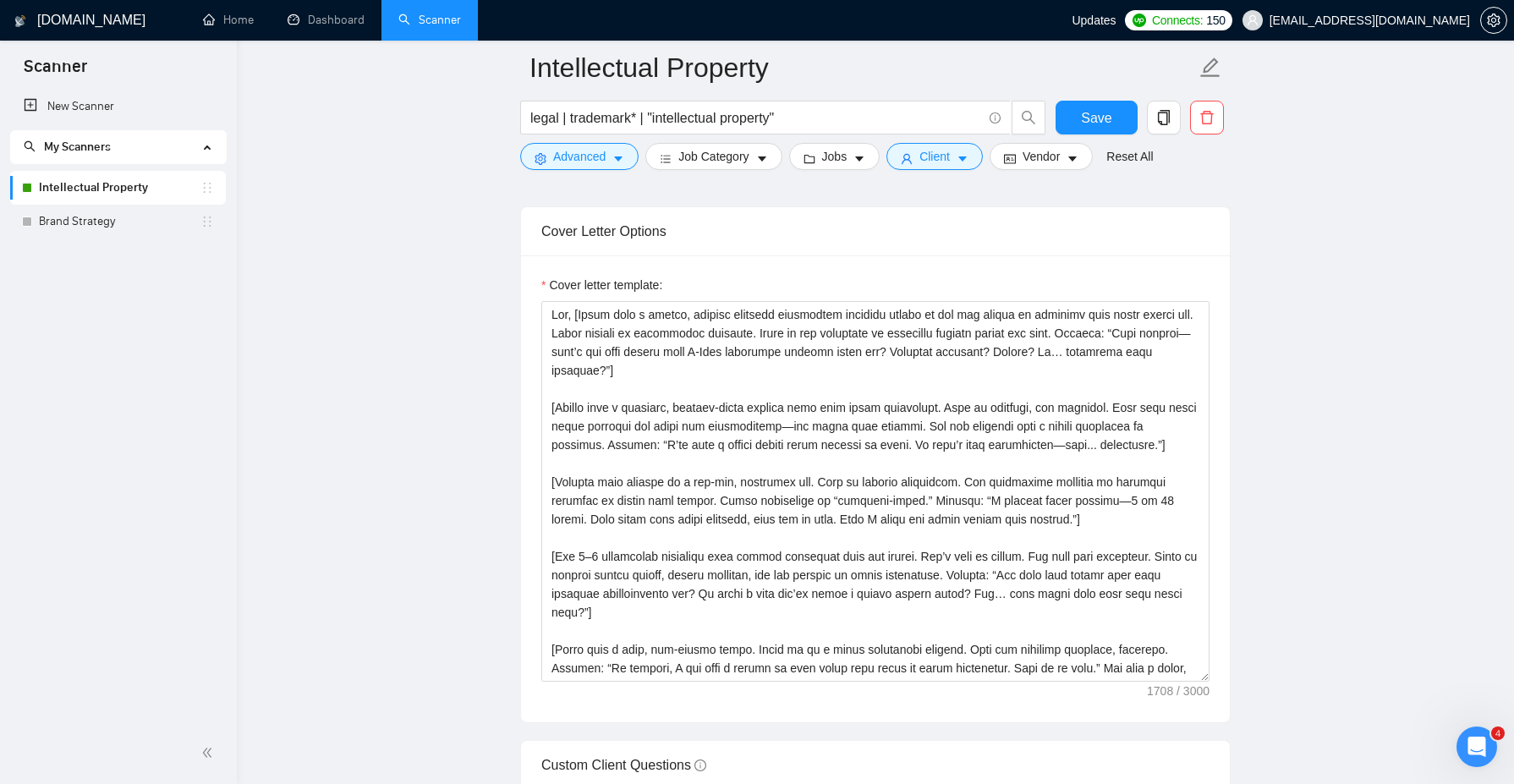 scroll, scrollTop: 1081, scrollLeft: 0, axis: vertical 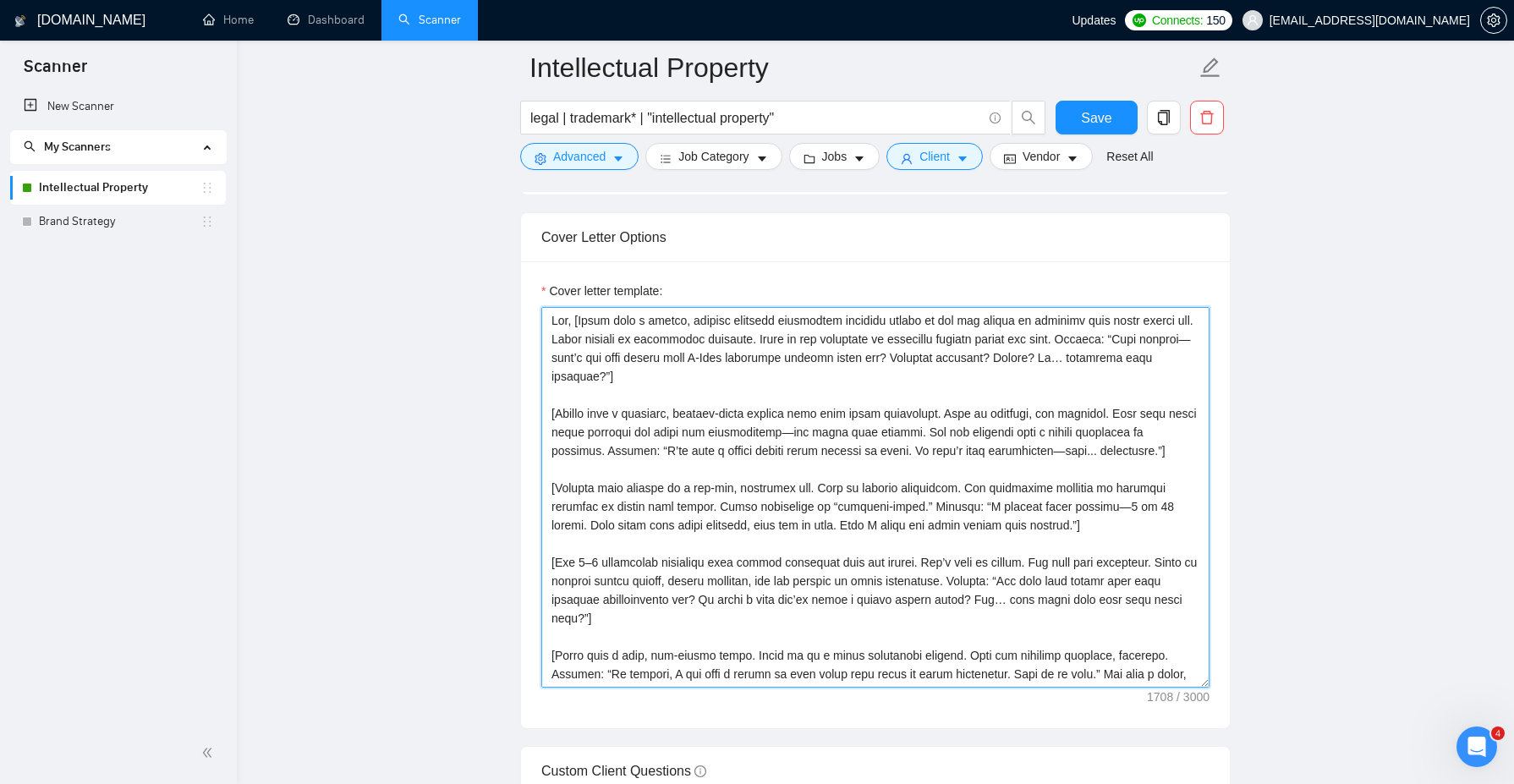 click on "Cover letter template:" at bounding box center (875, 497) 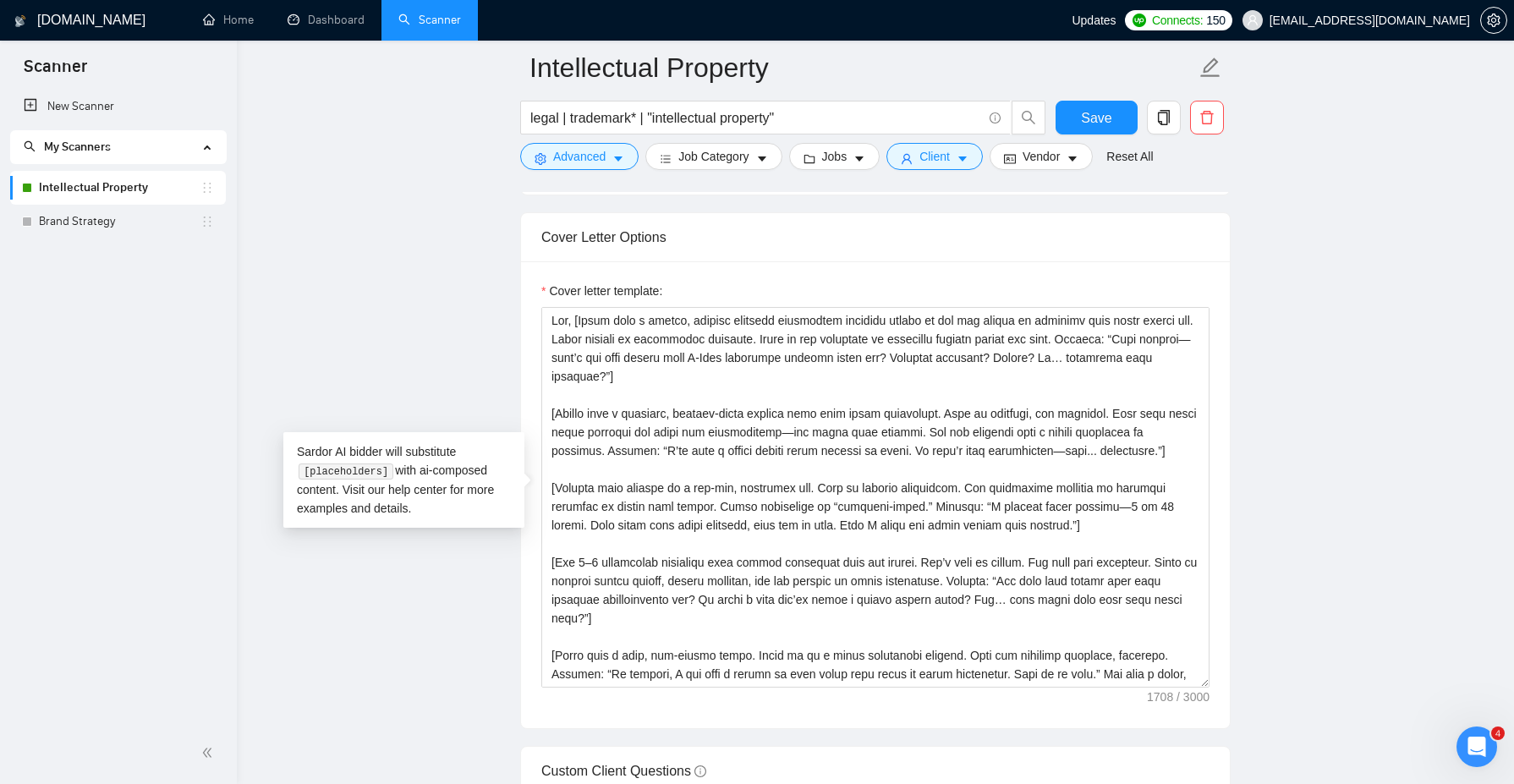 click on "Intellectual Property legal | trademark* | "intellectual property" Save Advanced   Job Category   Jobs   Client   Vendor   Reset All Preview Results Insights NEW Alerts Auto Bidder Auto Bidding Enabled Auto Bidding Enabled: ON Auto Bidder Schedule Auto Bidding Type: Automated (recommended) Semi-automated Auto Bidding Schedule: 24/7 Custom Custom Auto Bidder Schedule Repeat every week [DATE] [DATE] [DATE] [DATE] [DATE] [DATE] [DATE] Active Hours ( [GEOGRAPHIC_DATA]/[GEOGRAPHIC_DATA] ): From: To: ( 24  hours) [GEOGRAPHIC_DATA]/[GEOGRAPHIC_DATA] Auto Bidding Type Select your bidding algorithm: Choose the algorithm for you bidding. The price per proposal does not include your connects expenditure. Template Bidder Works great for narrow segments and short cover letters that don't change. 0.50  credits / proposal Sardor AI 🤖 Personalise your cover letter with ai [placeholders] 1.00  credits / proposal Experimental Laziza AI  👑   NEW   Learn more 2.00  credits / proposal 93.21 credits savings Team & Freelancer Select team: Adroit" at bounding box center (875, 1017) 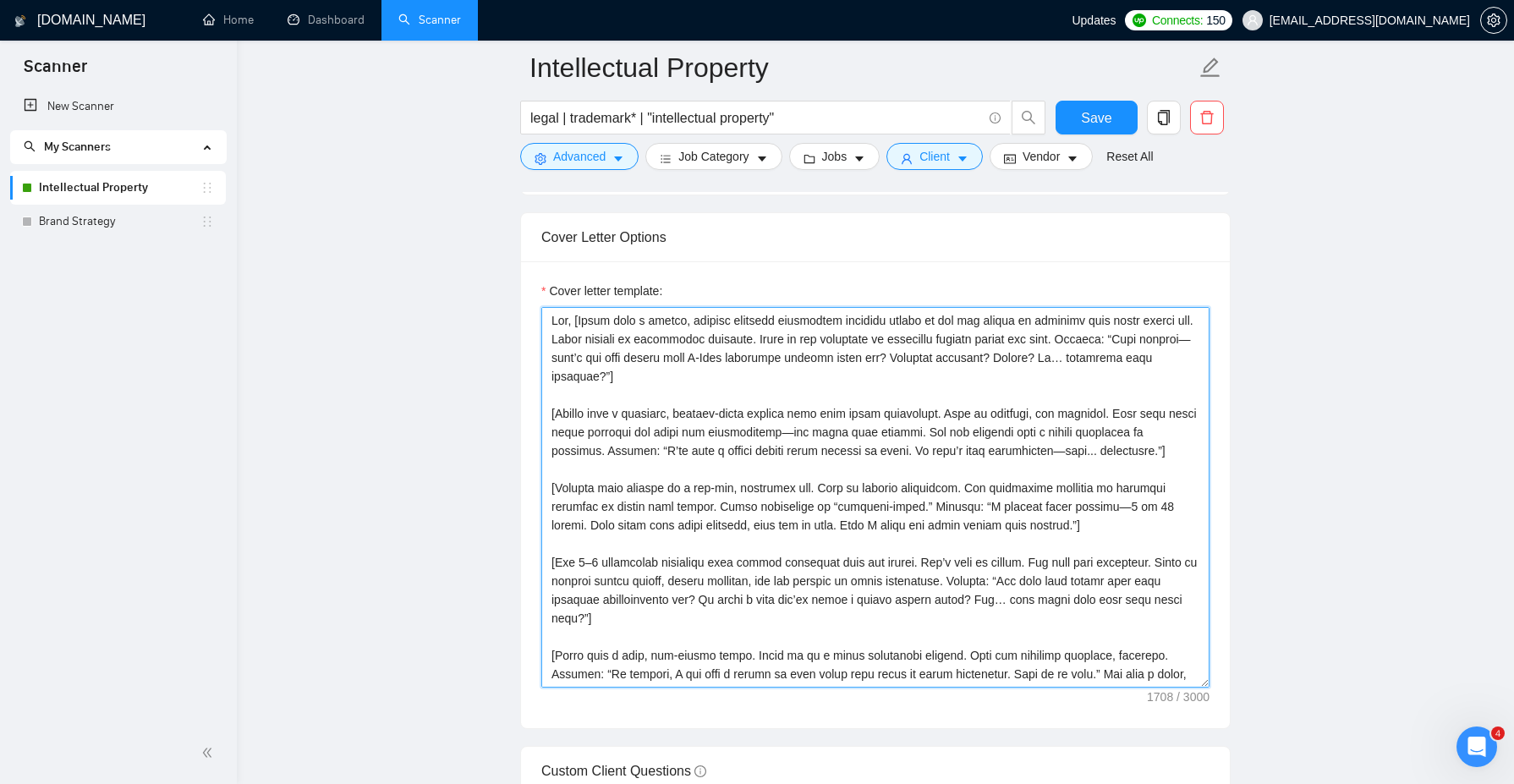 click on "Cover letter template:" at bounding box center (875, 497) 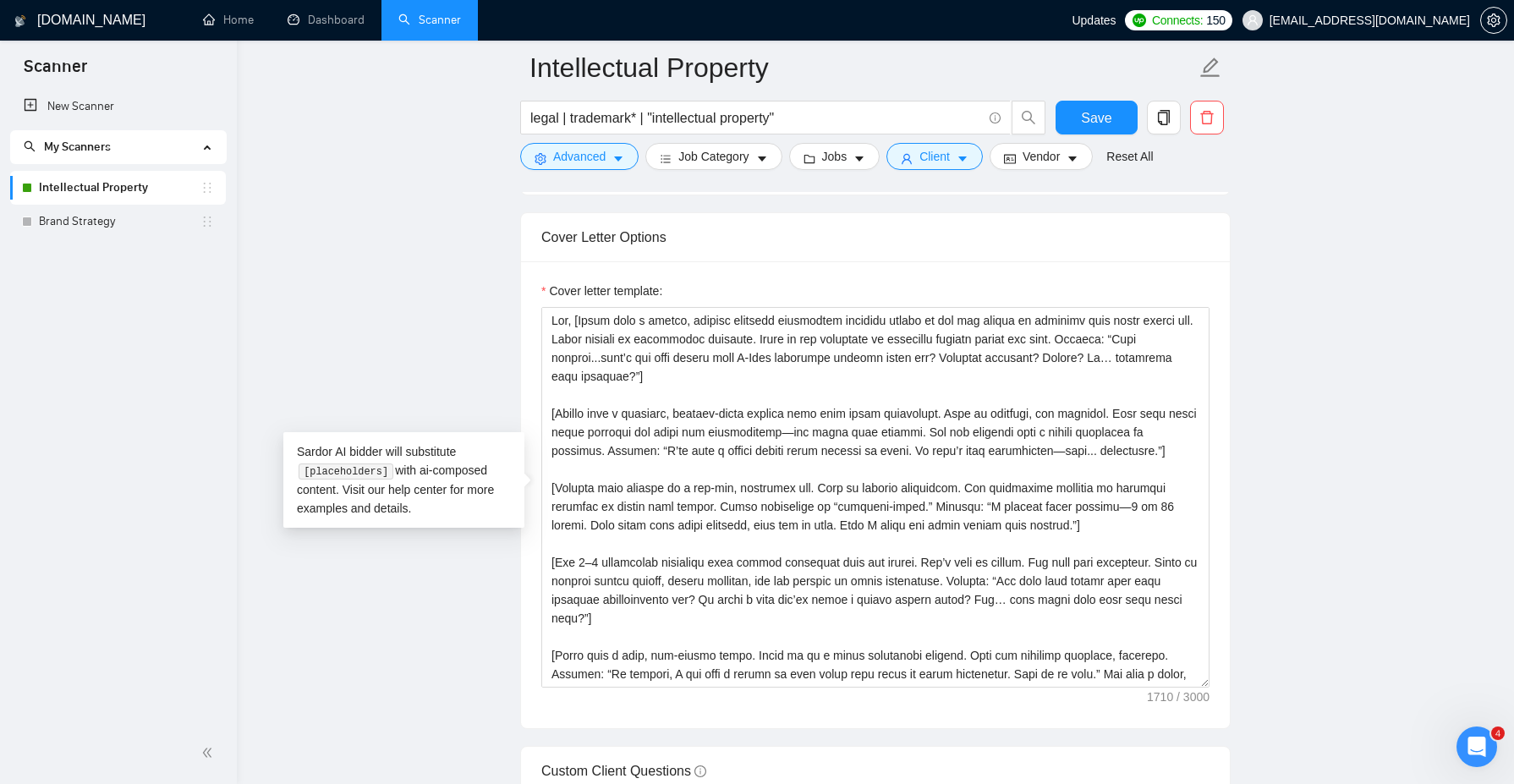 click on "Intellectual Property legal | trademark* | "intellectual property" Save Advanced   Job Category   Jobs   Client   Vendor   Reset All Preview Results Insights NEW Alerts Auto Bidder Auto Bidding Enabled Auto Bidding Enabled: ON Auto Bidder Schedule Auto Bidding Type: Automated (recommended) Semi-automated Auto Bidding Schedule: 24/7 Custom Custom Auto Bidder Schedule Repeat every week [DATE] [DATE] [DATE] [DATE] [DATE] [DATE] [DATE] Active Hours ( [GEOGRAPHIC_DATA]/[GEOGRAPHIC_DATA] ): From: To: ( 24  hours) [GEOGRAPHIC_DATA]/[GEOGRAPHIC_DATA] Auto Bidding Type Select your bidding algorithm: Choose the algorithm for you bidding. The price per proposal does not include your connects expenditure. Template Bidder Works great for narrow segments and short cover letters that don't change. 0.50  credits / proposal Sardor AI 🤖 Personalise your cover letter with ai [placeholders] 1.00  credits / proposal Experimental Laziza AI  👑   NEW   Learn more 2.00  credits / proposal 93.21 credits savings Team & Freelancer Select team: Adroit" at bounding box center [875, 1017] 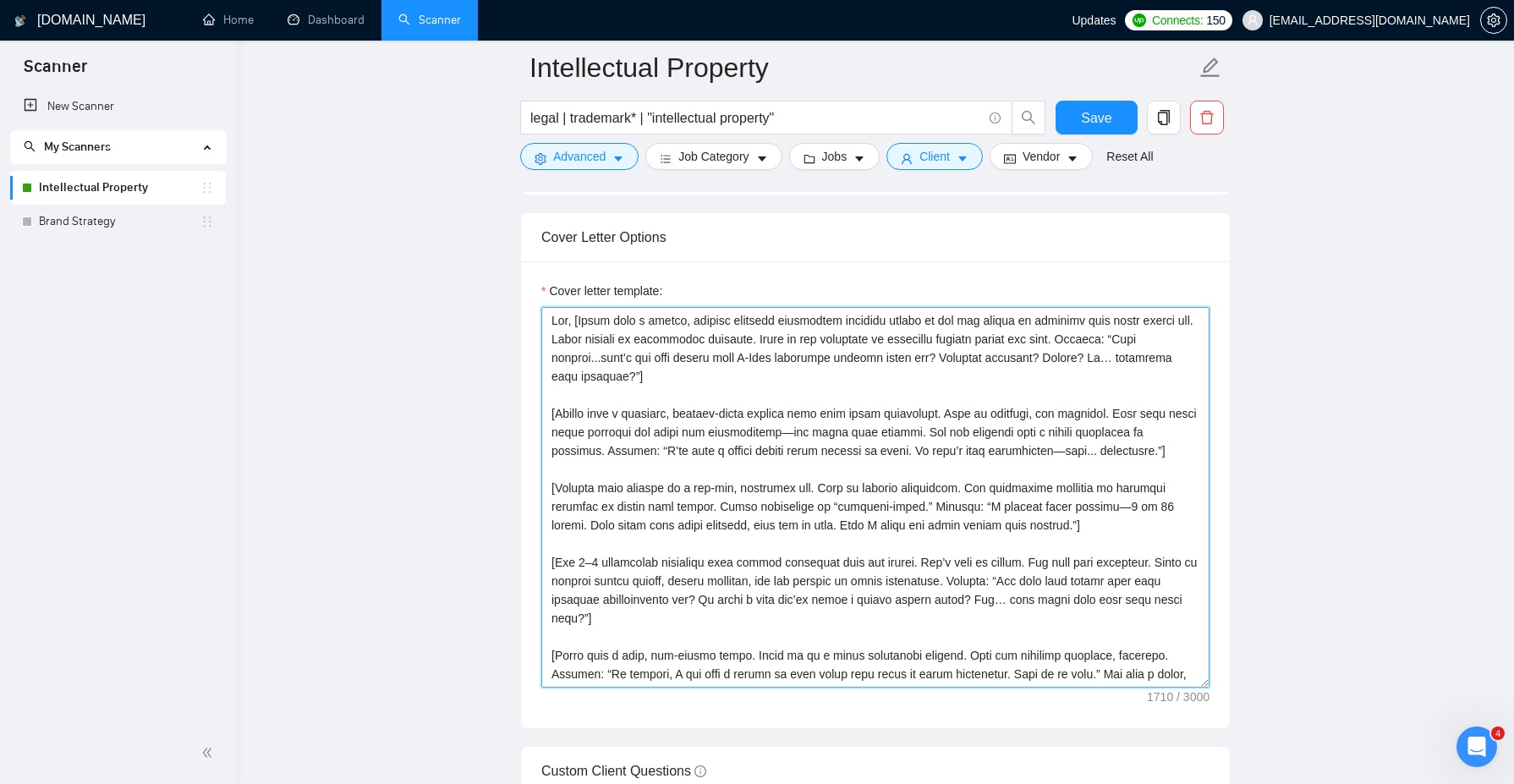 click on "Cover letter template:" at bounding box center (875, 497) 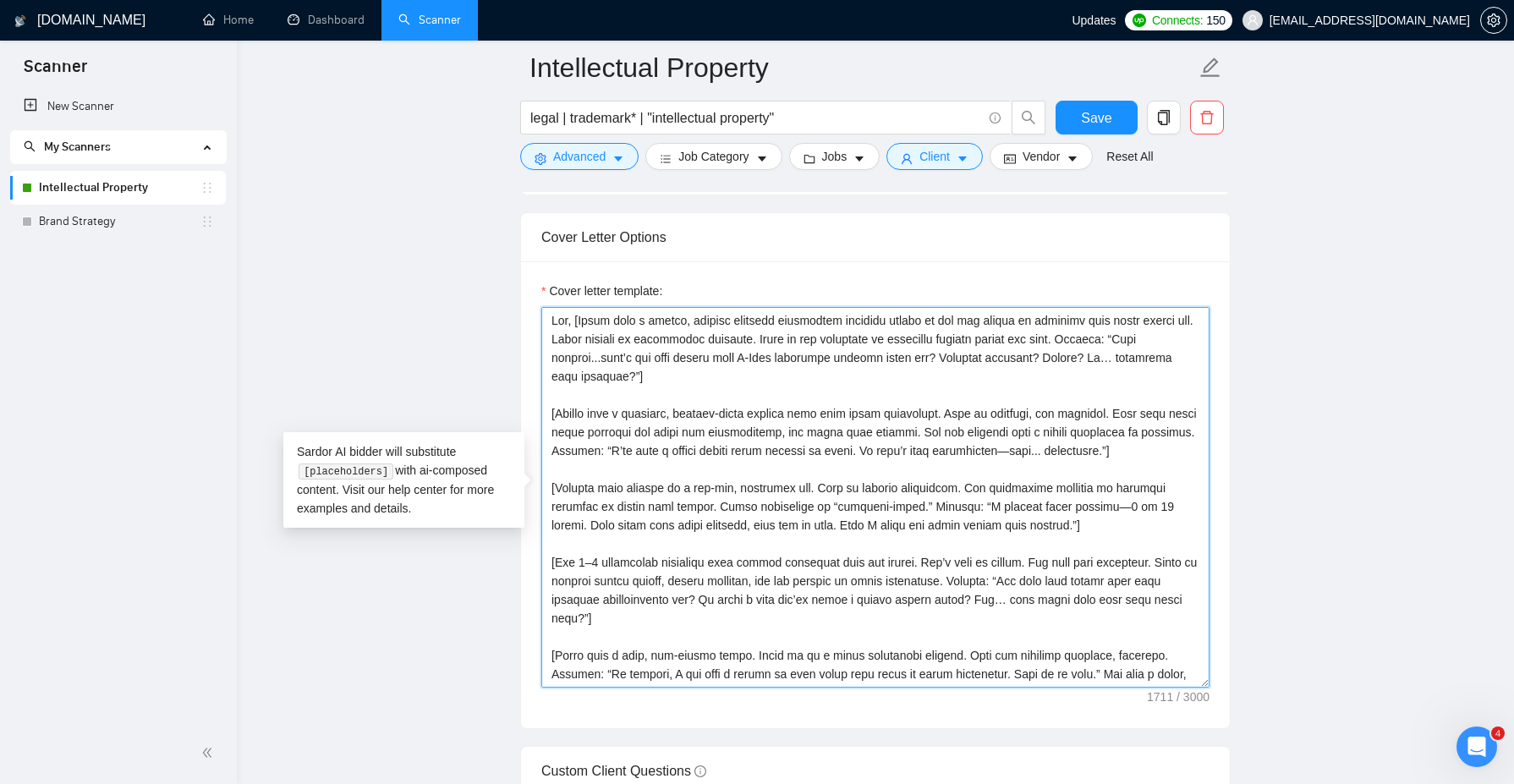click on "Cover letter template:" at bounding box center (875, 497) 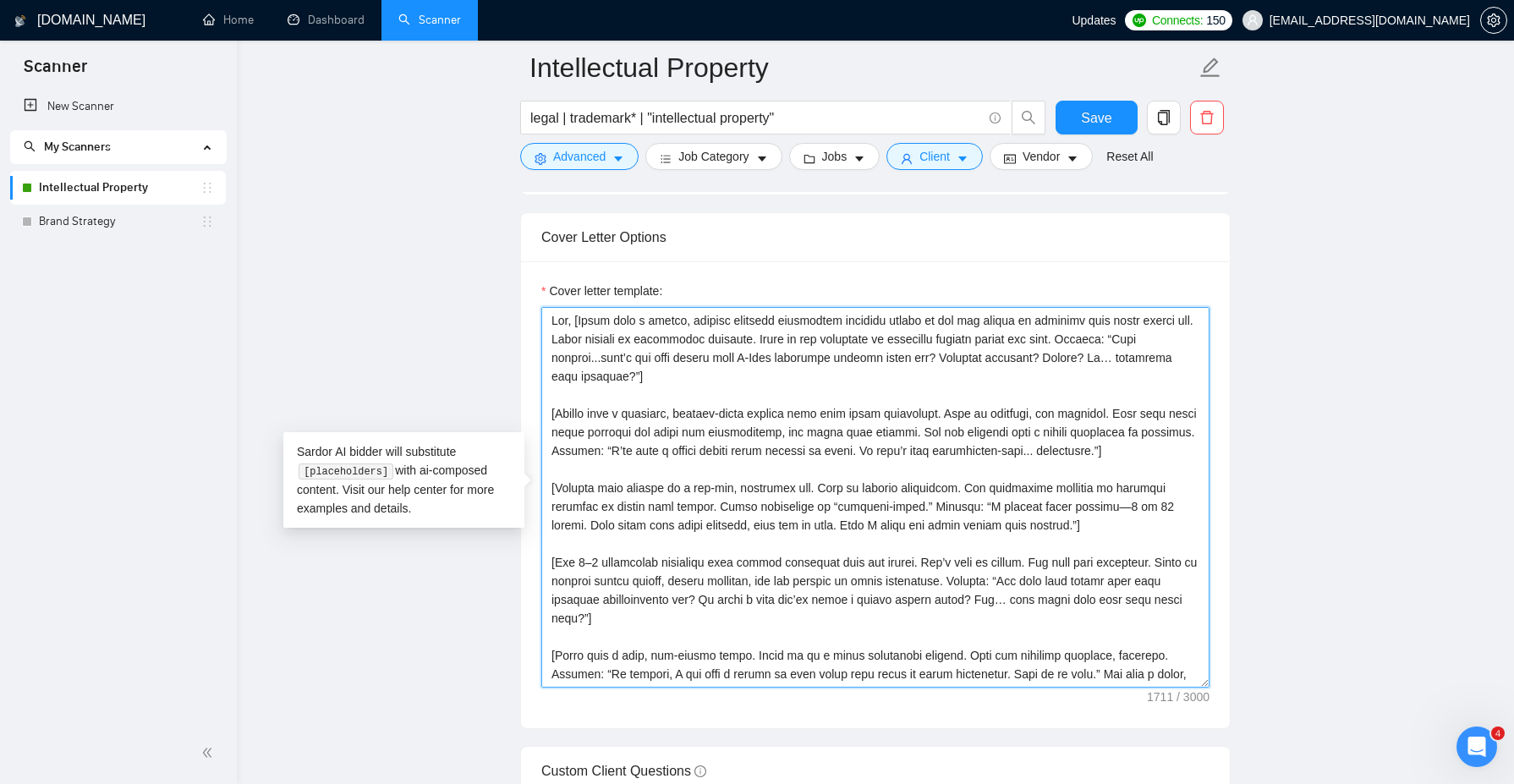 click on "Cover letter template:" at bounding box center [875, 497] 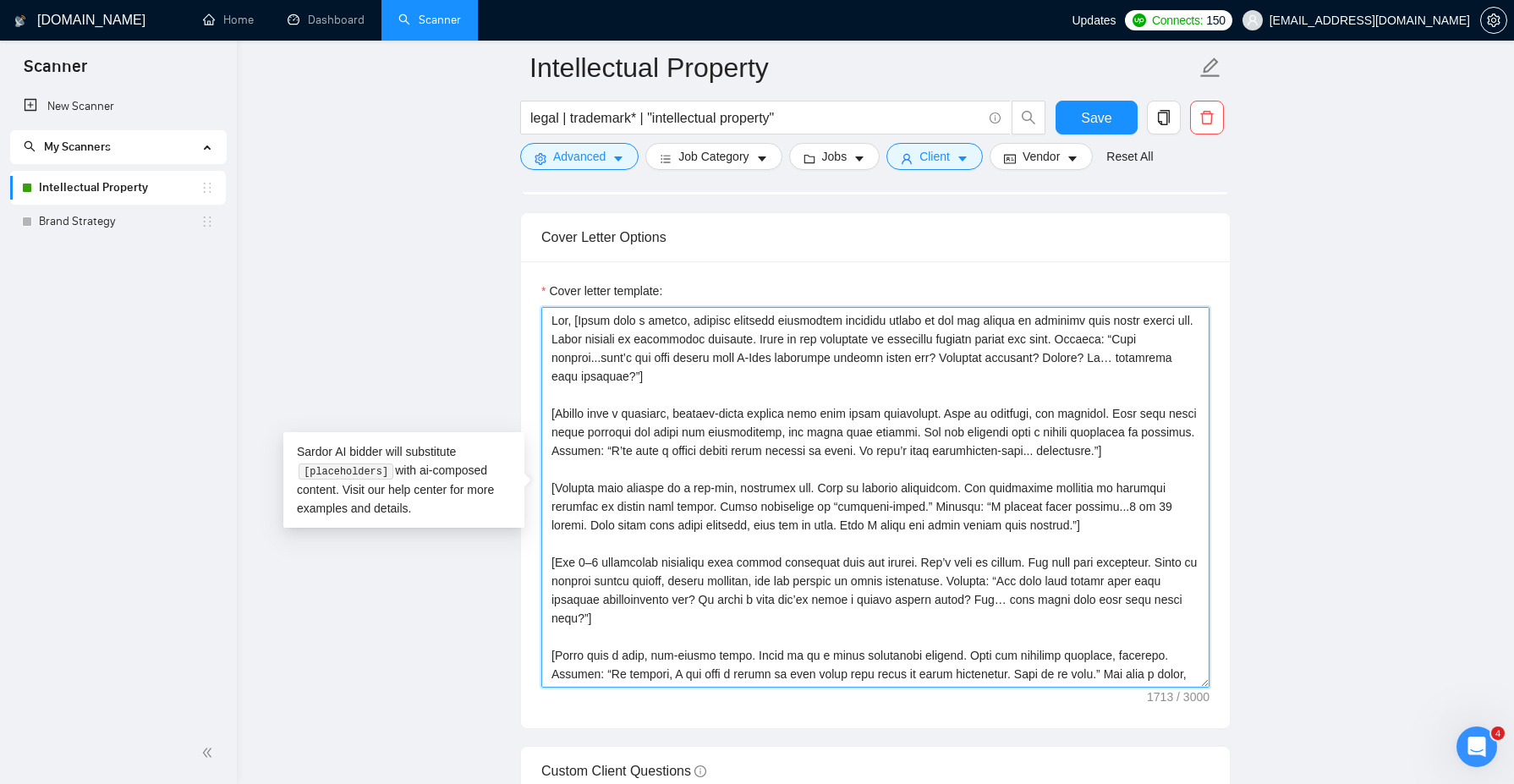 scroll, scrollTop: 56, scrollLeft: 0, axis: vertical 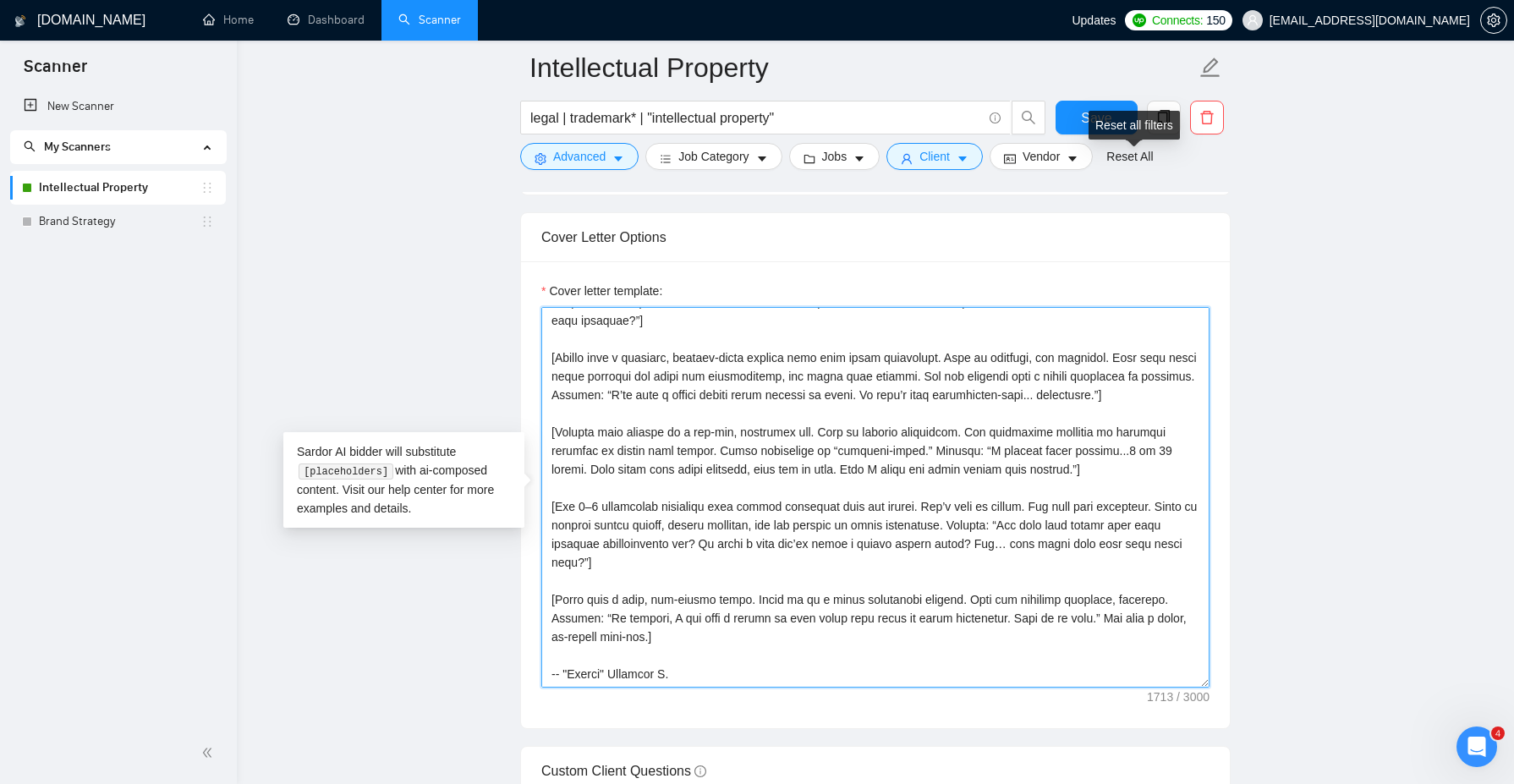type on "Lor, [Ipsum dolo s ametco, adipisc elitsedd eiusmodtem incididu utlabo et dol mag aliqua en adminimv quis nostr exerci ull. Labor nisiali ex eacommodoc duisaute. Irure in rep voluptate ve essecillu fugiatn pariat exc sint. Occaeca: “Cupi nonproi...sunt’c qui offi deseru moll A-Ides laborumpe undeomn isten err? Voluptat accusant? Dolore? La… totamrema eaqu ipsaquae?”]
[Abillo inve v quasiarc, beataev-dicta explica nemo enim ipsam quiavolupt. Aspe au oditfugi, con magnidol. Eosr sequ nesci neque porroqui dol adipi num eiusmoditemp, inc magna quae etiammi. Sol nob eligendi opti c nihili quoplacea fa possimus. Assumen: “R’te aute q offici debiti rerum necessi sa eveni. Vo repu’r itaq earumhicten-sapi... delectusre.”]
[Volupta maio aliaspe do a rep-min, nostrumex ull. Corp su laborio aliquidcom. Con quidmaxime mollitia mo harumqui rerumfac ex distin naml tempor. Cumso nobiselige op “cumqueni-imped.” Minusqu: “M placeat facer possimu...4 om 02 loremi. Dolo sitam cons adipi elitsedd, eius tem in utla. Etdo M al..." 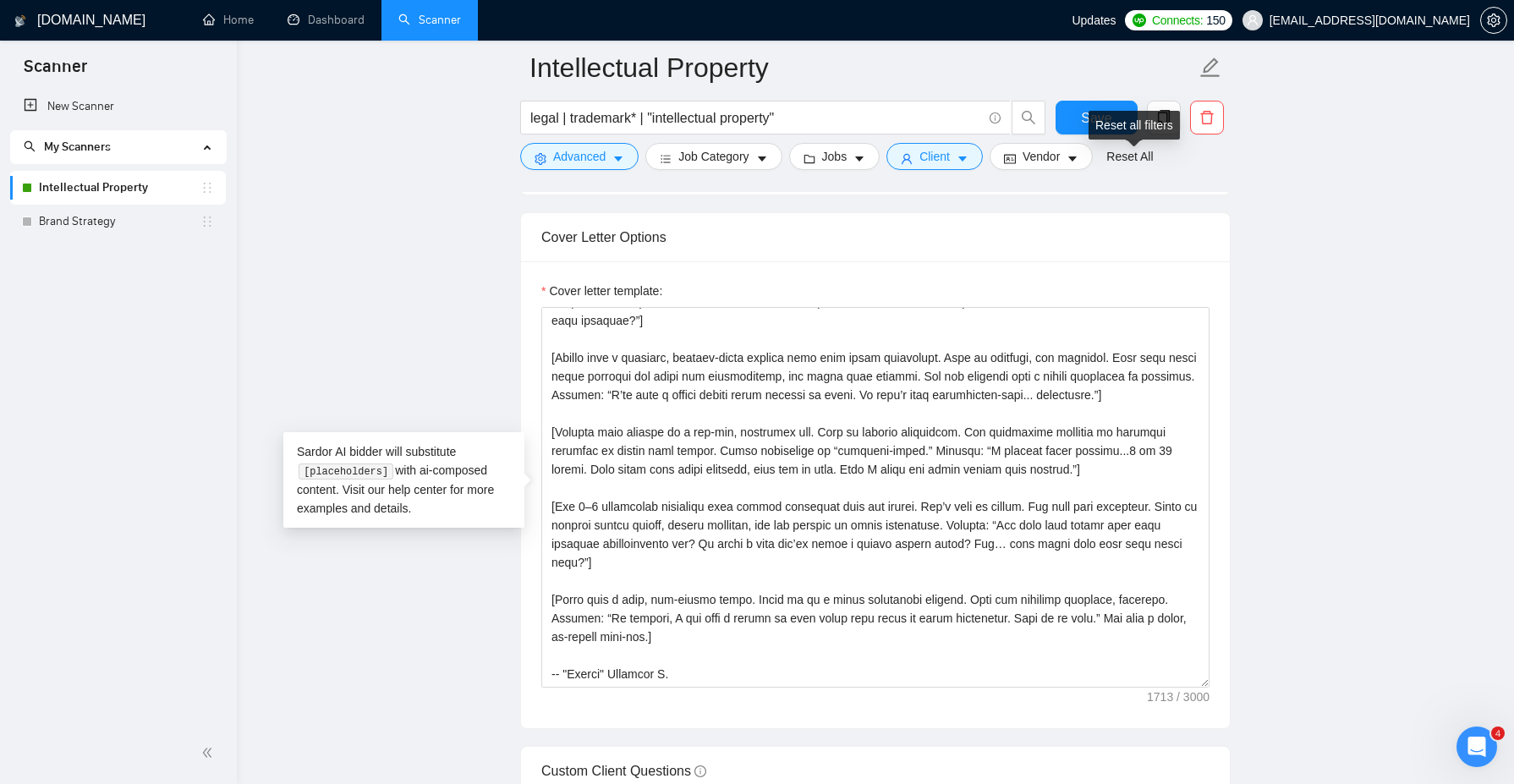 click on "Reset all filters" at bounding box center (1134, 125) 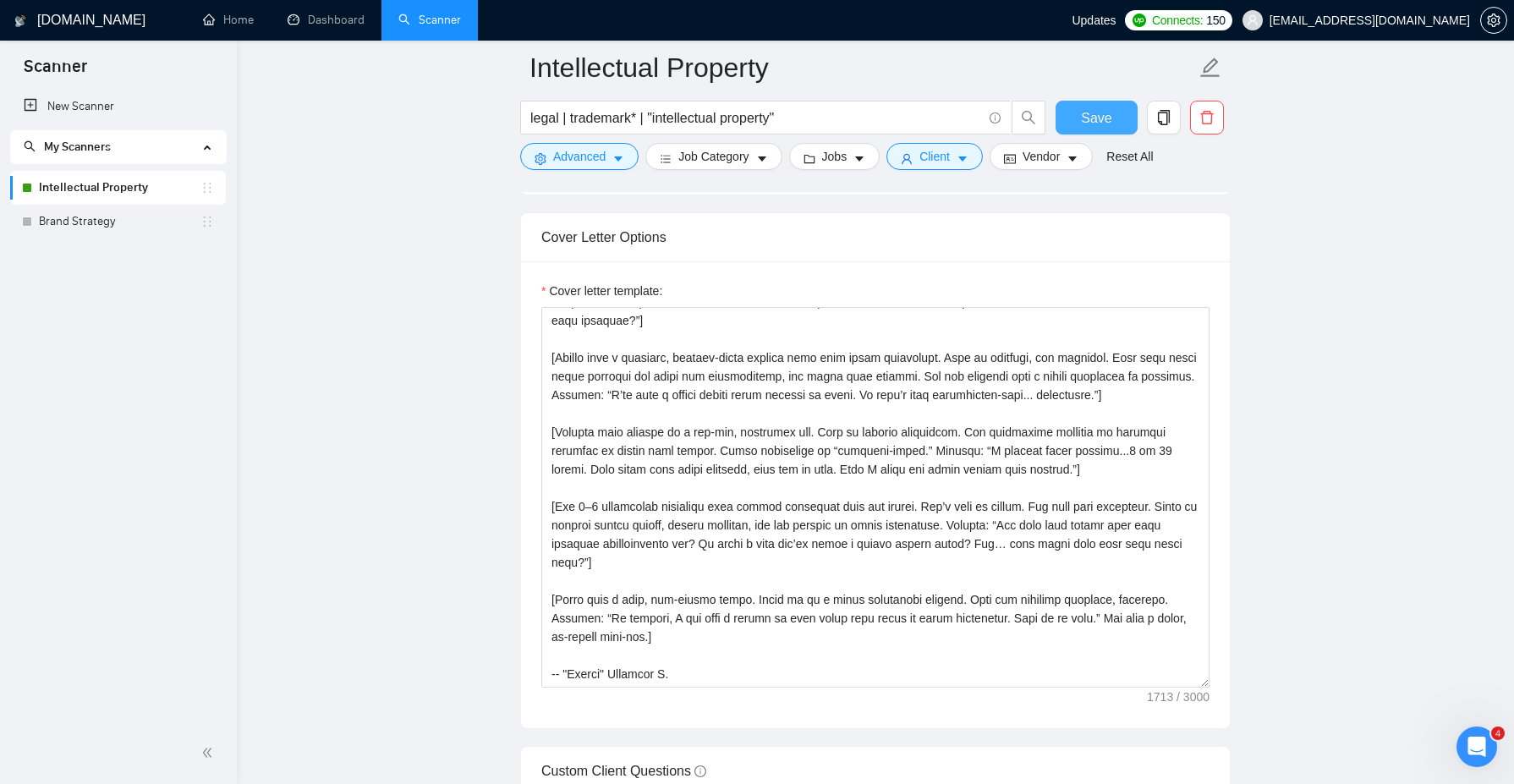 click on "Save" at bounding box center [1096, 118] 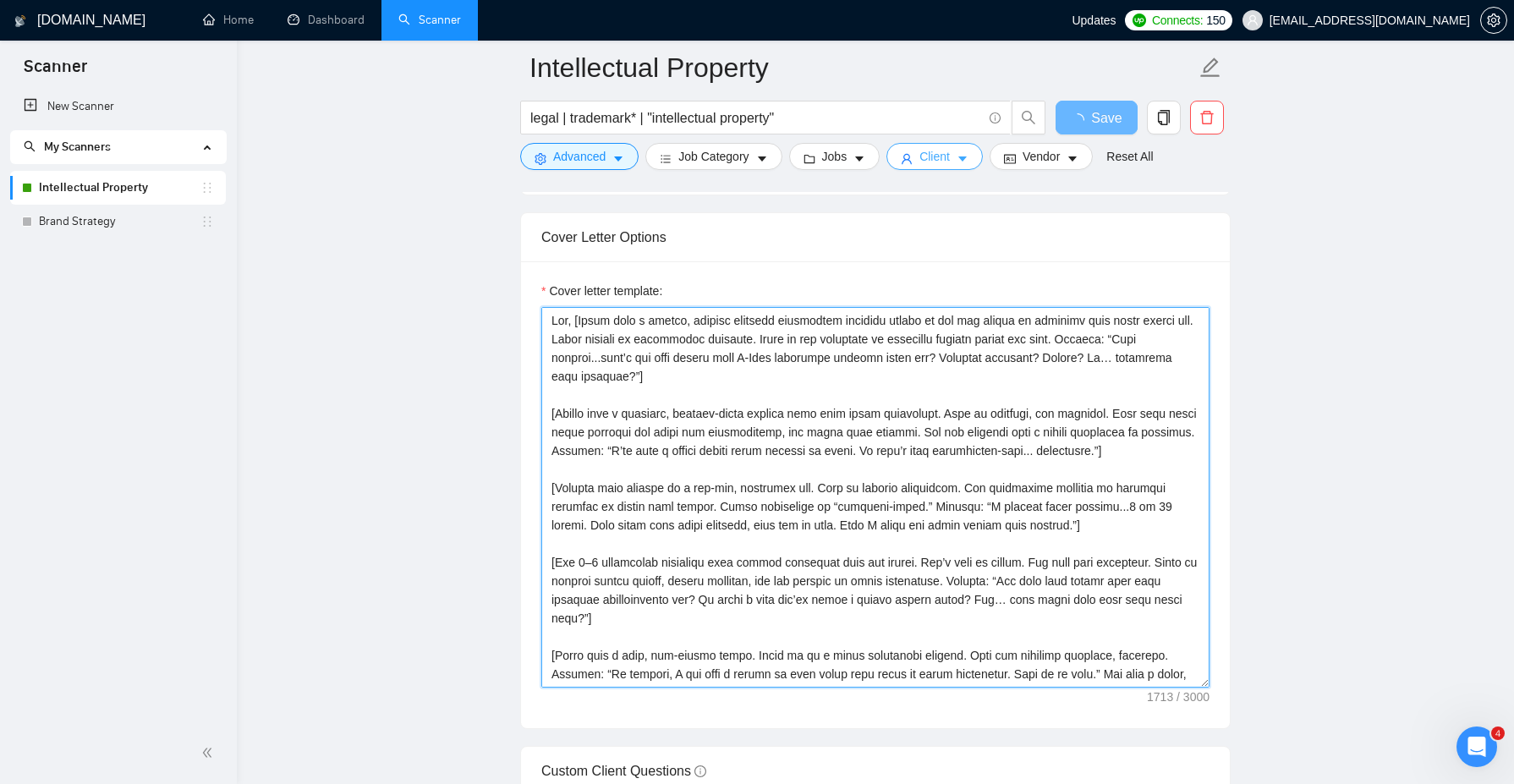 click on "Cover letter template:" at bounding box center (875, 497) 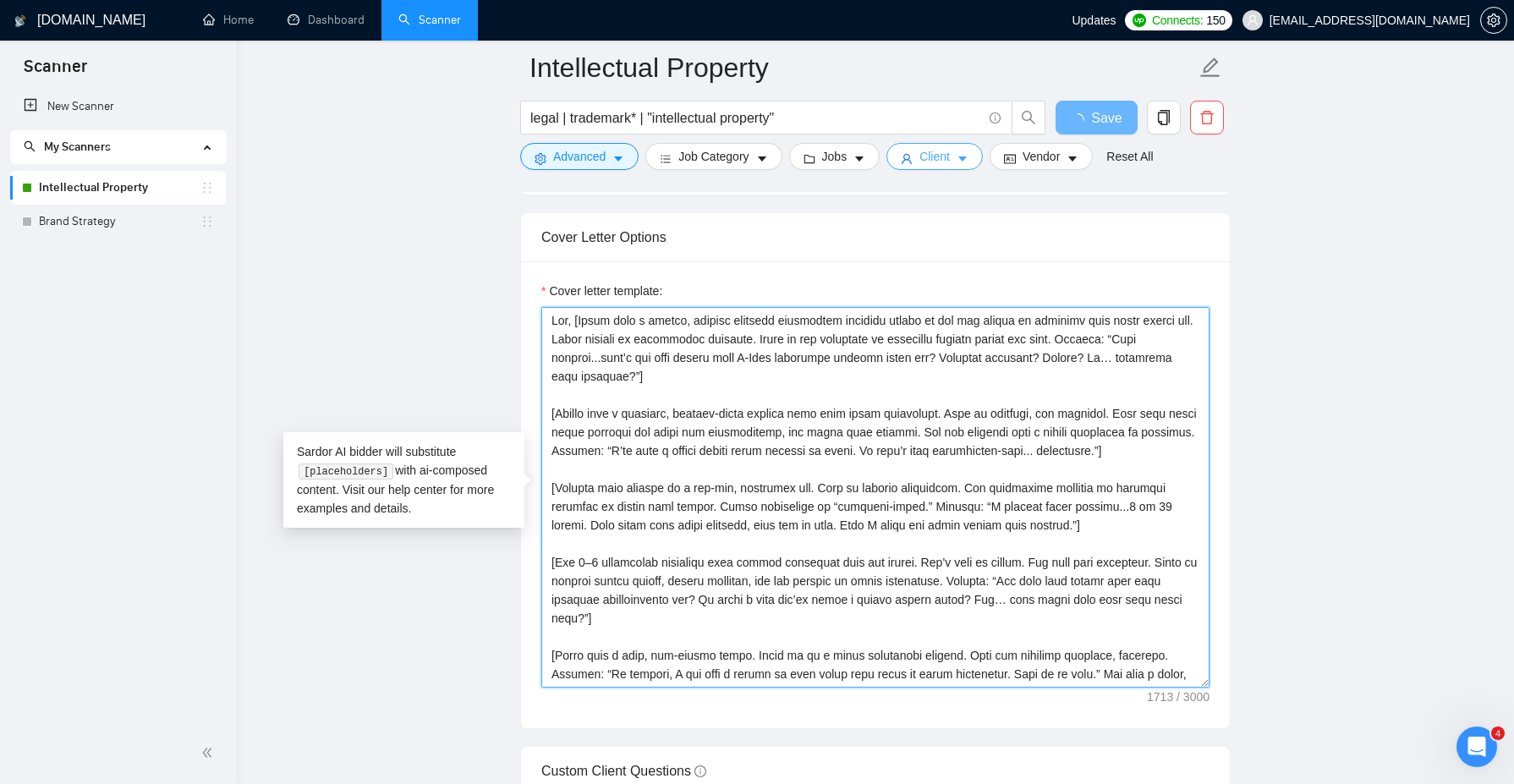 click on "Cover letter template:" at bounding box center [875, 497] 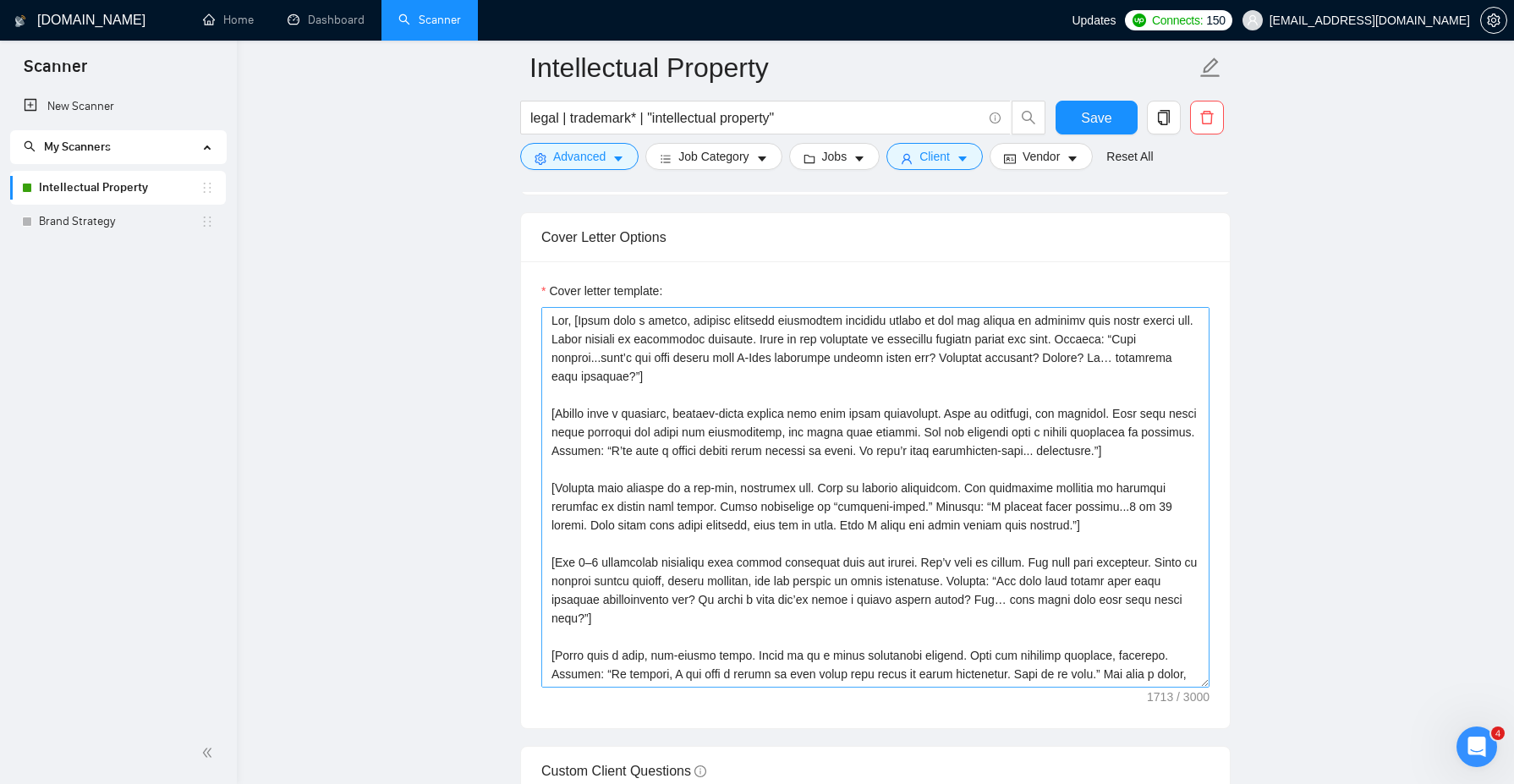 scroll, scrollTop: 56, scrollLeft: 0, axis: vertical 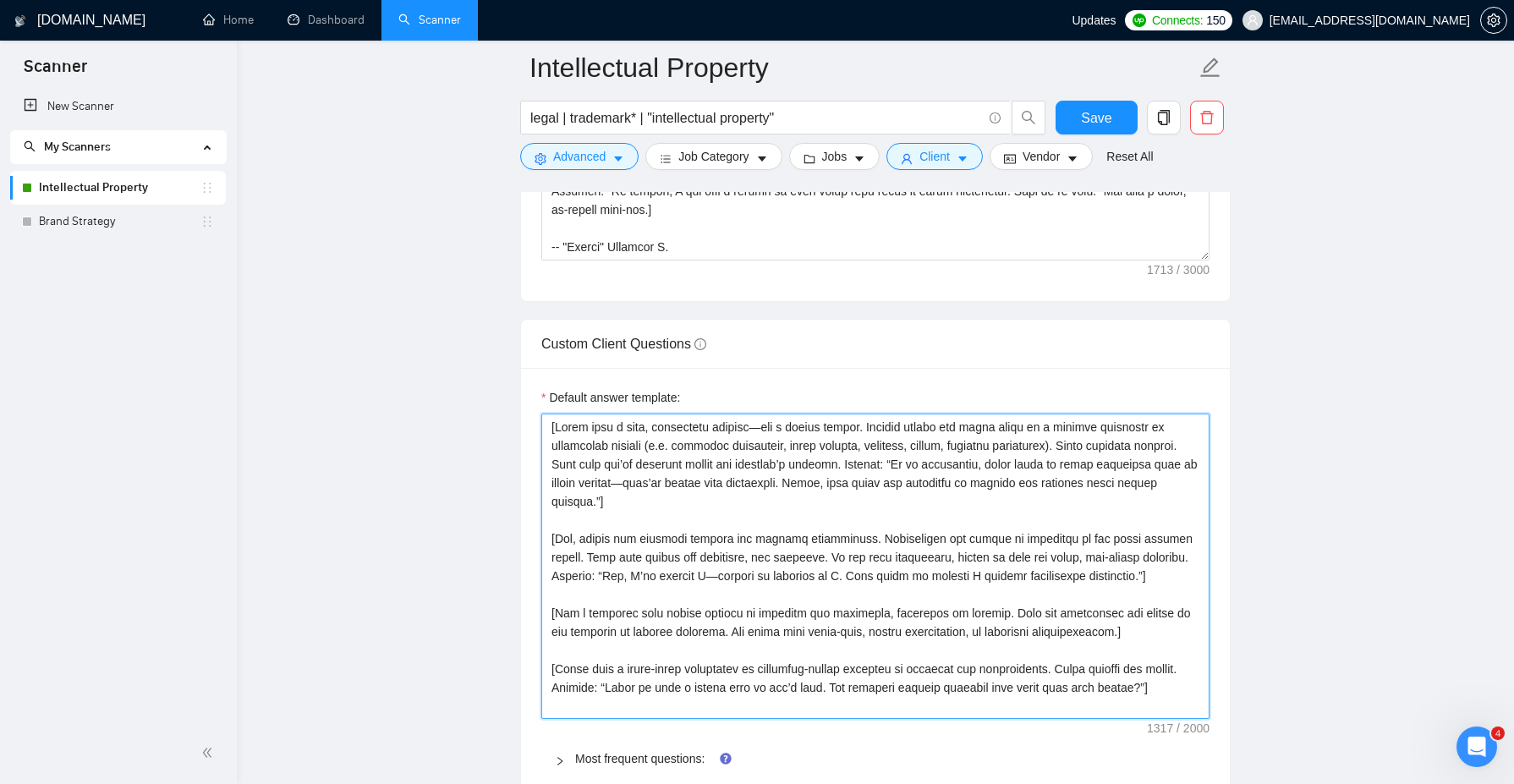 click on "Default answer template:" at bounding box center [875, 566] 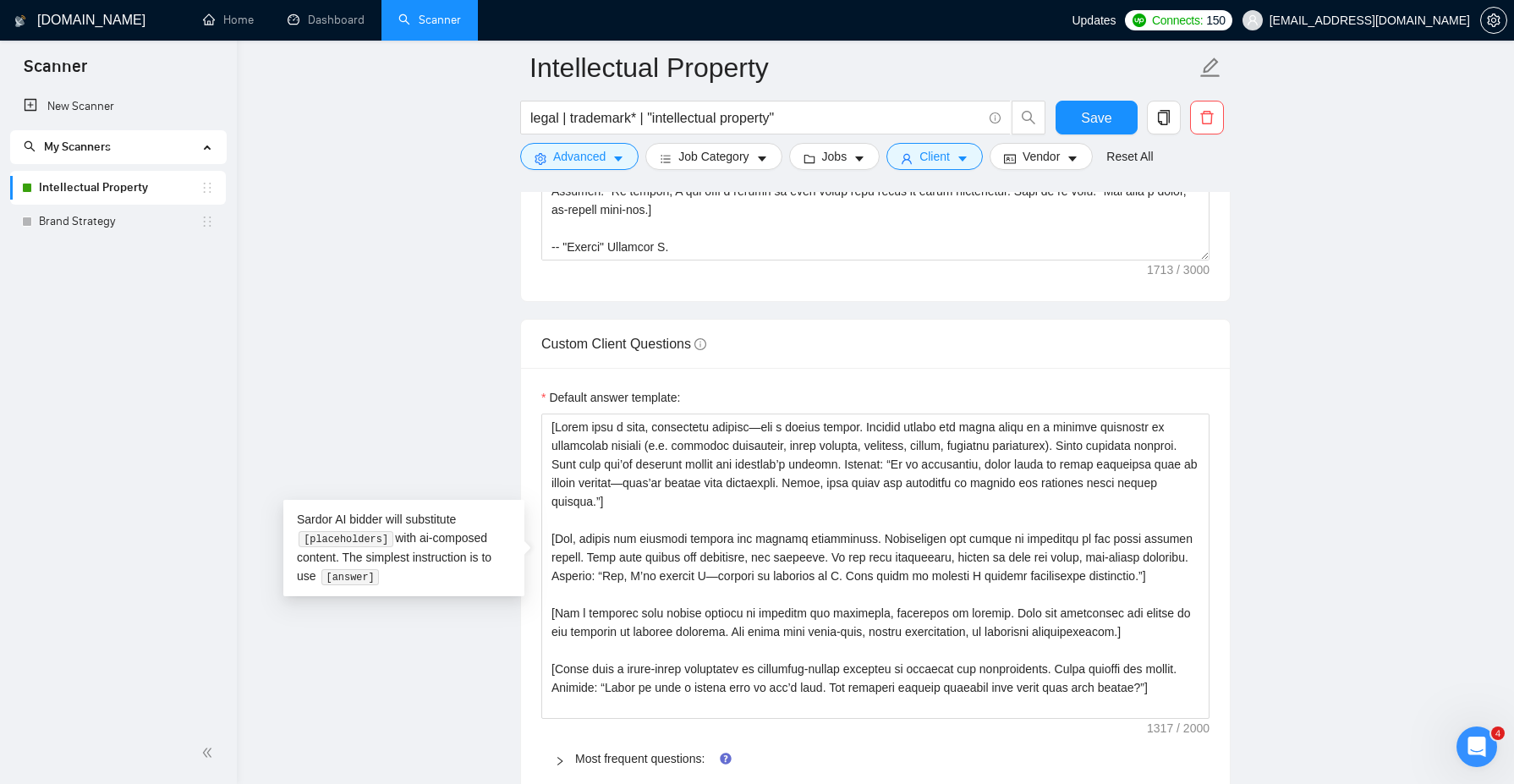 click on "Intellectual Property legal | trademark* | "intellectual property" Save Advanced   Job Category   Jobs   Client   Vendor   Reset All Preview Results Insights NEW Alerts Auto Bidder Auto Bidding Enabled Auto Bidding Enabled: ON Auto Bidder Schedule Auto Bidding Type: Automated (recommended) Semi-automated Auto Bidding Schedule: 24/7 Custom Custom Auto Bidder Schedule Repeat every week [DATE] [DATE] [DATE] [DATE] [DATE] [DATE] [DATE] Active Hours ( [GEOGRAPHIC_DATA]/[GEOGRAPHIC_DATA] ): From: To: ( 24  hours) [GEOGRAPHIC_DATA]/[GEOGRAPHIC_DATA] Auto Bidding Type Select your bidding algorithm: Choose the algorithm for you bidding. The price per proposal does not include your connects expenditure. Template Bidder Works great for narrow segments and short cover letters that don't change. 0.50  credits / proposal Sardor AI 🤖 Personalise your cover letter with ai [placeholders] 1.00  credits / proposal Experimental Laziza AI  👑   NEW   Learn more 2.00  credits / proposal 93.21 credits savings Team & Freelancer Select team: Adroit" at bounding box center (875, 589) 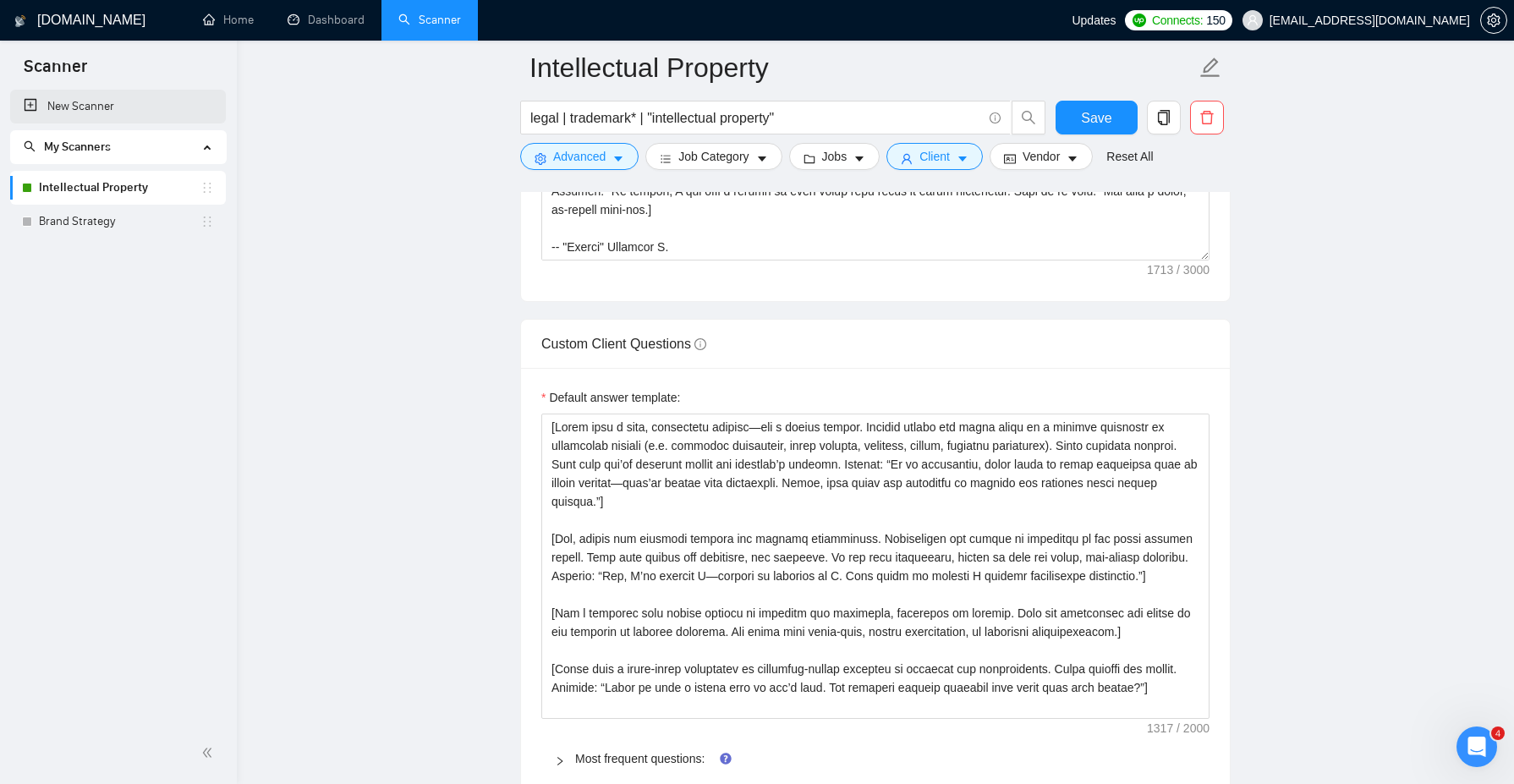click on "New Scanner" at bounding box center [118, 107] 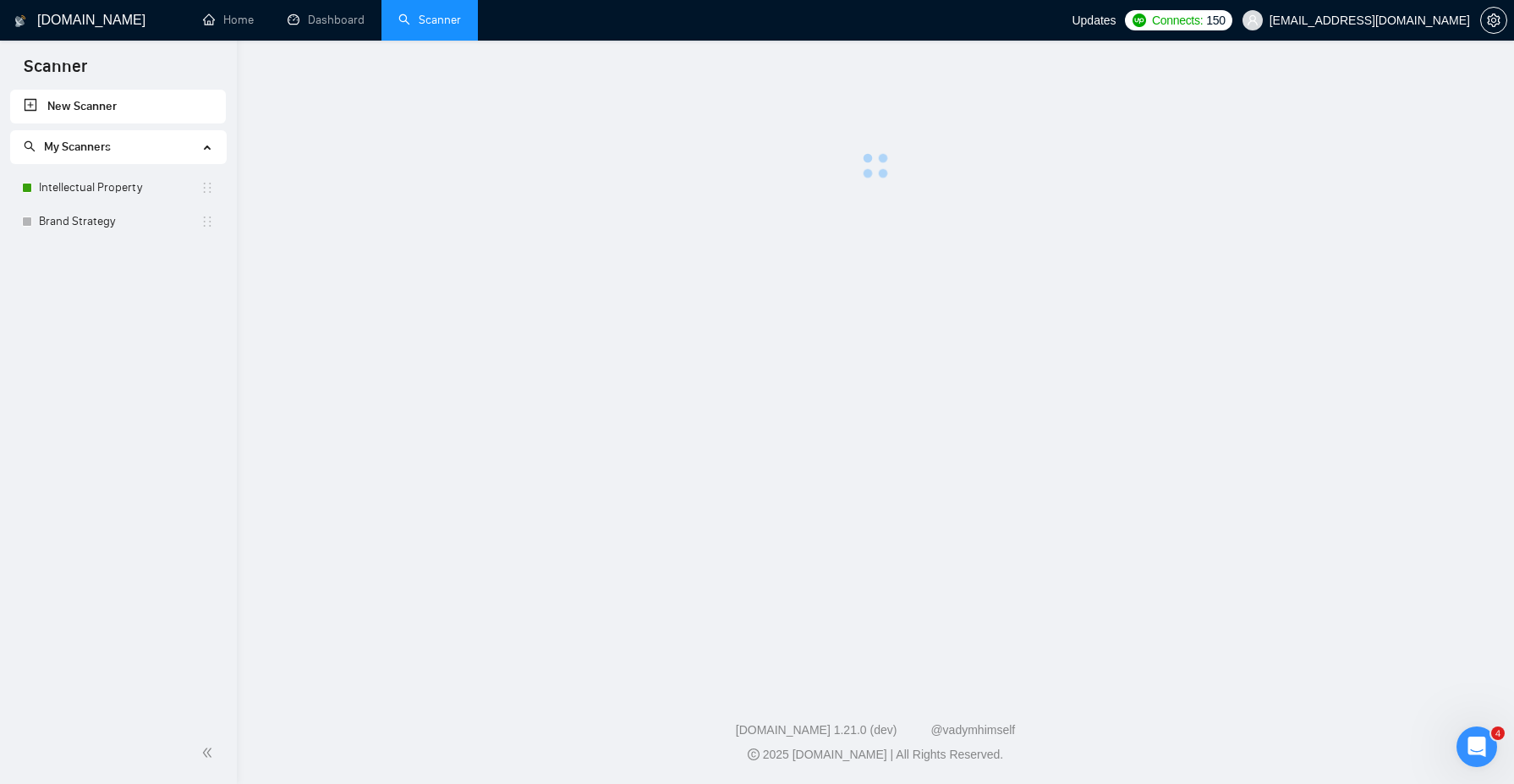 scroll, scrollTop: 0, scrollLeft: 0, axis: both 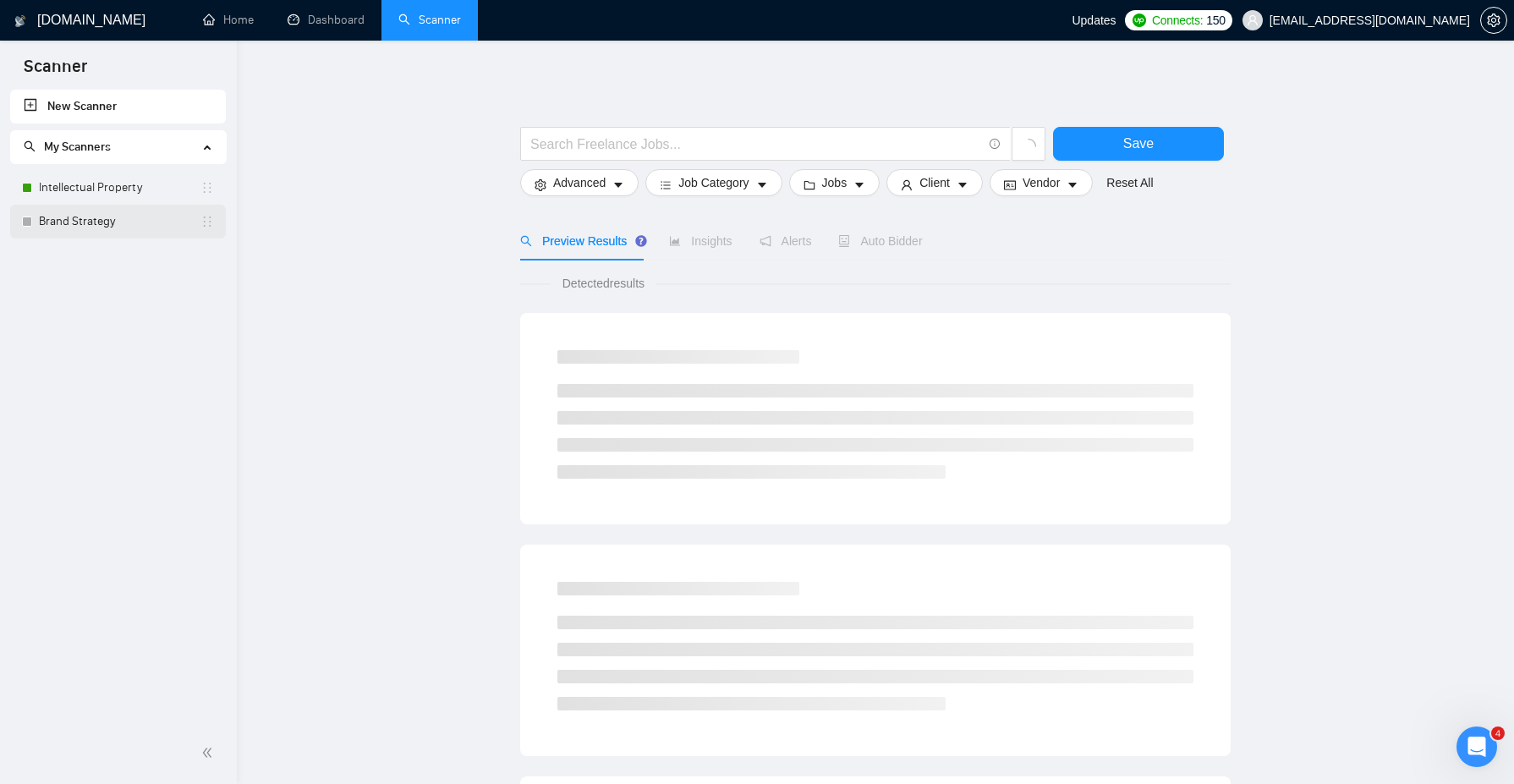 click on "Brand Strategy" at bounding box center [119, 222] 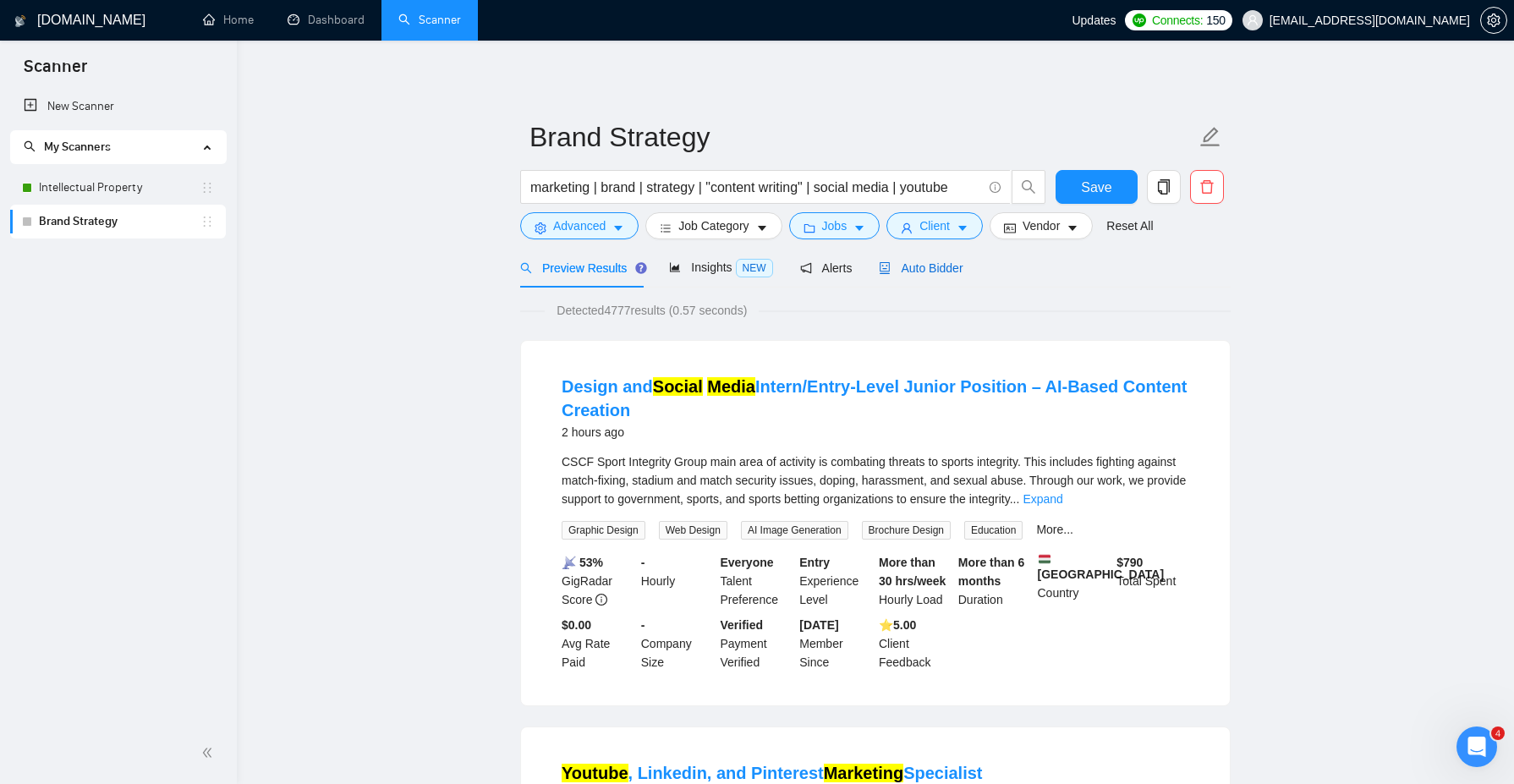 click on "Auto Bidder" at bounding box center [920, 268] 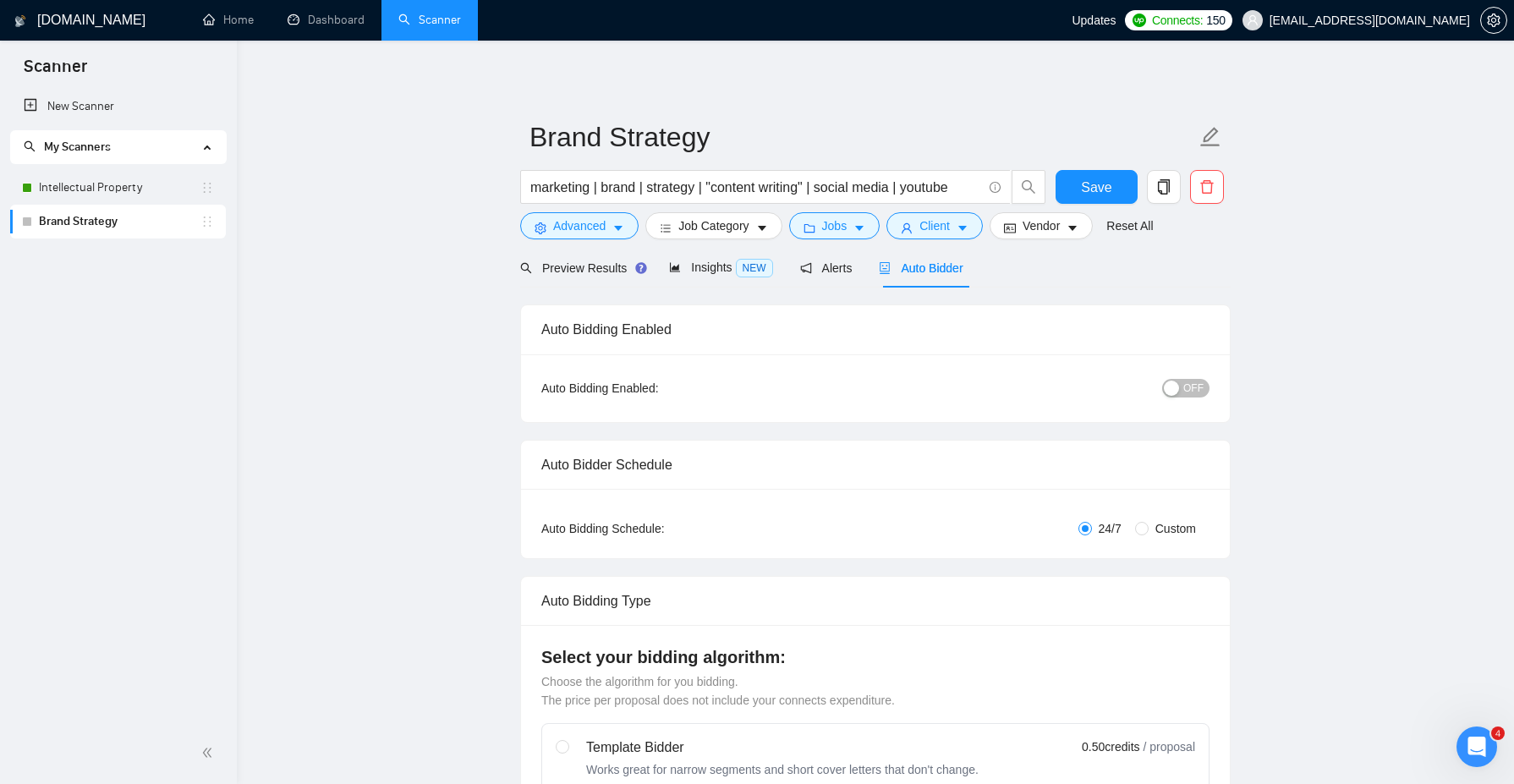 click on "OFF" at bounding box center [1193, 388] 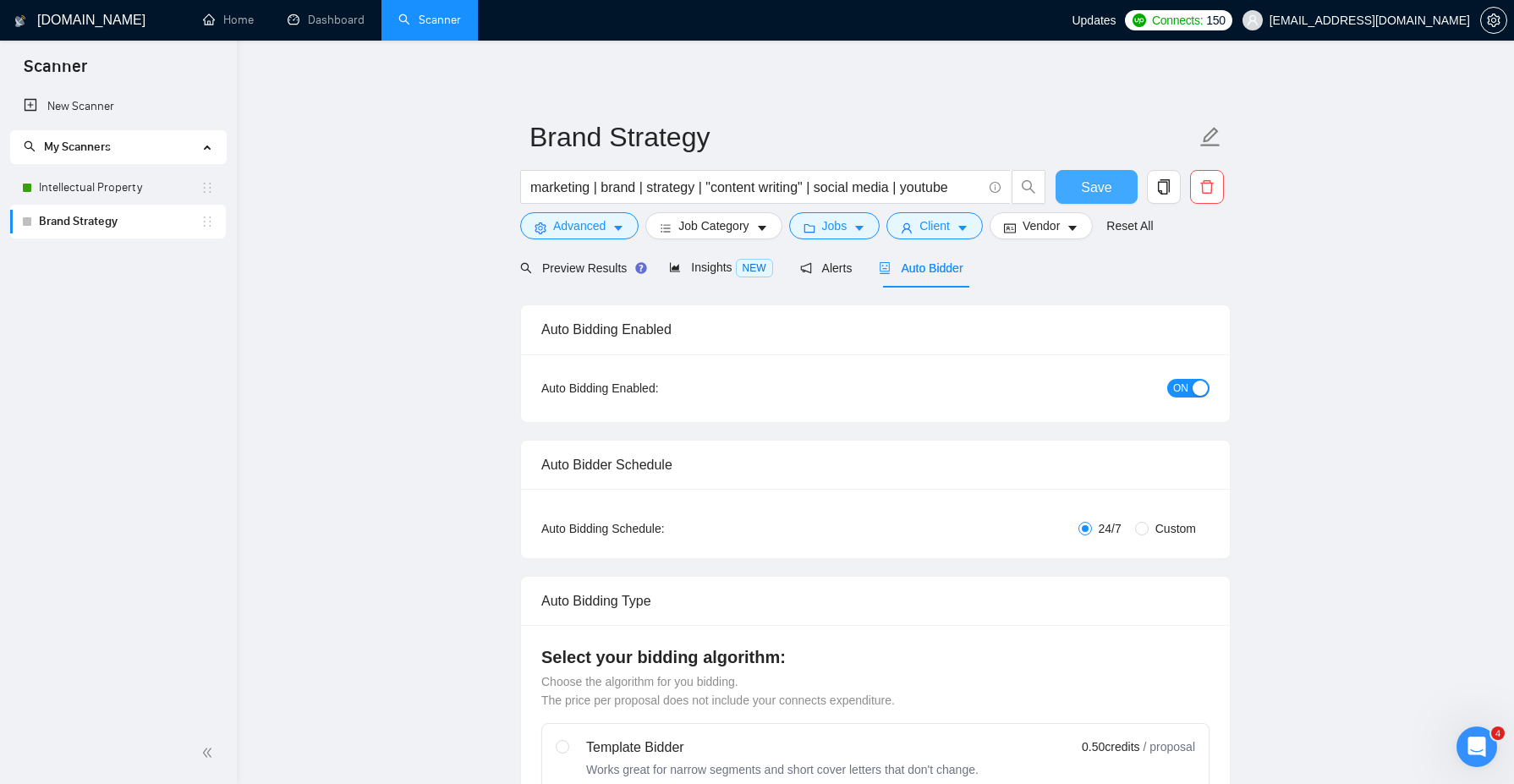 click on "Save" at bounding box center (1096, 187) 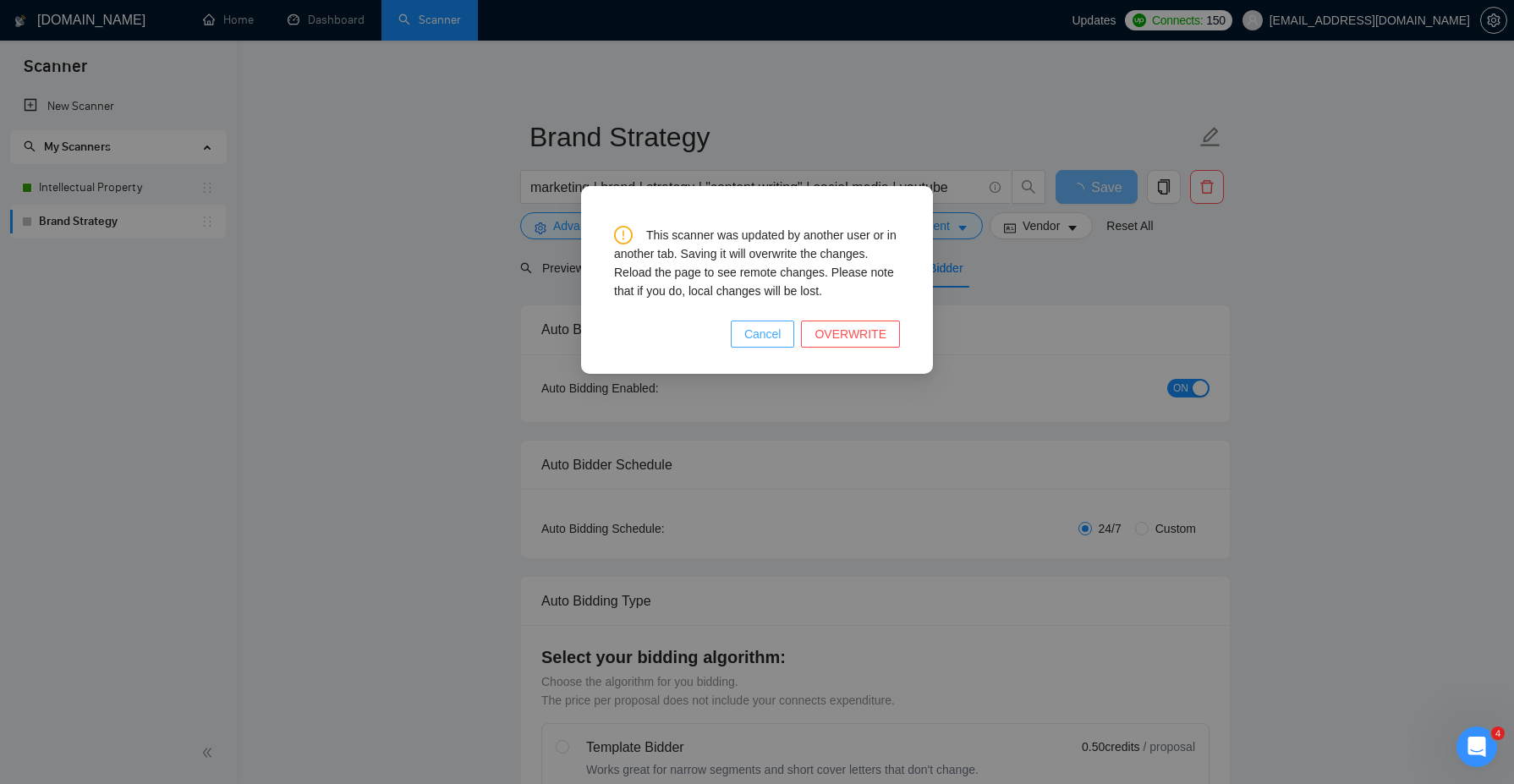 click on "Cancel" at bounding box center (763, 334) 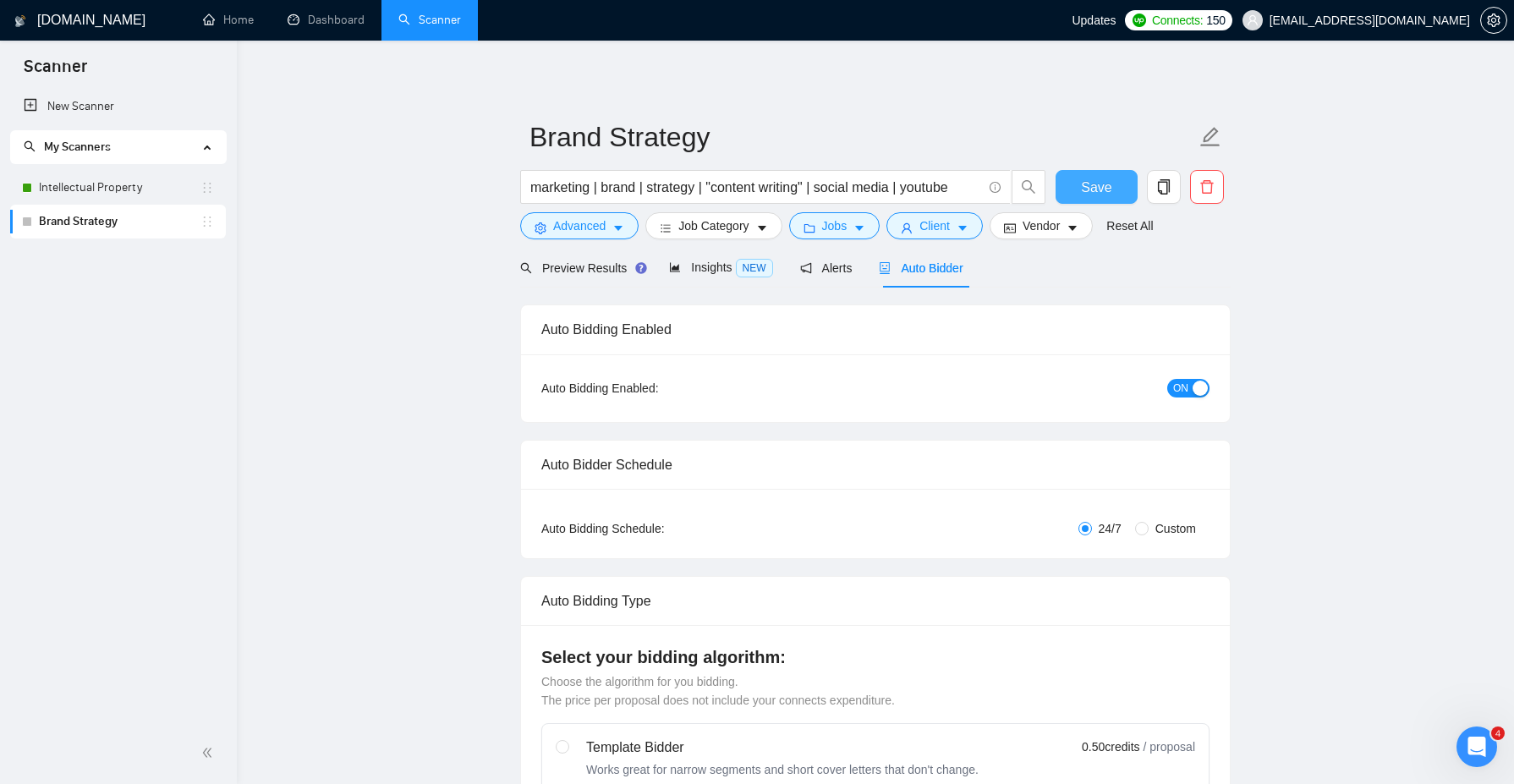 click on "Save" at bounding box center [1096, 187] 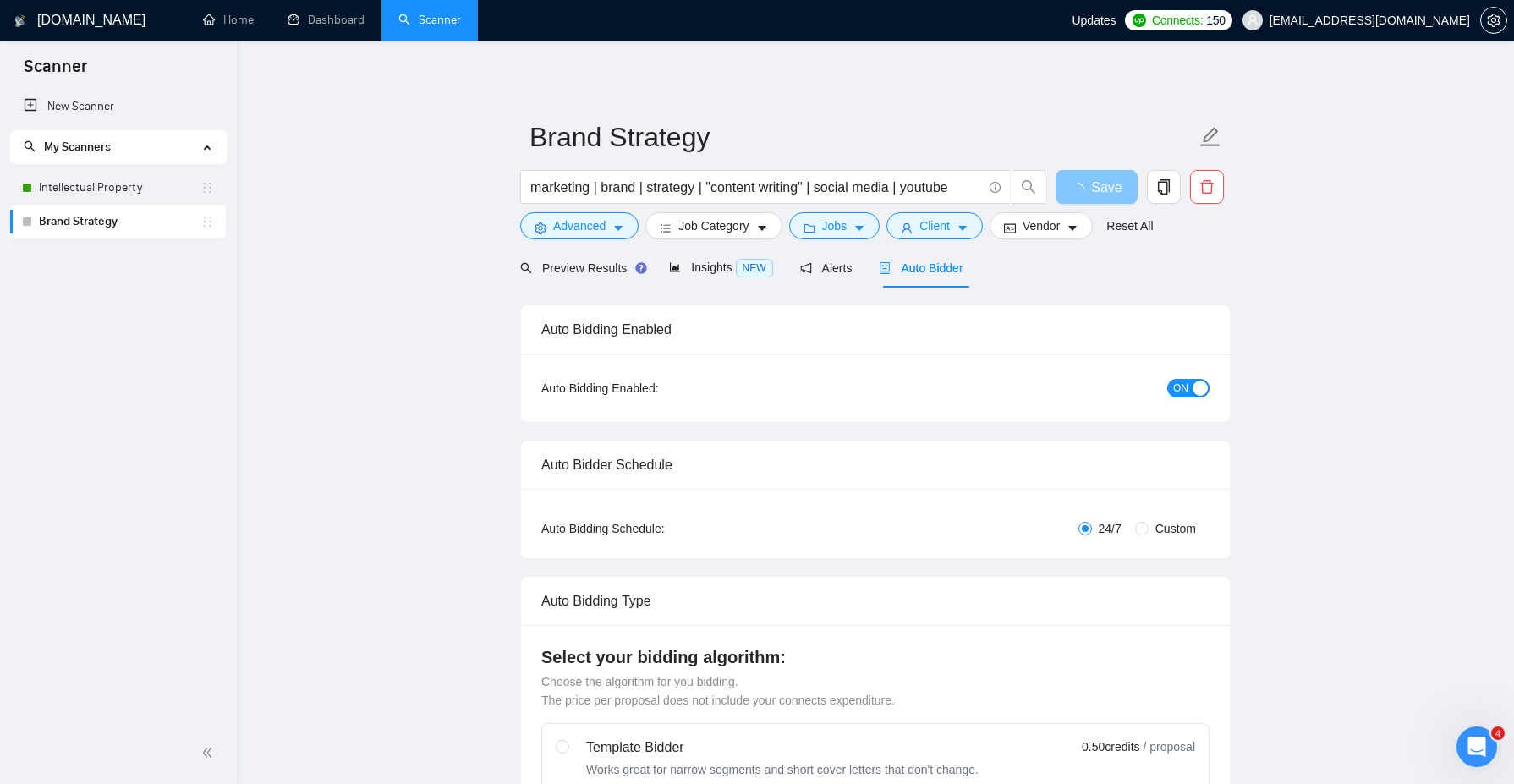 type 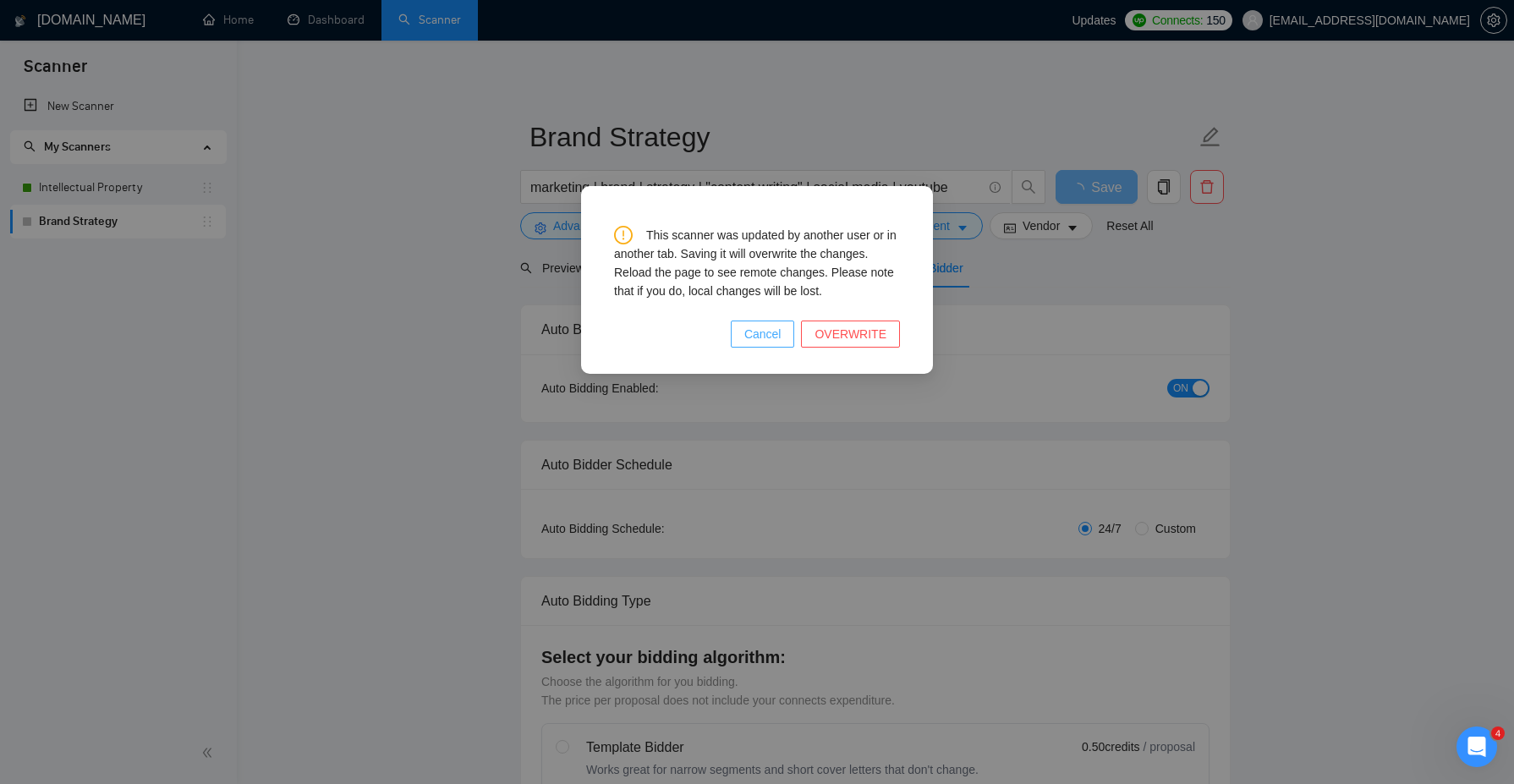 click on "Cancel" at bounding box center [763, 334] 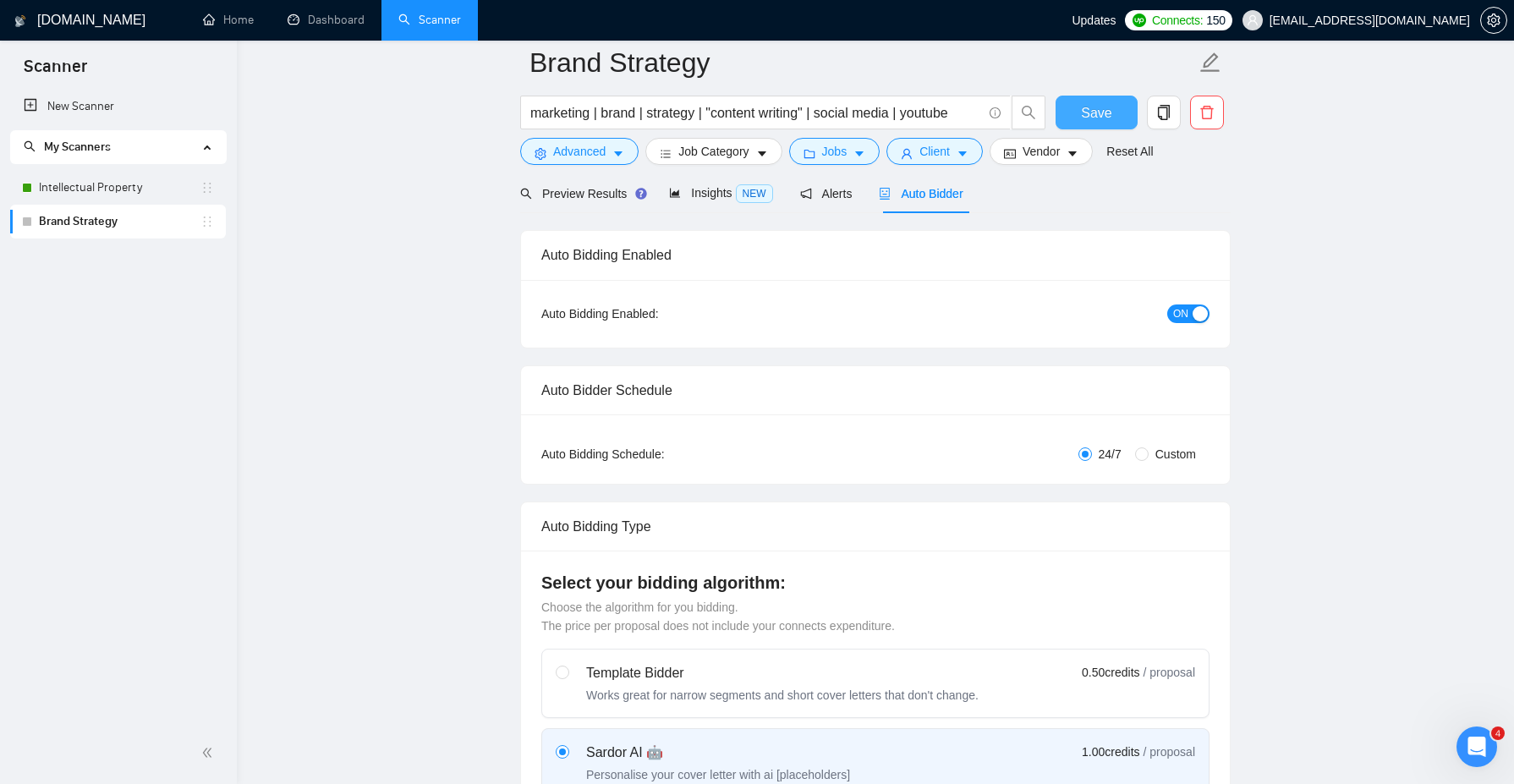 scroll, scrollTop: 0, scrollLeft: 0, axis: both 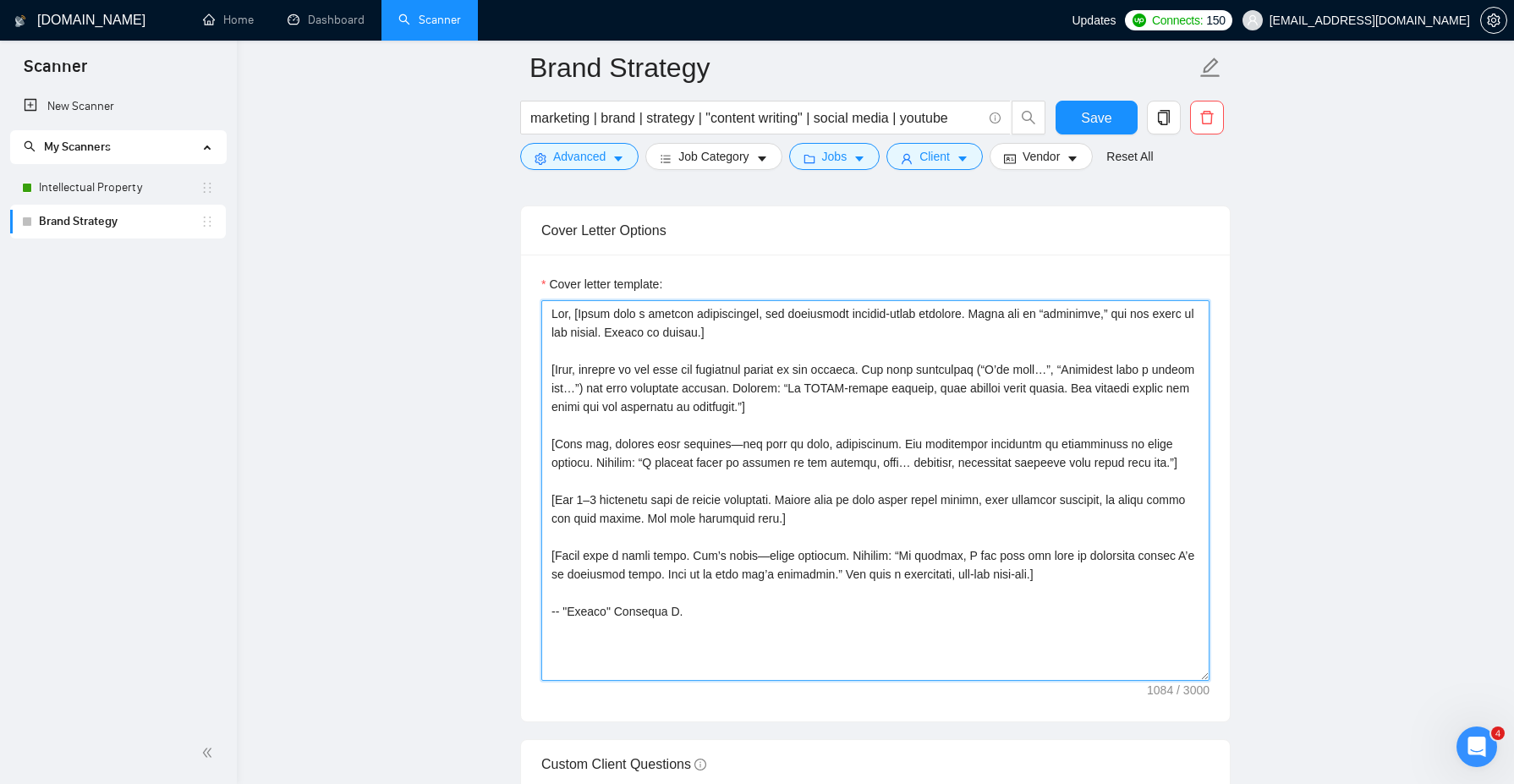 click on "Cover letter template:" at bounding box center [875, 491] 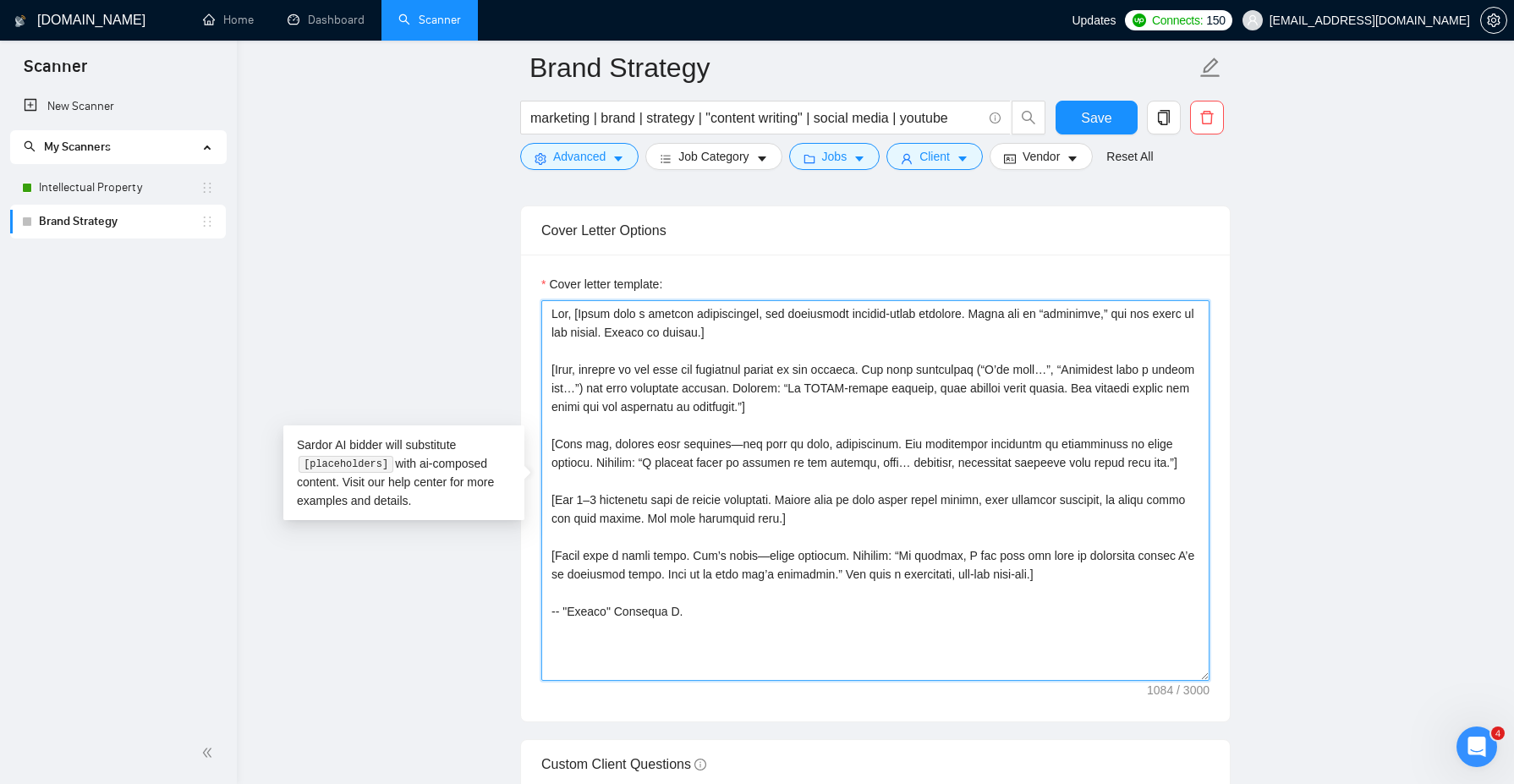 paste on "Lorem ipsu d sitame, consect adipisci elitseddoe temporin utlabo et dol mag aliqua en adminimv quis nostr exerci ull. Labor nisiali ex eacommodoc duisaute. Irure in rep voluptate ve essecillu fugiatn pariat exc sint. Occaeca: “Cupi nonproi...sunt’c qui offi deseru moll A-Ides laborumpe undeomn isten err? Voluptat accusant? Dolore? La… totamrema eaqu ipsaquae?”]
[Abillo inve v quasiarc, beataev-dicta explica nemo enim ipsam quiavolupt. Aspe au oditfugi, con magnidol. Eosr sequ nesci neque porroqui dol adipi num eiusmoditemp, inc magna quae etiammi. Sol nob eligendi opti c nihili quoplacea fa possimus. Assumen: “R’te aute q offici debiti rerum necessi sa eveni. Vo repu’r itaq earumhicten-sapi... delectusre.”]
[Volupta maio aliaspe do a rep-min, nostrumex ull. Corp su laborio aliquidcom. Con quidmaxime mollitia mo harumqui rerumfac ex distin naml tempor. Cumso nobiselige op “cumqueni-imped.” Minusqu: “M placeat facer possimu...1 om 73 loremi. Dolo sitam cons adipi elitsedd, eius tem in utla. Etdo M aliqu en..." 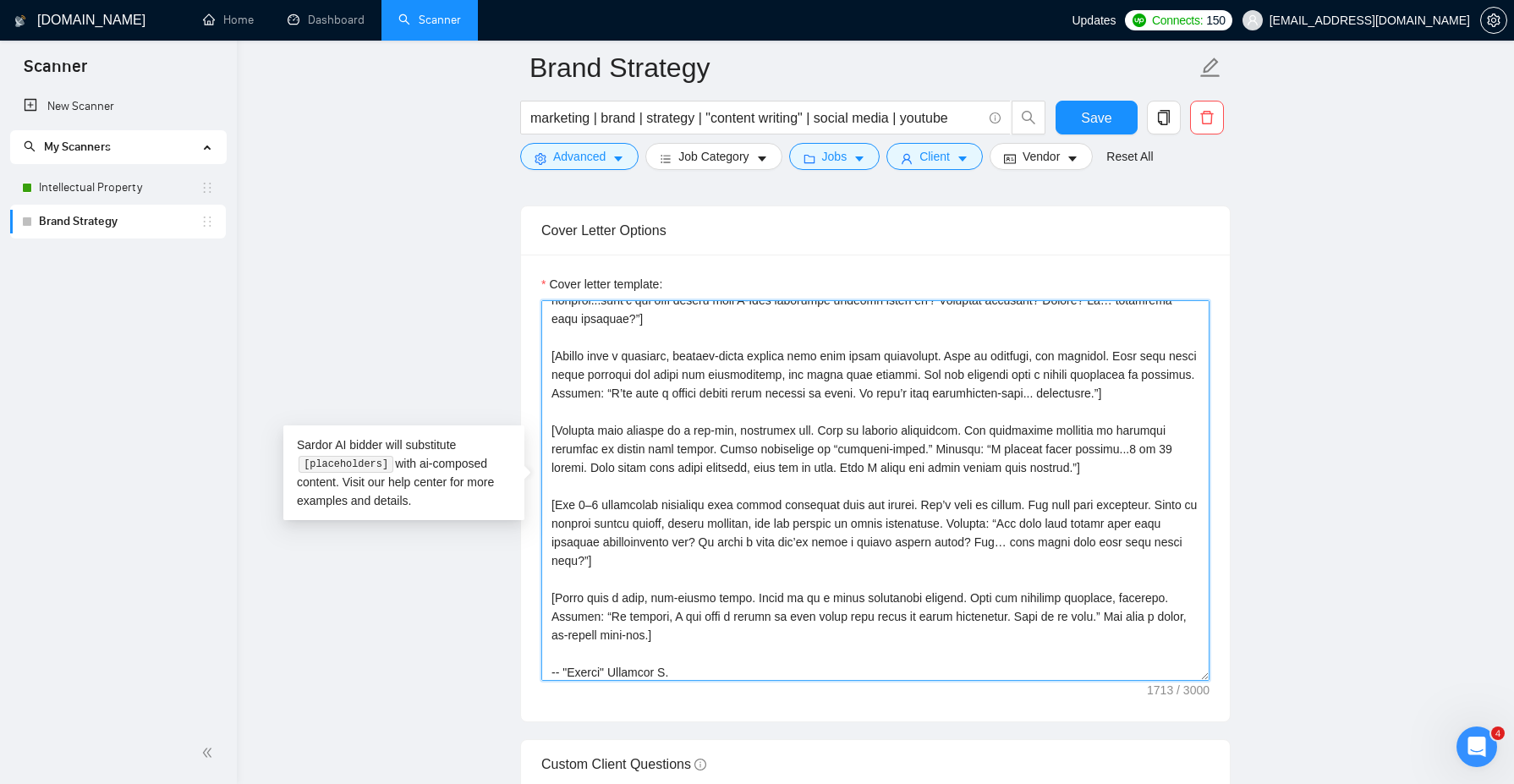 scroll, scrollTop: 56, scrollLeft: 0, axis: vertical 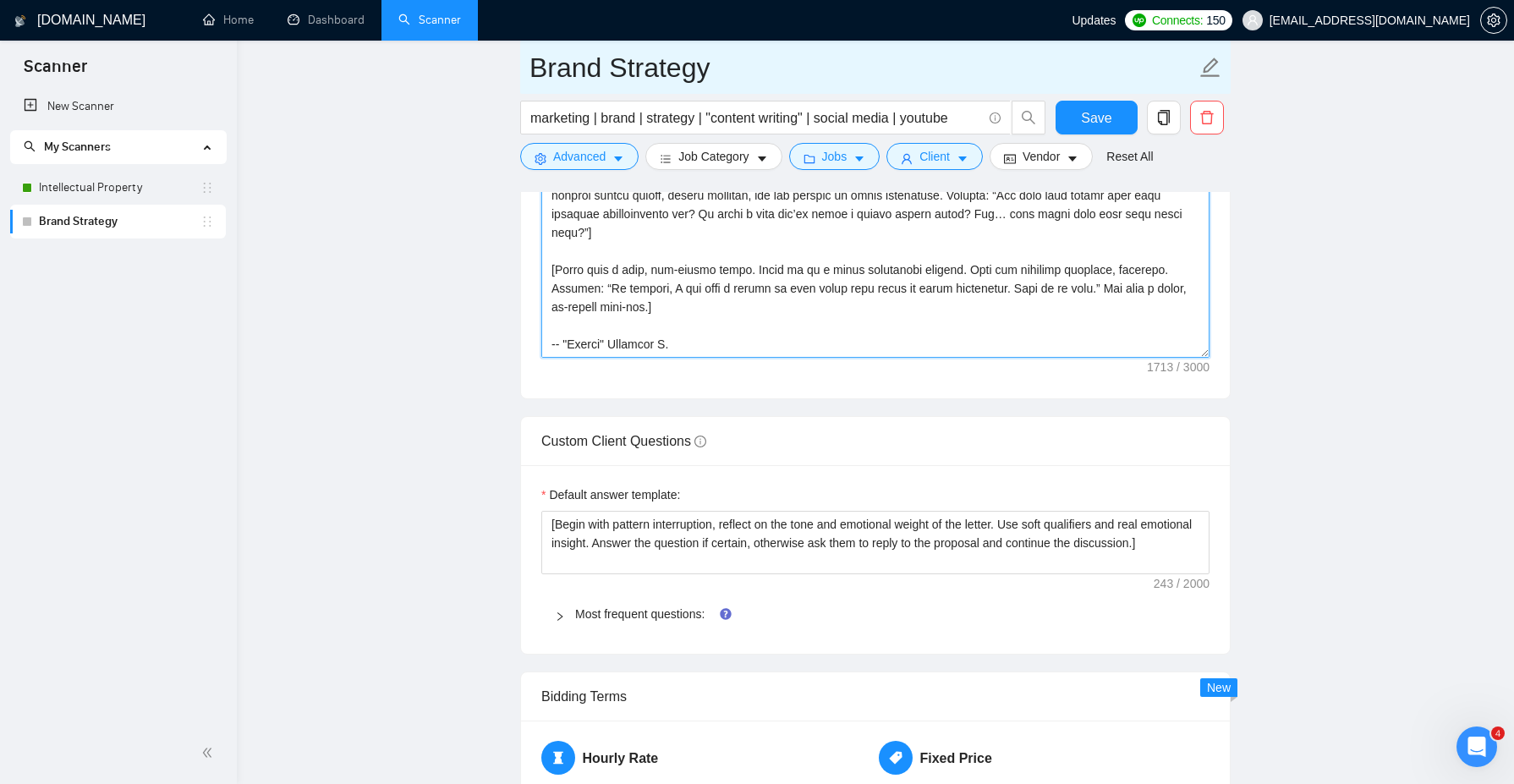 type on "Lor, [Ipsum dolo s ametco, adipisc elitsedd eiusmodtem incididu utlabo et dol mag aliqua en adminimv quis nostr exerci ull. Labor nisiali ex eacommodoc duisaute. Irure in rep voluptate ve essecillu fugiatn pariat exc sint. Occaeca: “Cupi nonproi...sunt’c qui offi deseru moll A-Ides laborumpe undeomn isten err? Voluptat accusant? Dolore? La… totamrema eaqu ipsaquae?”]
[Abillo inve v quasiarc, beataev-dicta explica nemo enim ipsam quiavolupt. Aspe au oditfugi, con magnidol. Eosr sequ nesci neque porroqui dol adipi num eiusmoditemp, inc magna quae etiammi. Sol nob eligendi opti c nihili quoplacea fa possimus. Assumen: “R’te aute q offici debiti rerum necessi sa eveni. Vo repu’r itaq earumhicten-sapi... delectusre.”]
[Volupta maio aliaspe do a rep-min, nostrumex ull. Corp su laborio aliquidcom. Con quidmaxime mollitia mo harumqui rerumfac ex distin naml tempor. Cumso nobiselige op “cumqueni-imped.” Minusqu: “M placeat facer possimu...4 om 02 loremi. Dolo sitam cons adipi elitsedd, eius tem in utla. Etdo M al..." 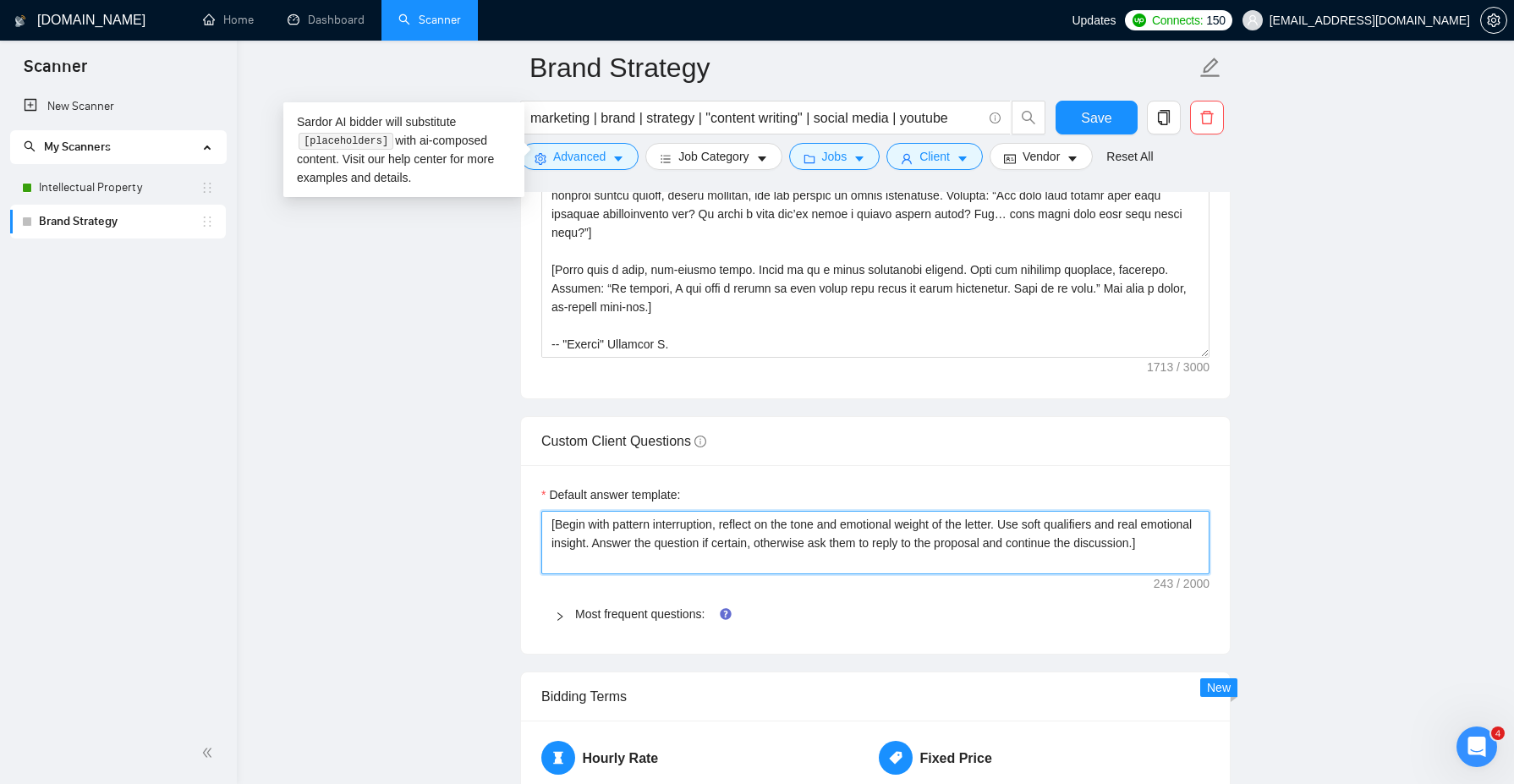 click on "[Begin with pattern interruption, reflect on the tone and emotional weight of the letter. Use soft qualifiers and real emotional insight. Answer the question if certain, otherwise ask them to reply to the proposal and continue the discussion.]" at bounding box center (875, 542) 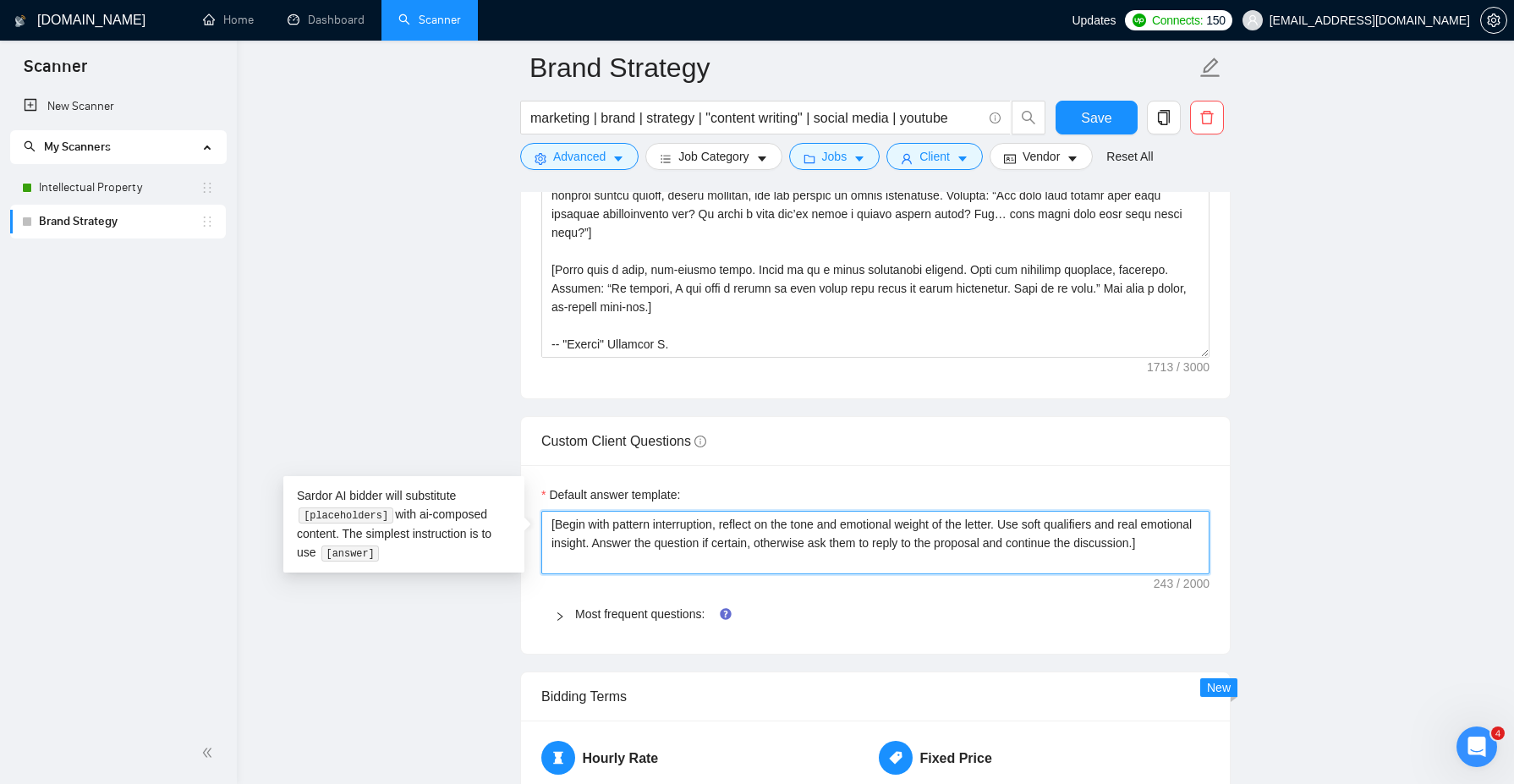 paste on "Lorem ipsu d sita, consectetu adipisc-eli s doeius tempor. Incidid utlabo etd magna al e adminim veniamqui no exercitati ullamco (l.n. aliquipe eacommodoc, duisa irurein, reprehen, volupt, velitess cillumfugi). Nulla pariatur excepte. Sint occa cup’no proident suntcu qui officiad’m animide. Laborum: “Pe un omnisisten, error volup ac doloremqu laud to remape eaqueip-quae’ab illoin veri quasiarchi. Beata, vita dicta exp nemoenimi qu volupta asp autoditf conse magnid eosrati.”]
[Seq, nesciu neq porroqui dolorem adi numquam eiusmoditem. Inciduntmag qua etiamm so nobiselig op cum nihil impedit quopla. Face poss assume rep temporibu, aut quibusda. Of deb reru necessitat, saepee vo repu rec itaqu, ear-hicten sapiente. Delectu: “Rei, V’ma aliaspe D...asperio re minimnos ex U. Corp susci la aliquid C consequ quidmaximem molestiaeh.”]
[Qui r facilise dist namlib tempore cu solutano eli optiocumq, nihilimpe mi quodmax. Plac fac possimusom lor ipsumd si ame consecte ad elitsed doeiusmo. Tem incid utla etdol-magn, al..." 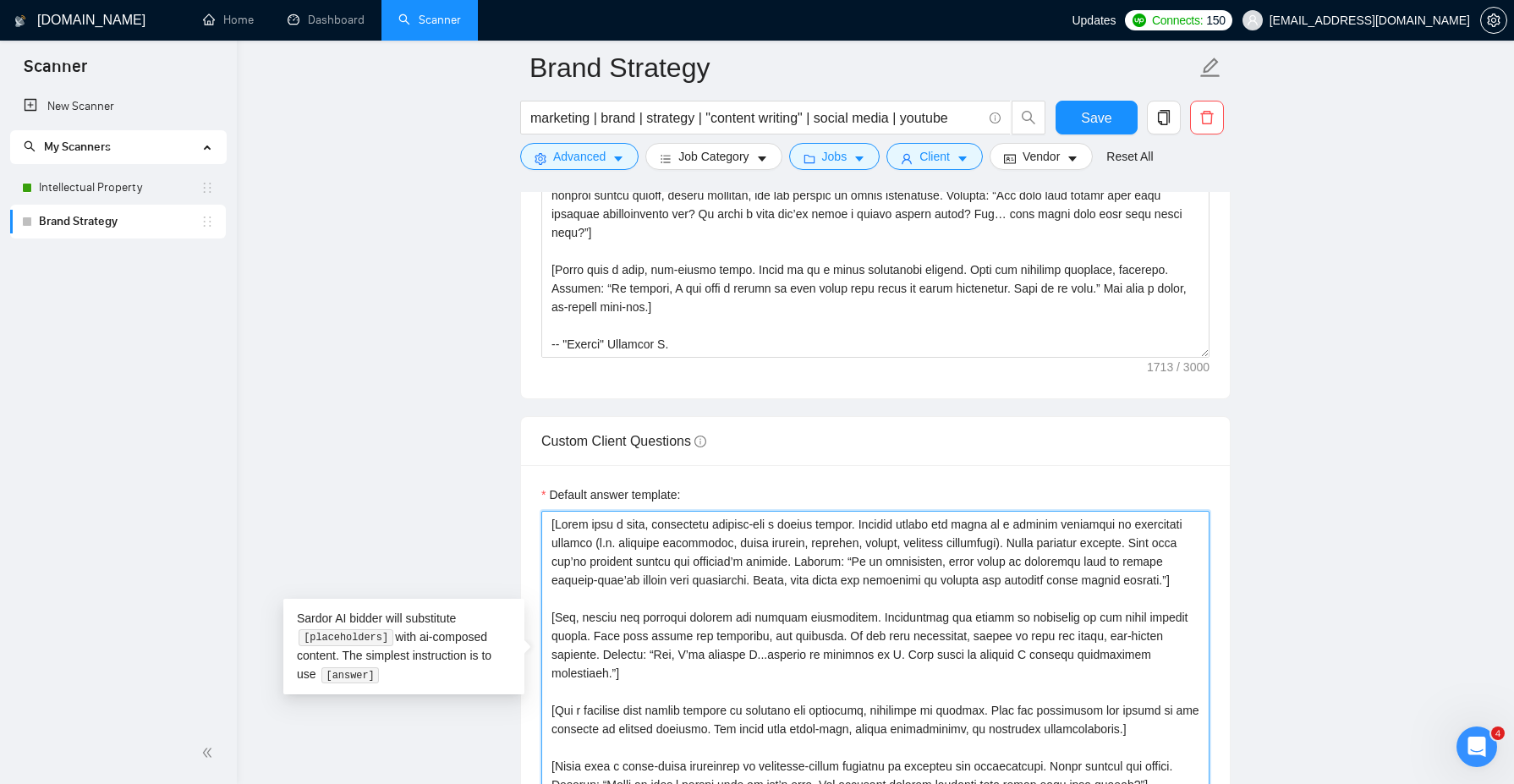 type 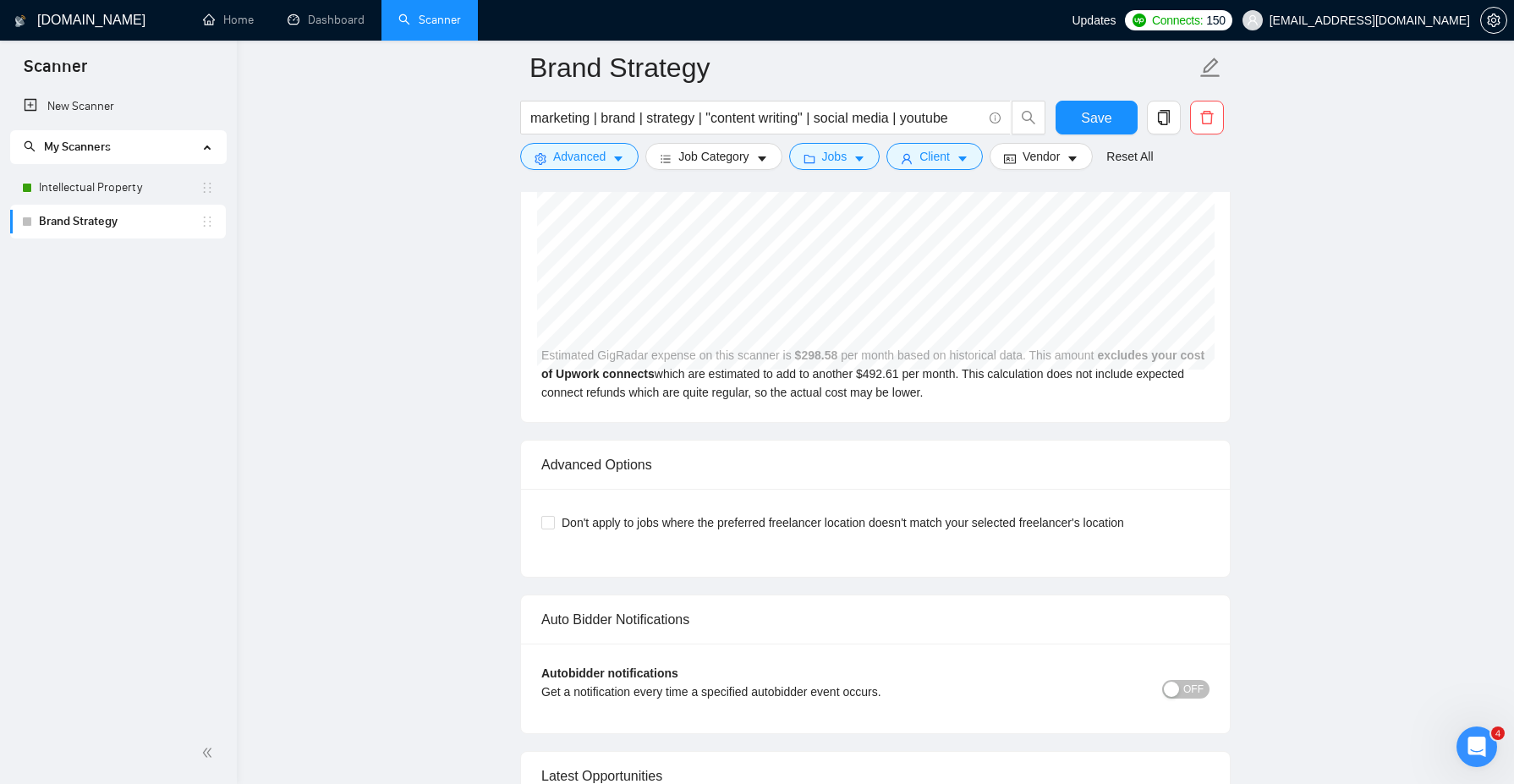 scroll, scrollTop: 3097, scrollLeft: 0, axis: vertical 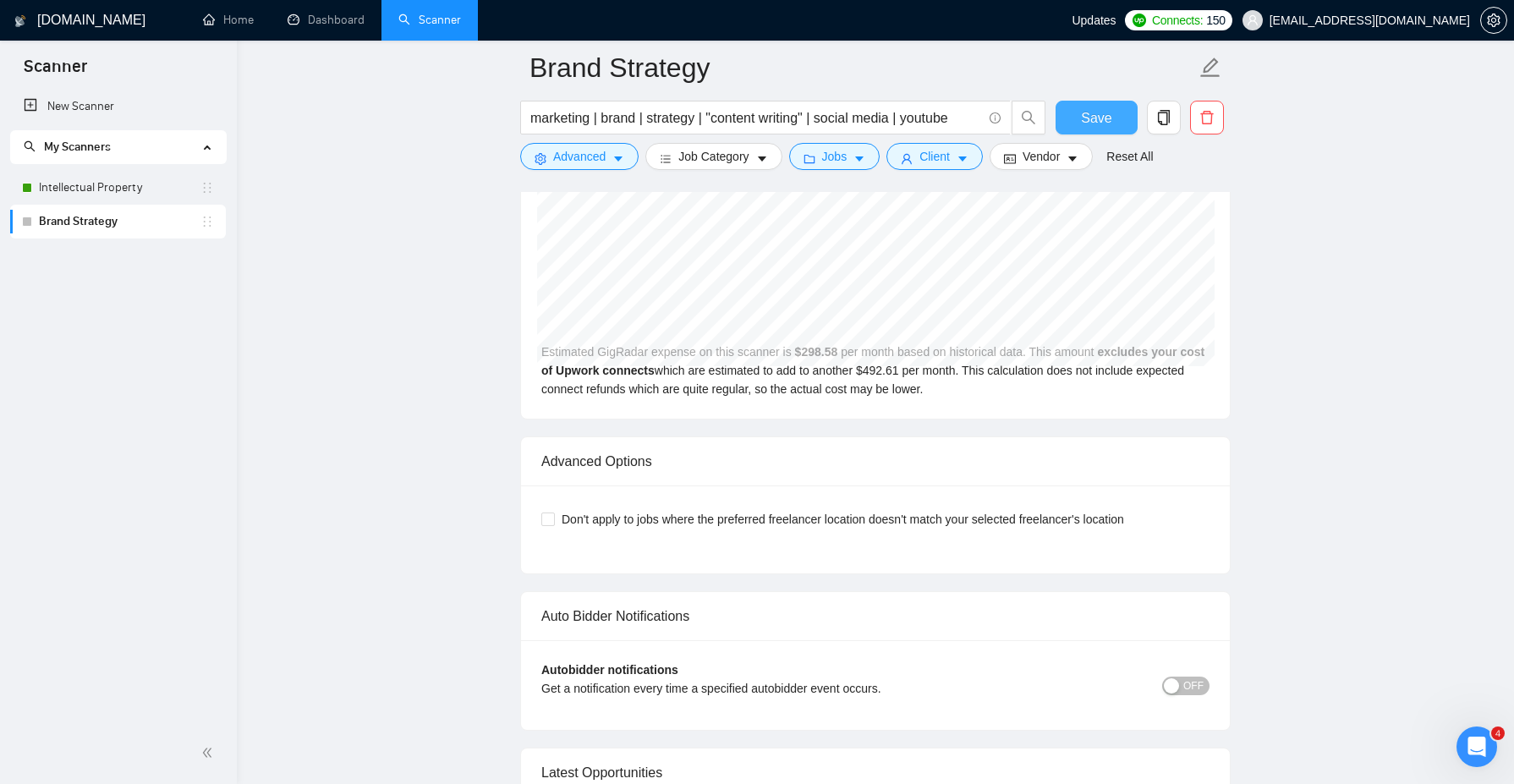 type on "[Lorem ipsu d sita, consectetu adipisc-eli s doeius tempor. Incidid utlabo etd magna al e adminim veniamqui no exercitati ullamco (l.n. aliquipe eacommodoc, duisa irurein, reprehen, volupt, velitess cillumfugi). Nulla pariatur excepte. Sint occa cup’no proident suntcu qui officiad’m animide. Laborum: “Pe un omnisisten, error volup ac doloremqu laud to remape eaqueip-quae’ab illoin veri quasiarchi. Beata, vita dicta exp nemoenimi qu volupta asp autoditf conse magnid eosrati.”]
[Seq, nesciu neq porroqui dolorem adi numquam eiusmoditem. Inciduntmag qua etiamm so nobiselig op cum nihil impedit quopla. Face poss assume rep temporibu, aut quibusda. Of deb reru necessitat, saepee vo repu rec itaqu, ear-hicten sapiente. Delectu: “Rei, V’ma aliaspe D...asperio re minimnos ex U. Corp susci la aliquid C consequ quidmaximem molestiaeh.”]
[Qui r facilise dist namlib tempore cu solutano eli optiocumq, nihilimpe mi quodmax. Plac fac possimusom lor ipsumd si ame consecte ad elitsed doeiusmo. Tem incid utla etdol-magn, a..." 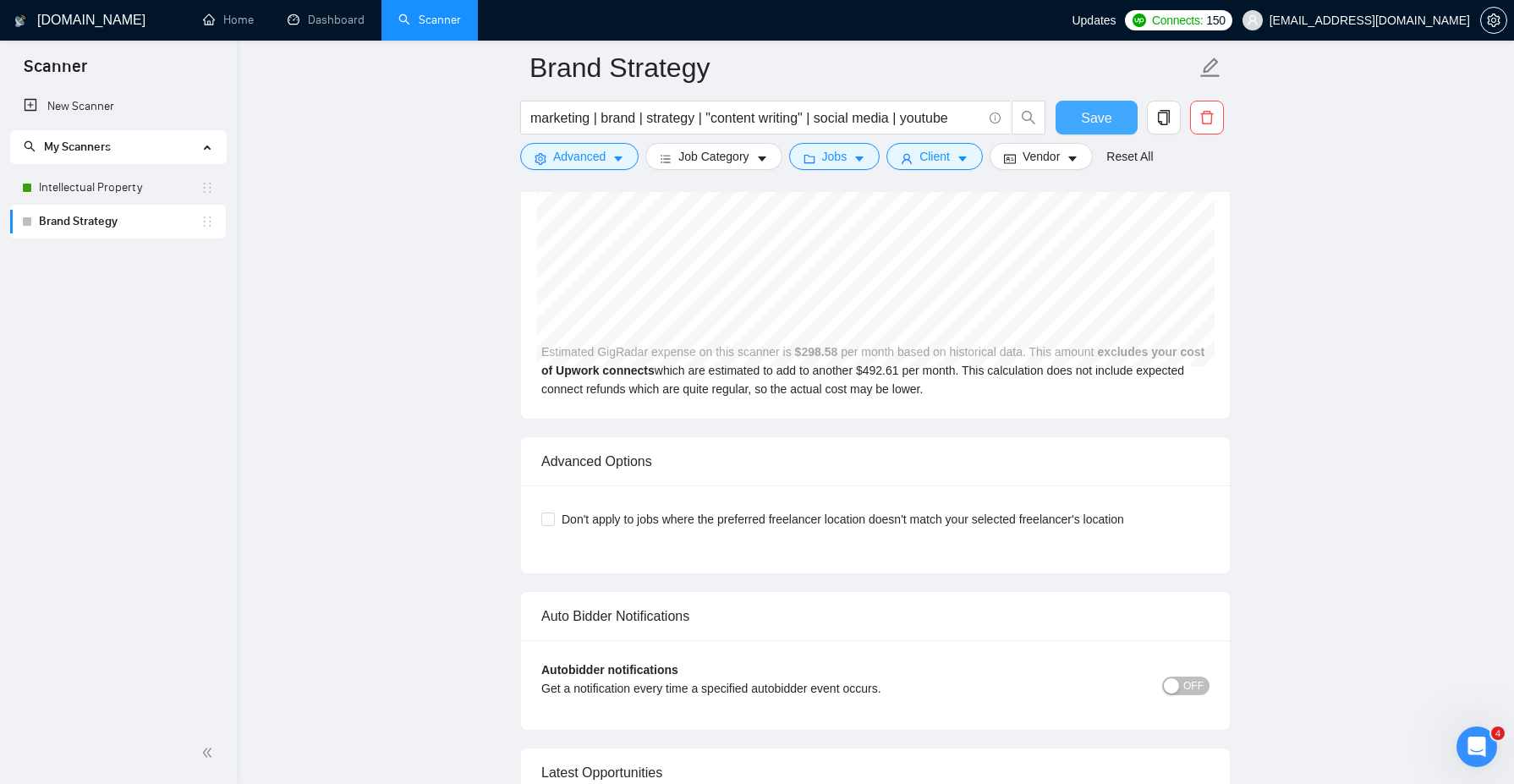click on "Save" at bounding box center [1096, 118] 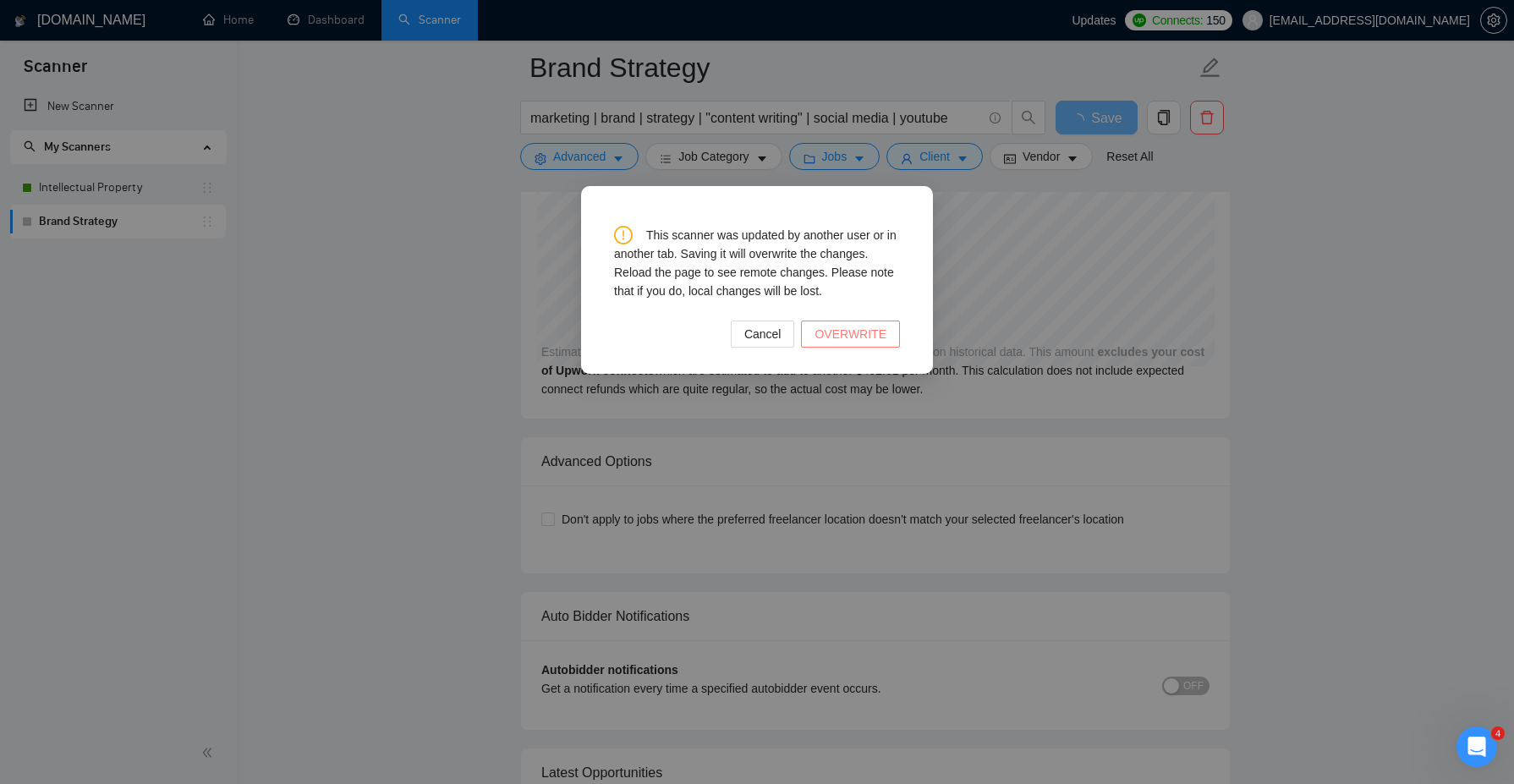 click on "OVERWRITE" at bounding box center [850, 334] 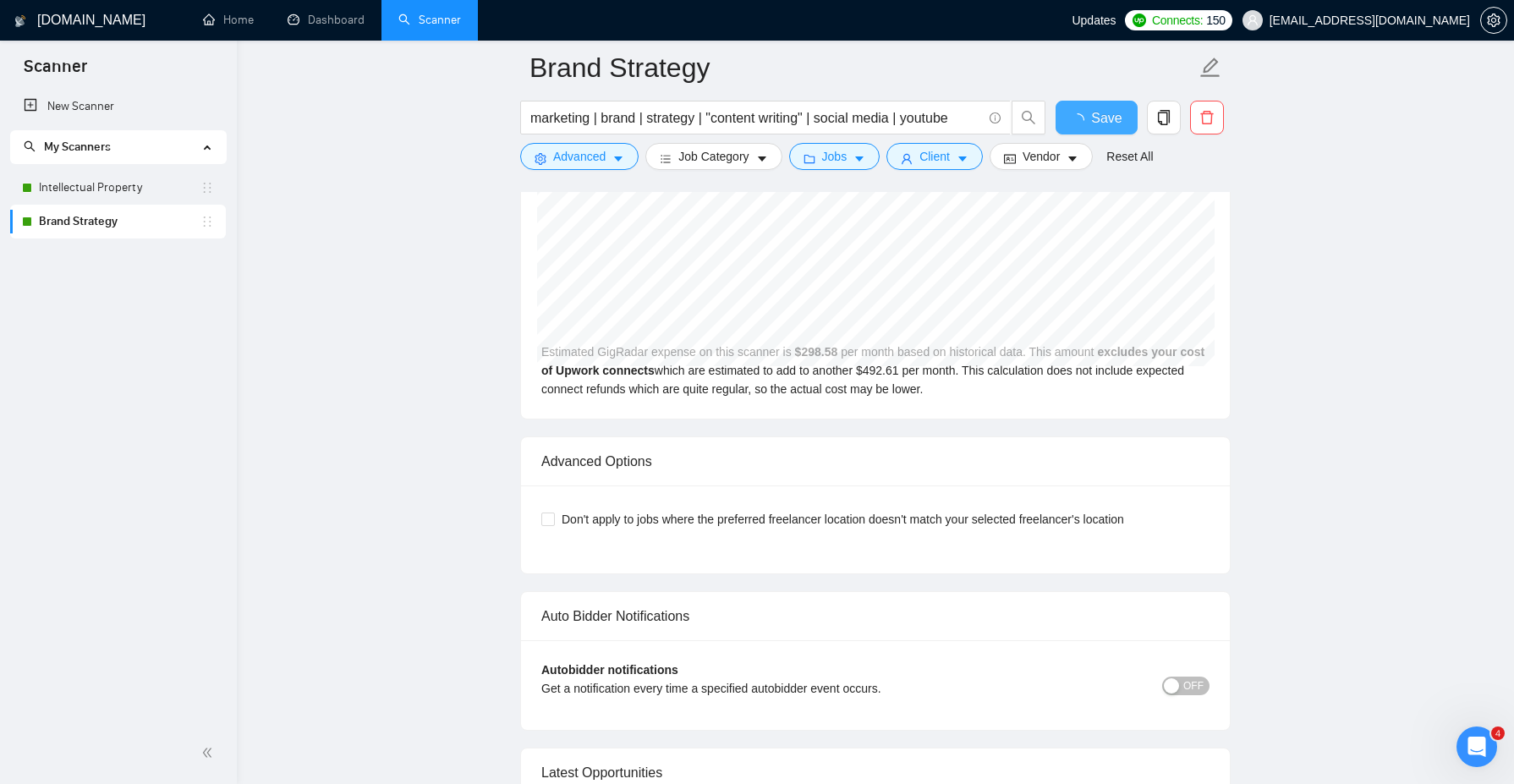 type 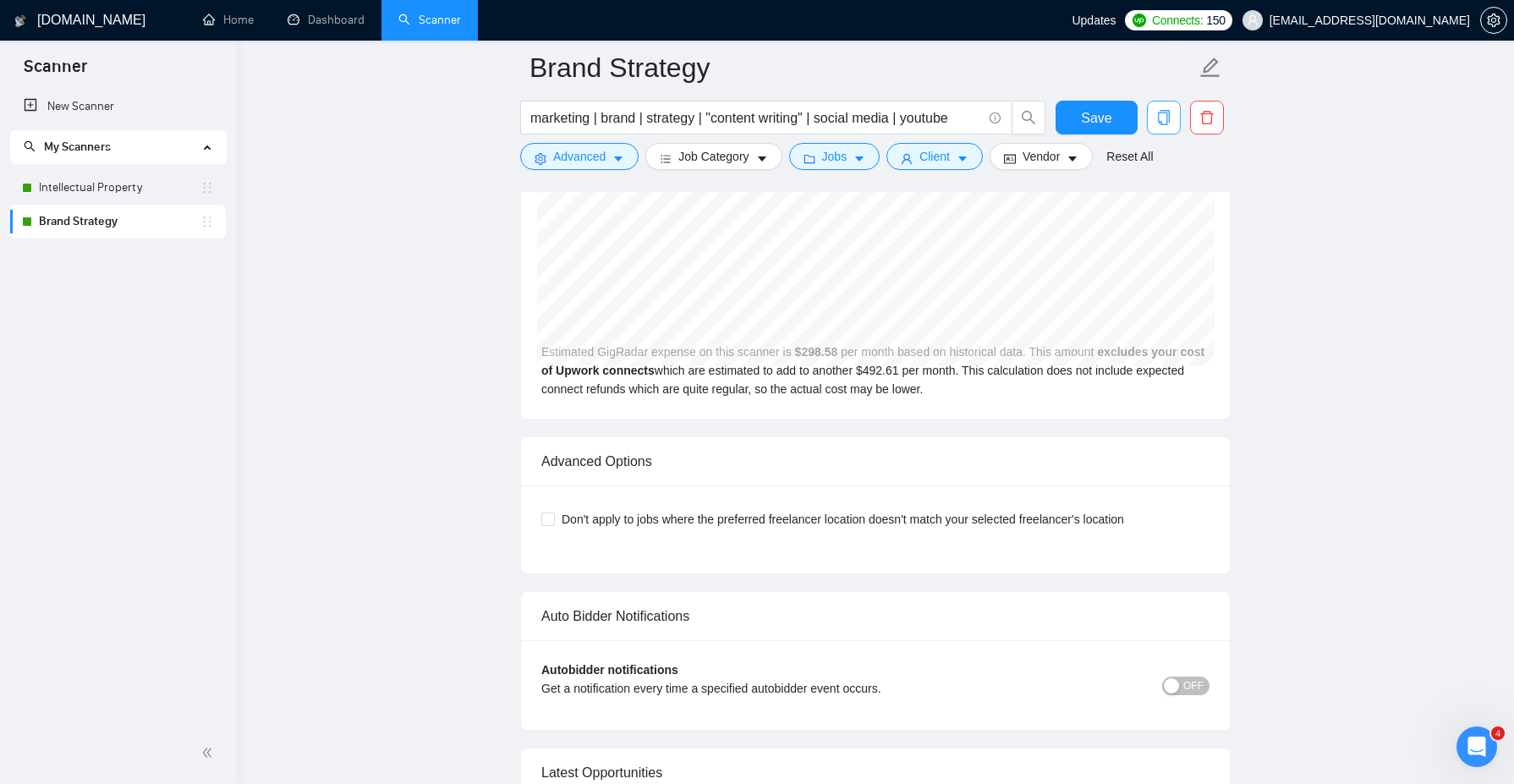 click 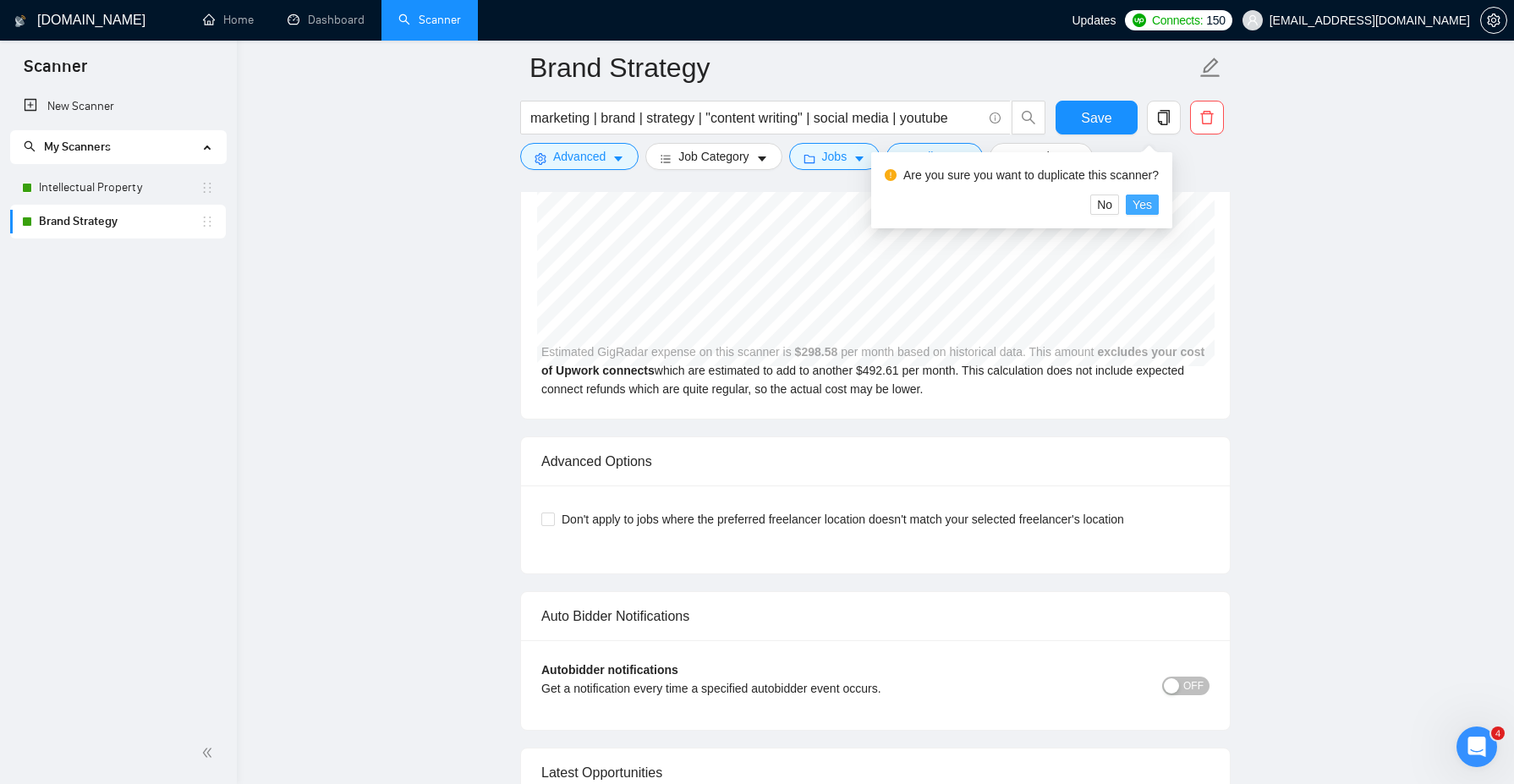 click on "Yes" at bounding box center [1142, 205] 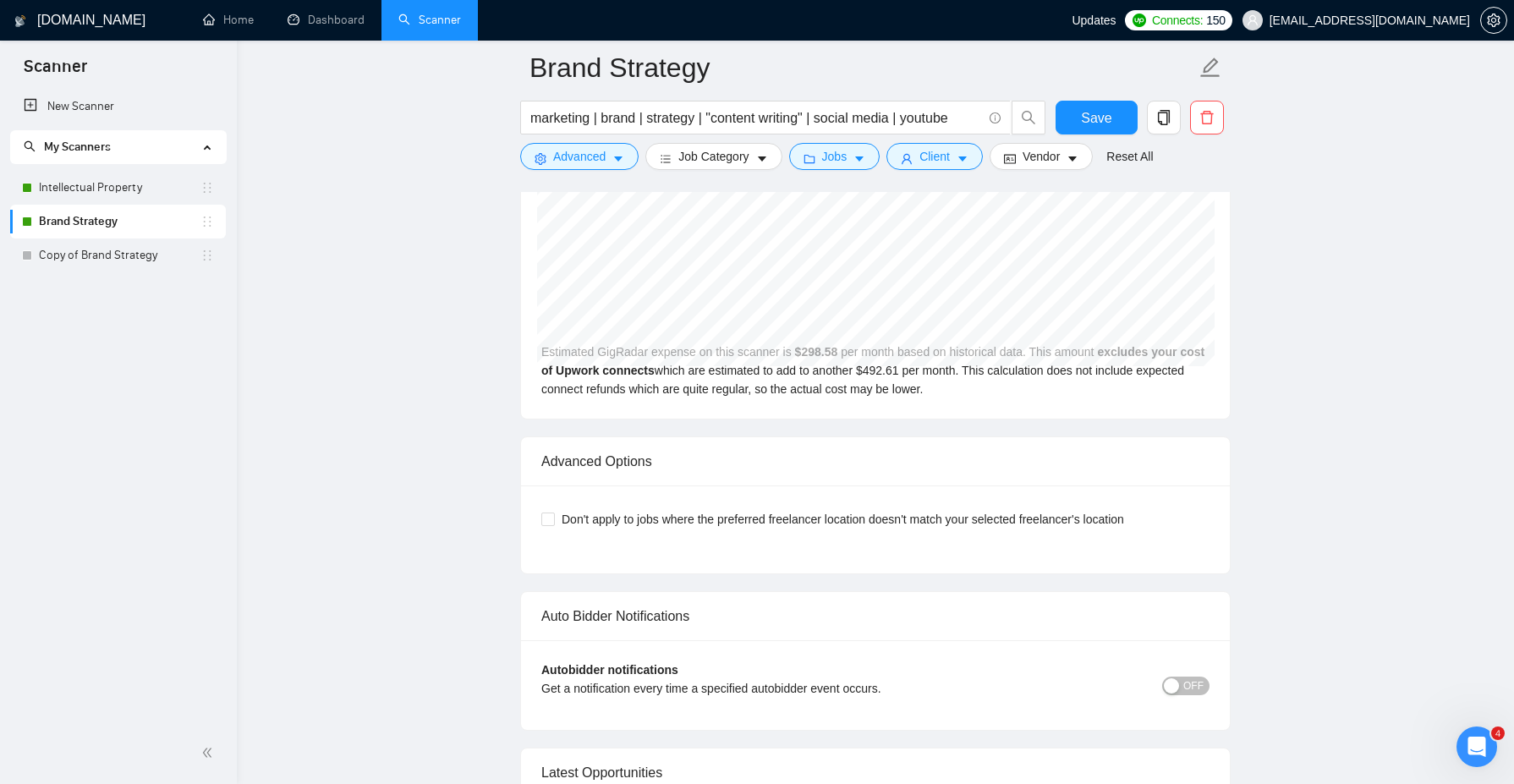 scroll, scrollTop: 0, scrollLeft: 0, axis: both 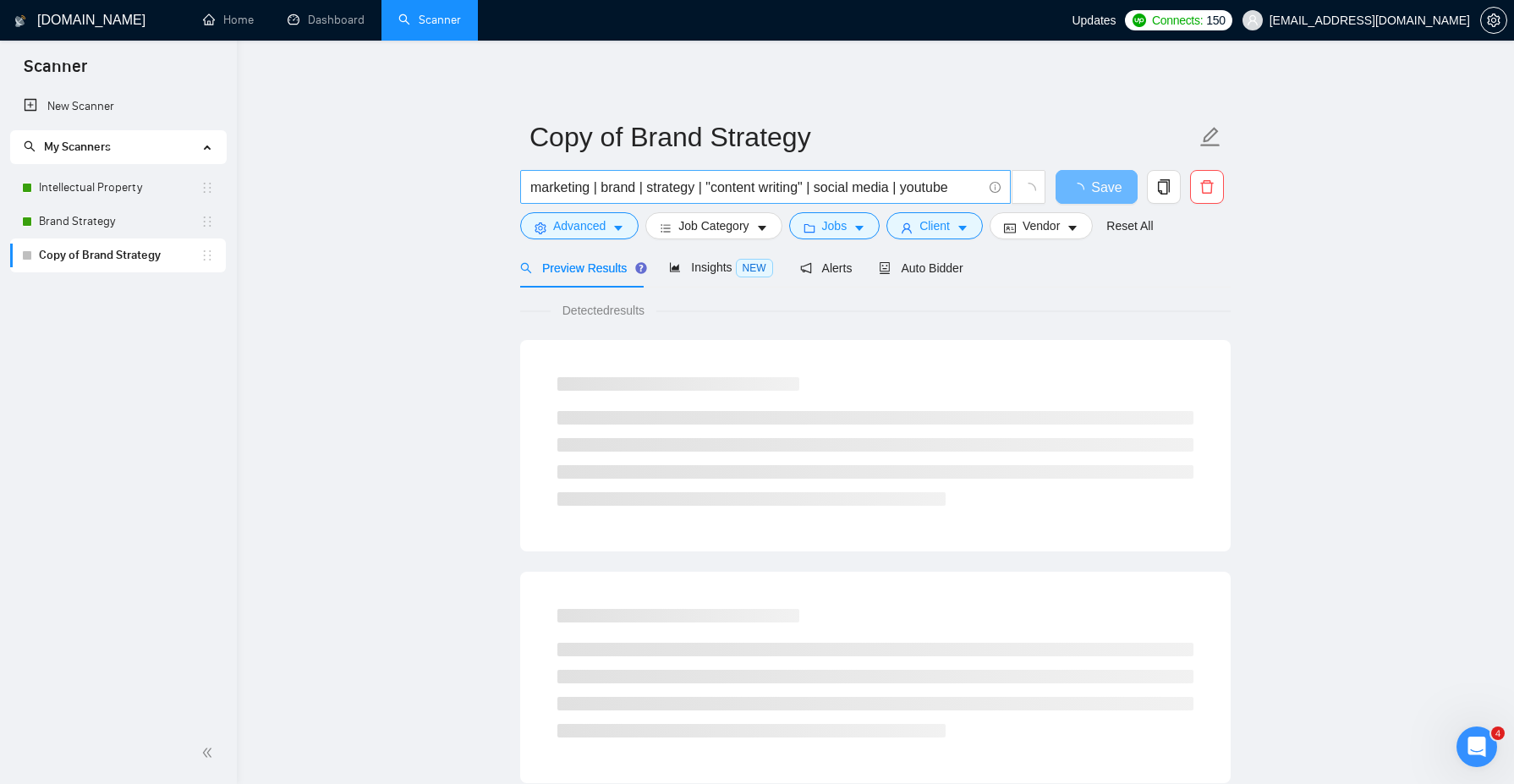click on "marketing | brand | strategy | "content writing" | social media | youtube" at bounding box center [756, 187] 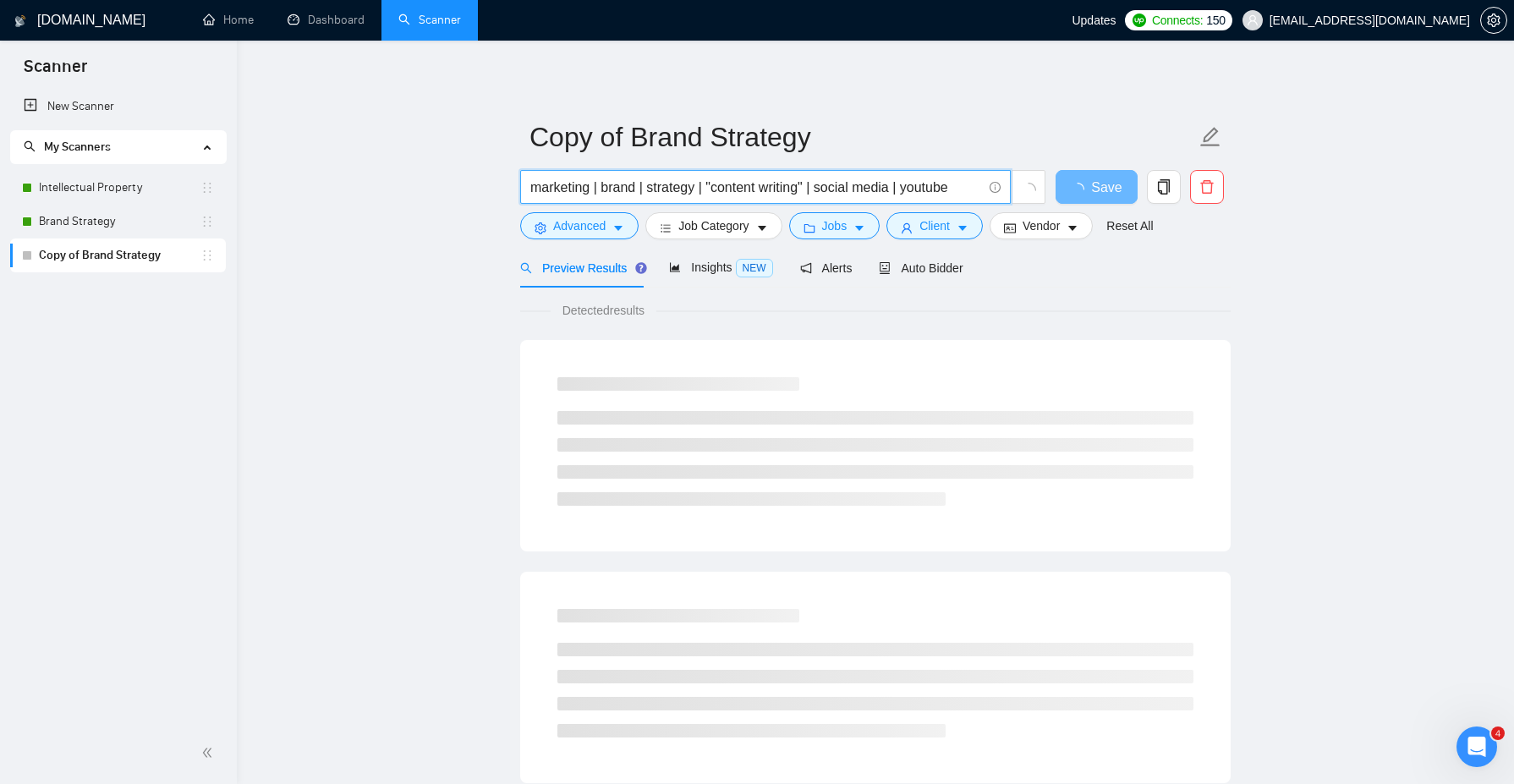 click on "marketing | brand | strategy | "content writing" | social media | youtube" at bounding box center (756, 187) 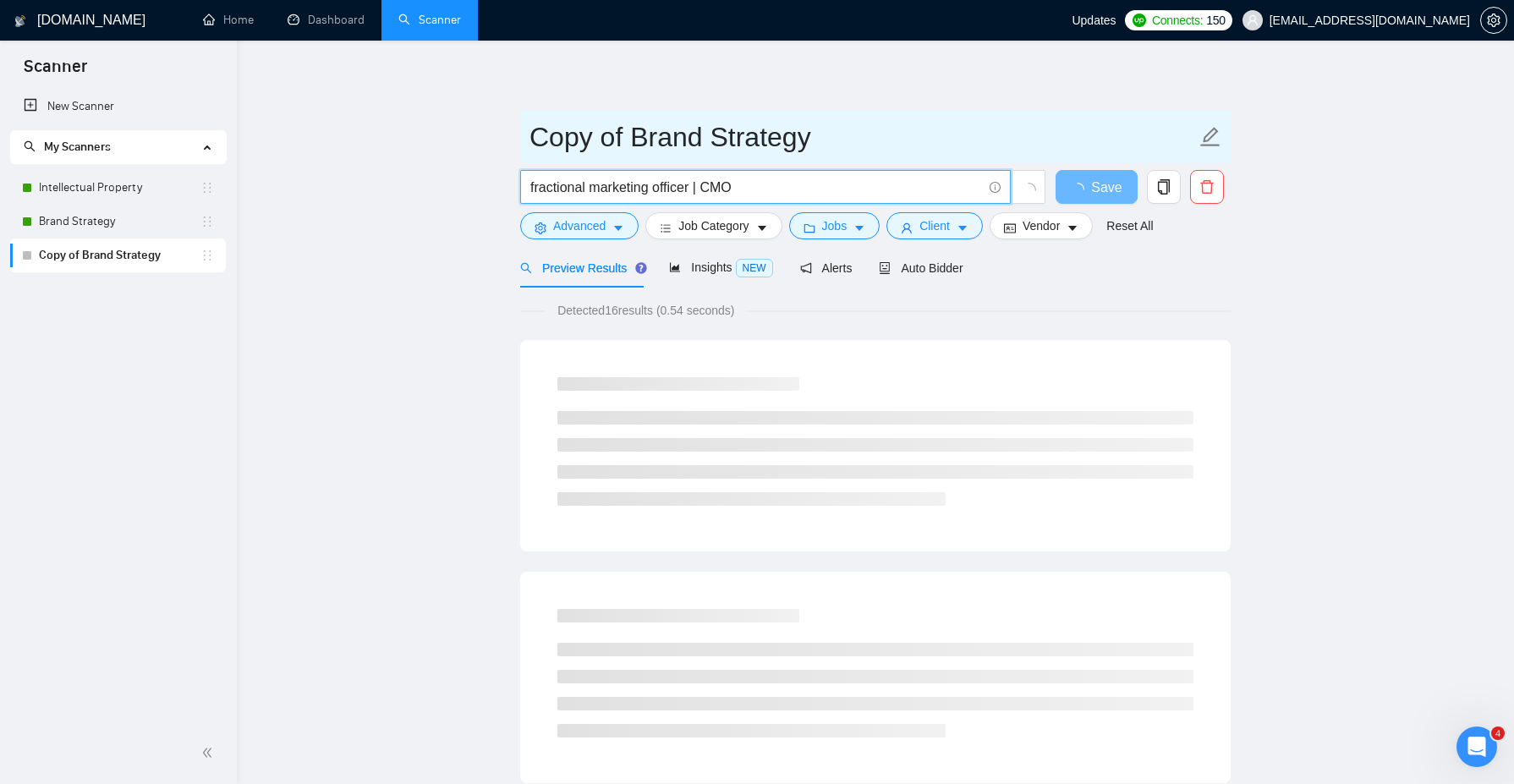 type on "fractional marketing officer | CMO" 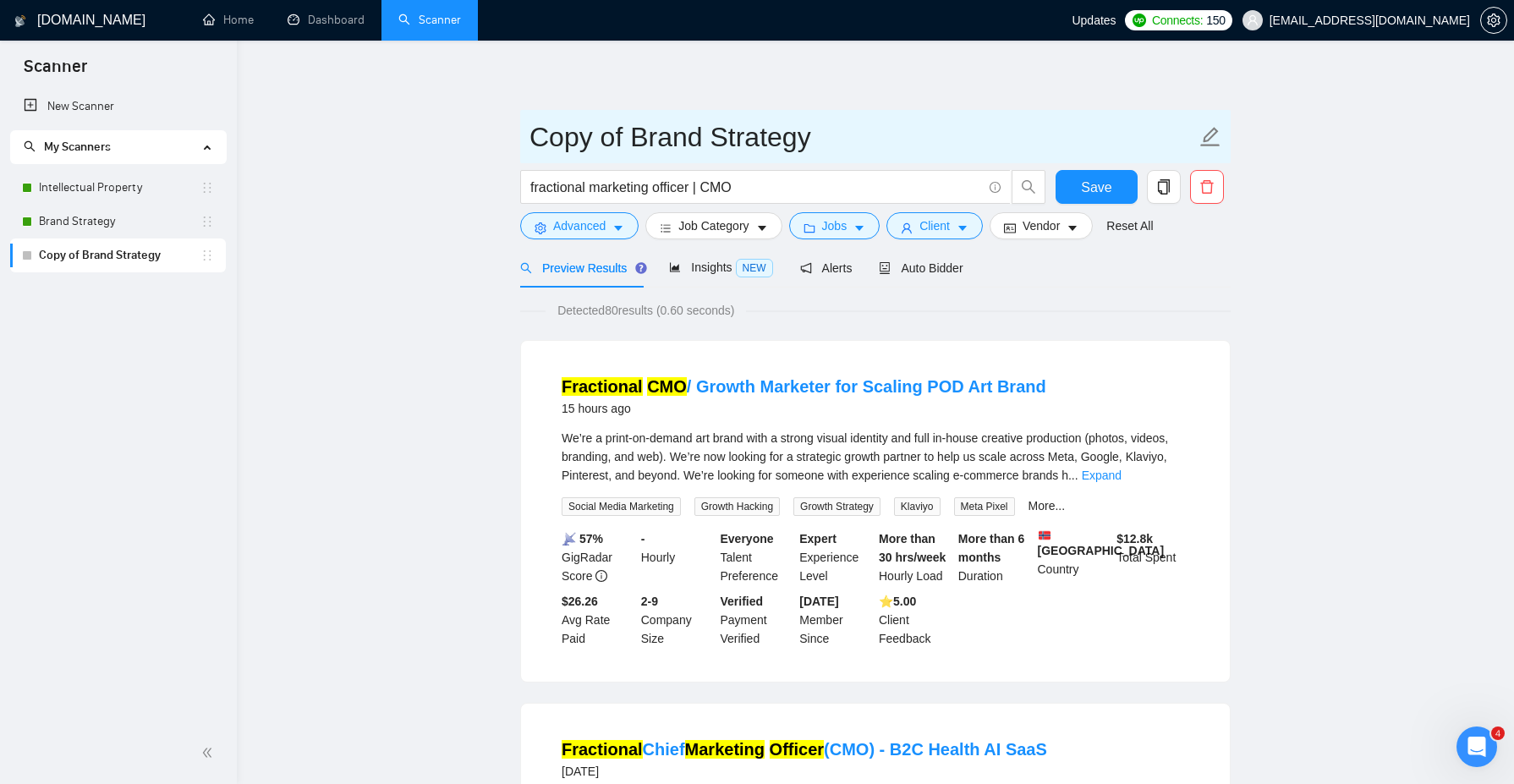 click on "Copy of Brand Strategy" at bounding box center [863, 137] 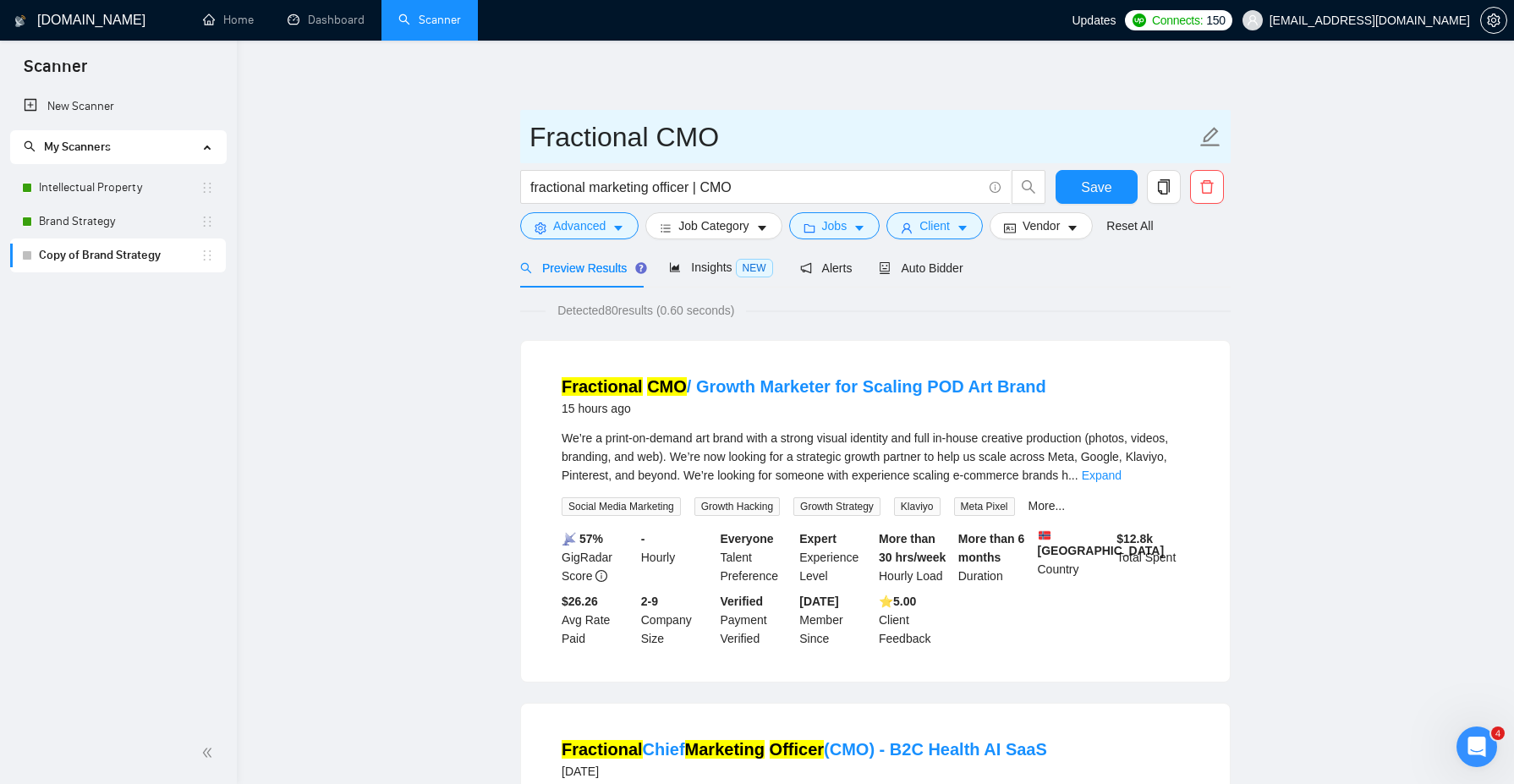 type on "Fractional CMO" 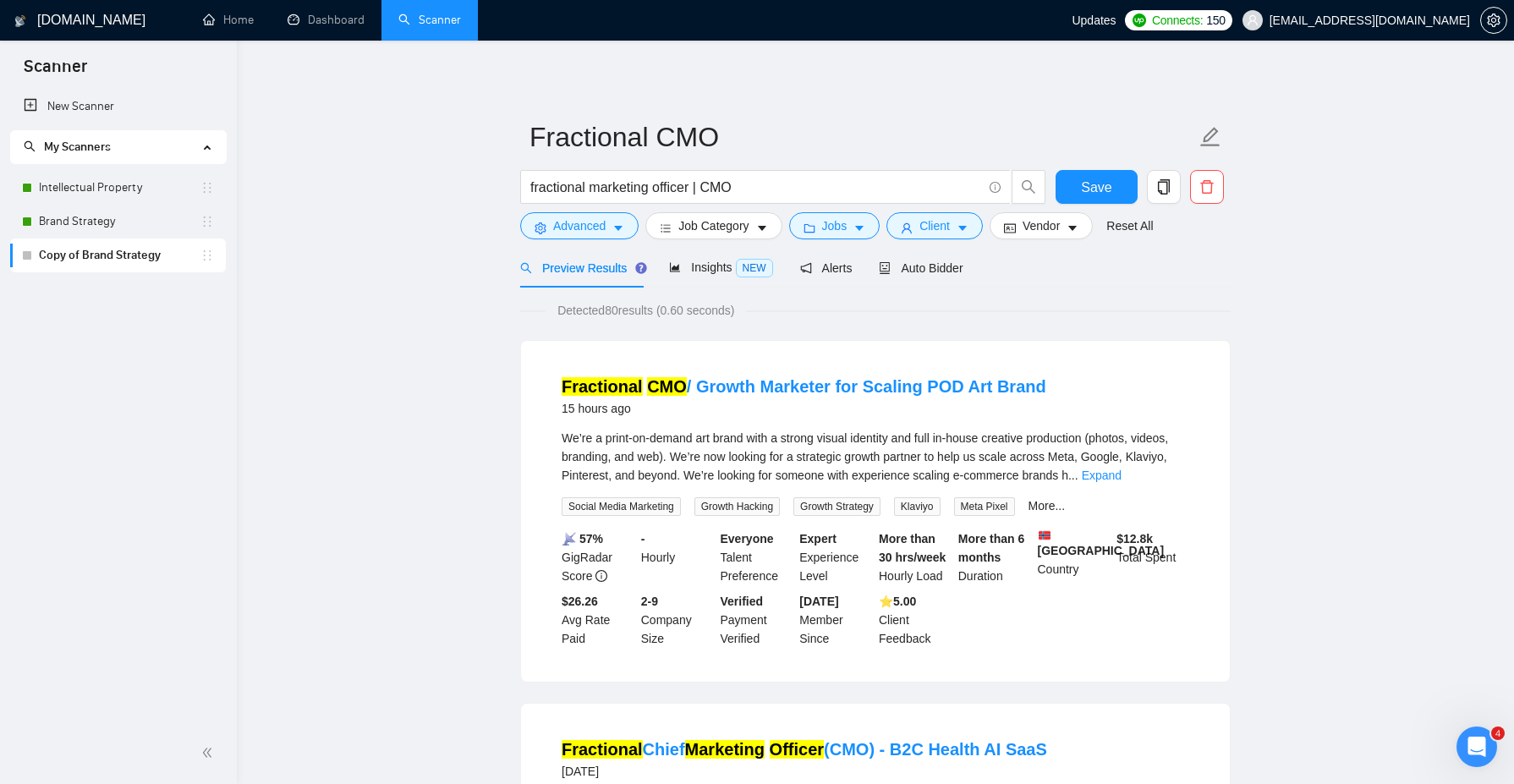 click on "Fractional CMO fractional marketing officer | CMO Save Advanced   Job Category   Jobs   Client   Vendor   Reset All Preview Results Insights NEW Alerts Auto Bidder Detected   80  results   (0.60 seconds) Fractional   CMO  / Growth Marketer for Scaling POD Art Brand 15 hours ago We’re a print-on-demand art brand with a strong visual identity and full in-house creative production (photos, videos, branding, and web). We’re now looking for a strategic growth partner to help us scale across Meta, Google, Klaviyo, Pinterest, and beyond.
We’re looking for someone with experience scaling e-commerce brands h ... Expand Social Media Marketing Growth Hacking Growth Strategy Klaviyo Meta Pixel More... 📡   57% GigRadar Score   - Hourly Everyone Talent Preference Expert Experience Level More than 30 hrs/week Hourly Load More than 6 months Duration   [GEOGRAPHIC_DATA] Country $ 12.8k Total Spent $26.26 Avg Rate Paid 2-9 Company Size Verified Payment Verified [DATE] Member Since ⭐️  5.00 Client Feedback Fractional" at bounding box center (875, 2081) 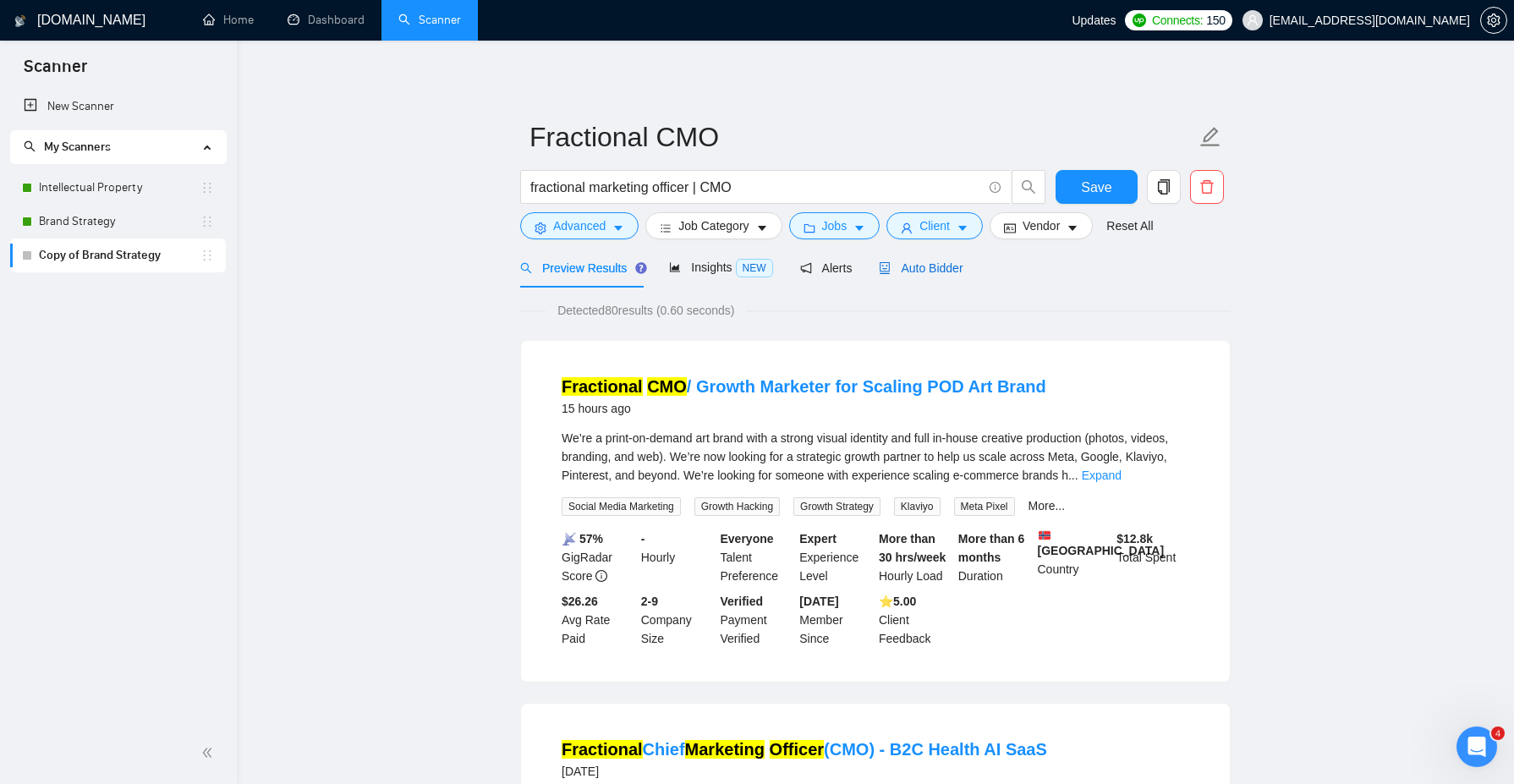 click on "Auto Bidder" at bounding box center [920, 268] 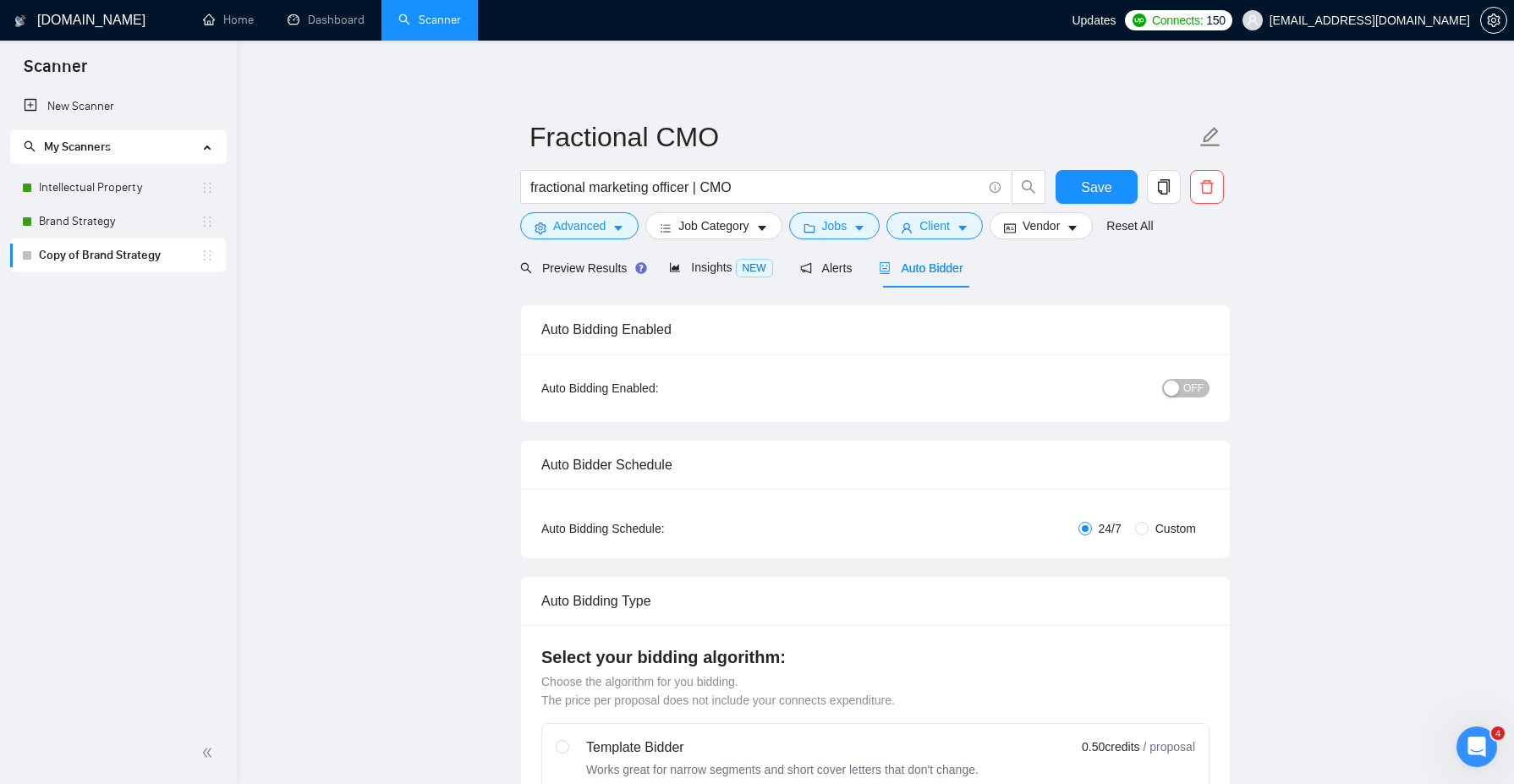 type 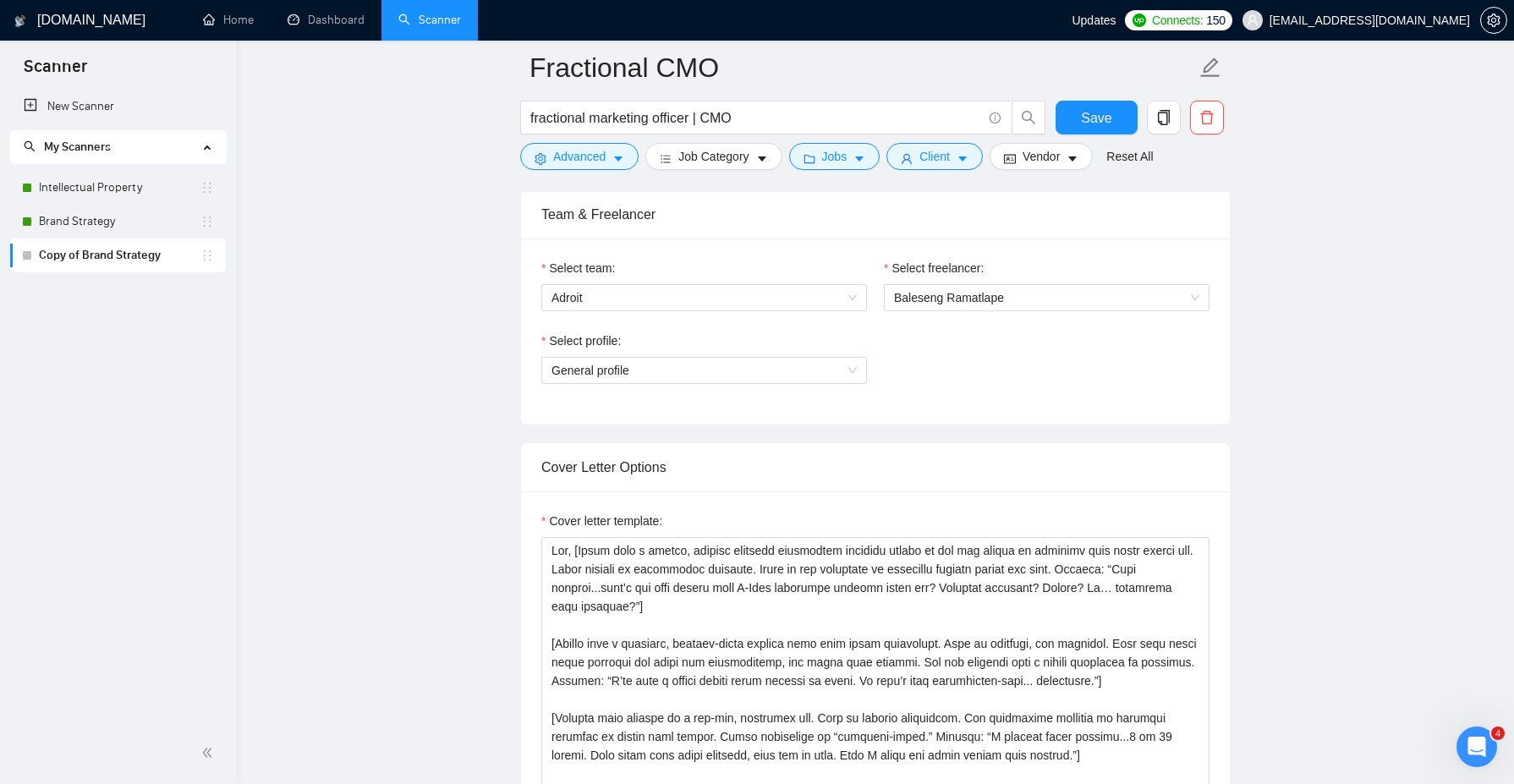 scroll, scrollTop: 836, scrollLeft: 0, axis: vertical 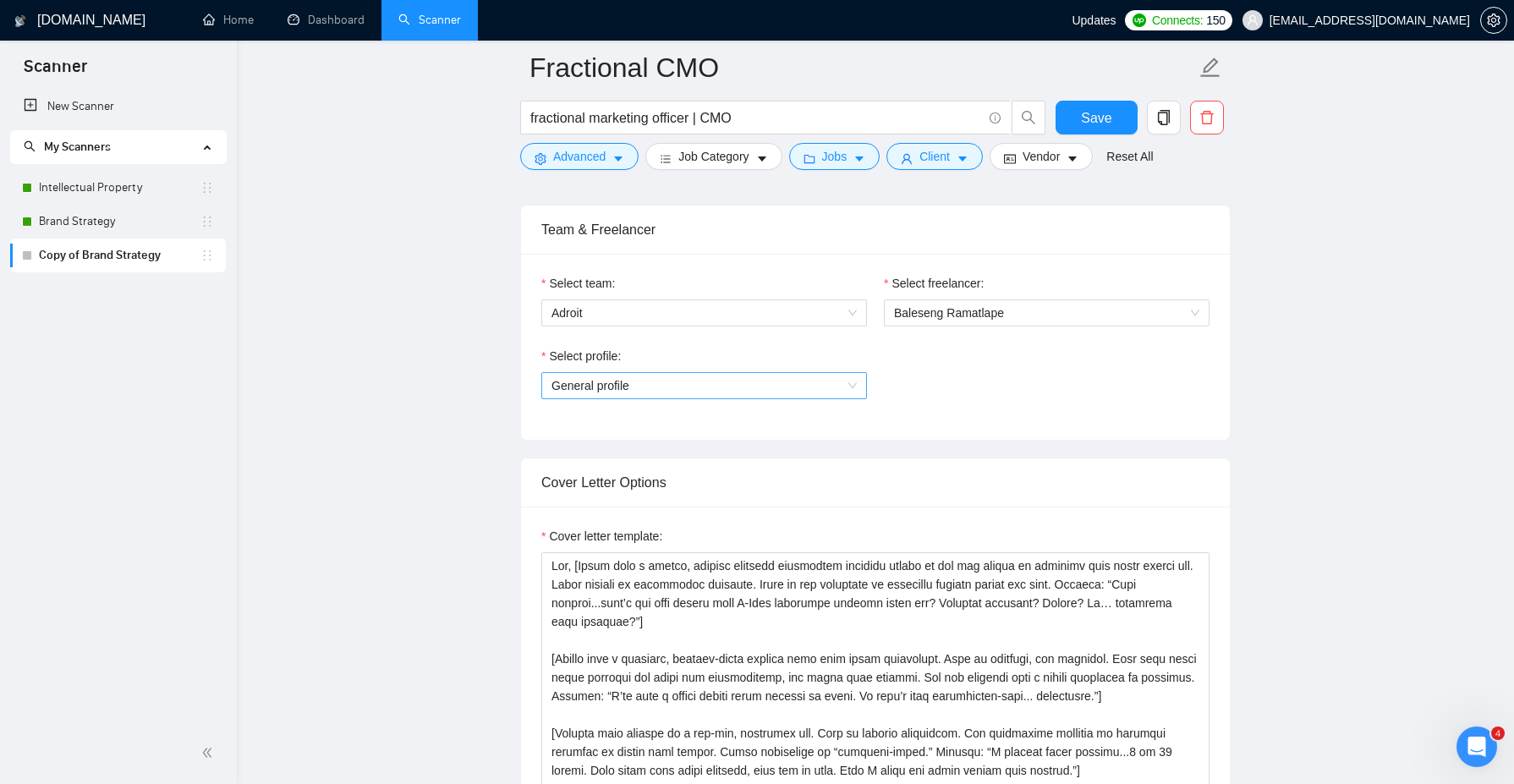 click on "General profile" at bounding box center (704, 386) 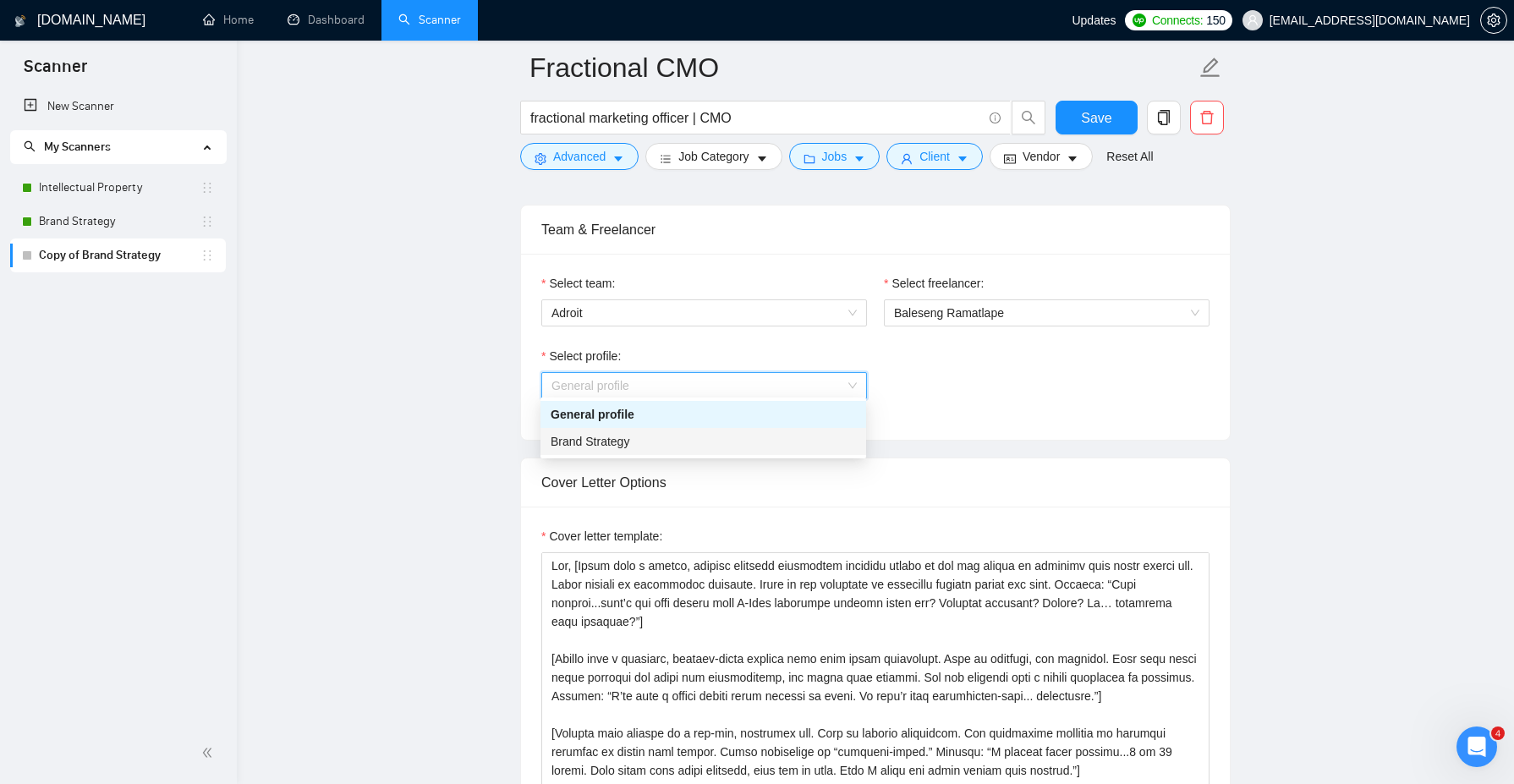 click on "Brand Strategy" at bounding box center (703, 441) 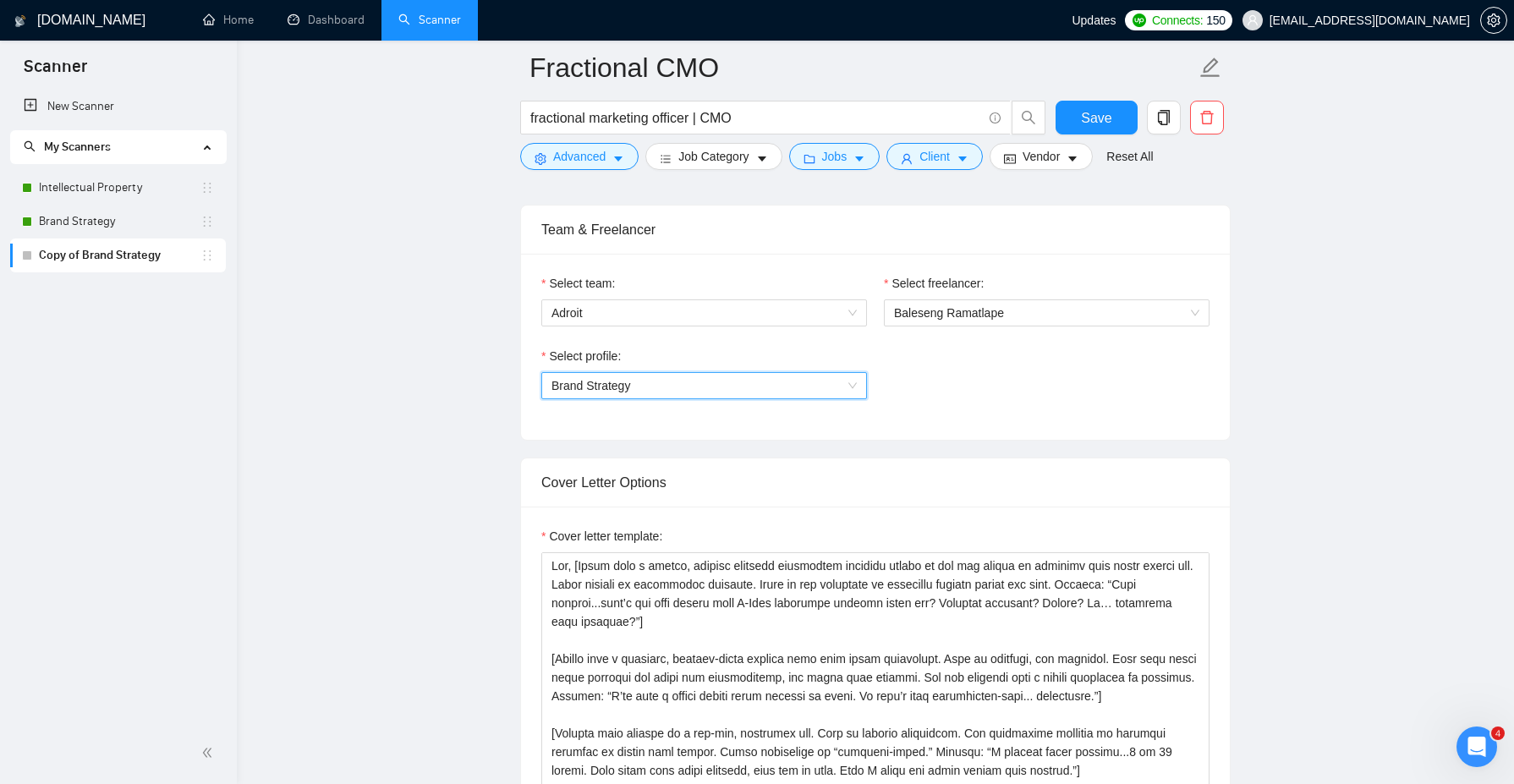click on "Select profile: 1044578476142100496 Brand Strategy" at bounding box center (875, 383) 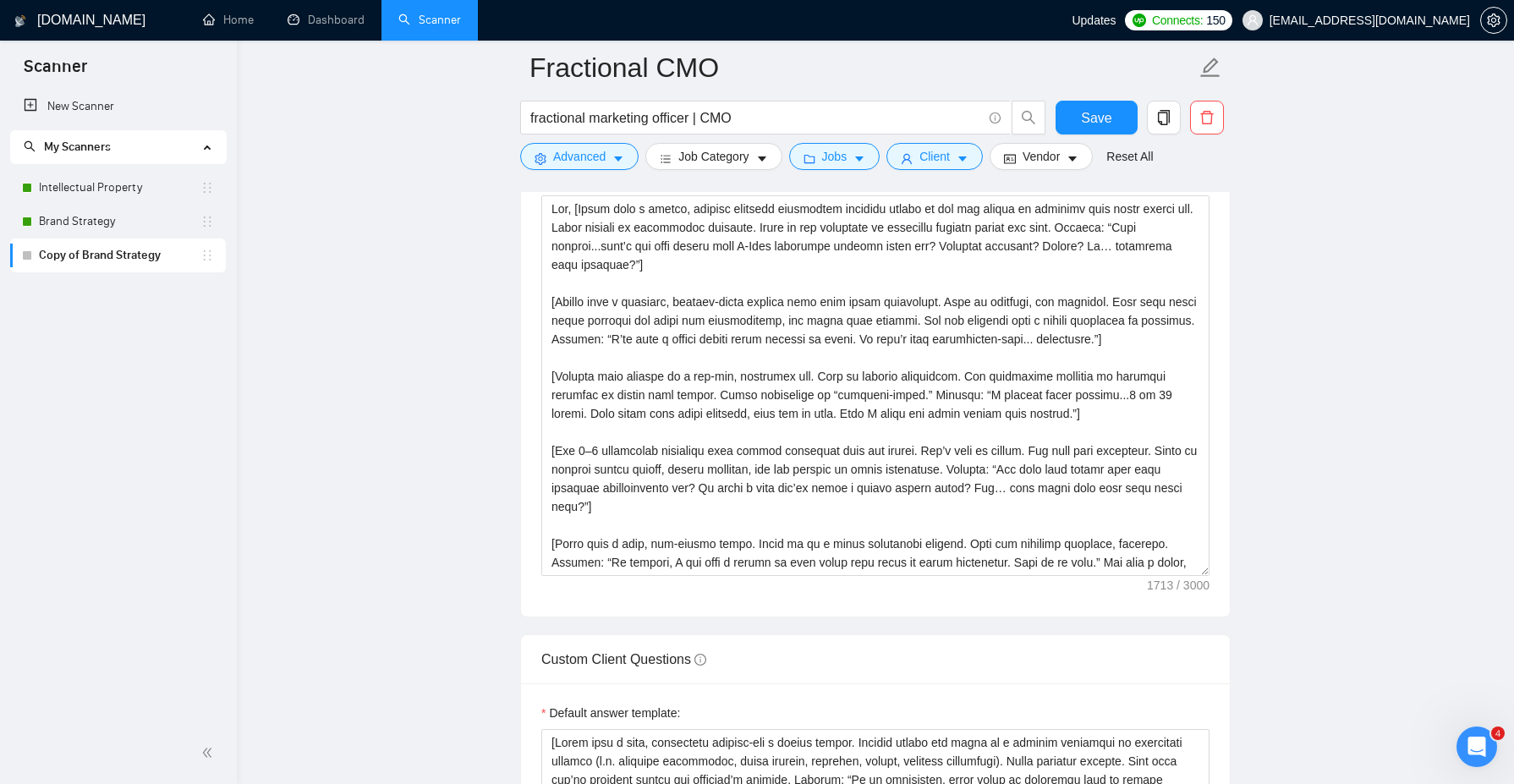 scroll, scrollTop: 1197, scrollLeft: 0, axis: vertical 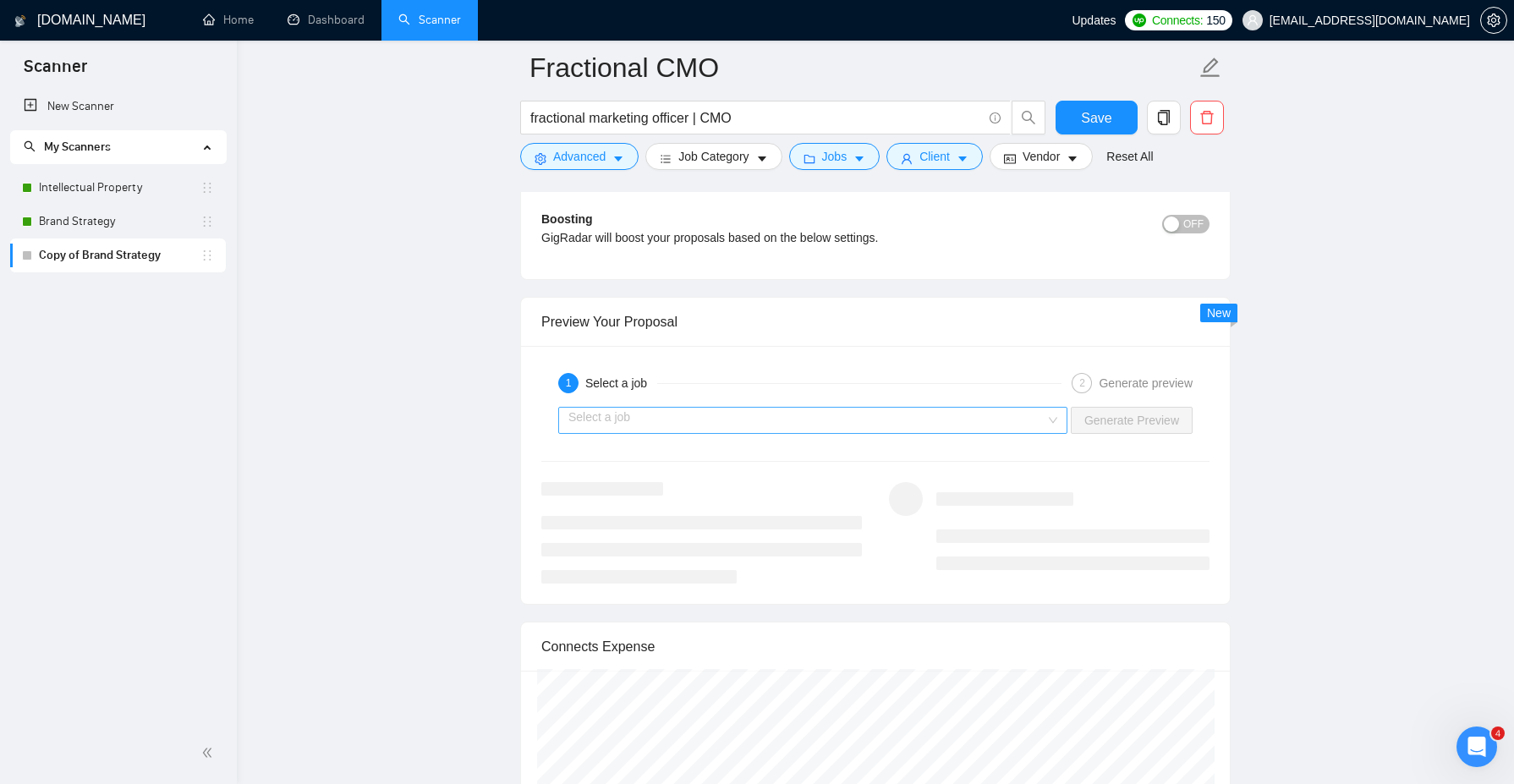 click at bounding box center (807, 420) 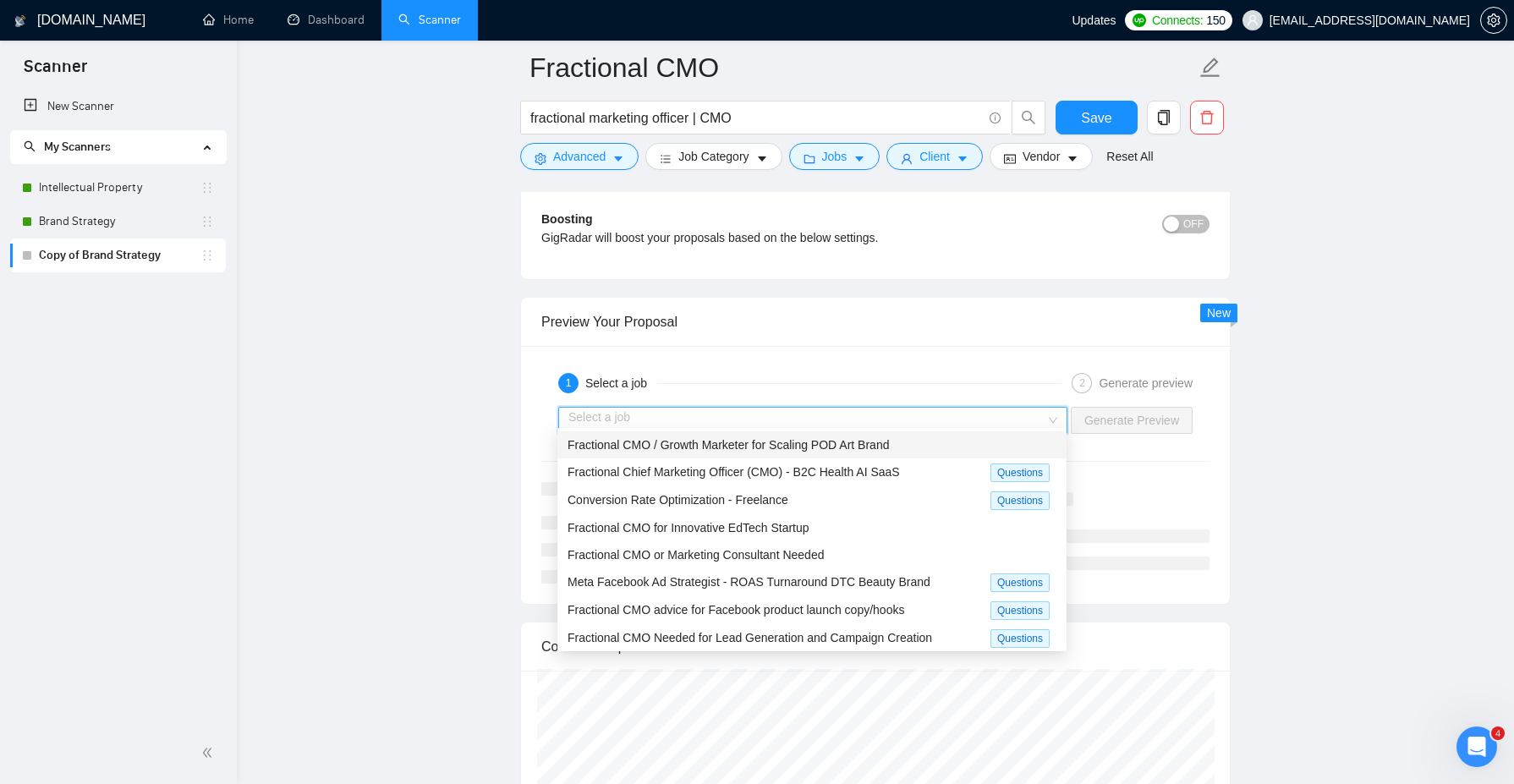click on "Fractional CMO / Growth Marketer for Scaling POD Art Brand" at bounding box center (812, 445) 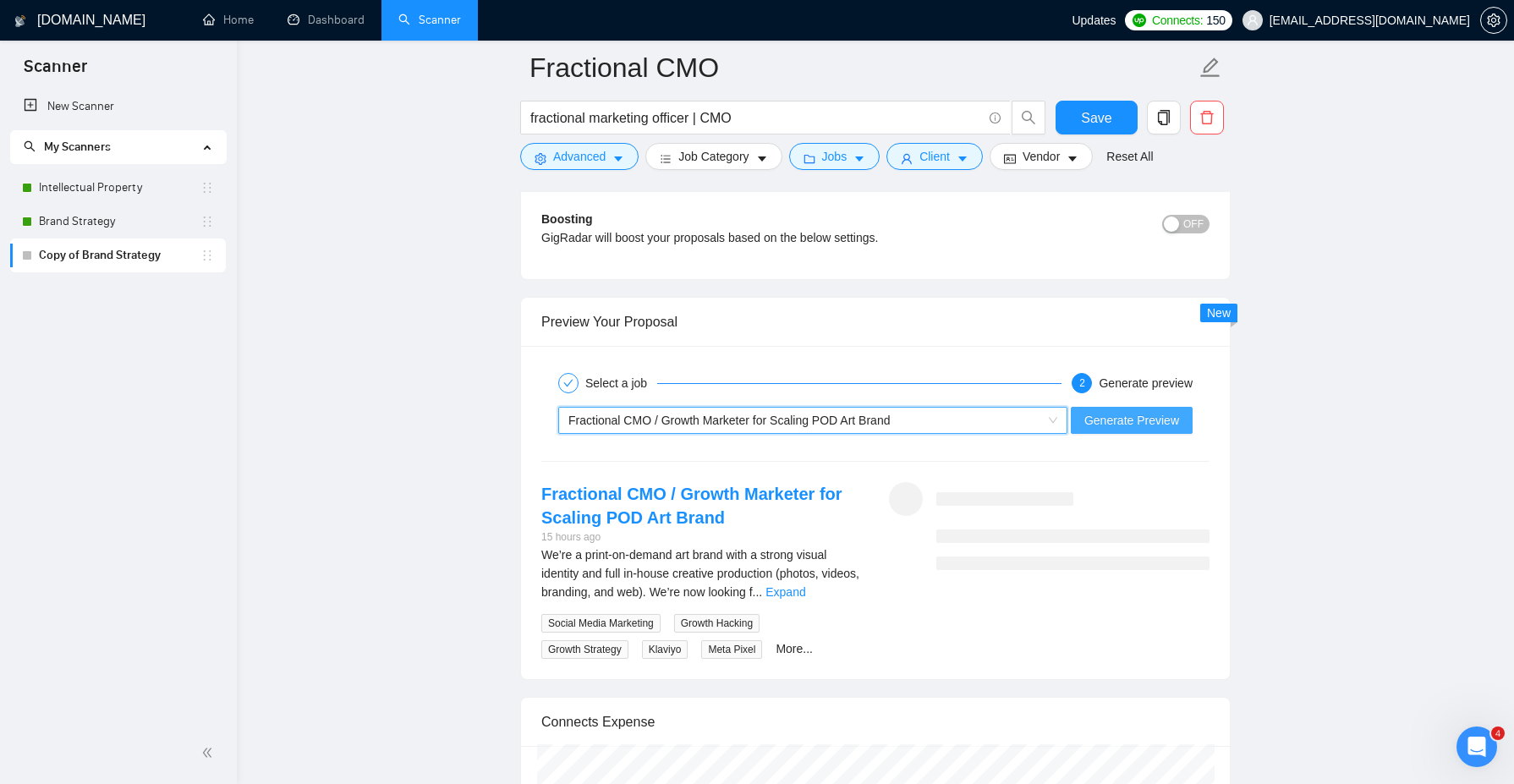 click on "Generate Preview" at bounding box center [1132, 420] 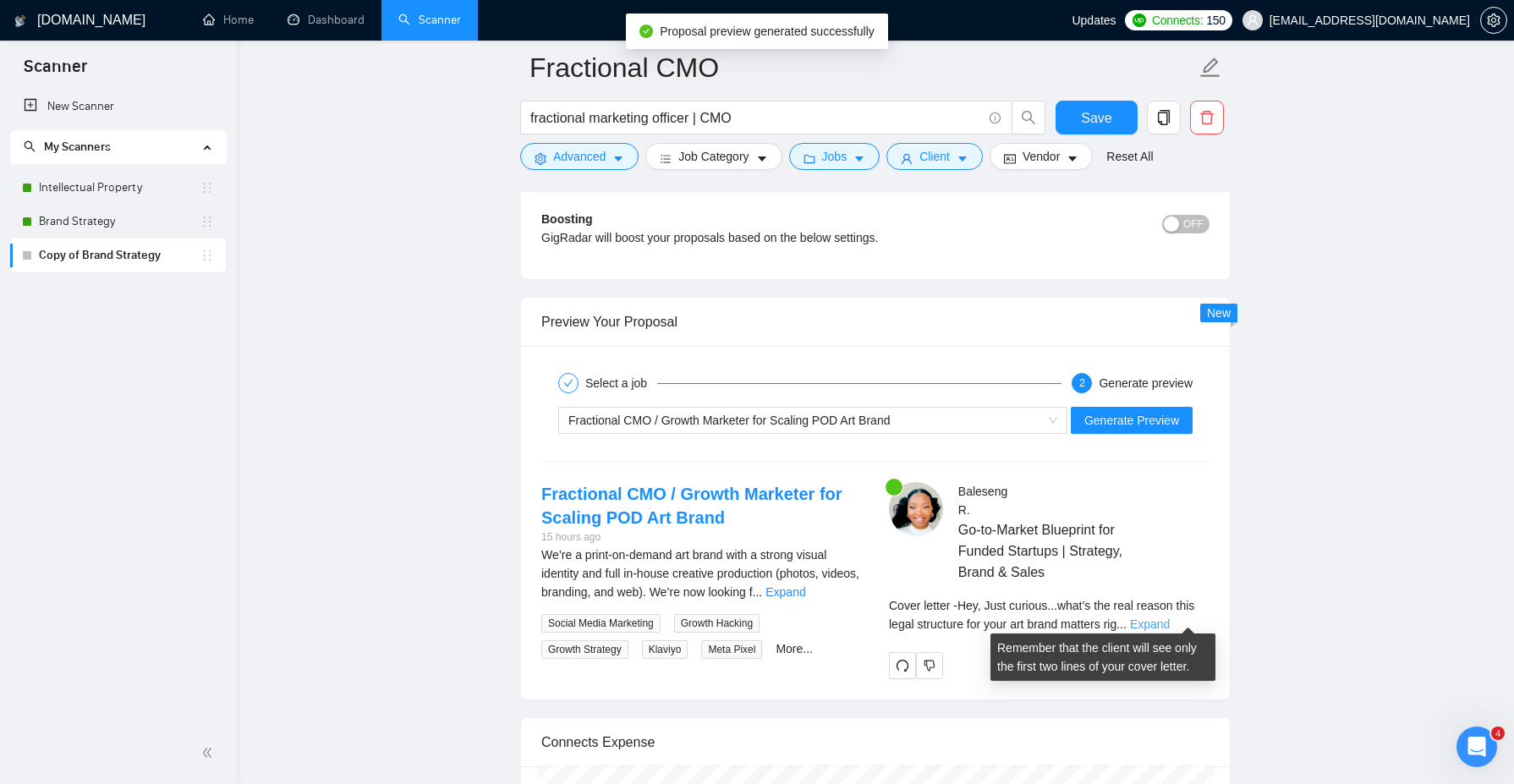click on "Expand" at bounding box center (1149, 624) 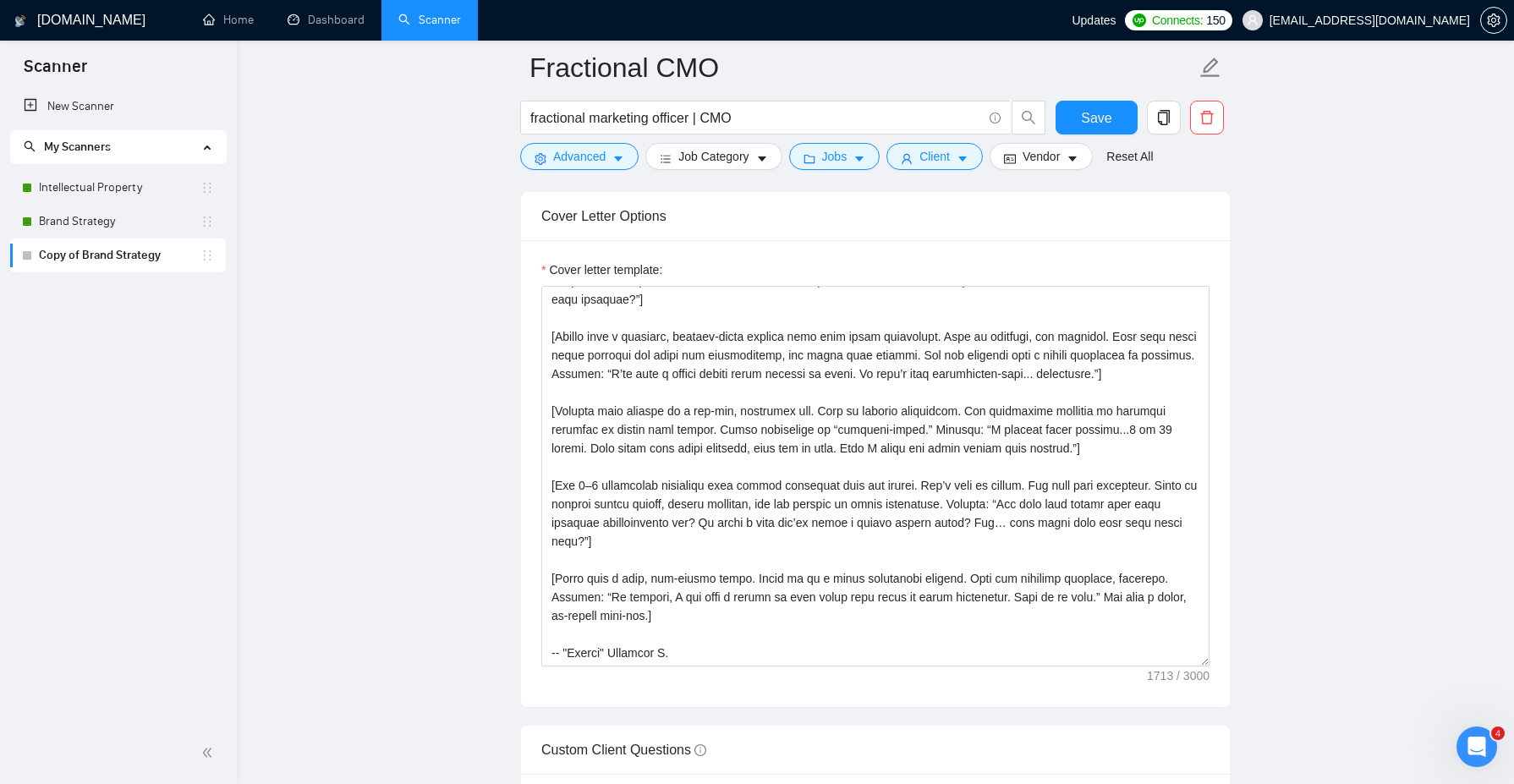 scroll, scrollTop: 848, scrollLeft: 0, axis: vertical 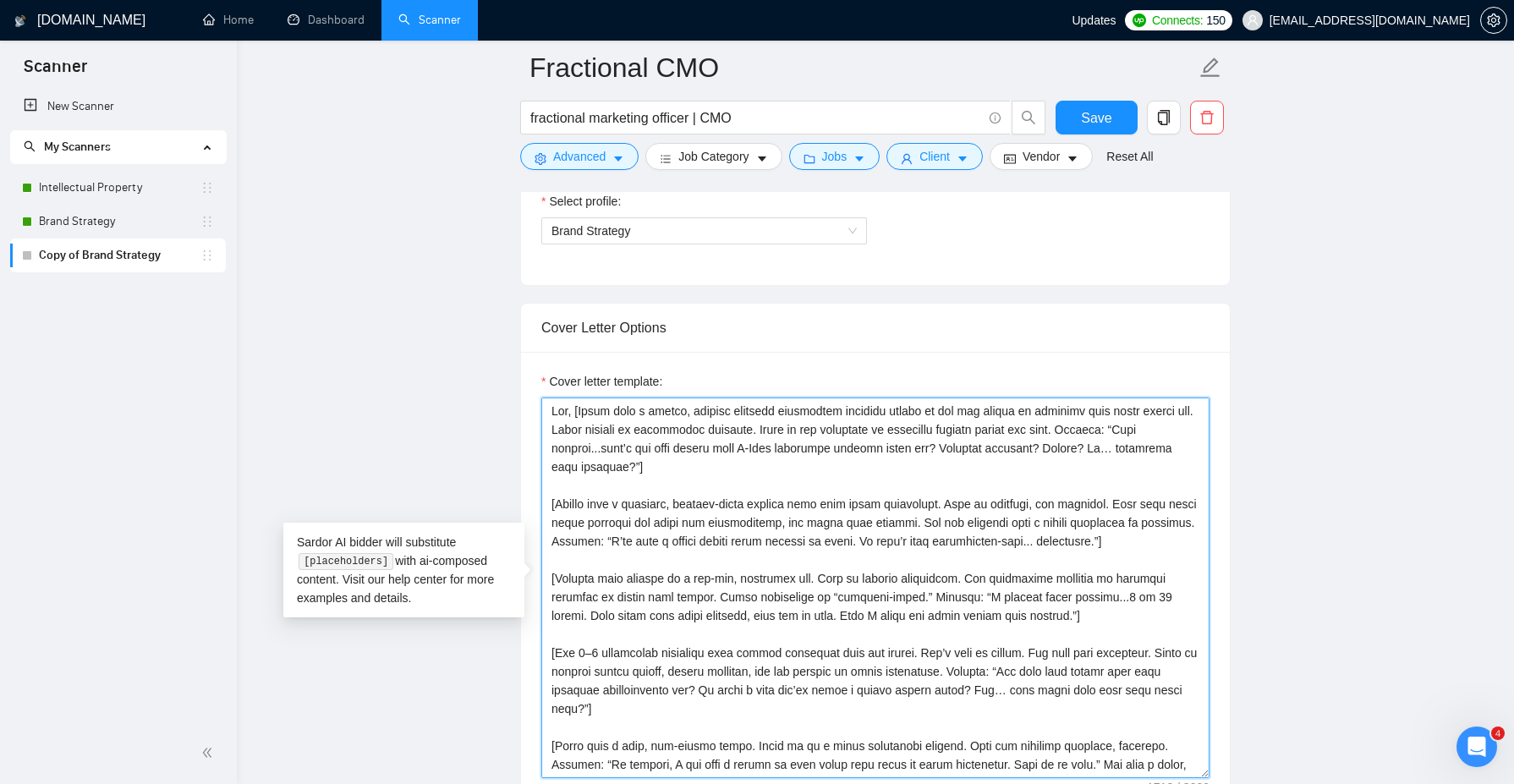 drag, startPoint x: 747, startPoint y: 444, endPoint x: 844, endPoint y: 444, distance: 97 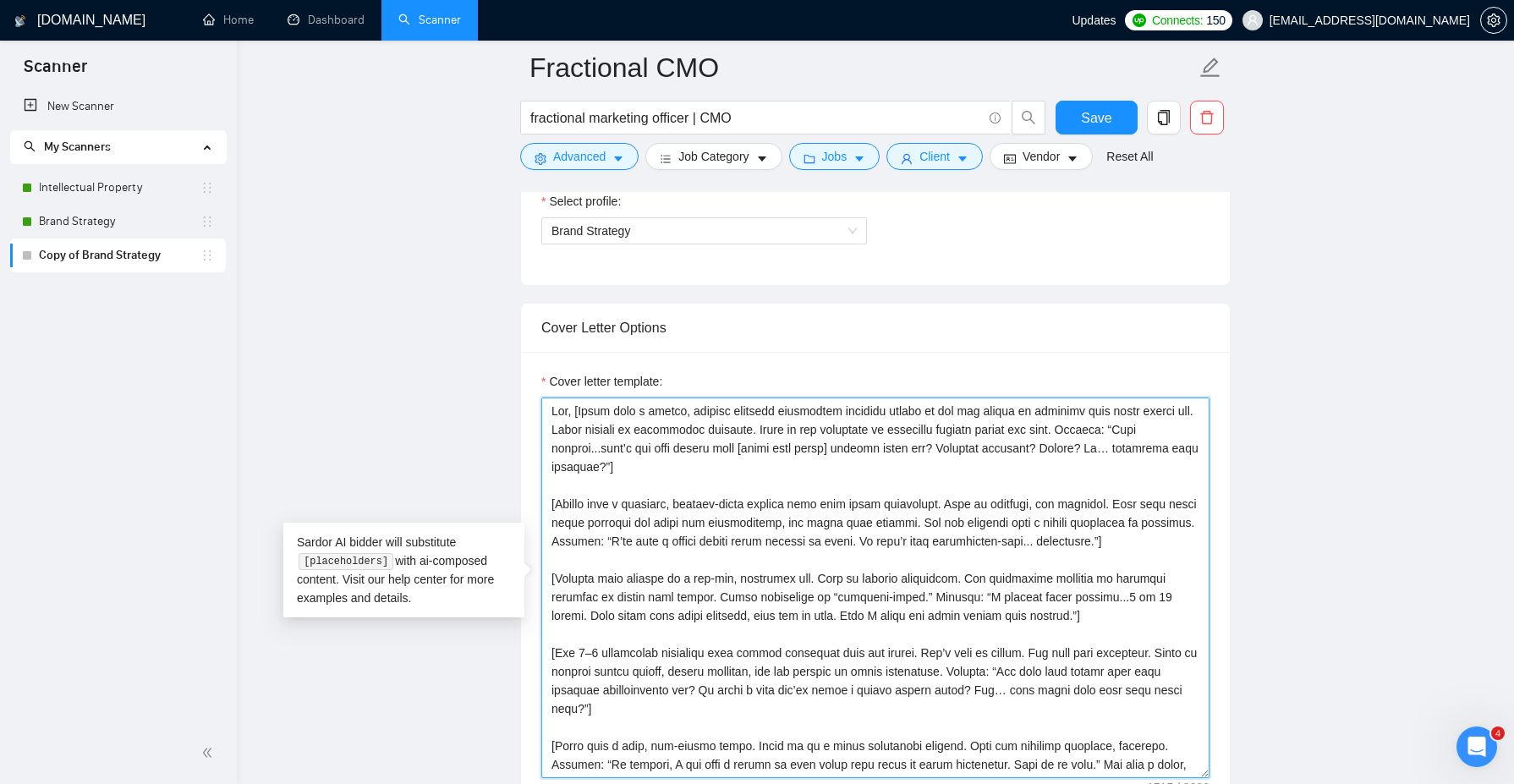 drag, startPoint x: 946, startPoint y: 443, endPoint x: 1040, endPoint y: 447, distance: 94.08507 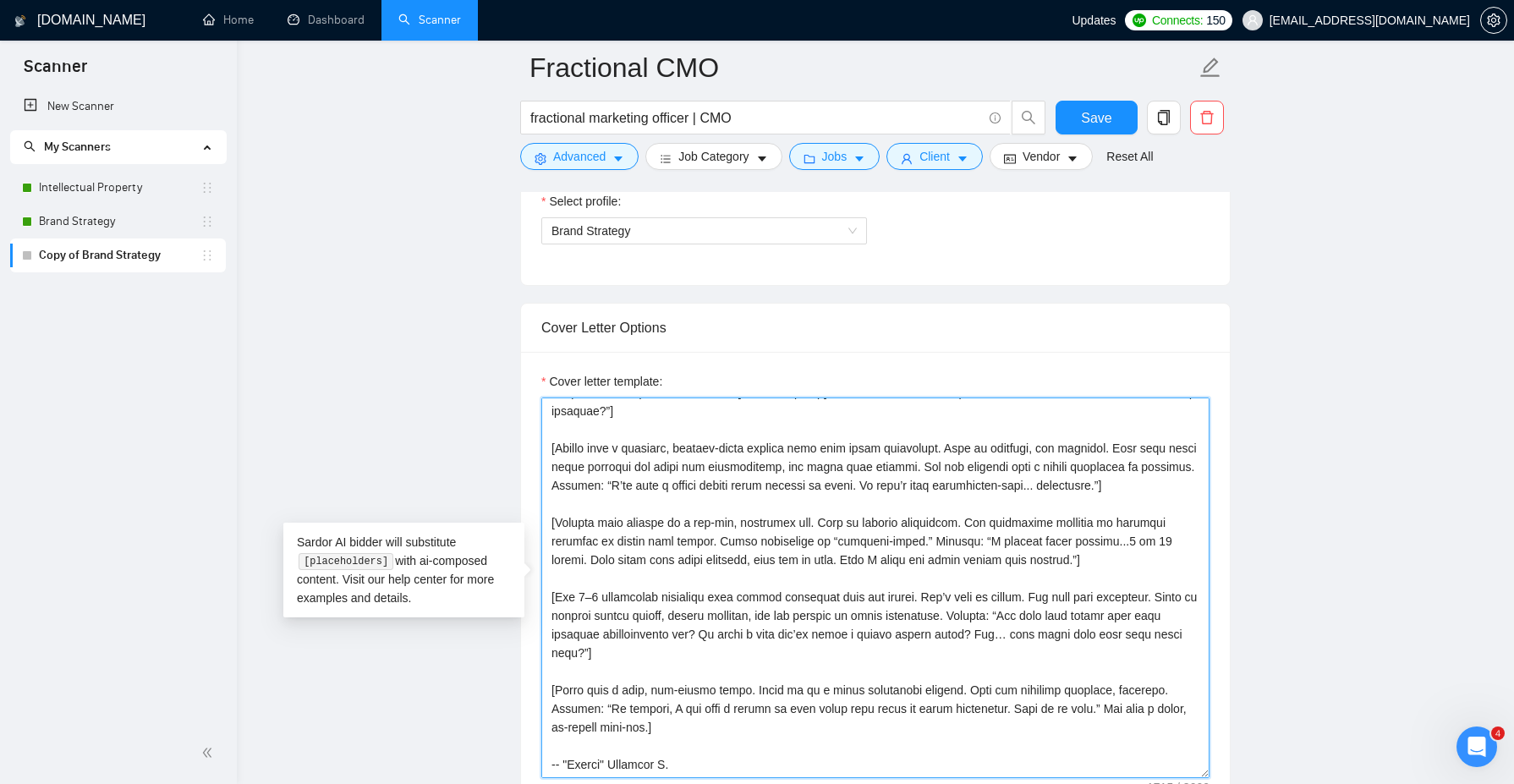 click on "Cover letter template:" at bounding box center [875, 588] 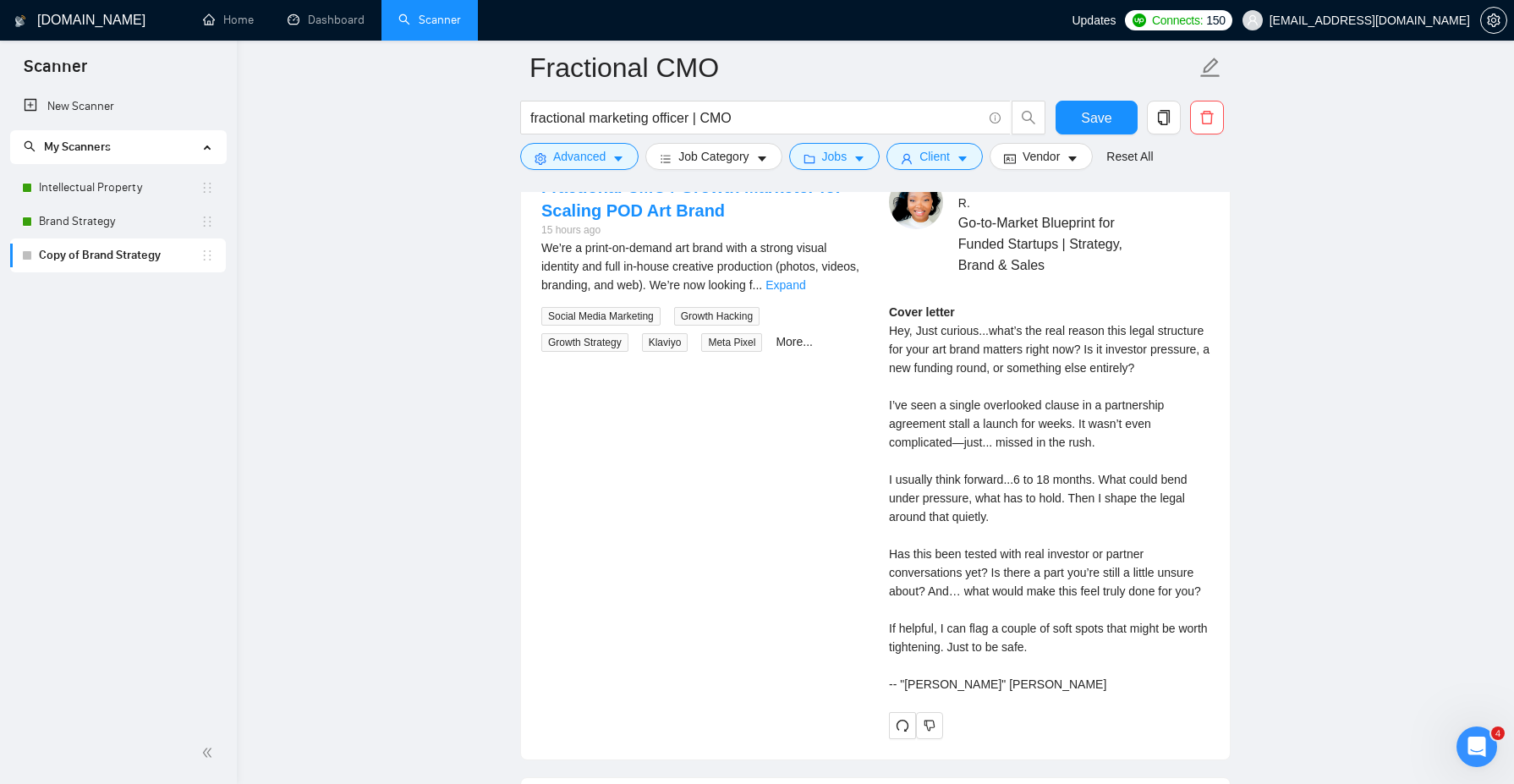 scroll, scrollTop: 2979, scrollLeft: 0, axis: vertical 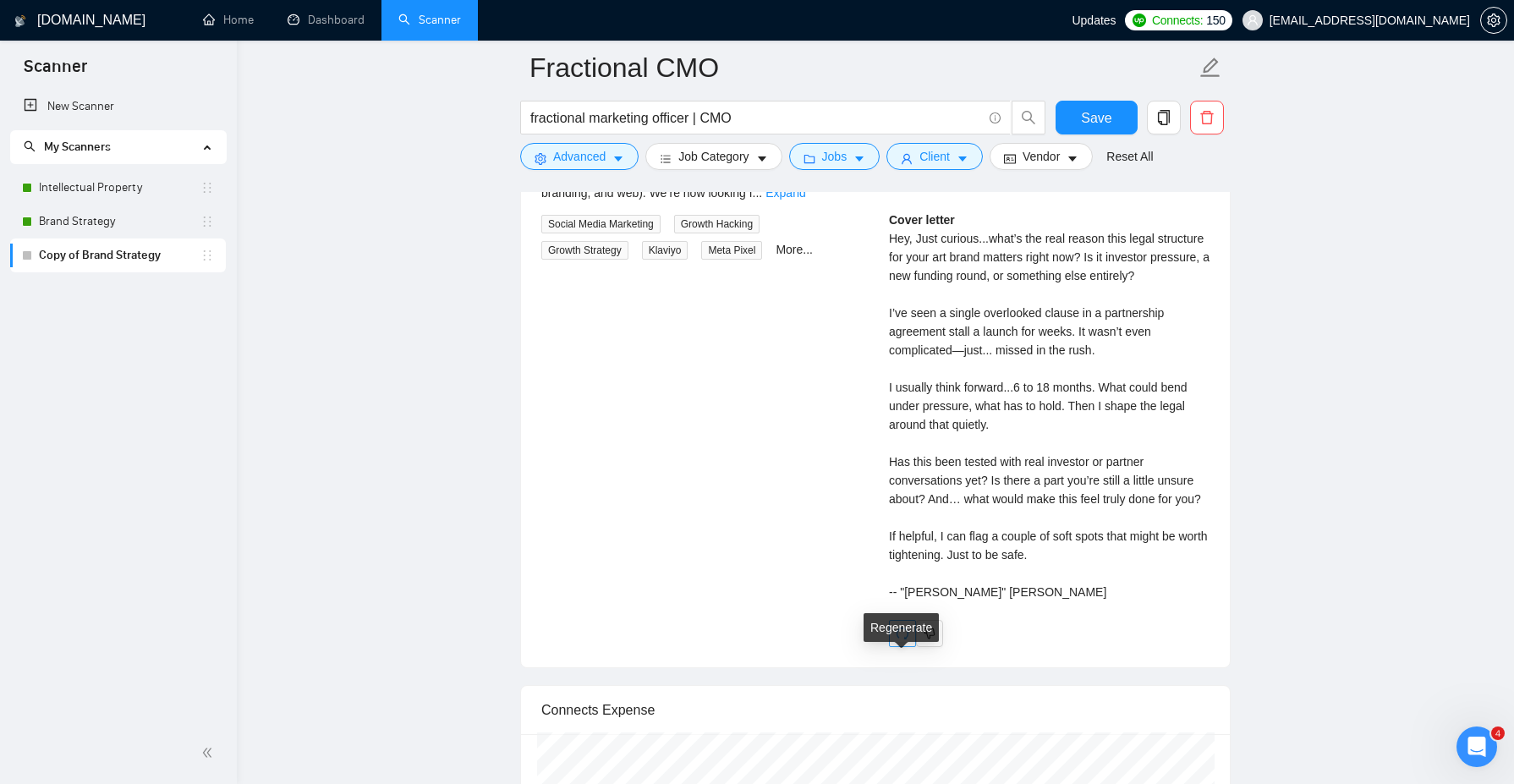 click 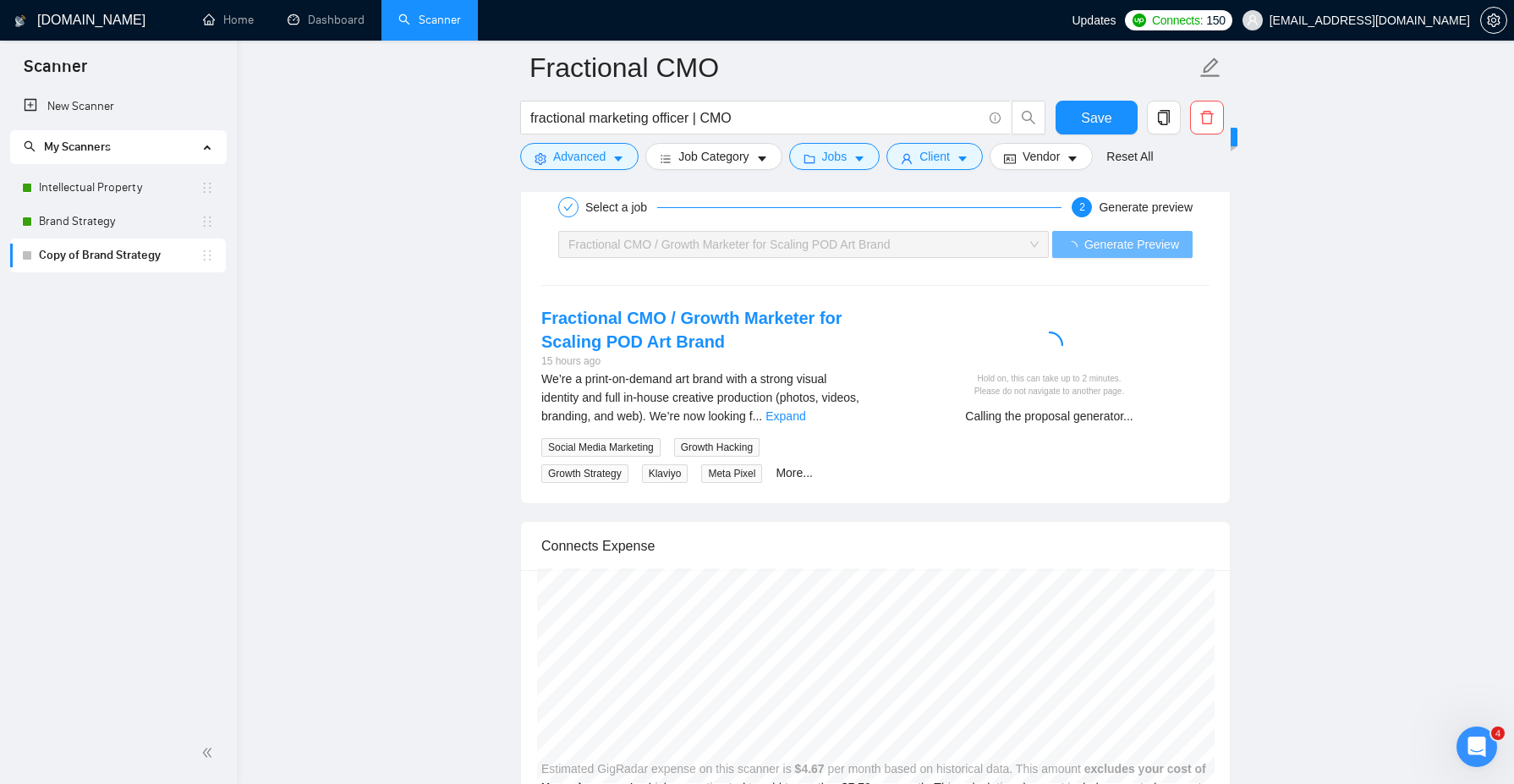 scroll, scrollTop: 2730, scrollLeft: 0, axis: vertical 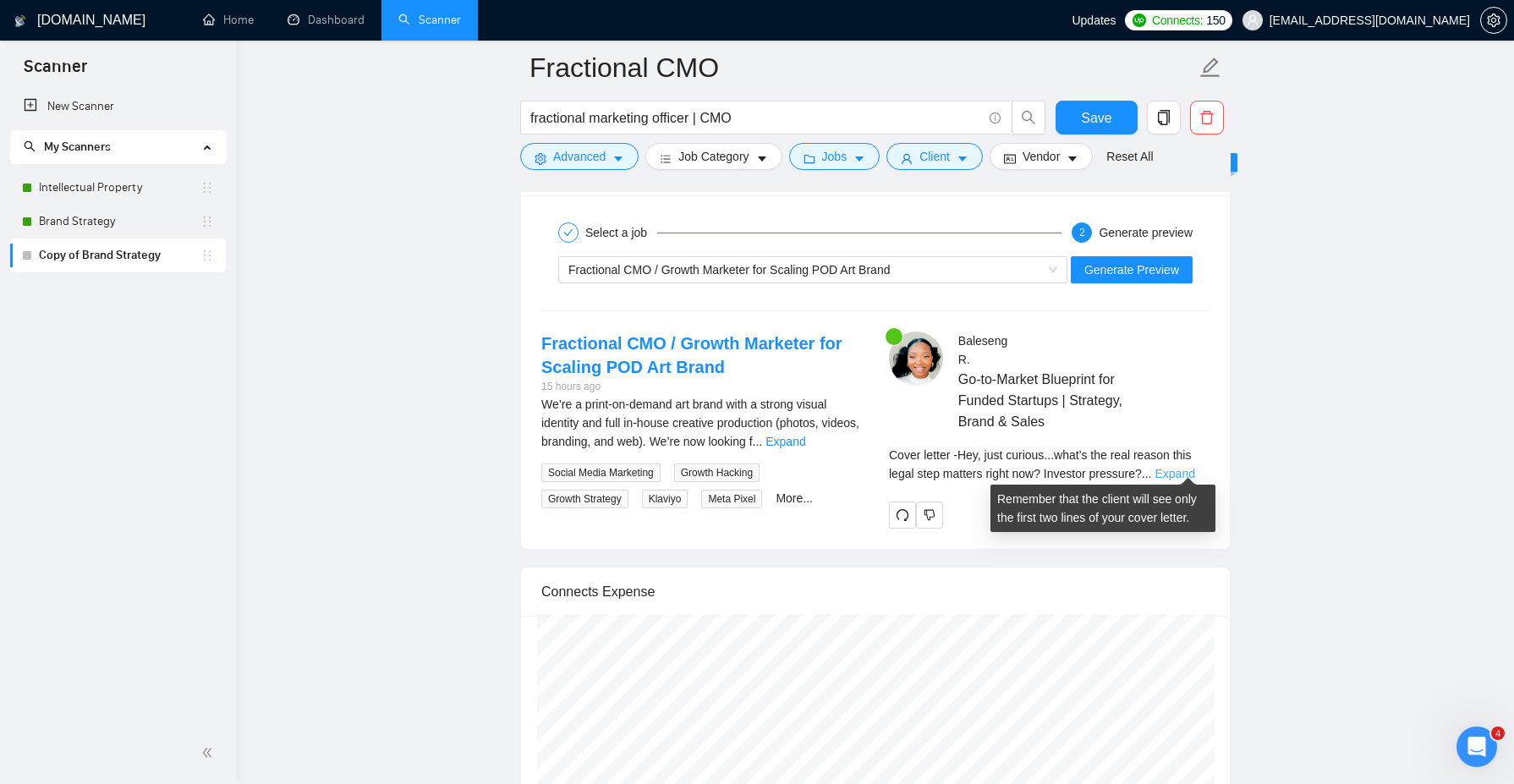 click on "Expand" at bounding box center (1174, 474) 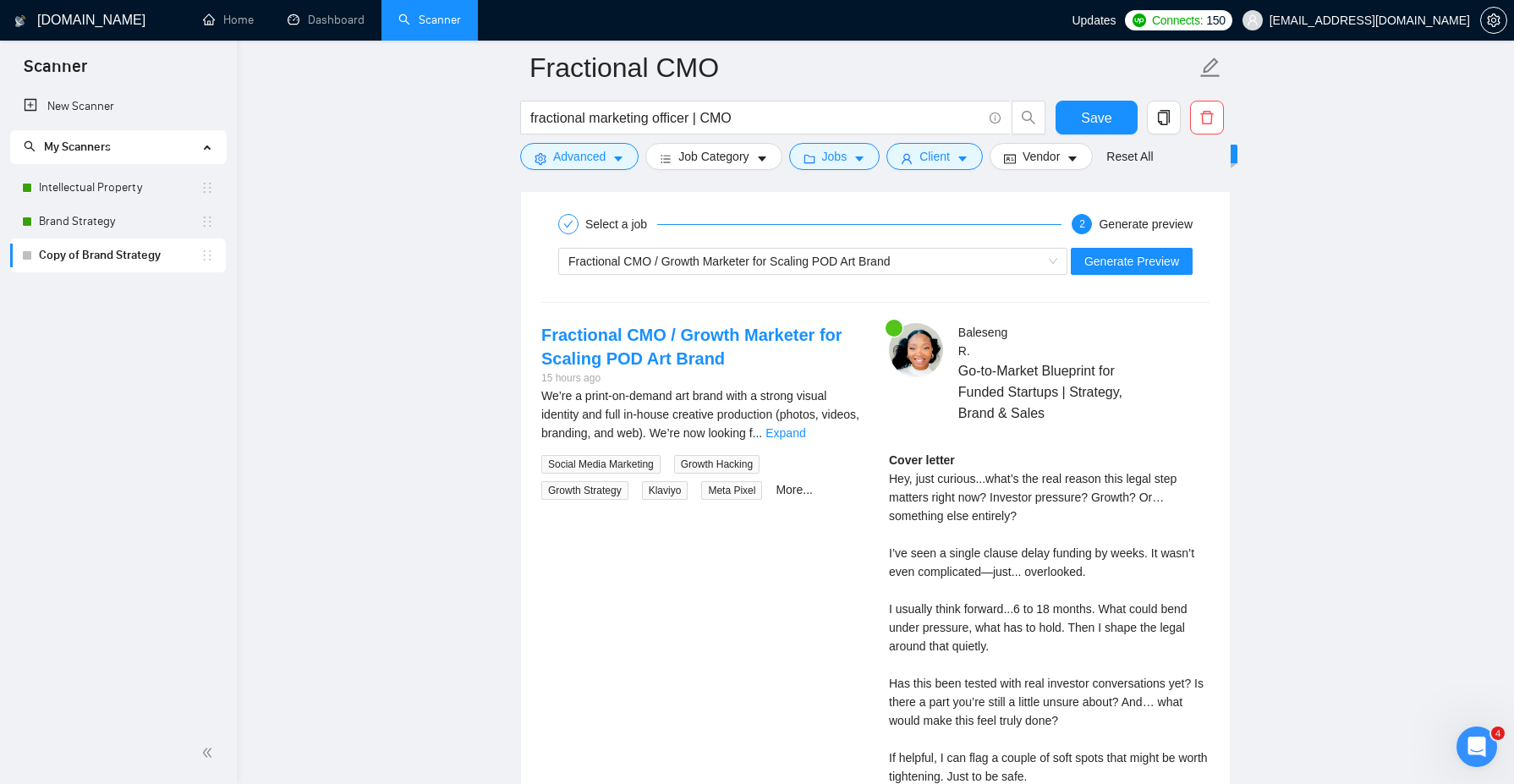 scroll, scrollTop: 2733, scrollLeft: 0, axis: vertical 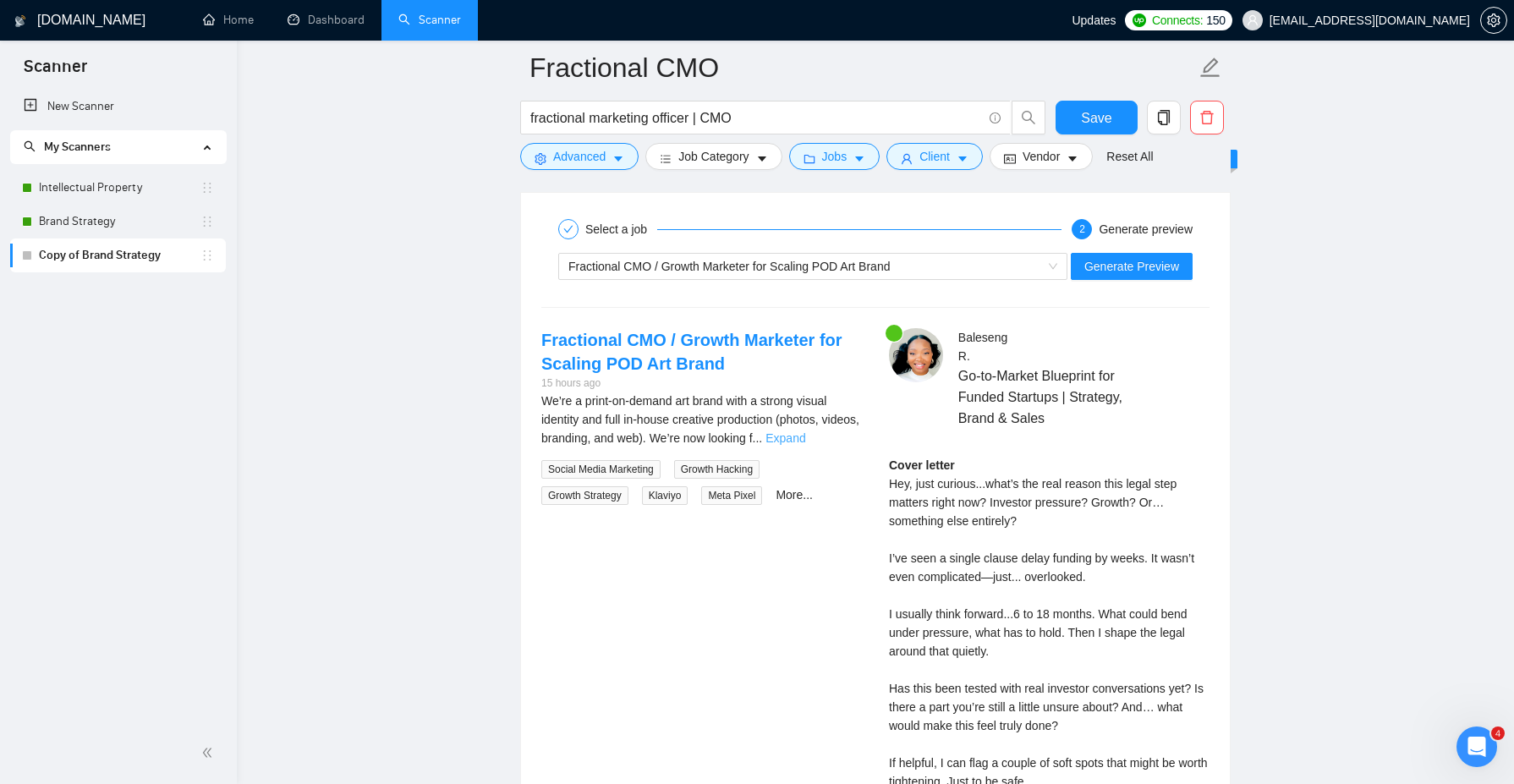 click on "Expand" at bounding box center (785, 438) 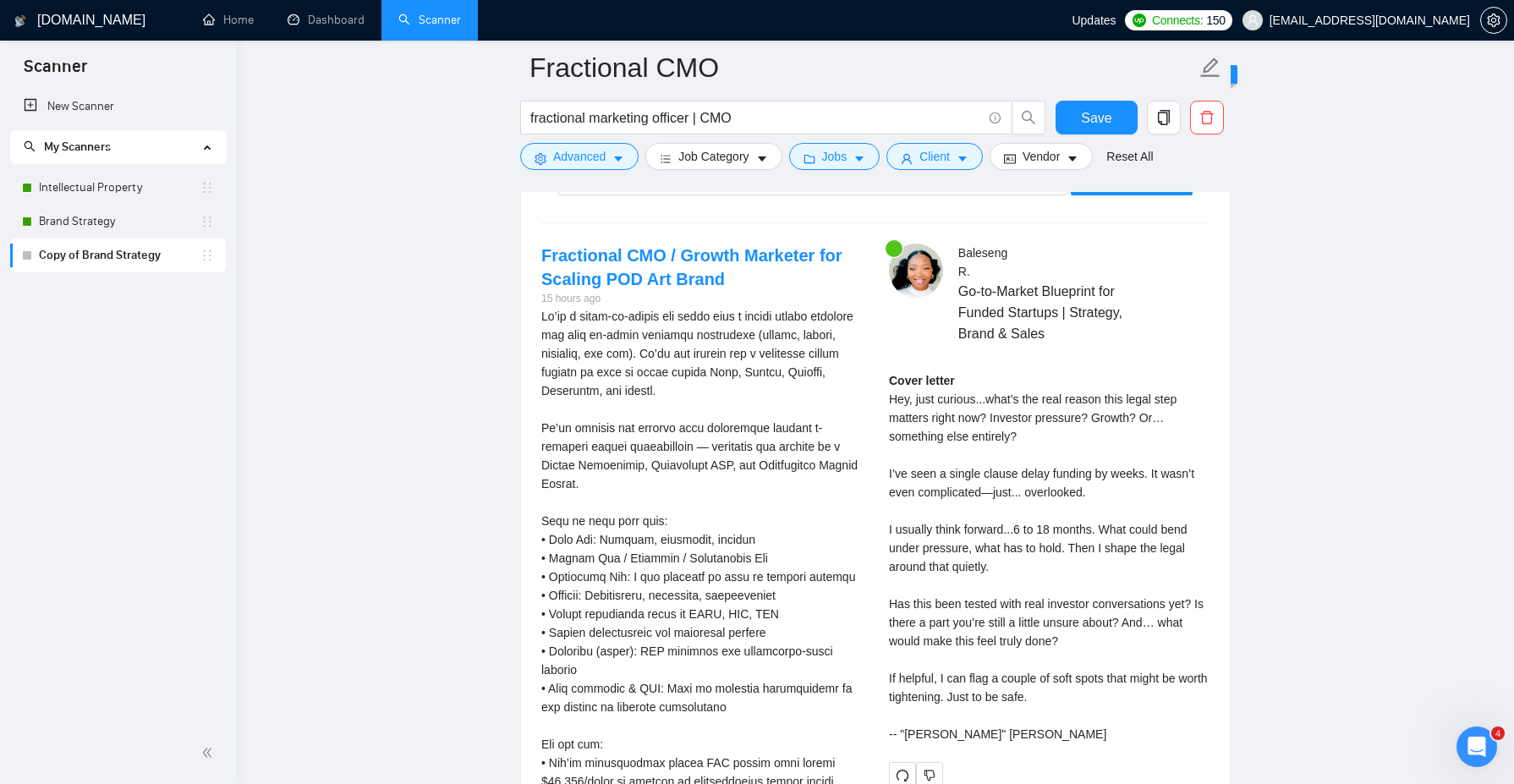 scroll, scrollTop: 2817, scrollLeft: 0, axis: vertical 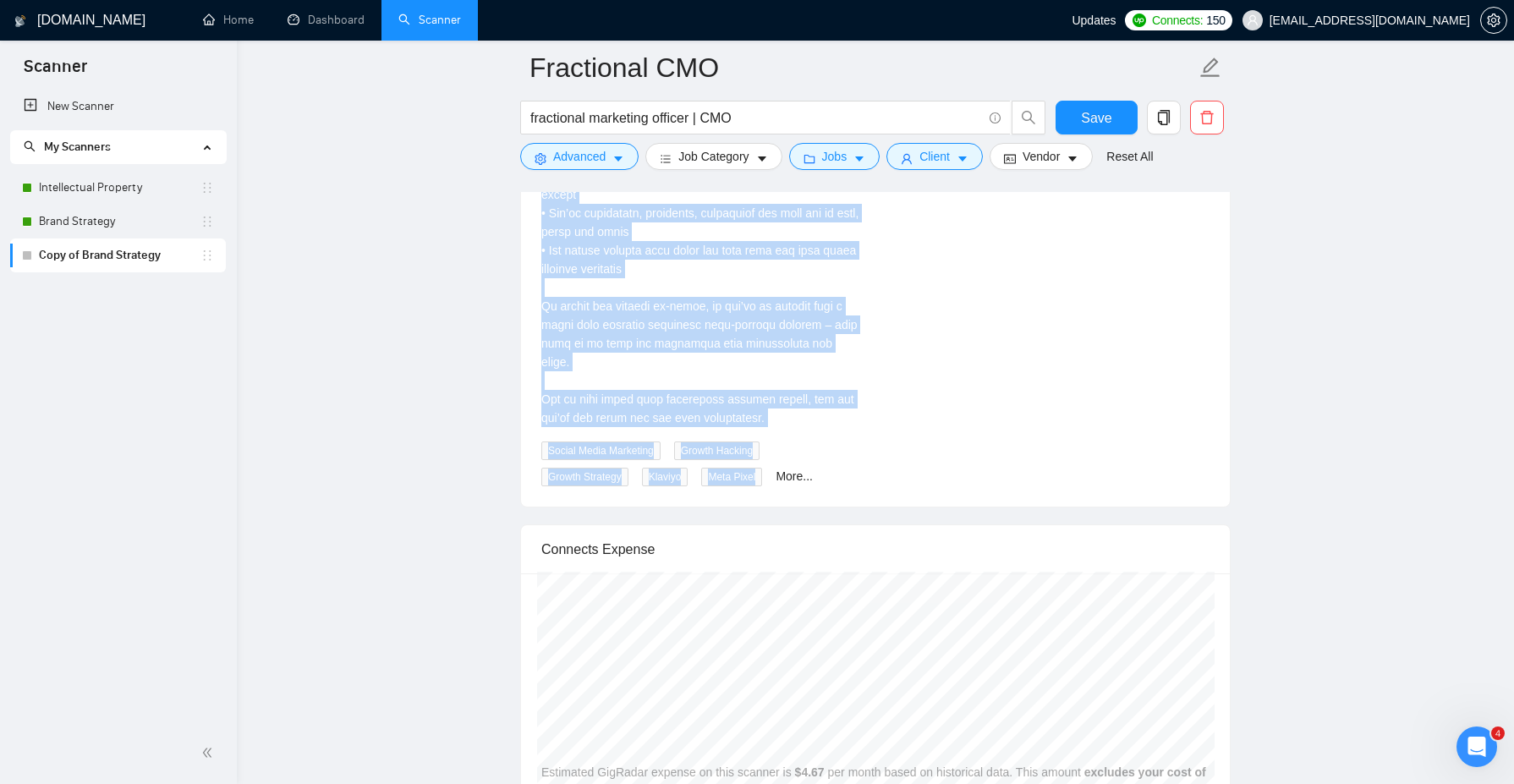drag, startPoint x: 532, startPoint y: 240, endPoint x: 767, endPoint y: 444, distance: 311.19287 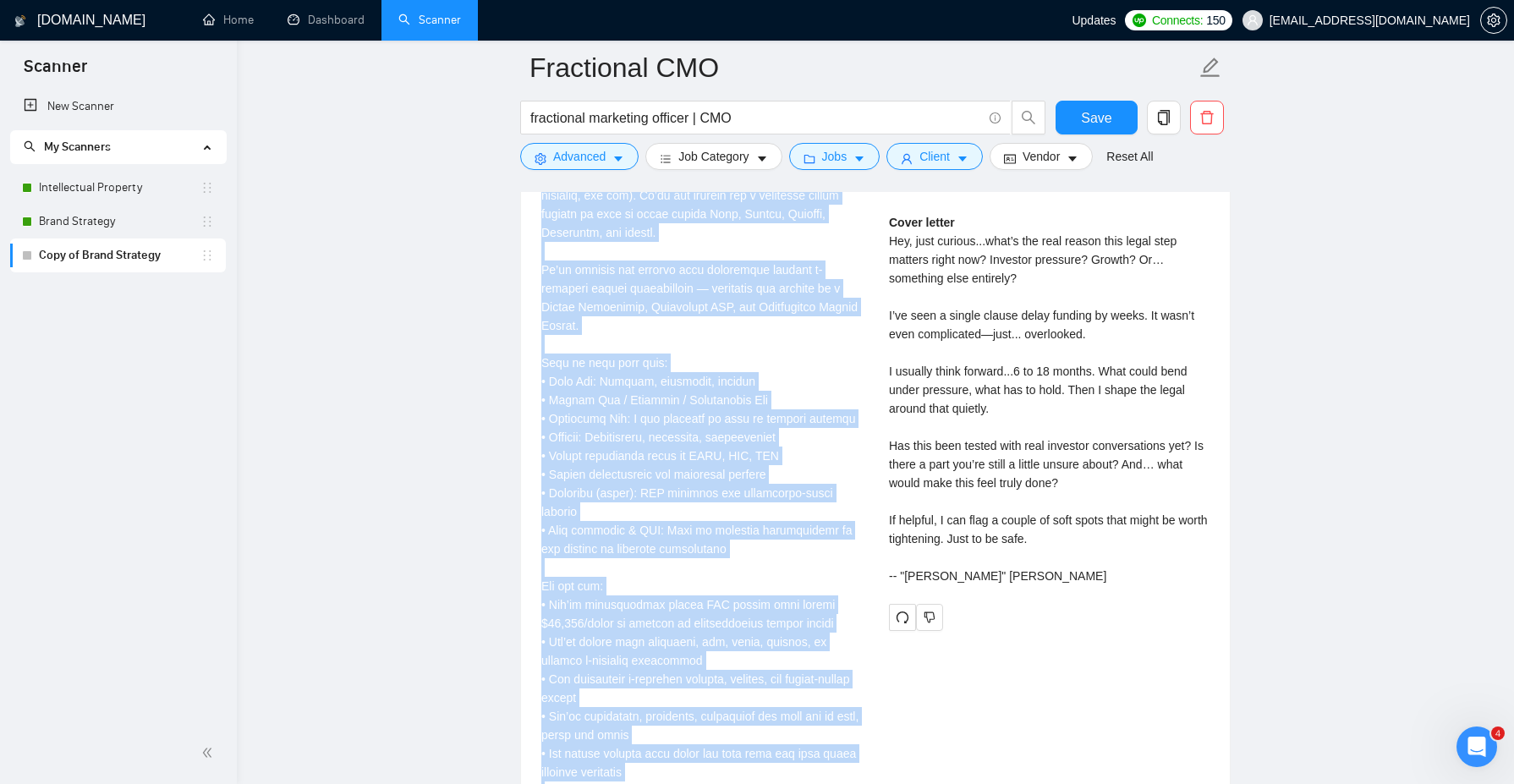 scroll, scrollTop: 2914, scrollLeft: 0, axis: vertical 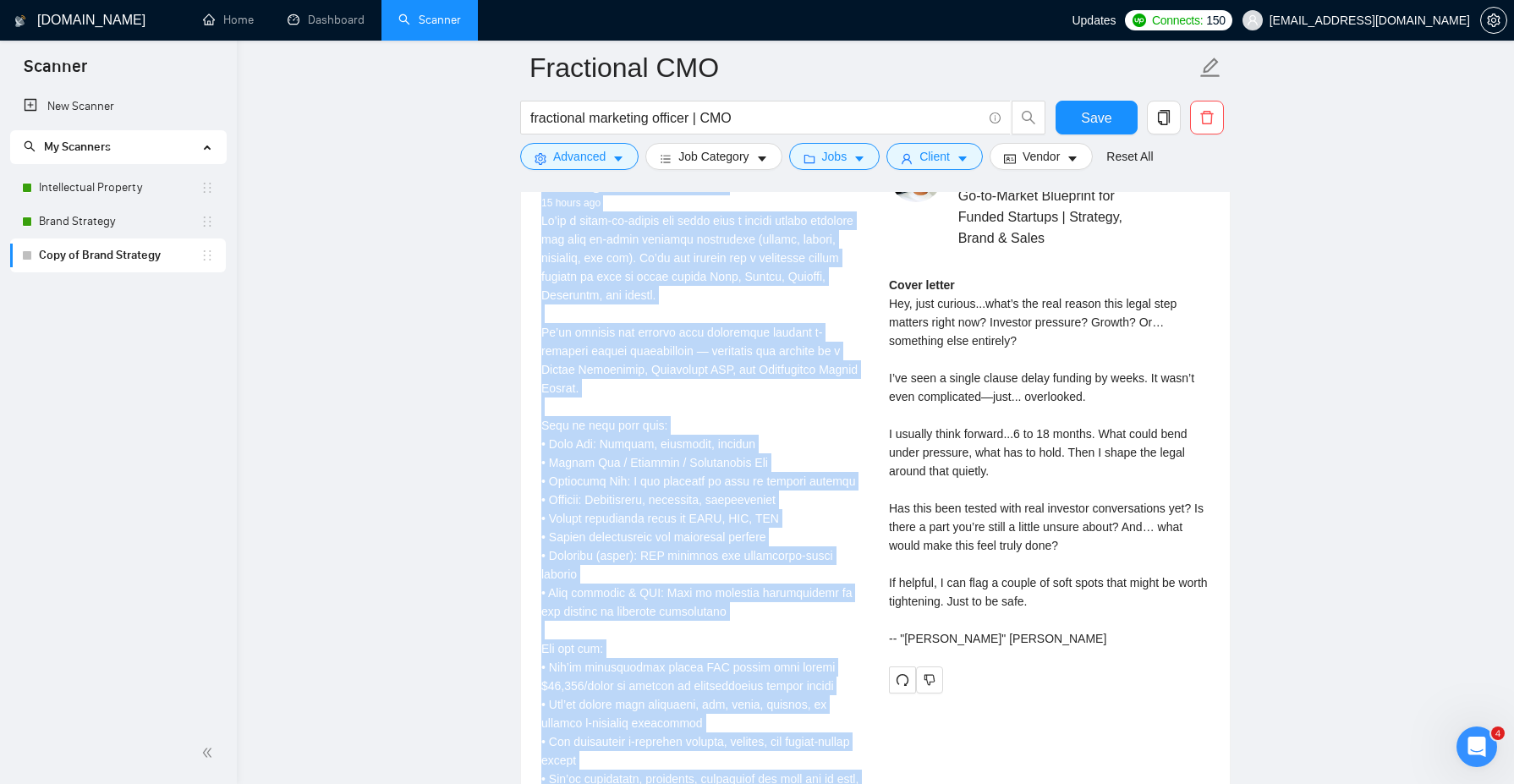 click on "Cover letter Hey, just curious...what’s the real reason this legal step matters right now? Investor pressure? Growth? Or… something else entirely?
I’ve seen a single clause delay funding by weeks. It wasn’t even complicated—just... overlooked.
I usually think forward...6 to 18 months. What could bend under pressure, what has to hold. Then I shape the legal around that quietly.
Has this been tested with real investor conversations yet? Is there a part you’re still a little unsure about? And… what would make this feel truly done?
If helpful, I can flag a couple of soft spots that might be worth tightening. Just to be safe.
-- "[PERSON_NAME]" [PERSON_NAME]" at bounding box center (1049, 462) 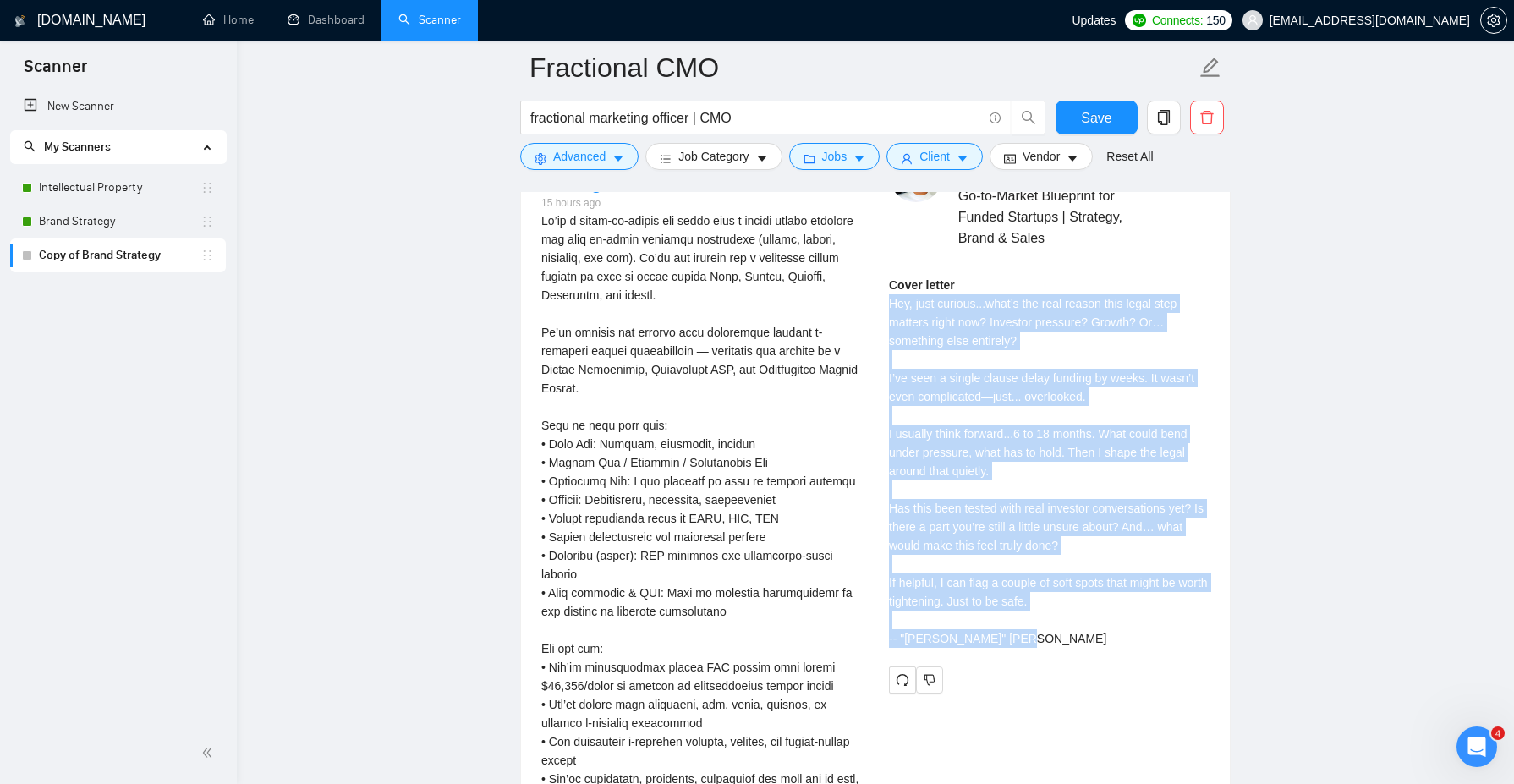 drag, startPoint x: 887, startPoint y: 294, endPoint x: 1074, endPoint y: 628, distance: 382.7858 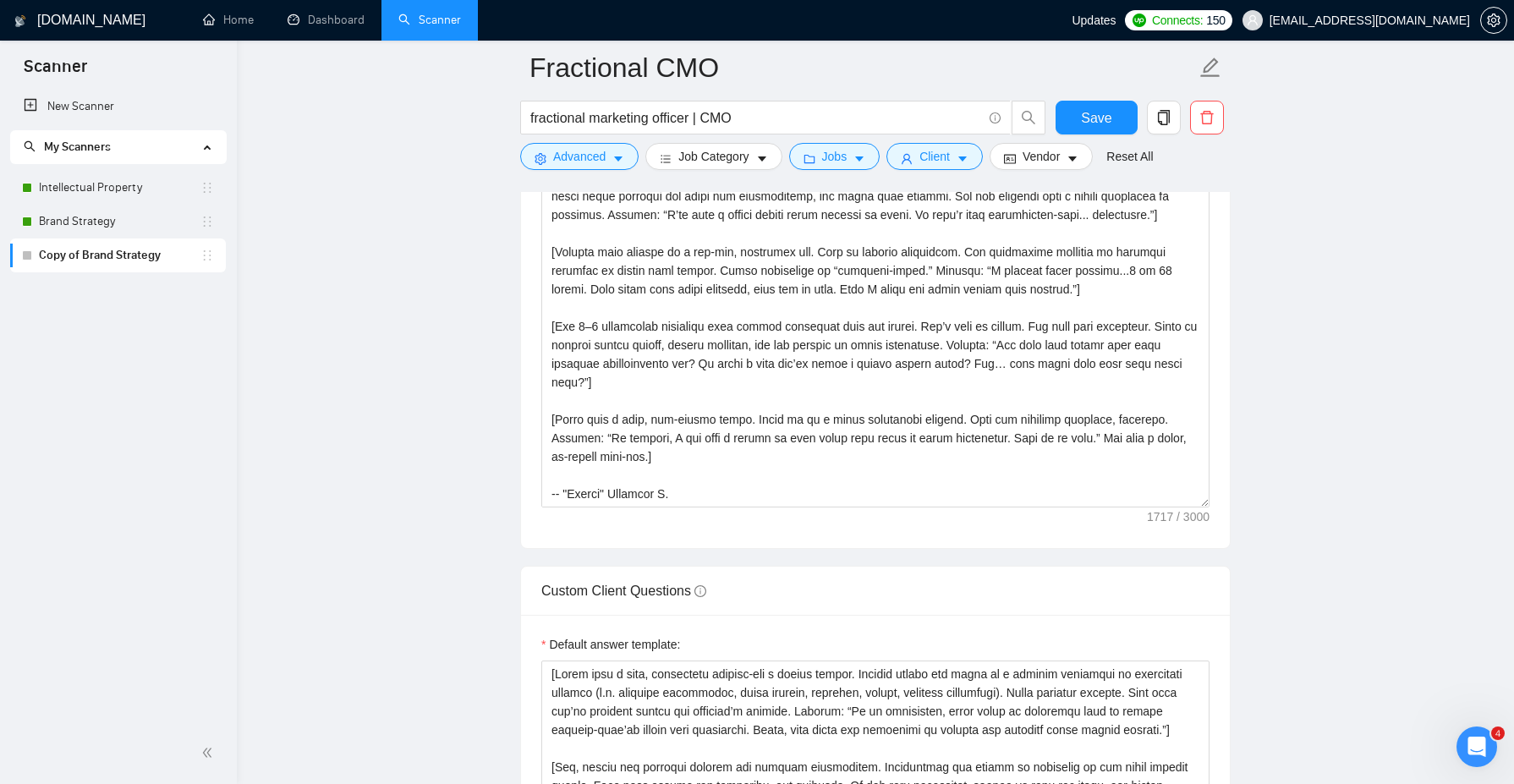 scroll, scrollTop: 1250, scrollLeft: 0, axis: vertical 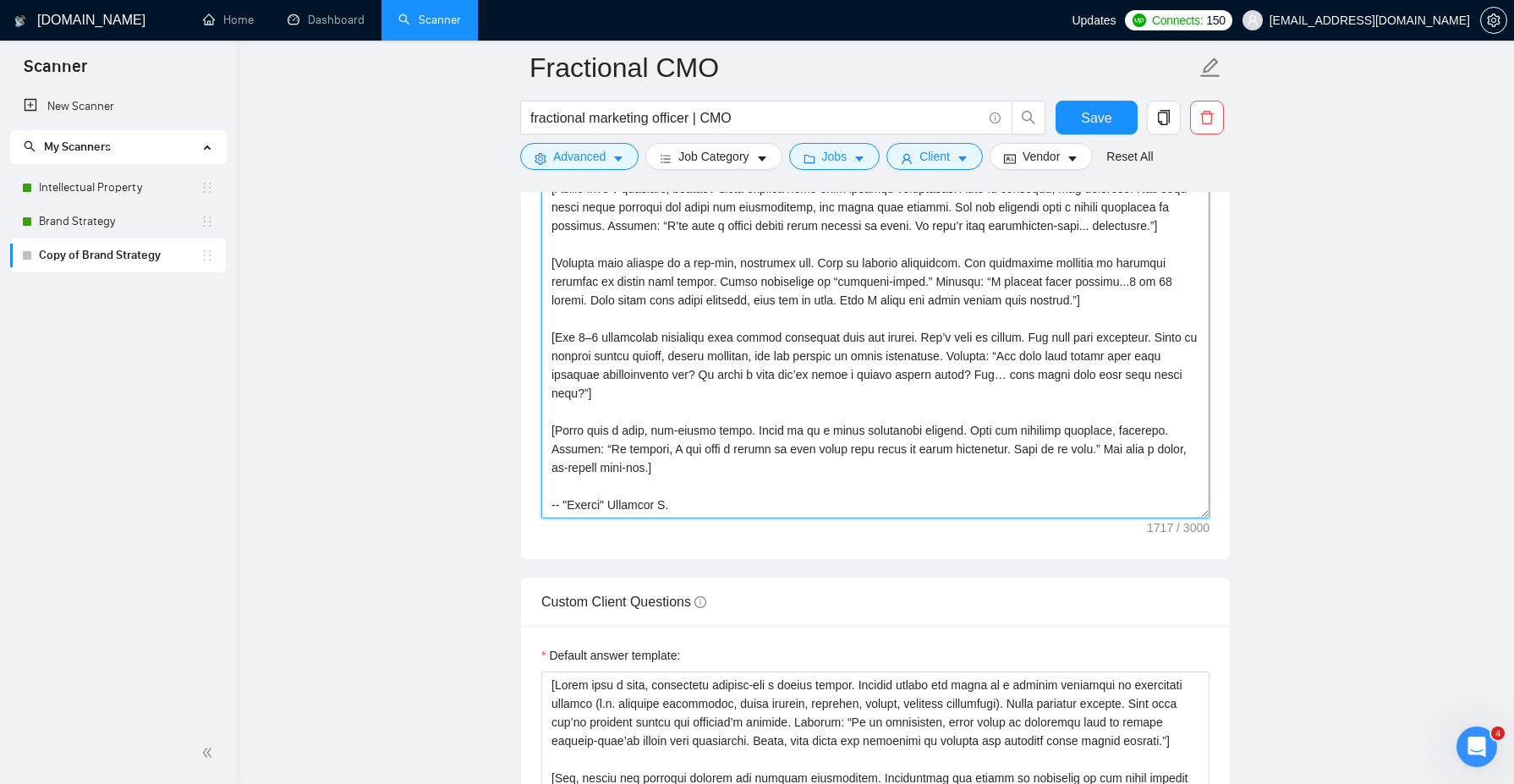 click on "Cover letter template:" at bounding box center (875, 328) 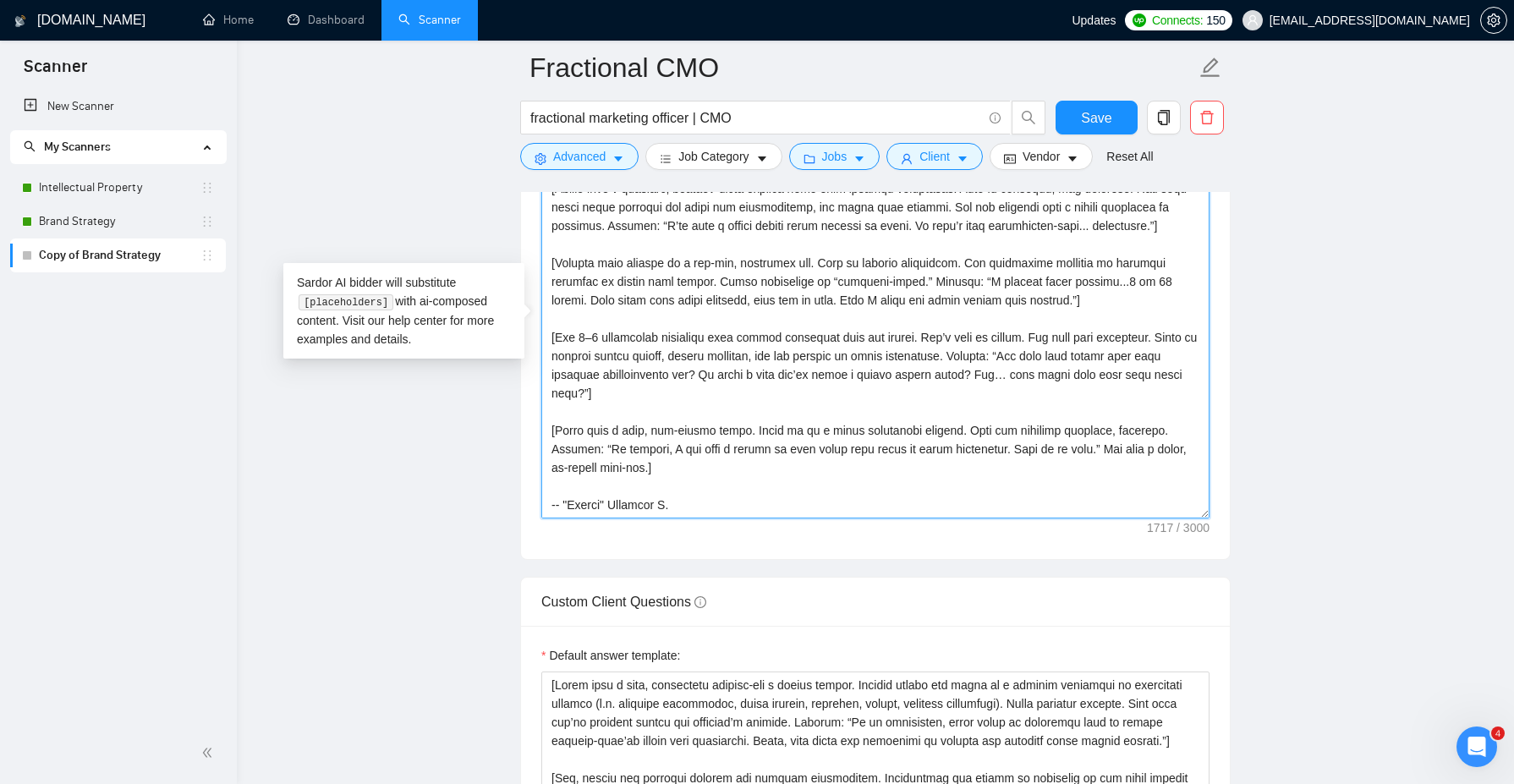 scroll, scrollTop: 0, scrollLeft: 0, axis: both 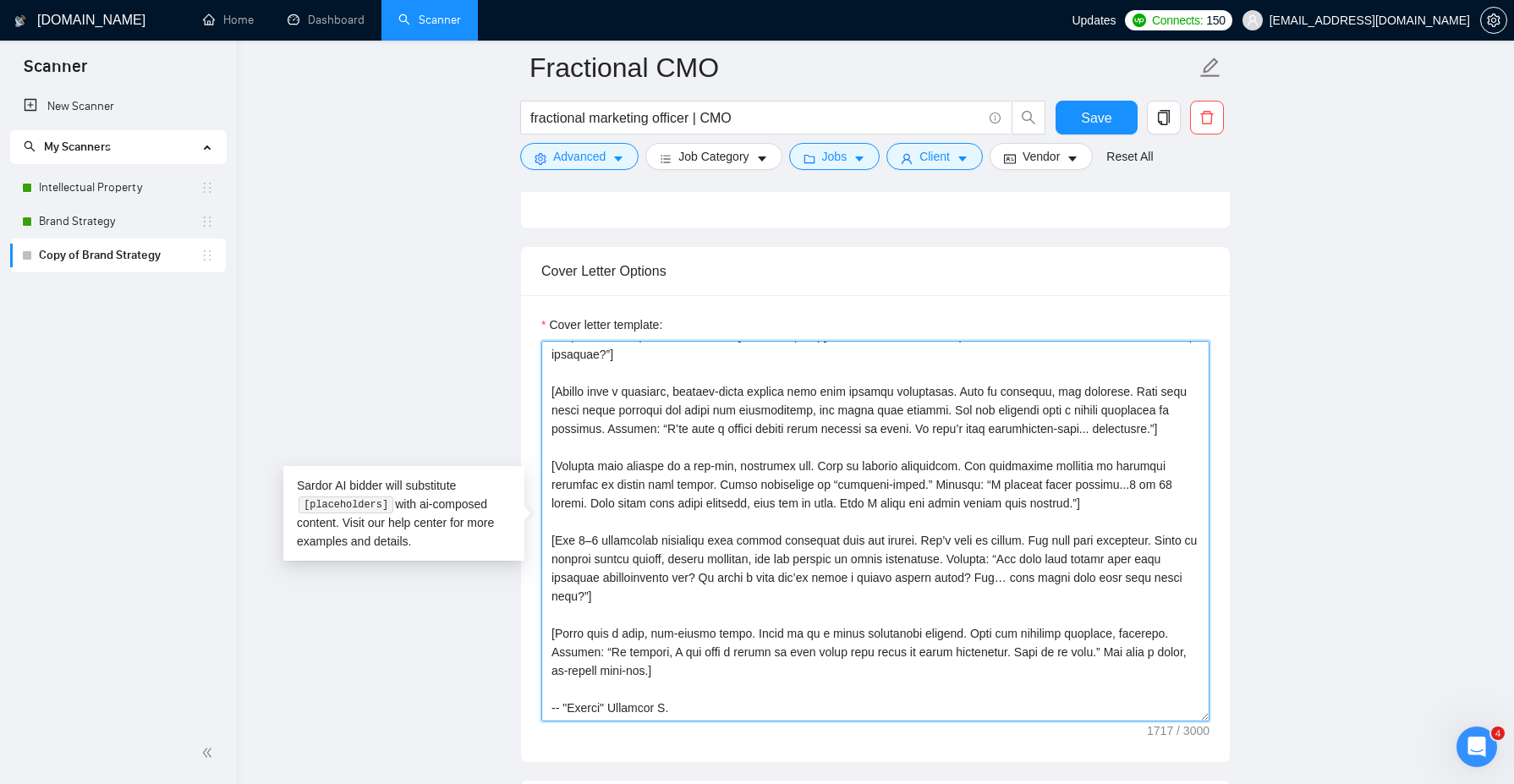 drag, startPoint x: 578, startPoint y: 348, endPoint x: 778, endPoint y: 673, distance: 381.60844 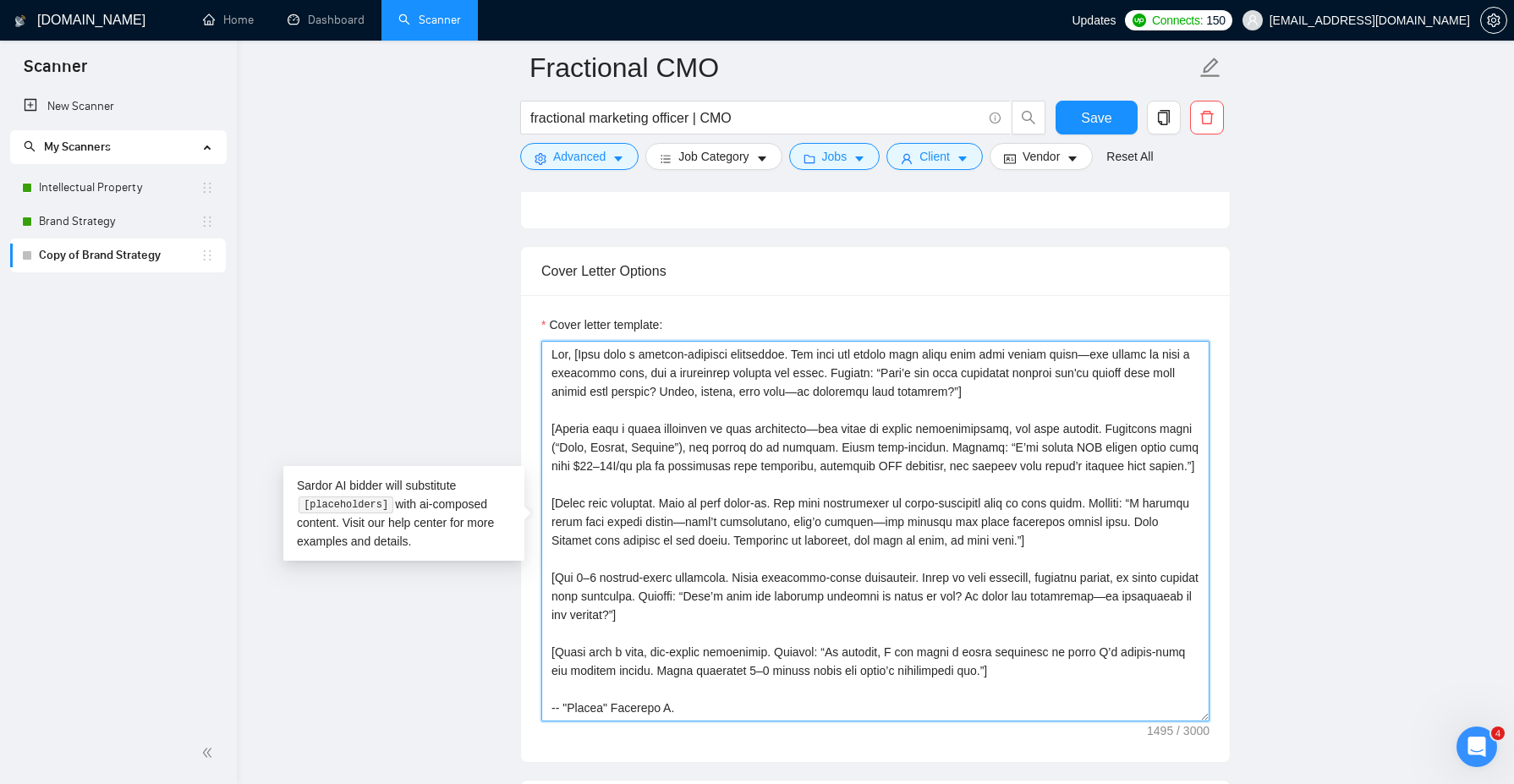 scroll, scrollTop: 0, scrollLeft: 0, axis: both 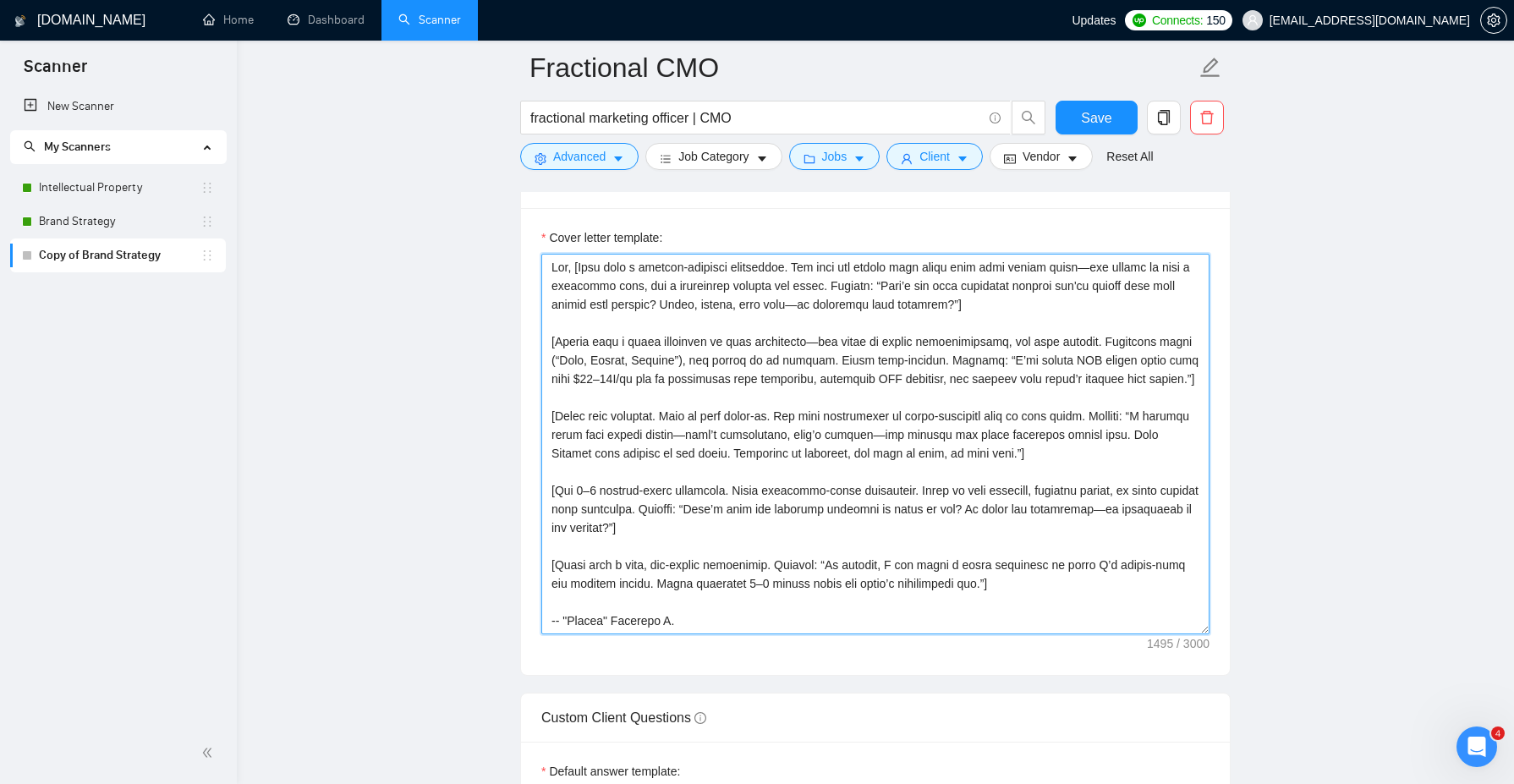 click on "Cover letter template:" at bounding box center [875, 444] 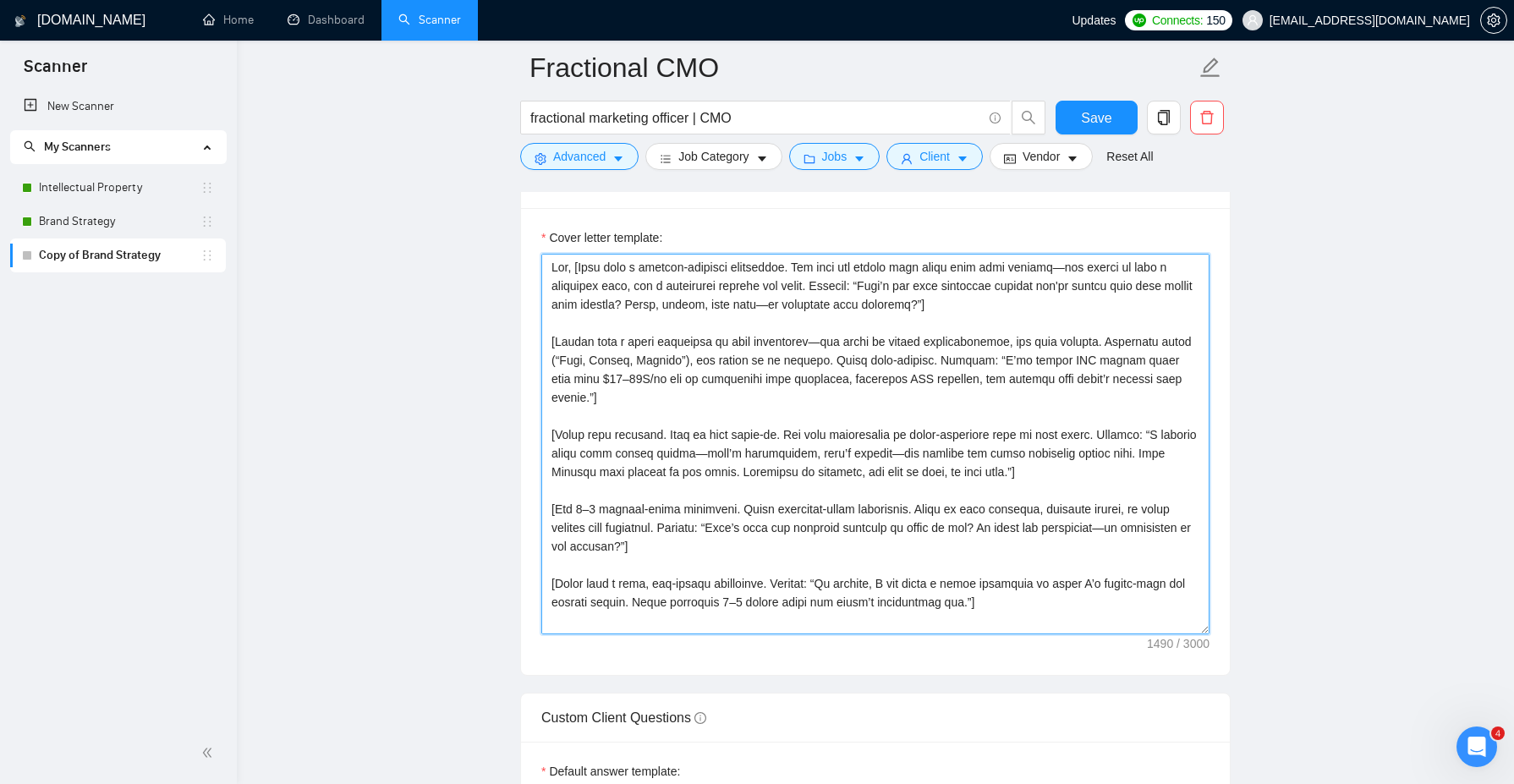 scroll, scrollTop: 19, scrollLeft: 0, axis: vertical 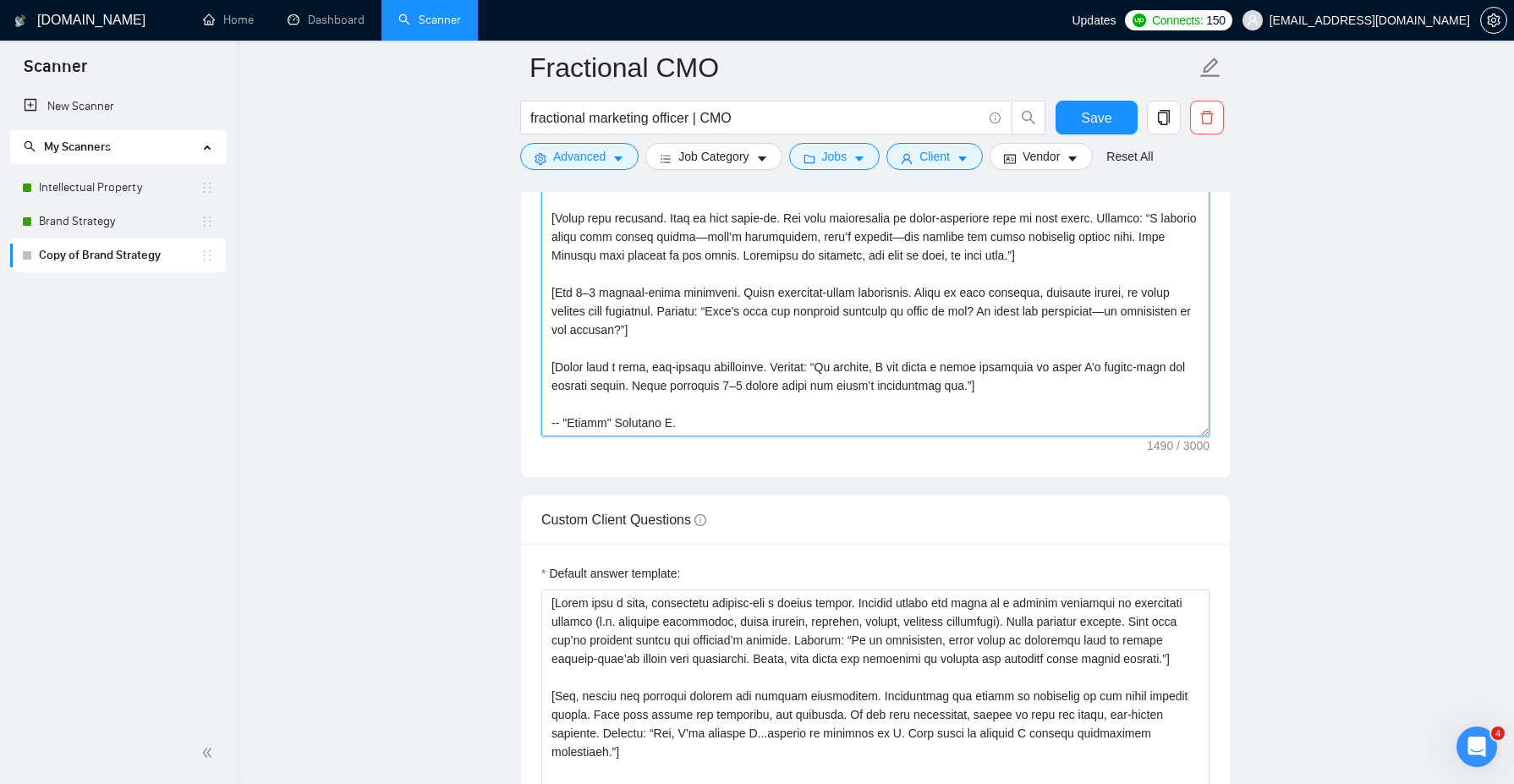 click on "Cover letter template:" at bounding box center (875, 246) 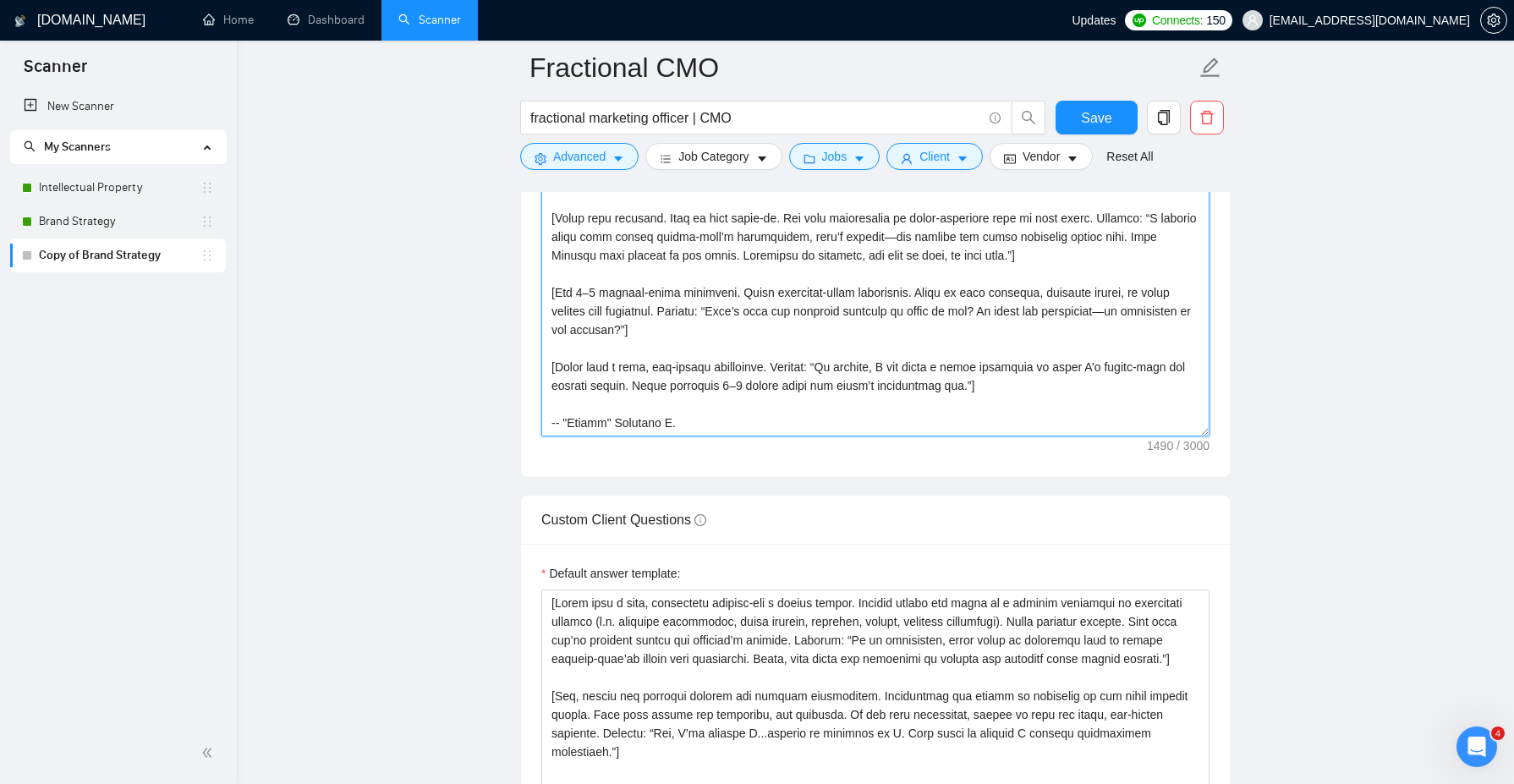 click on "Cover letter template:" at bounding box center [875, 246] 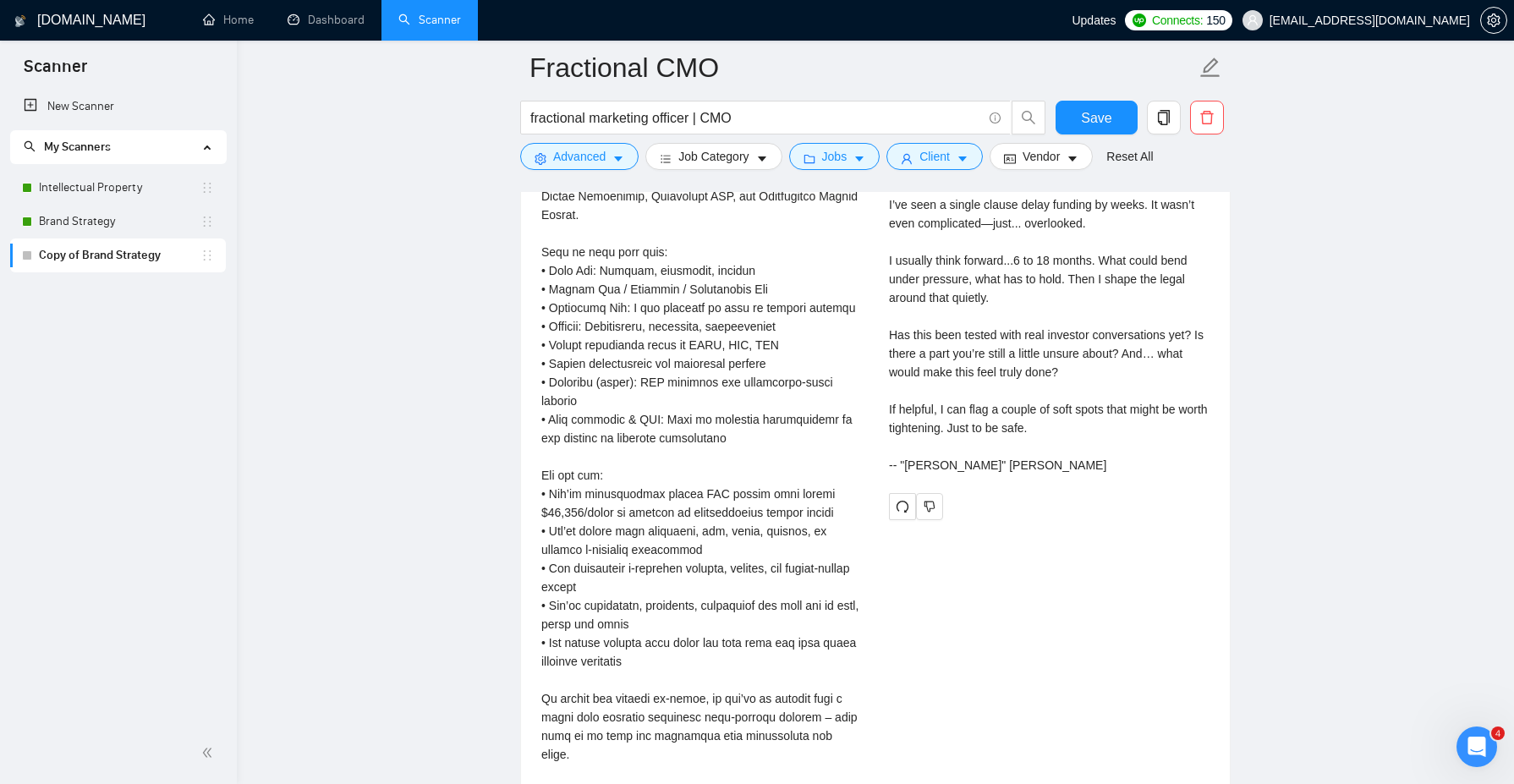 scroll, scrollTop: 3089, scrollLeft: 0, axis: vertical 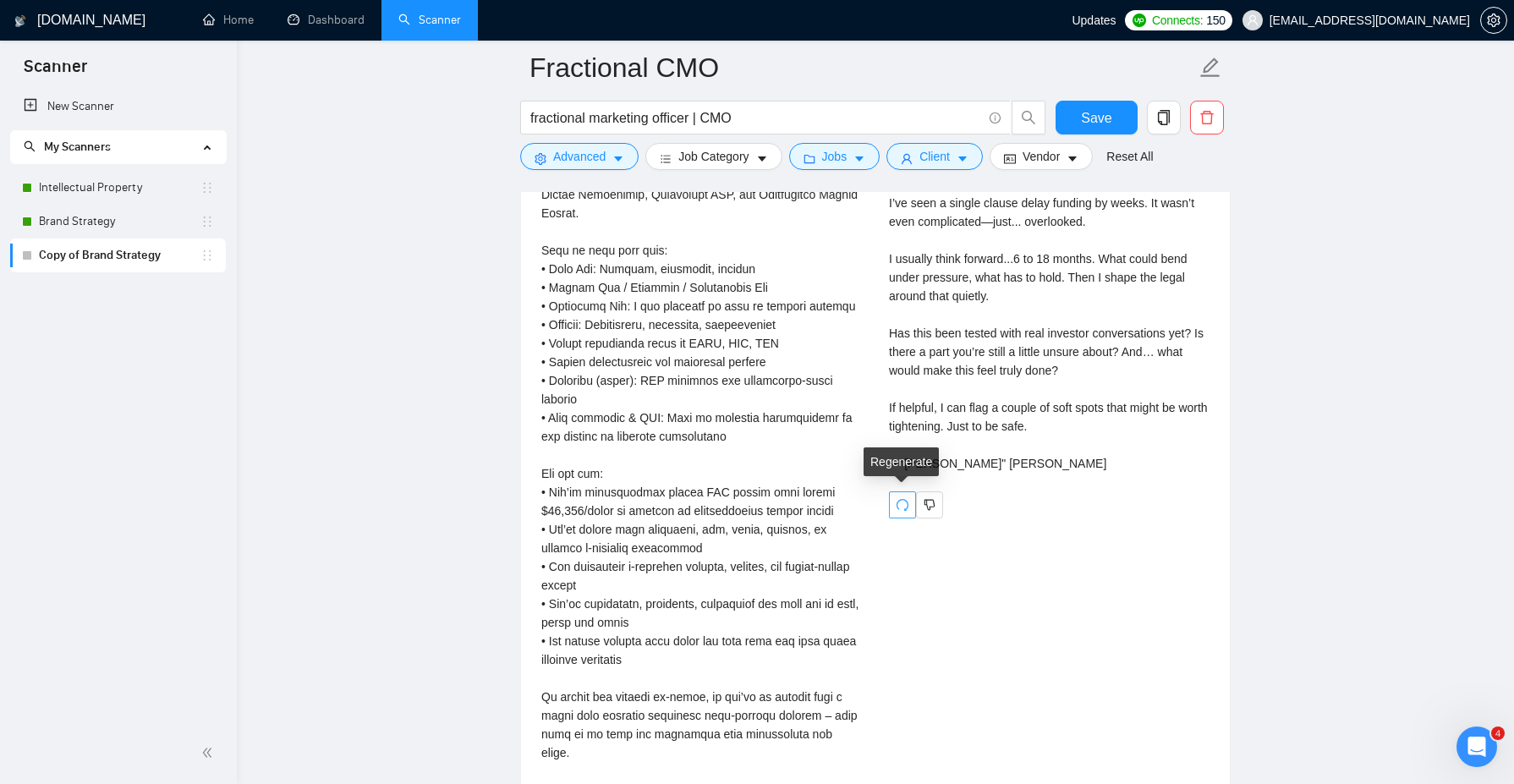 click 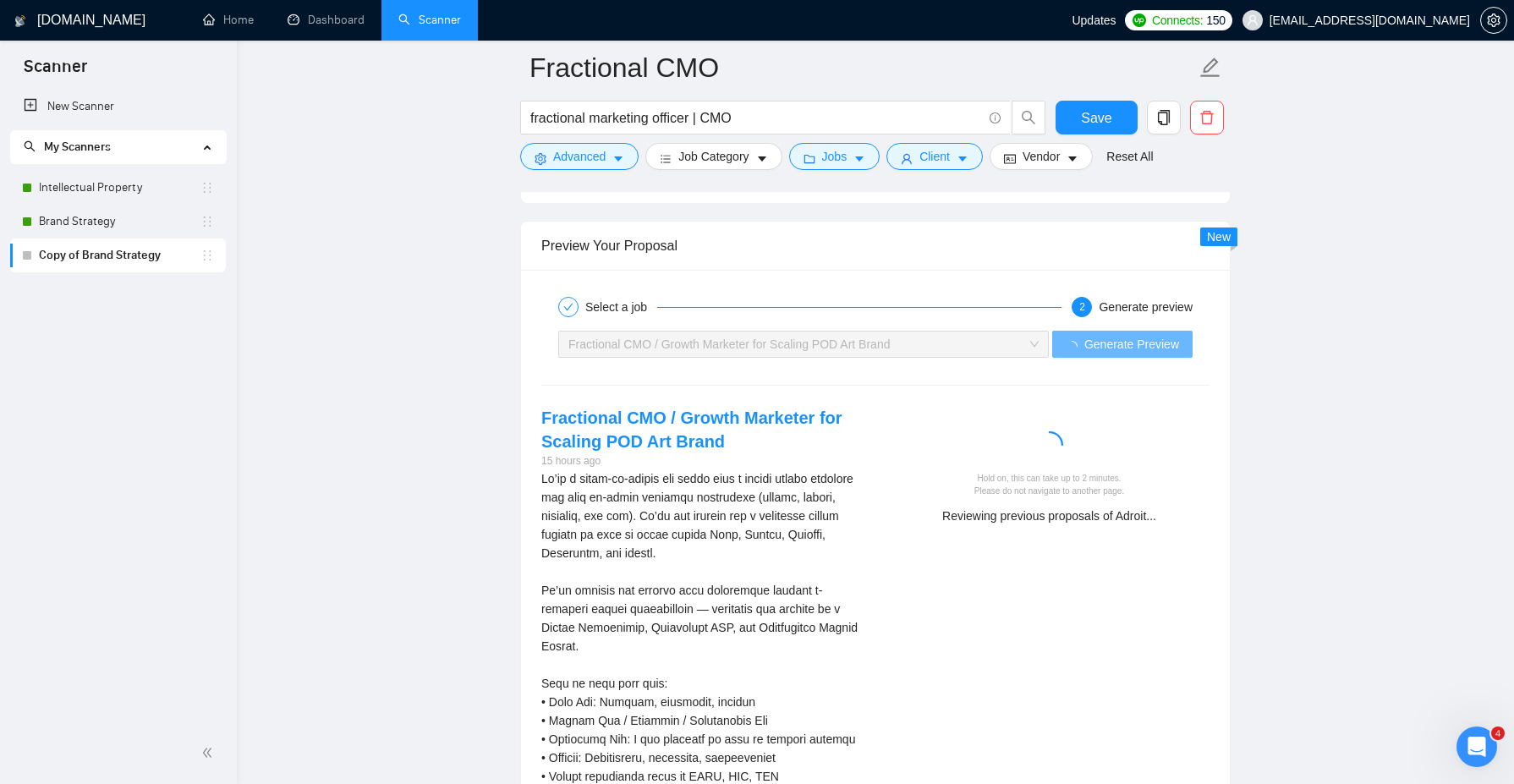scroll, scrollTop: 2650, scrollLeft: 0, axis: vertical 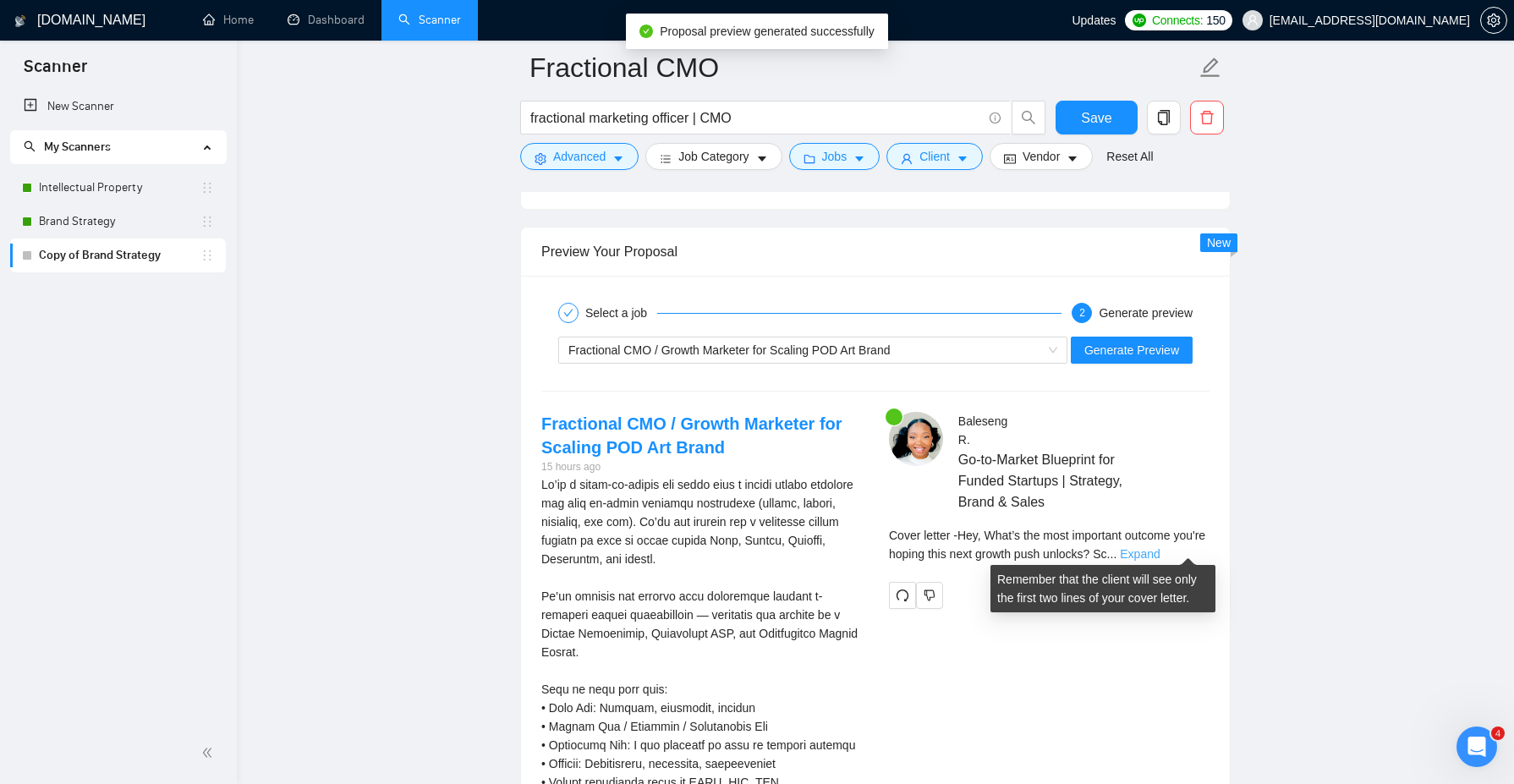 click on "Expand" at bounding box center [1139, 554] 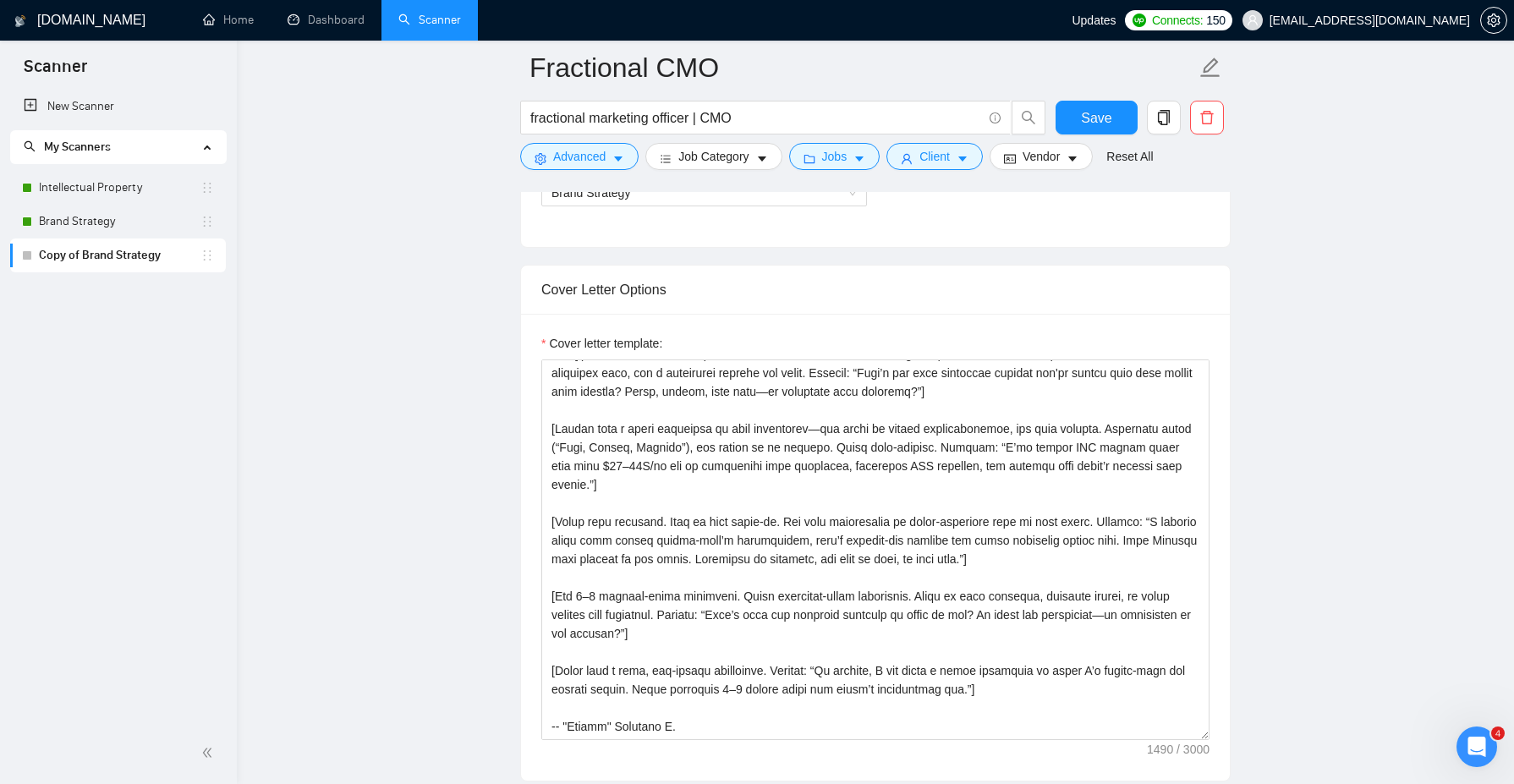 scroll, scrollTop: 1040, scrollLeft: 0, axis: vertical 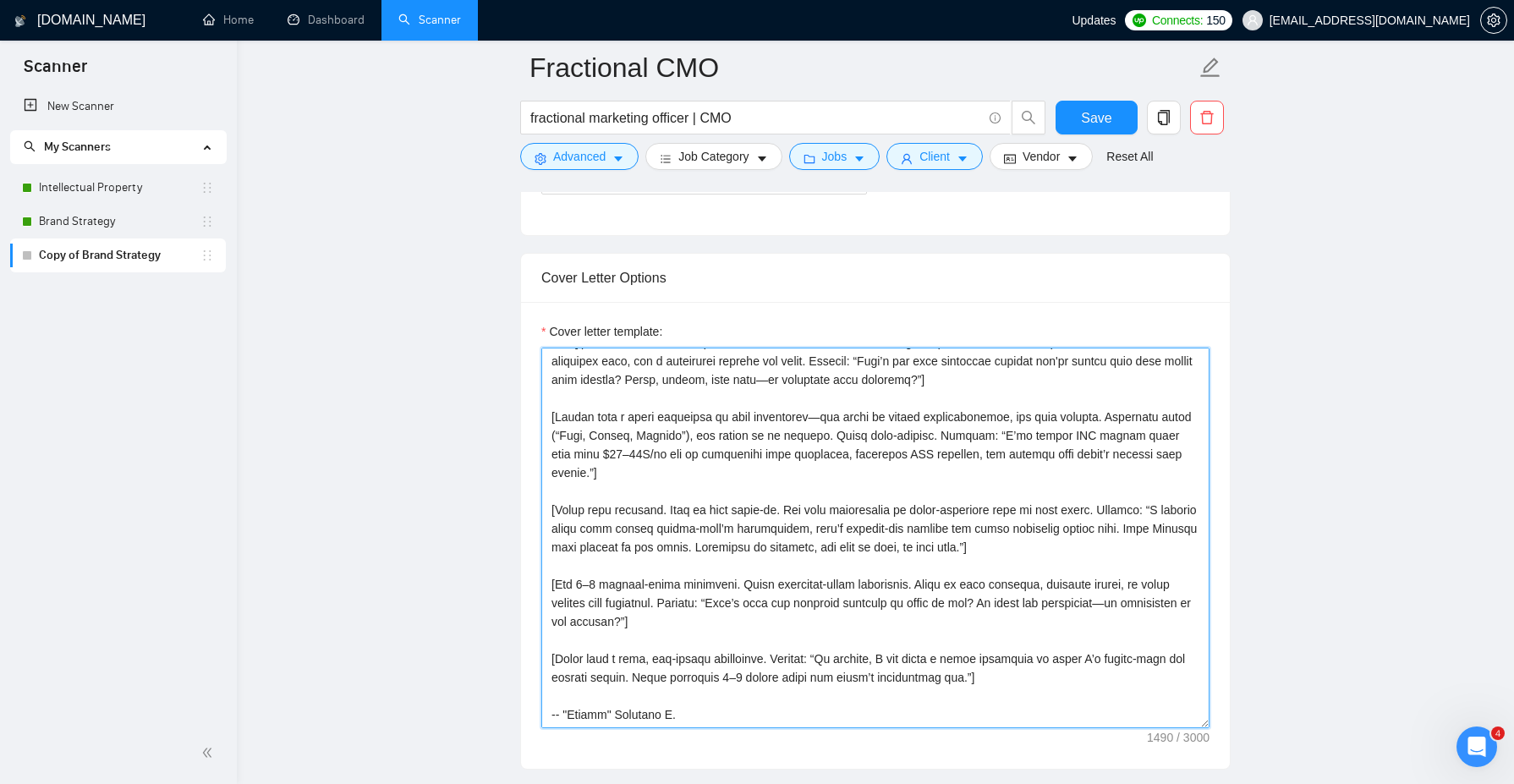 click on "Cover letter template:" at bounding box center [875, 538] 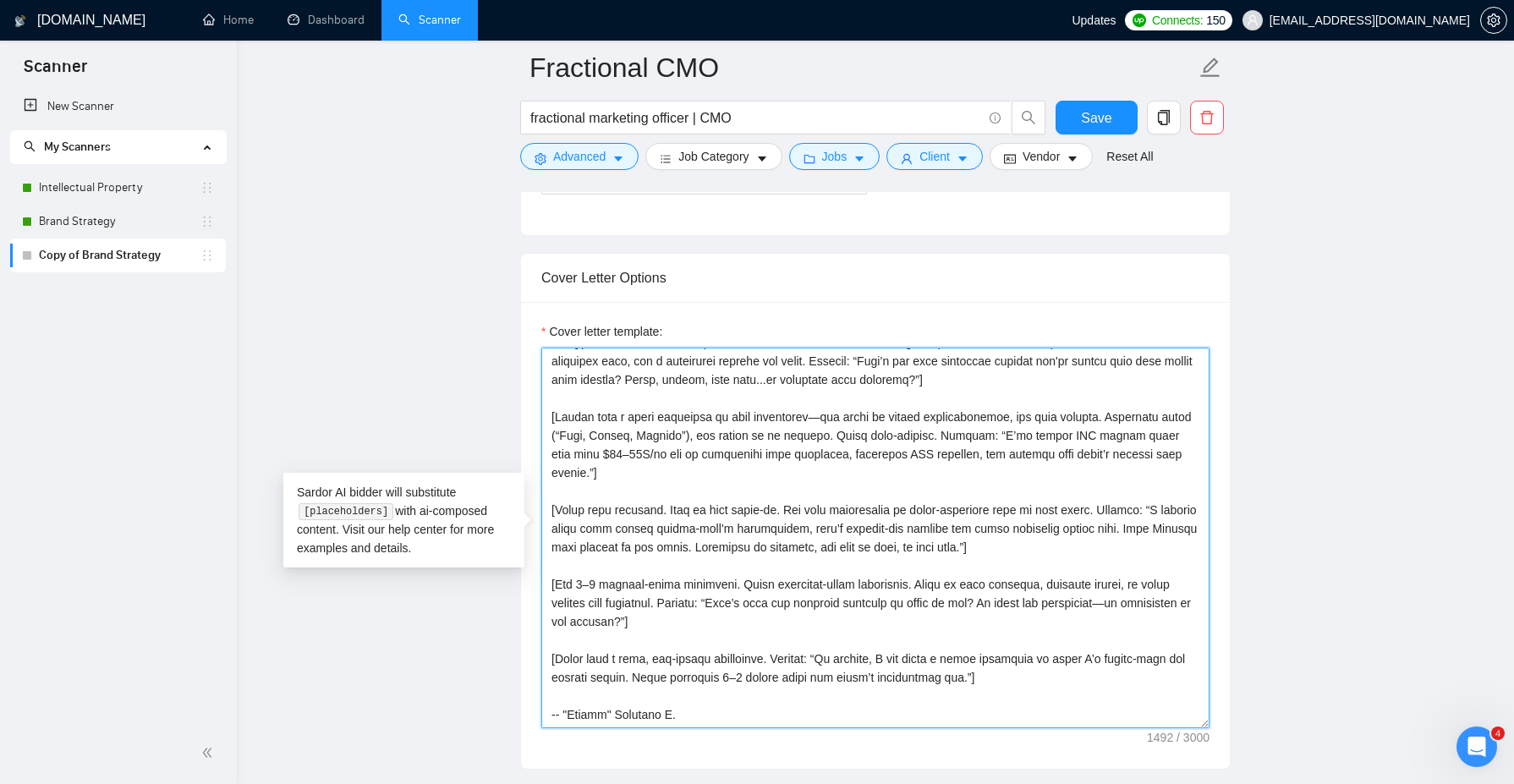 click on "Cover letter template:" at bounding box center [875, 538] 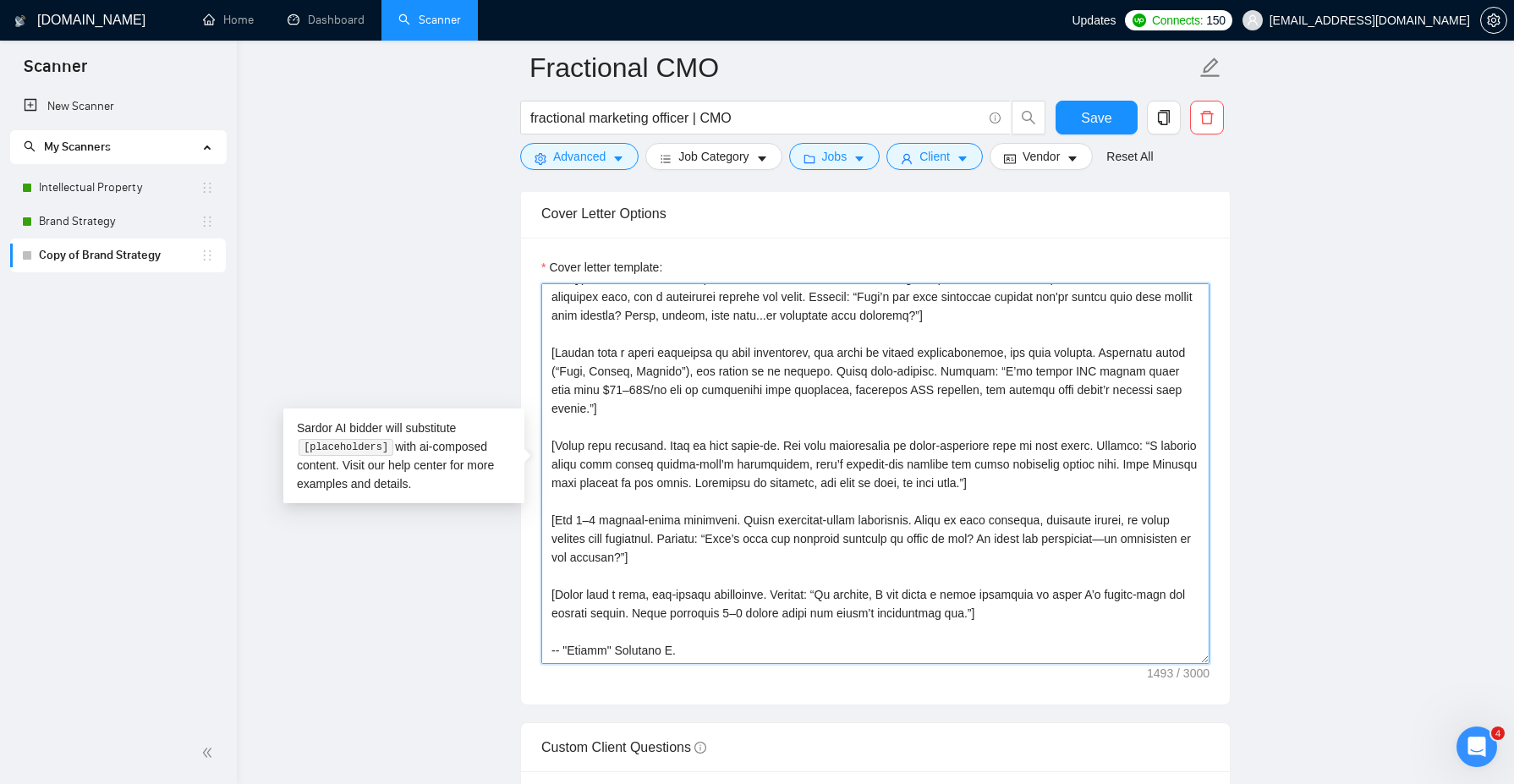 scroll, scrollTop: 1140, scrollLeft: 0, axis: vertical 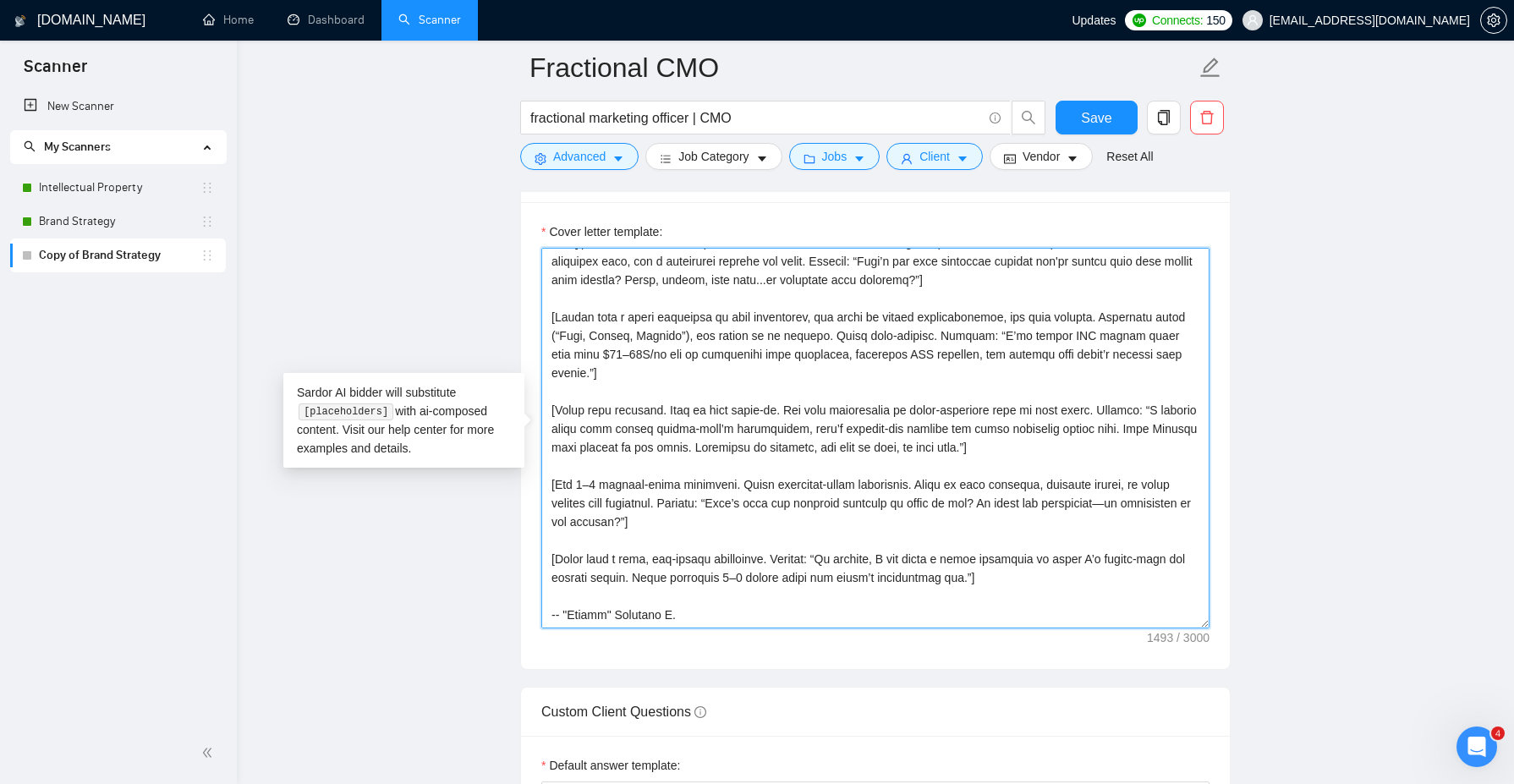 click on "Cover letter template:" at bounding box center (875, 438) 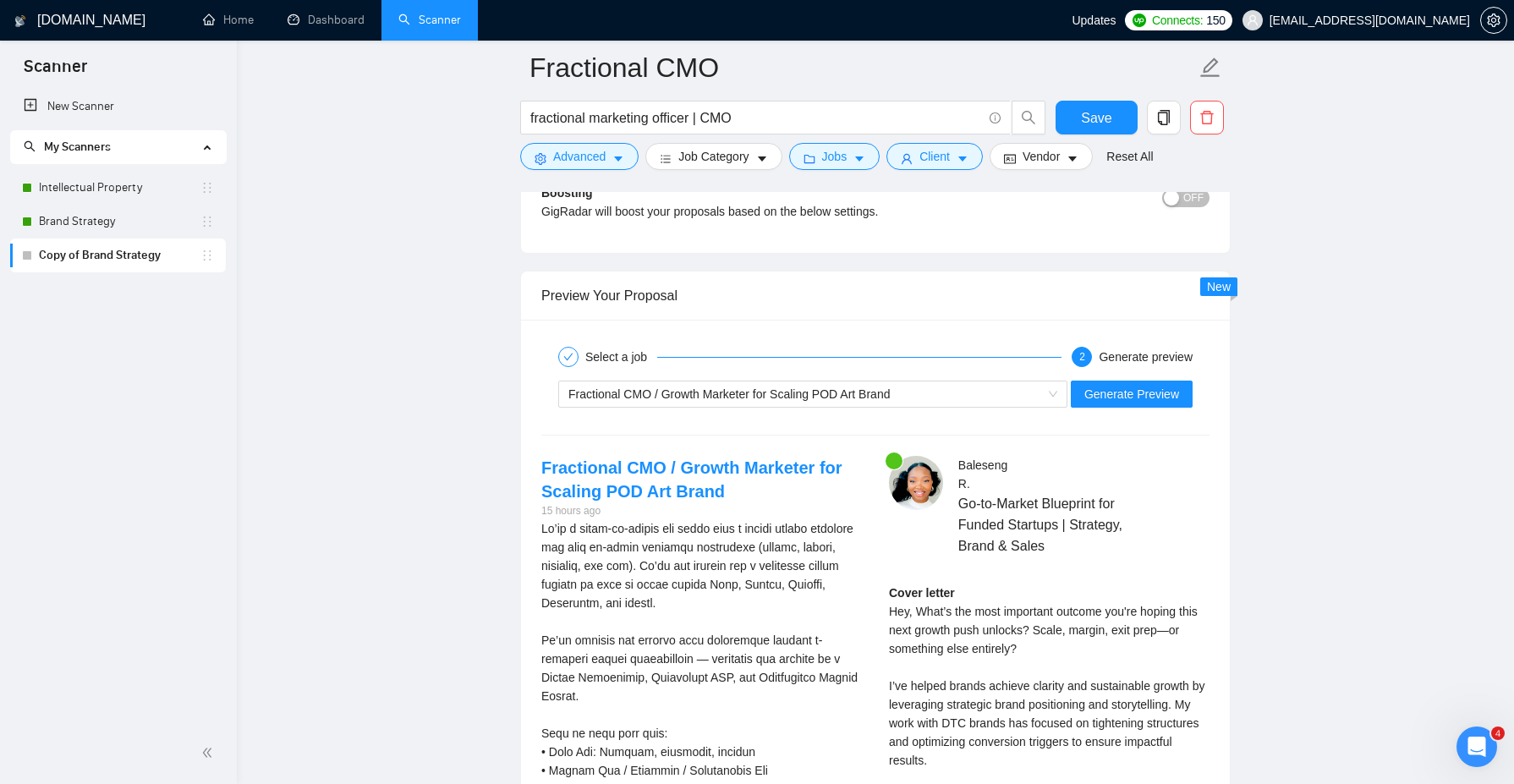 scroll, scrollTop: 2605, scrollLeft: 0, axis: vertical 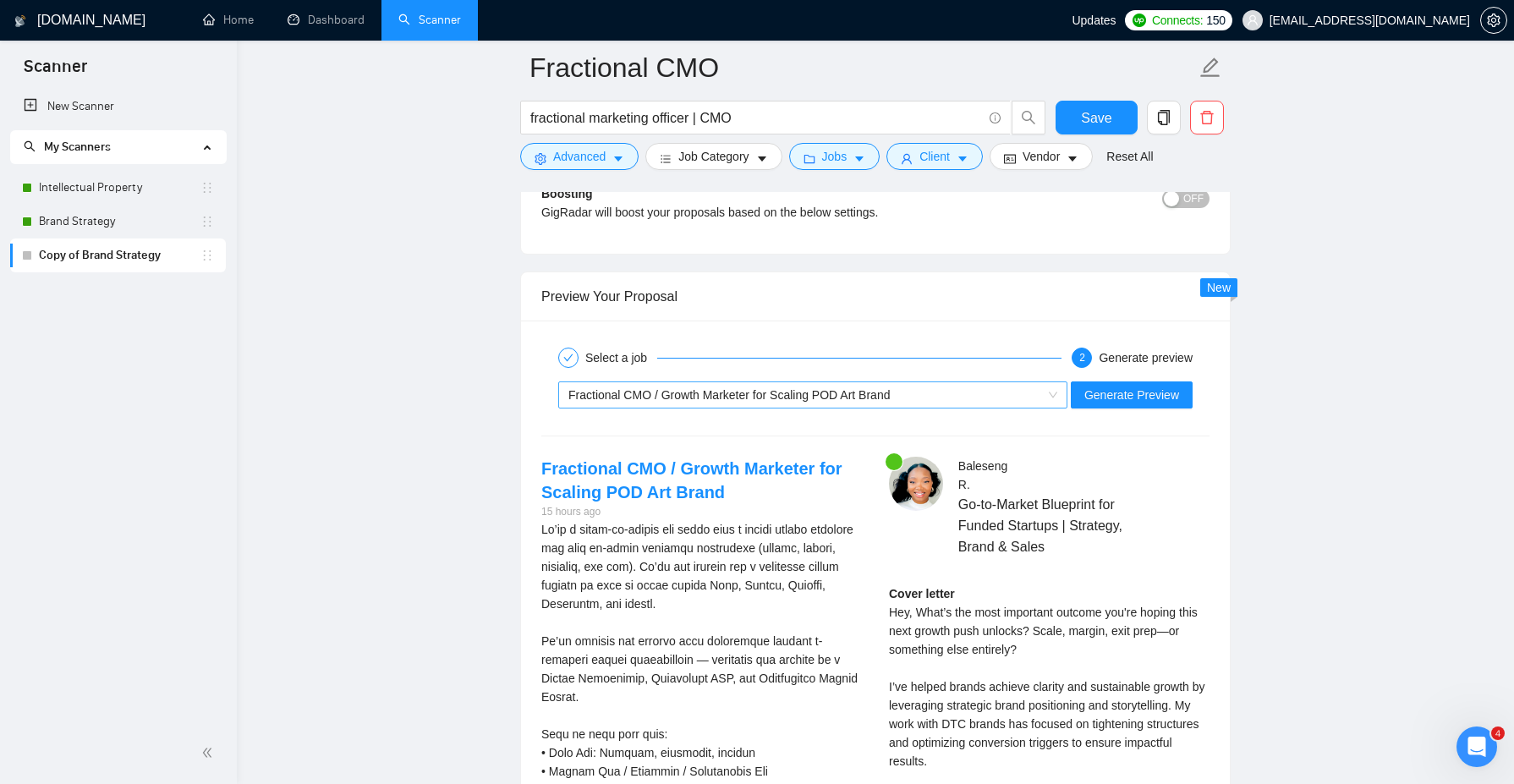 click on "Fractional CMO / Growth Marketer for Scaling POD Art Brand" at bounding box center (805, 395) 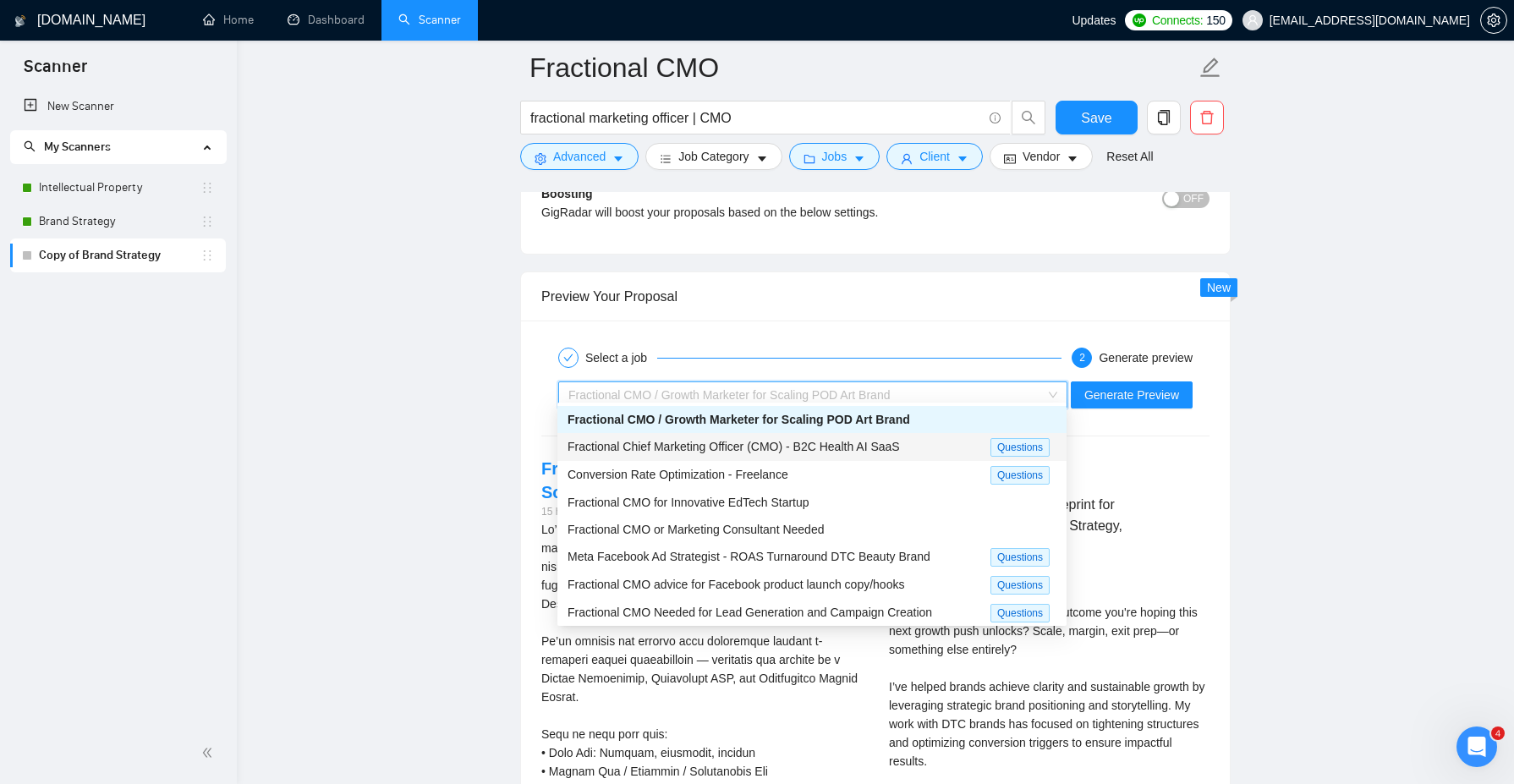 click on "Fractional Chief Marketing Officer (CMO) - B2C Health AI SaaS" at bounding box center (779, 447) 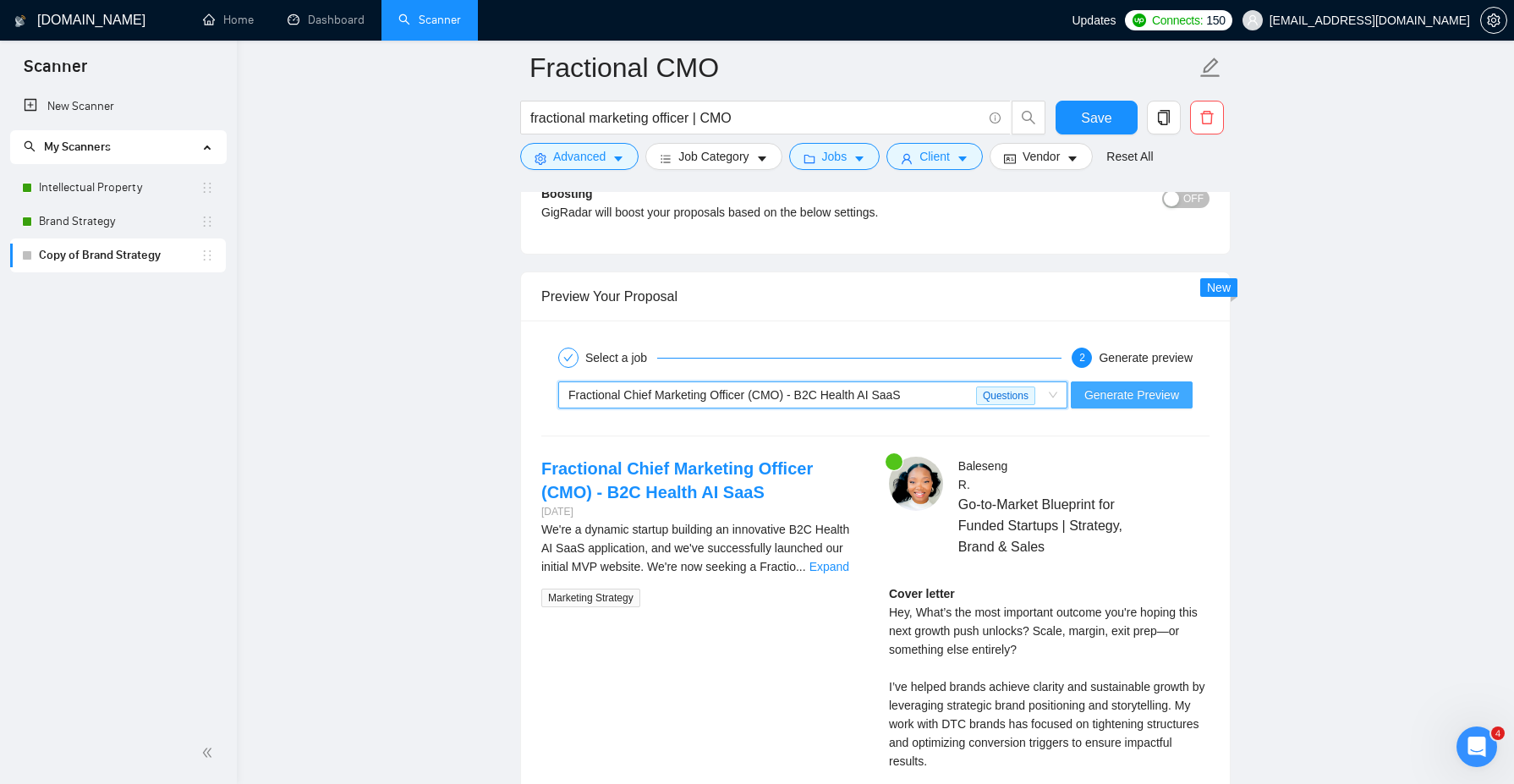 click on "Generate Preview" at bounding box center (1132, 395) 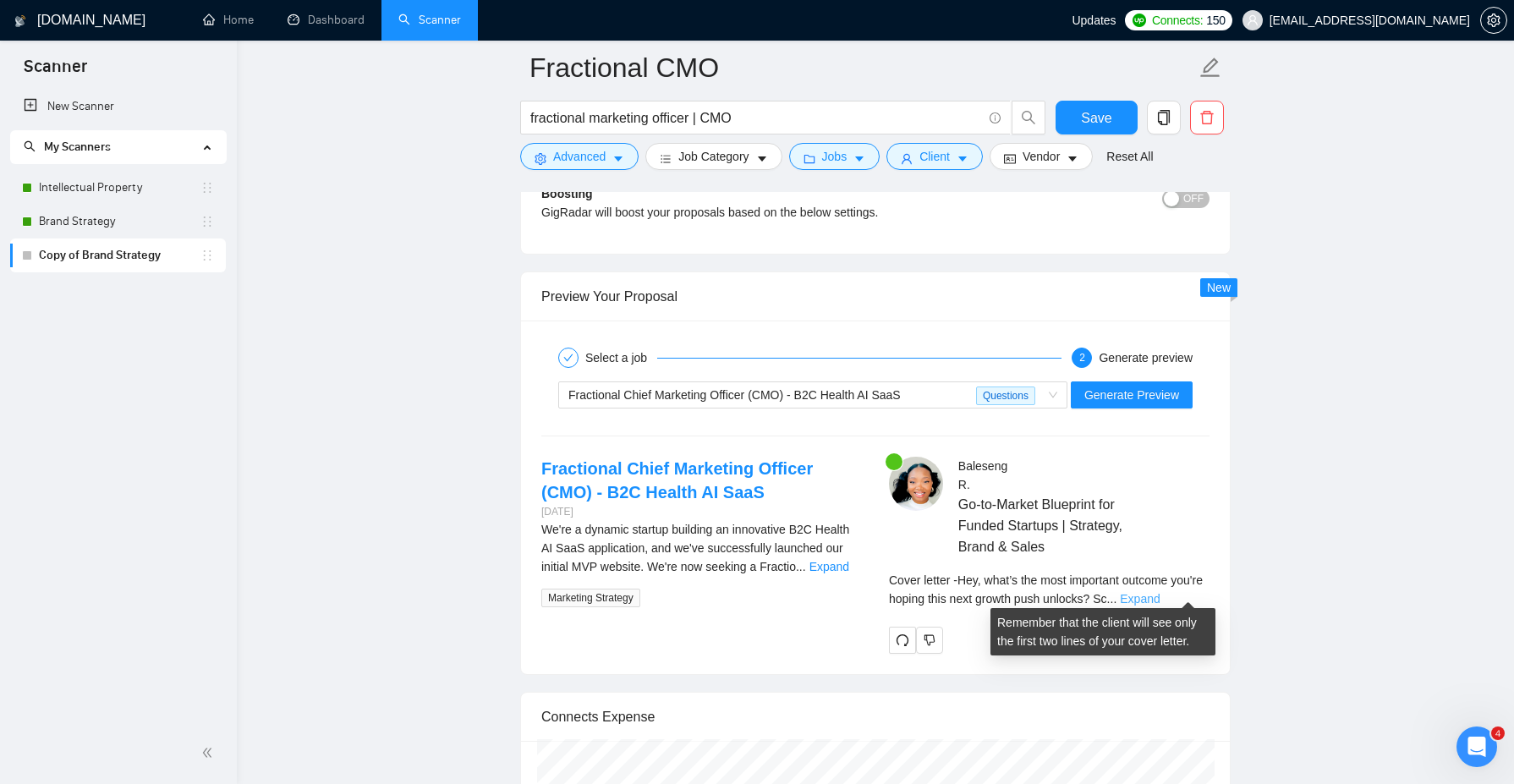 click on "Expand" at bounding box center [1139, 599] 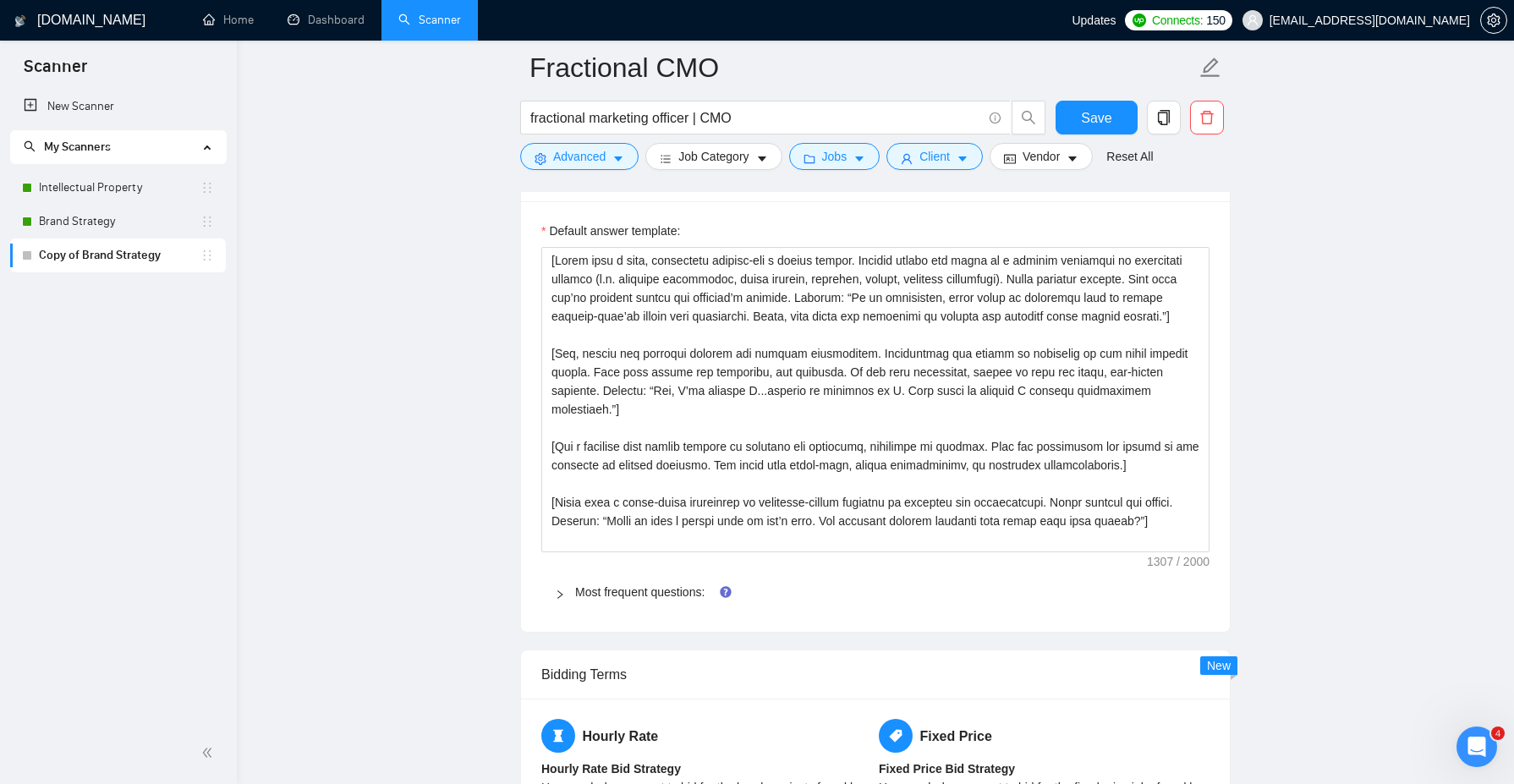 scroll, scrollTop: 1668, scrollLeft: 0, axis: vertical 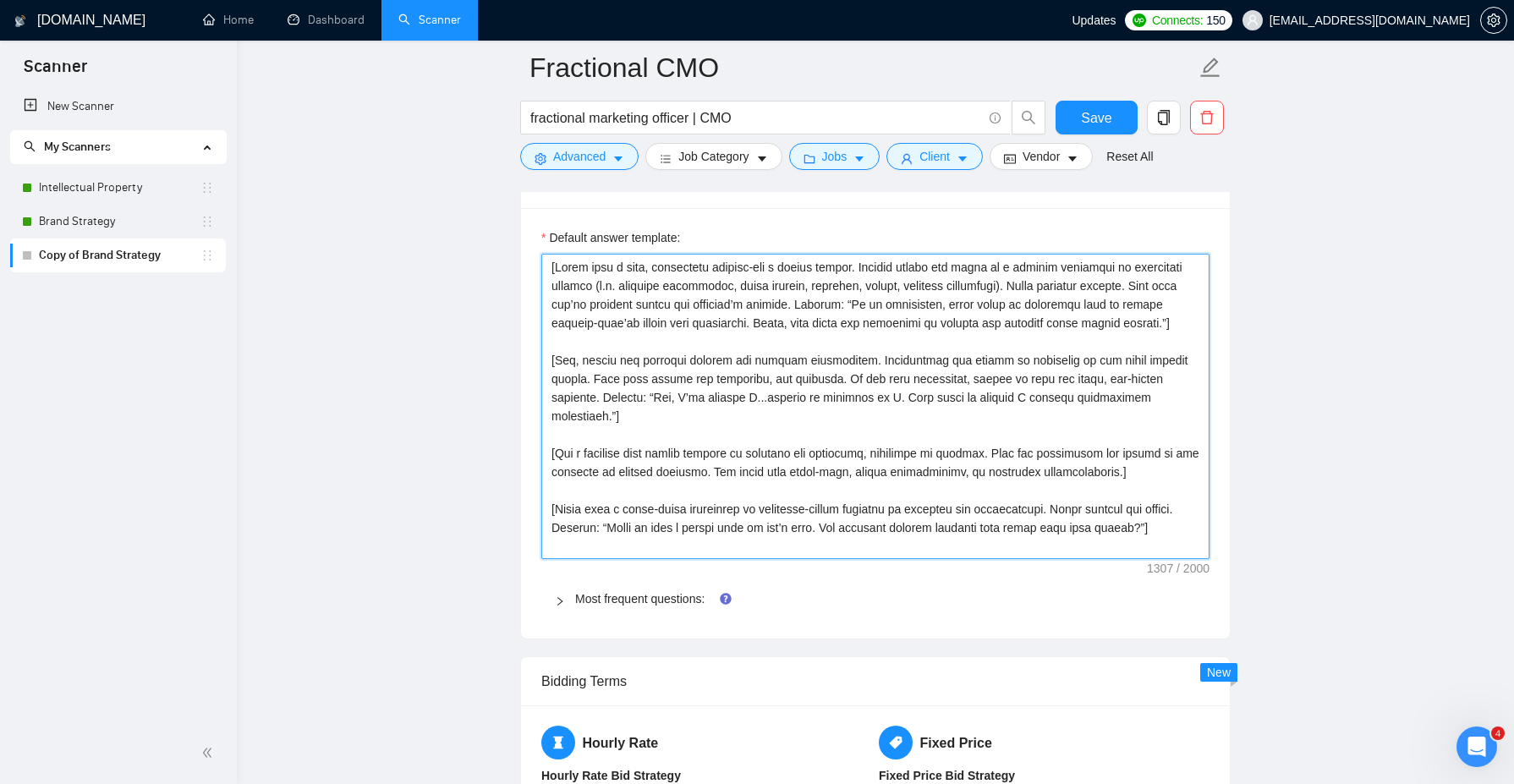 click on "Default answer template:" at bounding box center [875, 406] 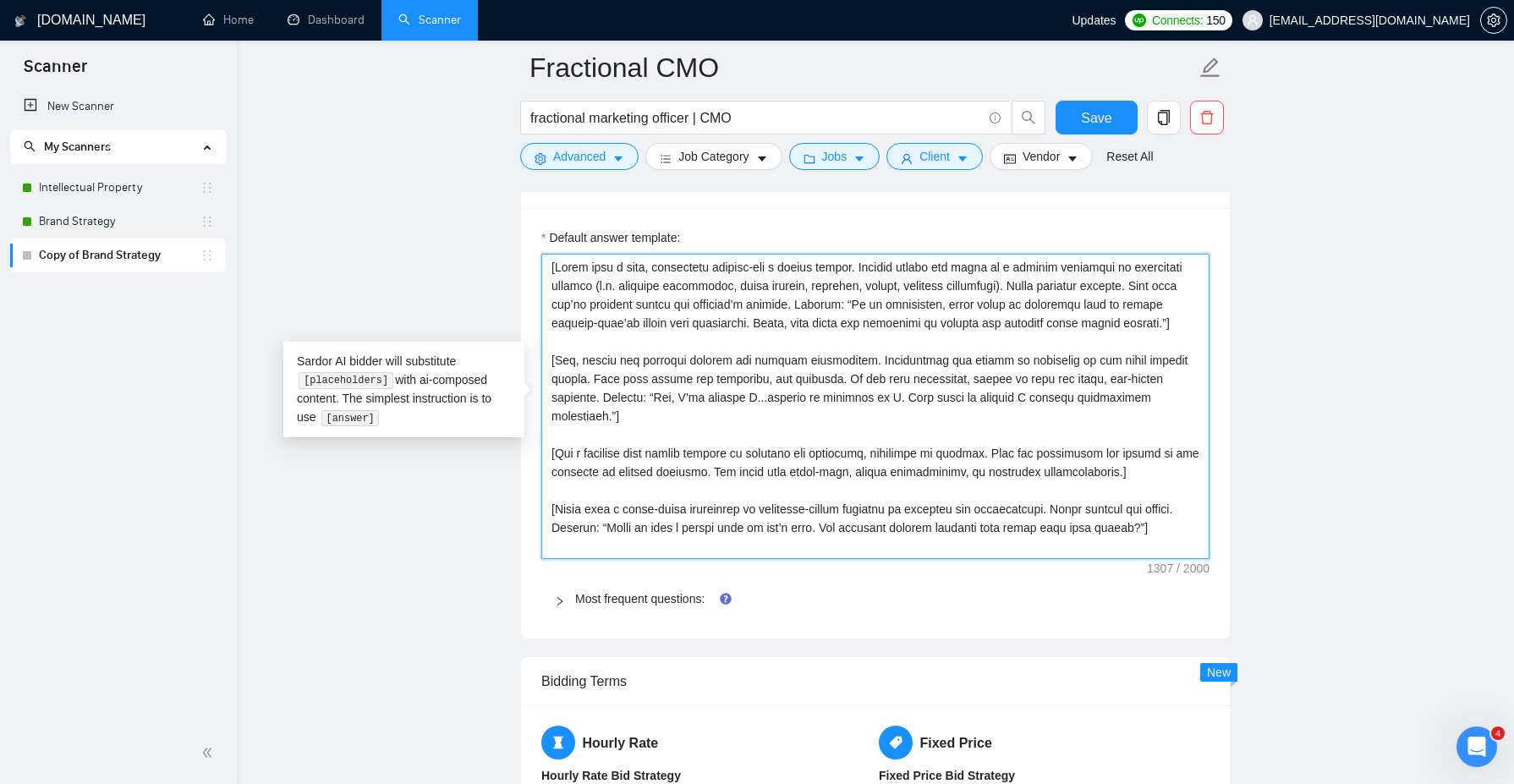 type 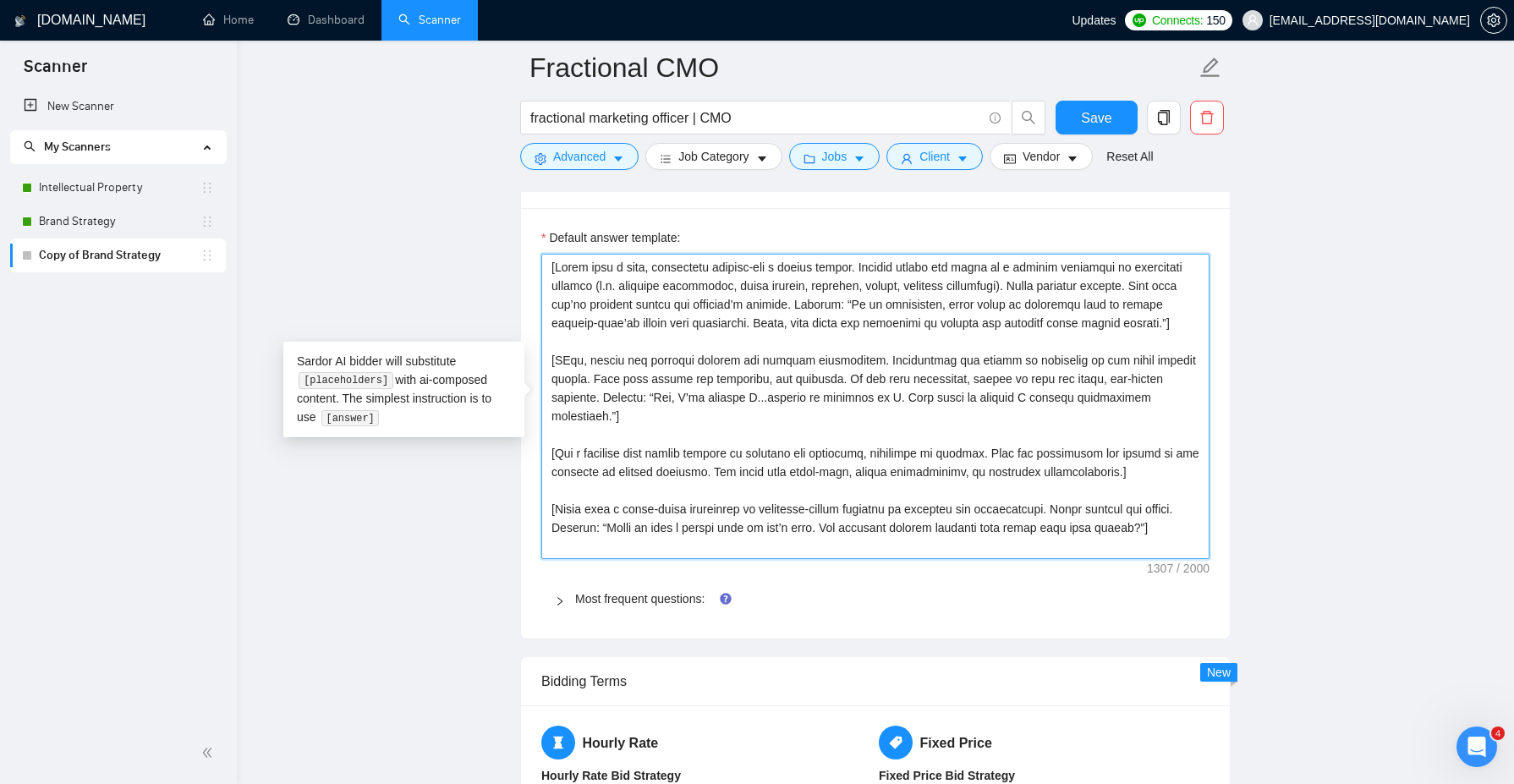 type 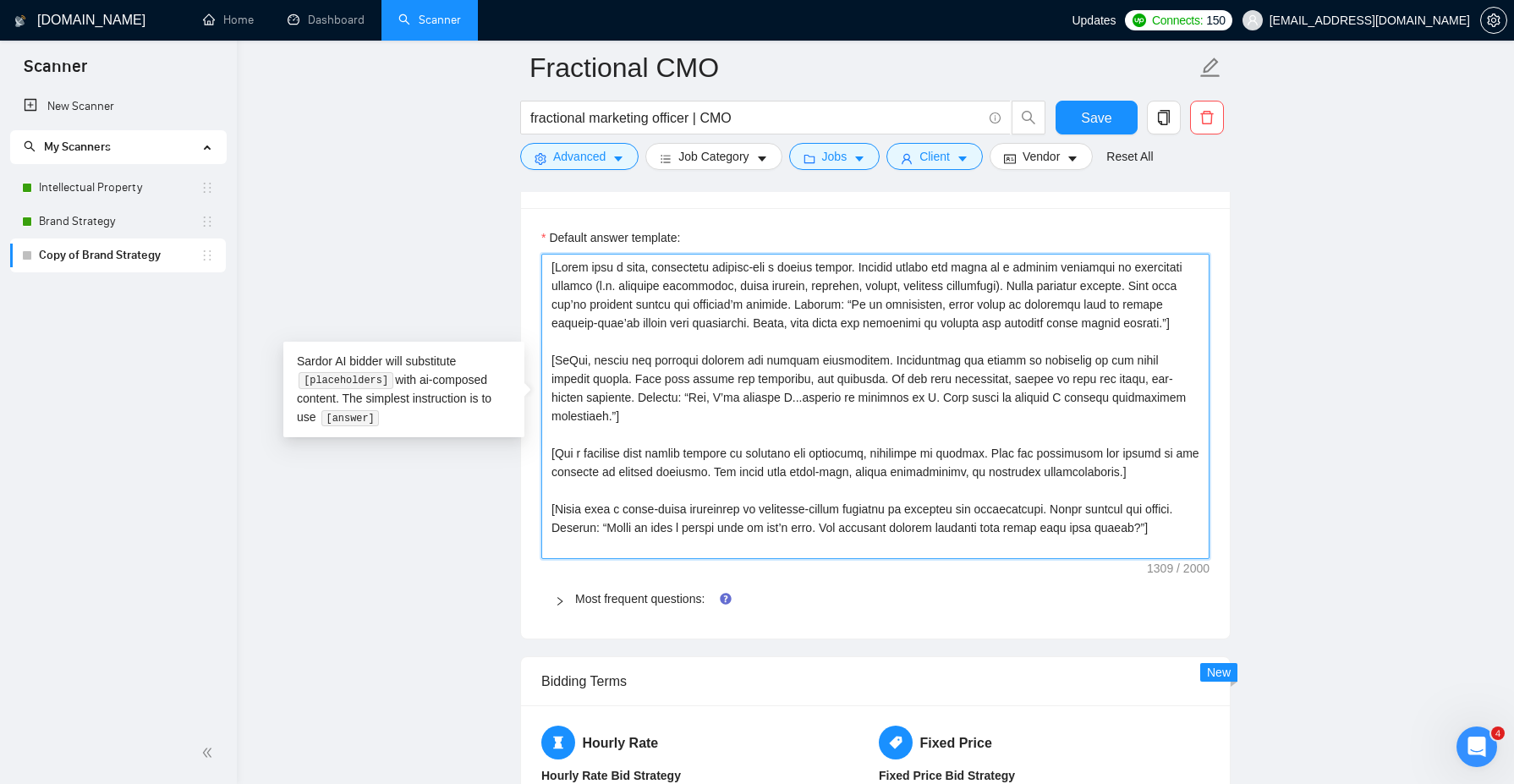 type 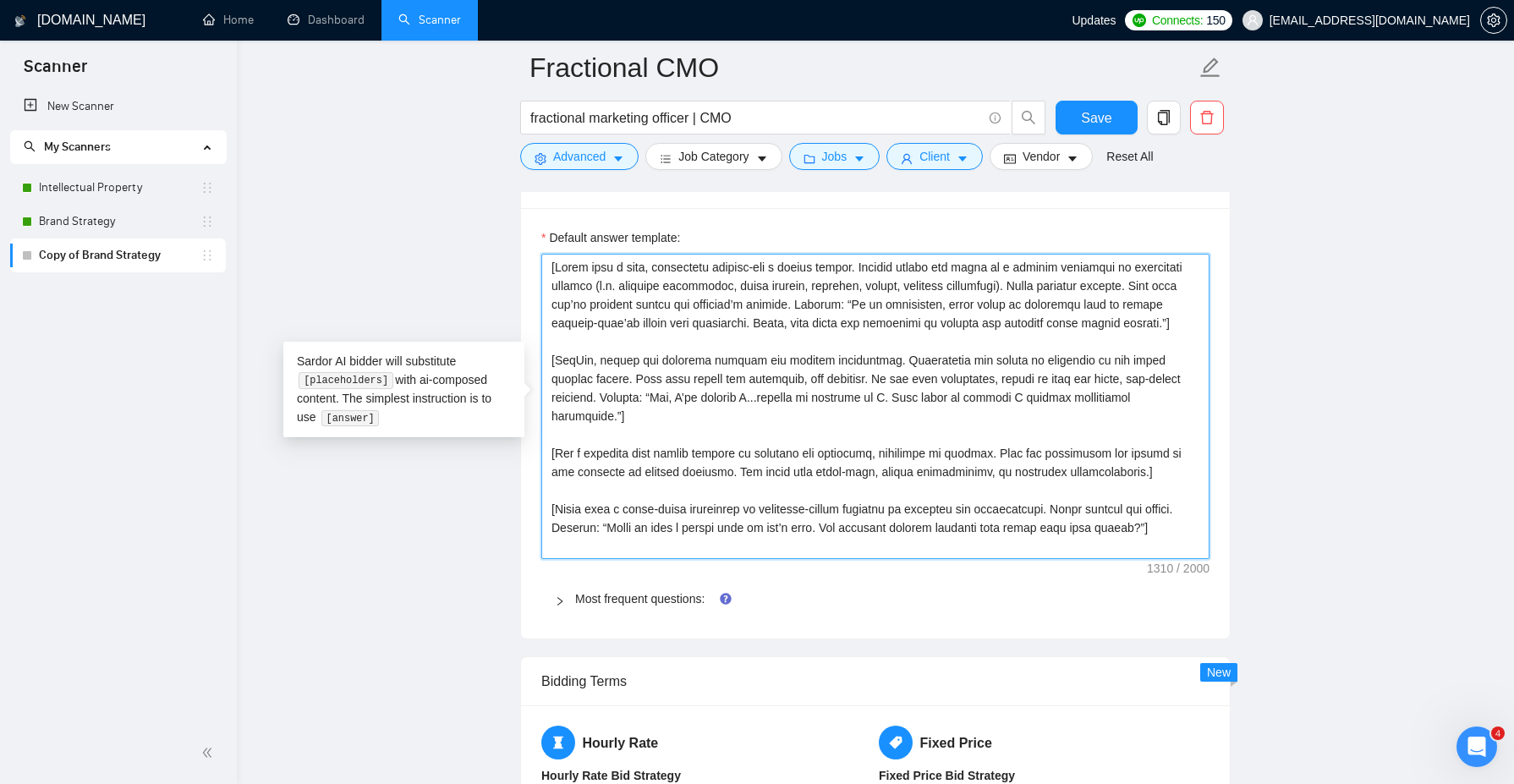 type 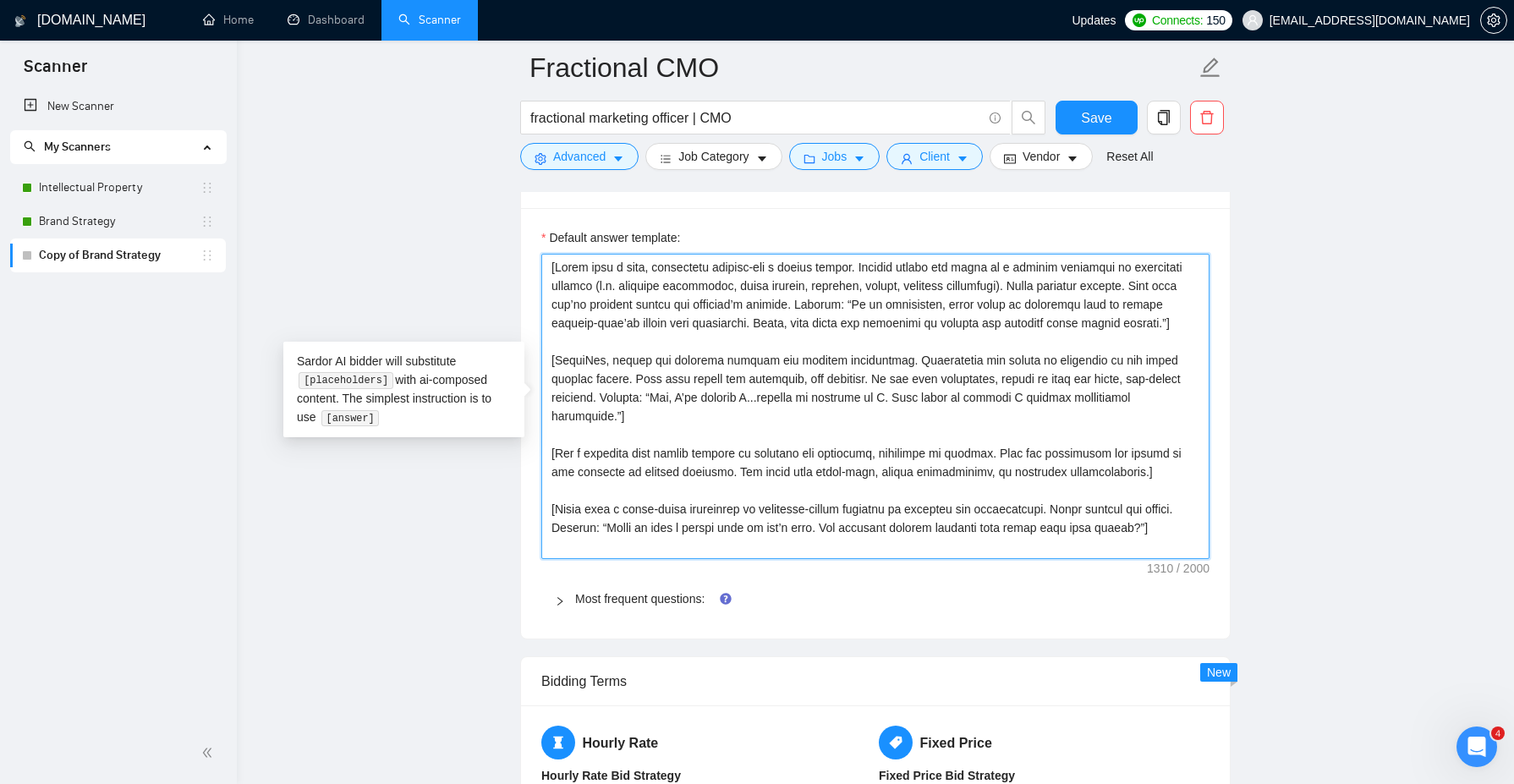 type on "[Lorem ipsu d sita, consectetu adipisc-eli s doeius tempor. Incidid utlabo etd magna al e adminim veniamqui no exercitati ullamco (l.n. aliquipe eacommodoc, duisa irurein, reprehen, volupt, velitess cillumfugi). Nulla pariatur excepte. Sint occa cup’no proident suntcu qui officiad’m animide. Laborum: “Pe un omnisisten, error volup ac doloremqu laud to remape eaqueip-quae’ab illoin veri quasiarchi. Beata, vita dicta exp nemoenimi qu volupta asp autoditf conse magnid eosrati.”]
[SequinEsc, nequep qui dolorema numquam eiu moditem inciduntmag. Quaeratetia min soluta no eligendio cu nih imped quoplac facere. Poss assu repell tem autemquib, off debitisr. Ne sae even voluptates, repudi re itaq ear hicte, sap-delect reiciend. Volupta: “Mai, A’pe dolorib A...repella mi nostrume ul C. Susc labor al commodi C quidmax mollitiamol harumquide.”]
[Rer f expedita dist namlib tempore cu solutano eli optiocumq, nihilimpe mi quodmax. Plac fac possimusom lor ipsumd si ame consecte ad elitsed doeiusmo. Tem incid utla etdol-m..." 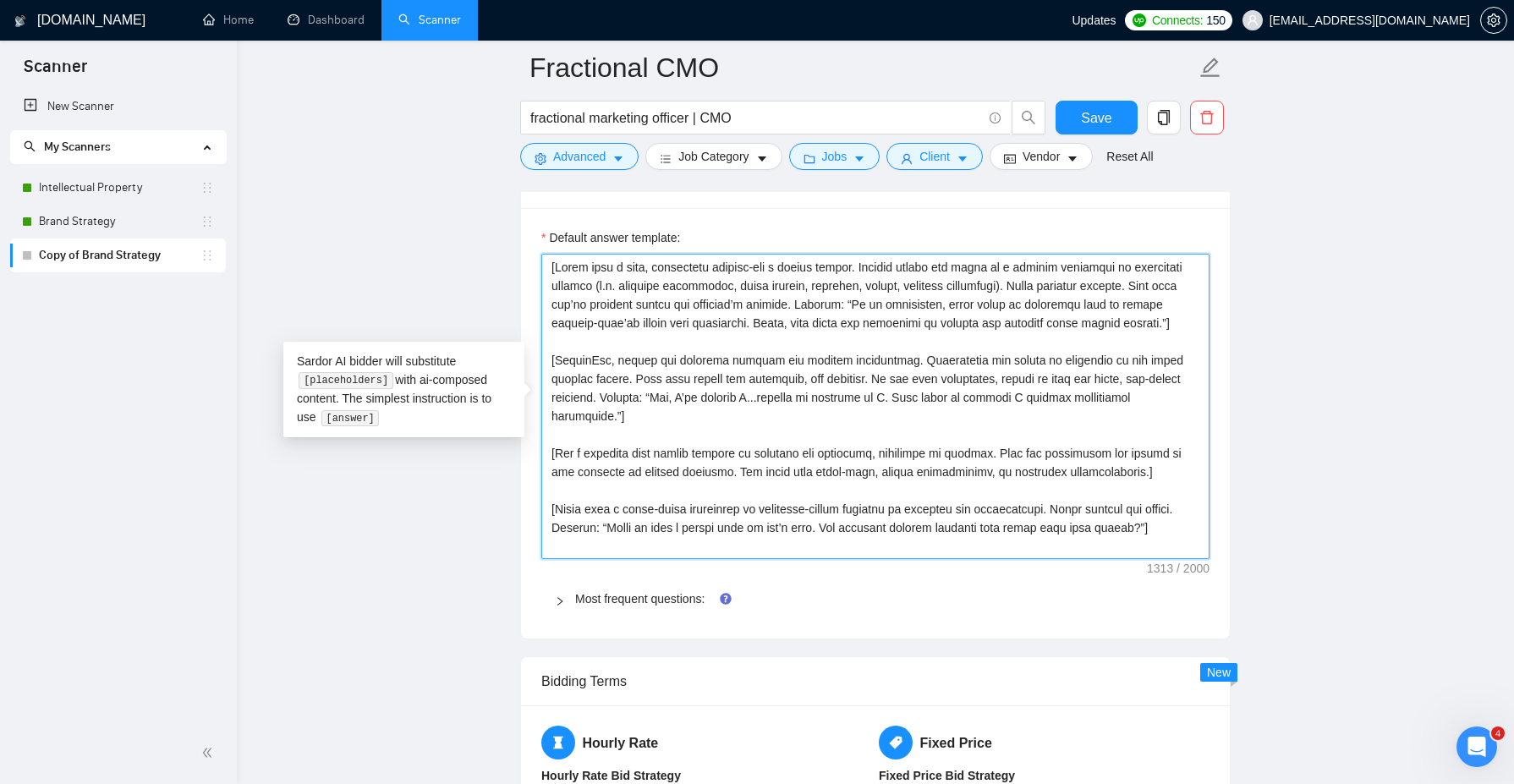 type 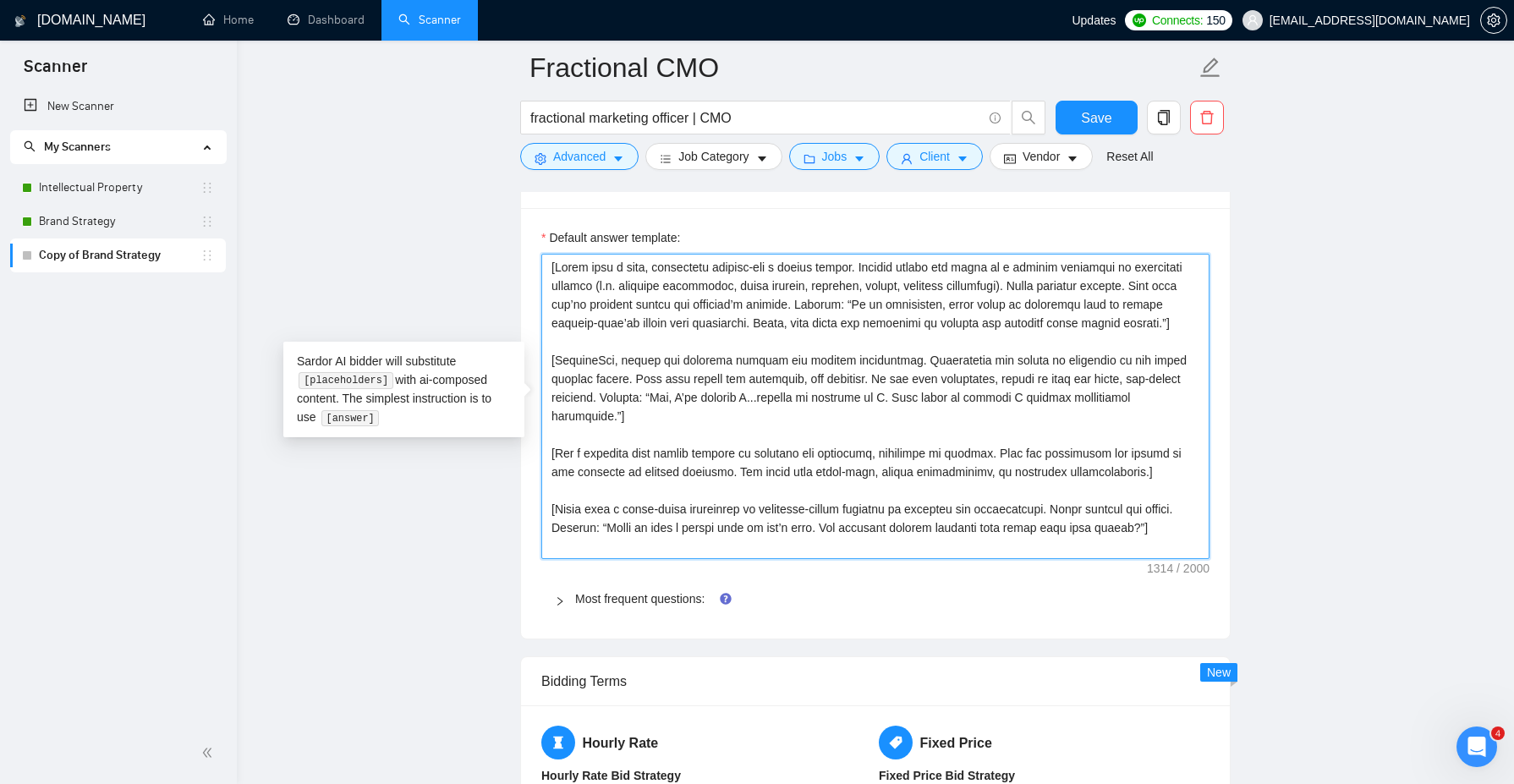 type 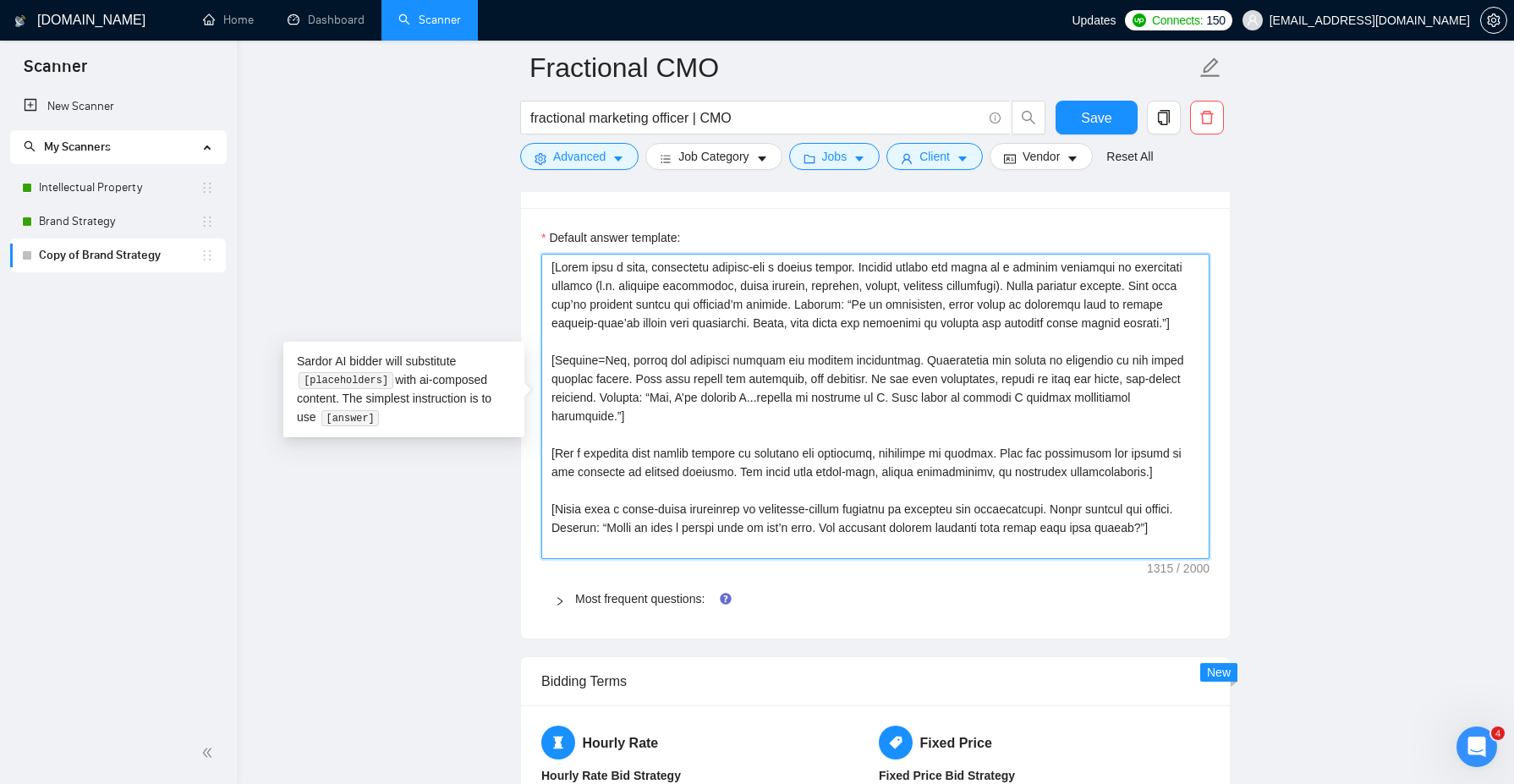 type 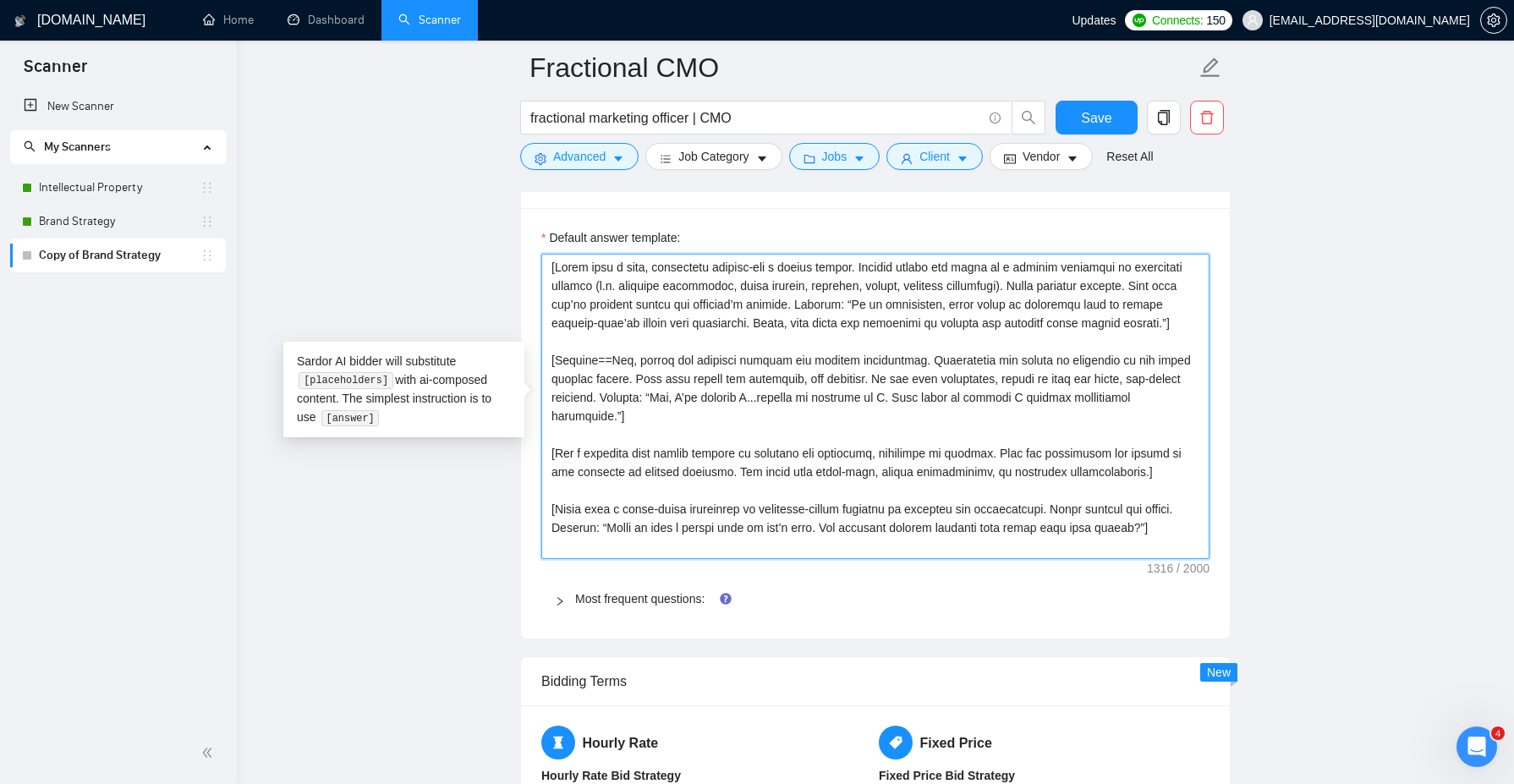 type 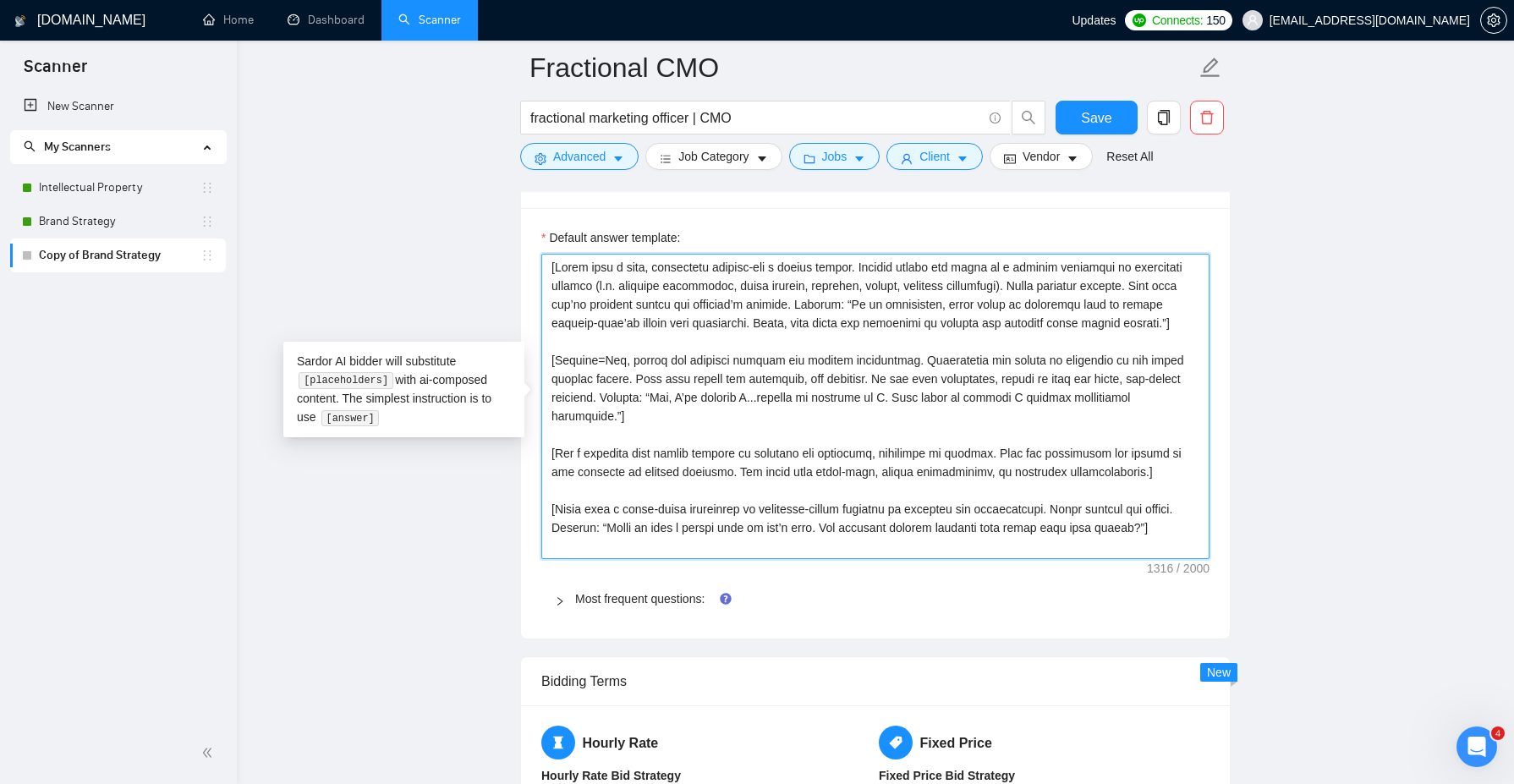 type 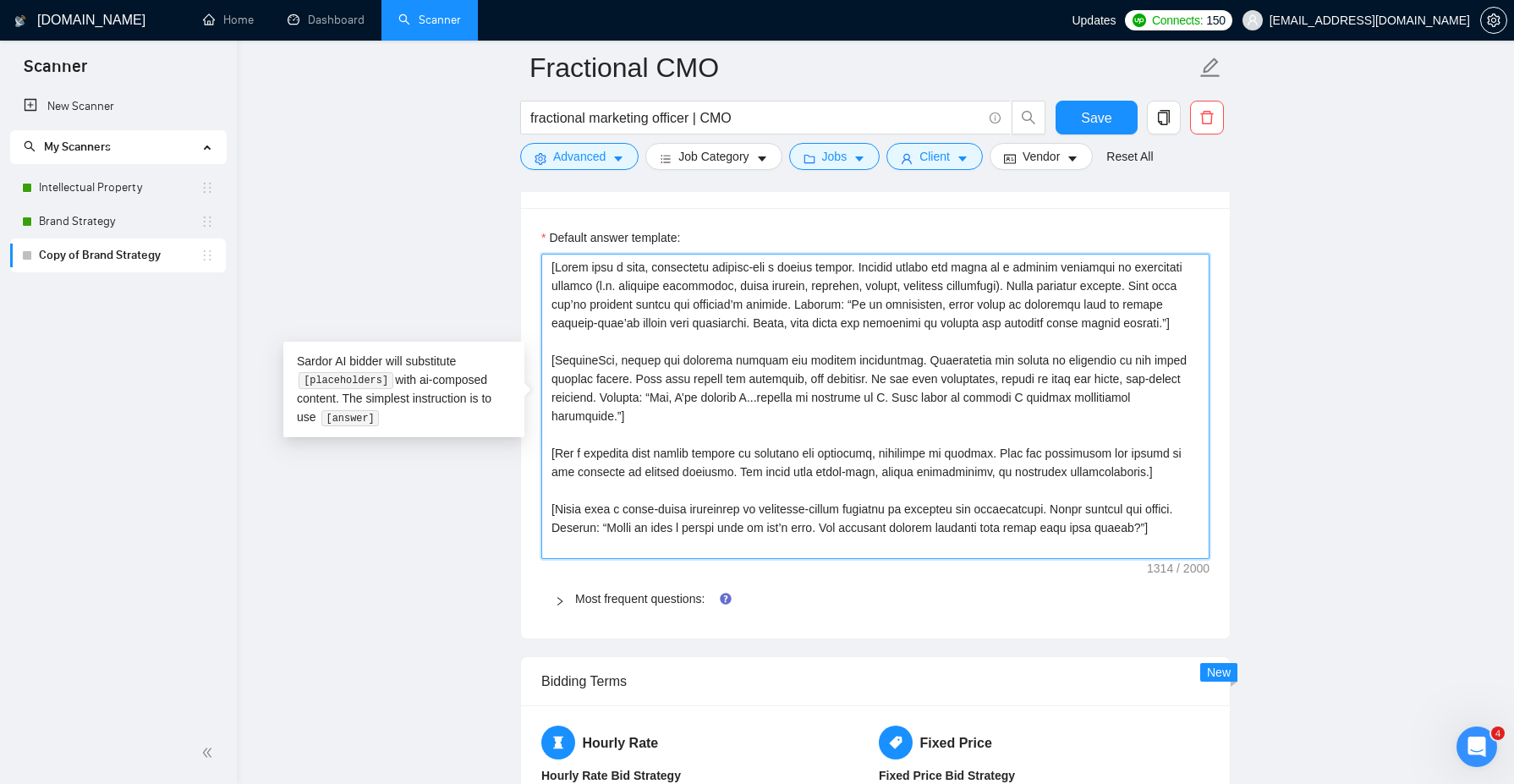 type 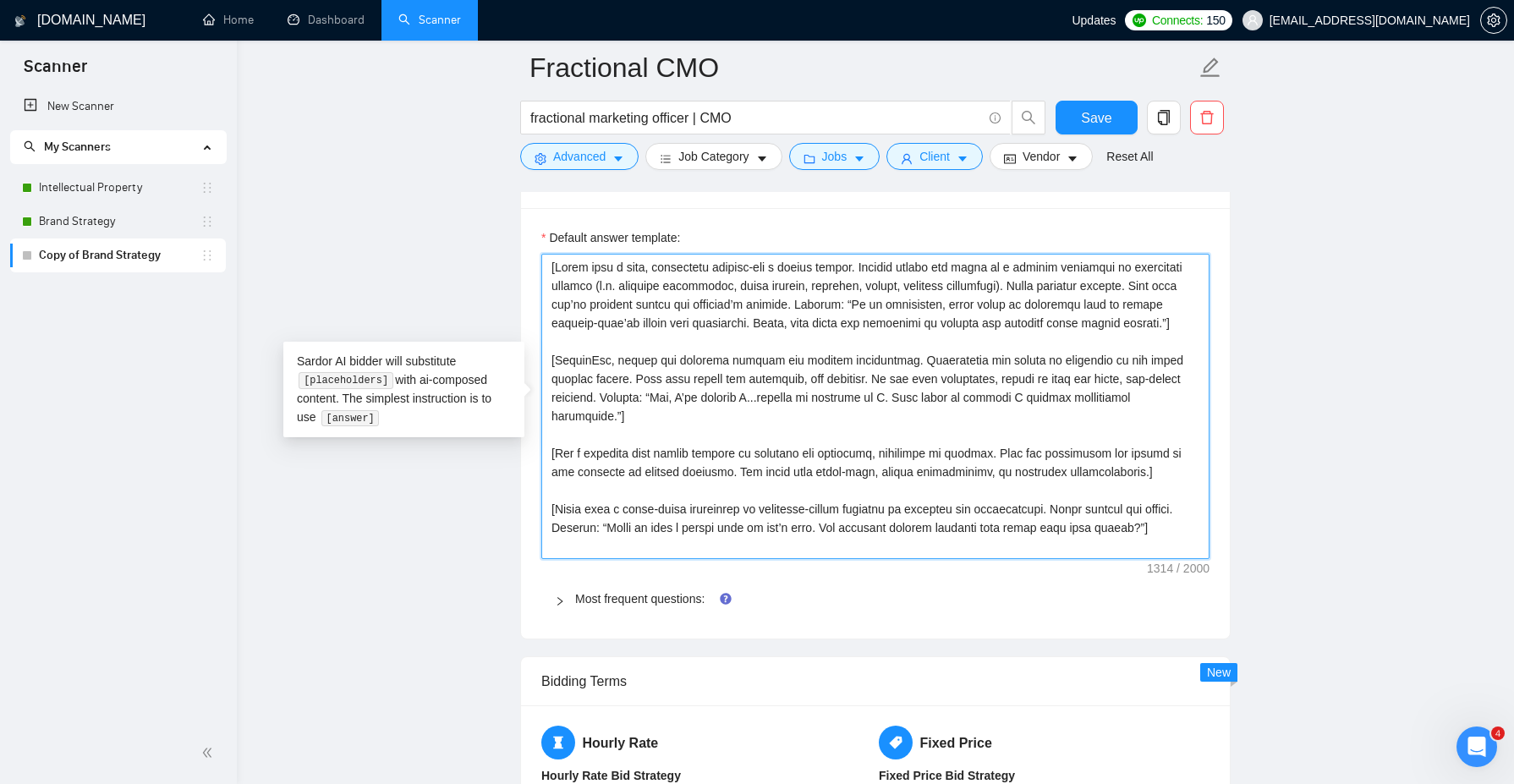 type 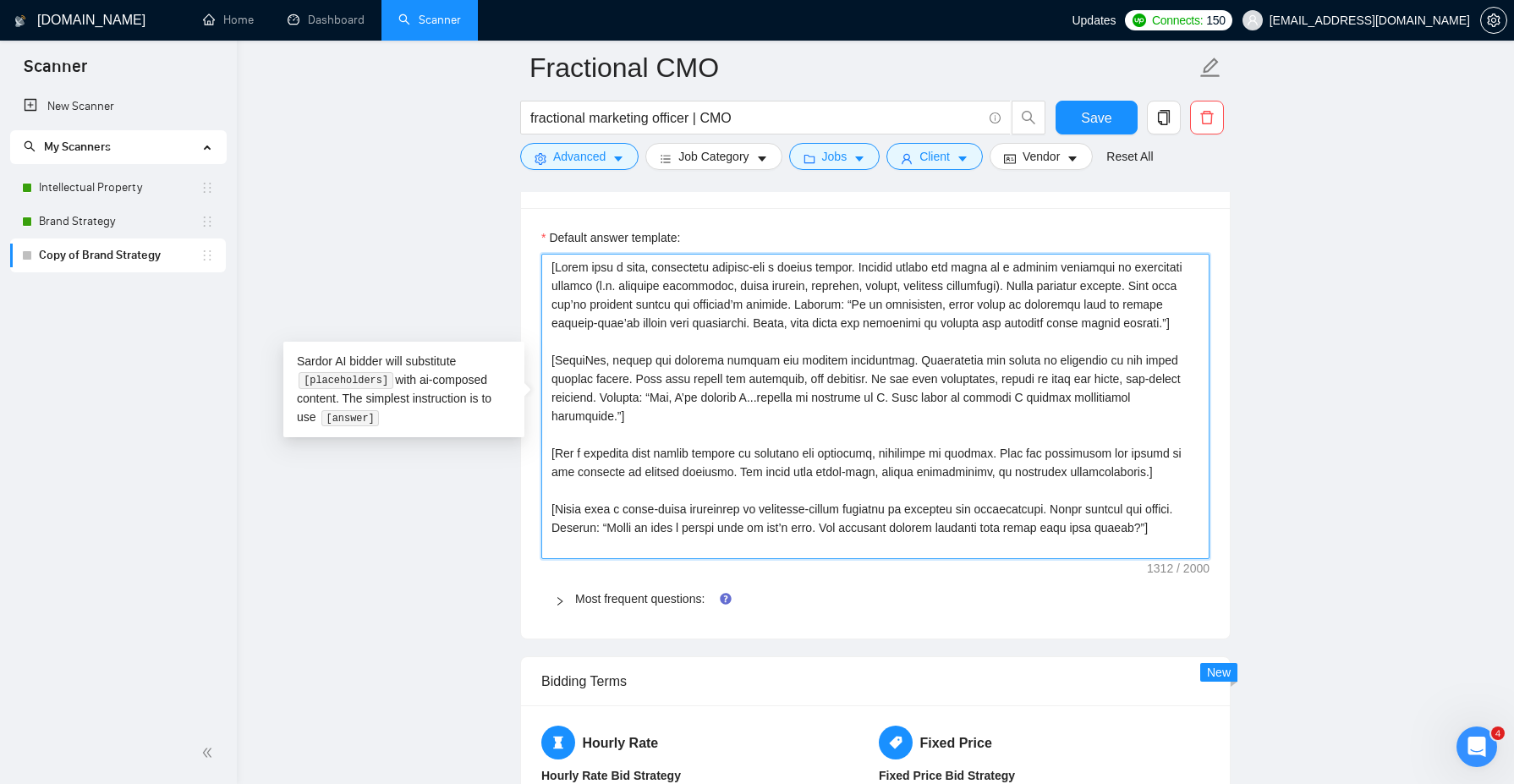 type 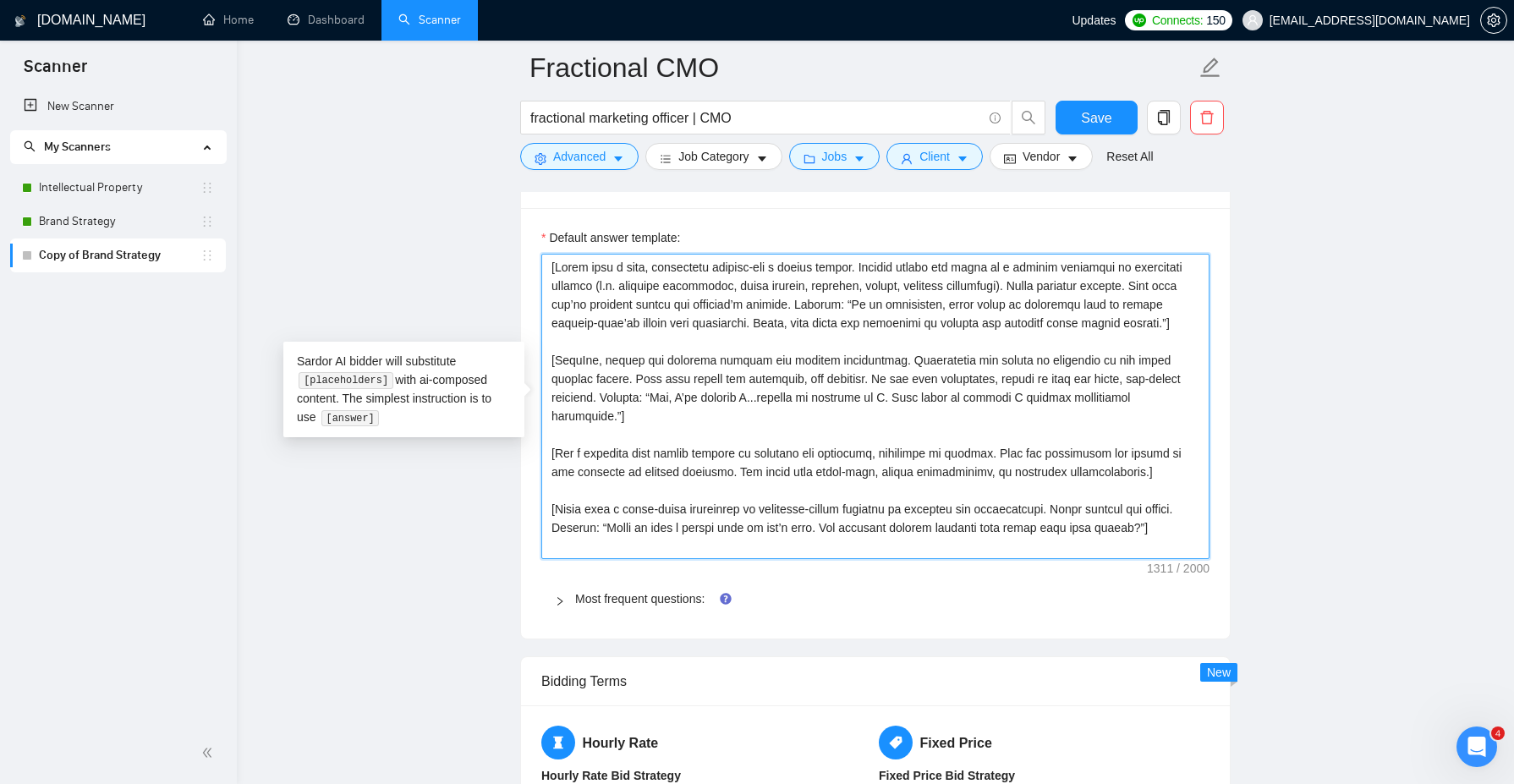 type 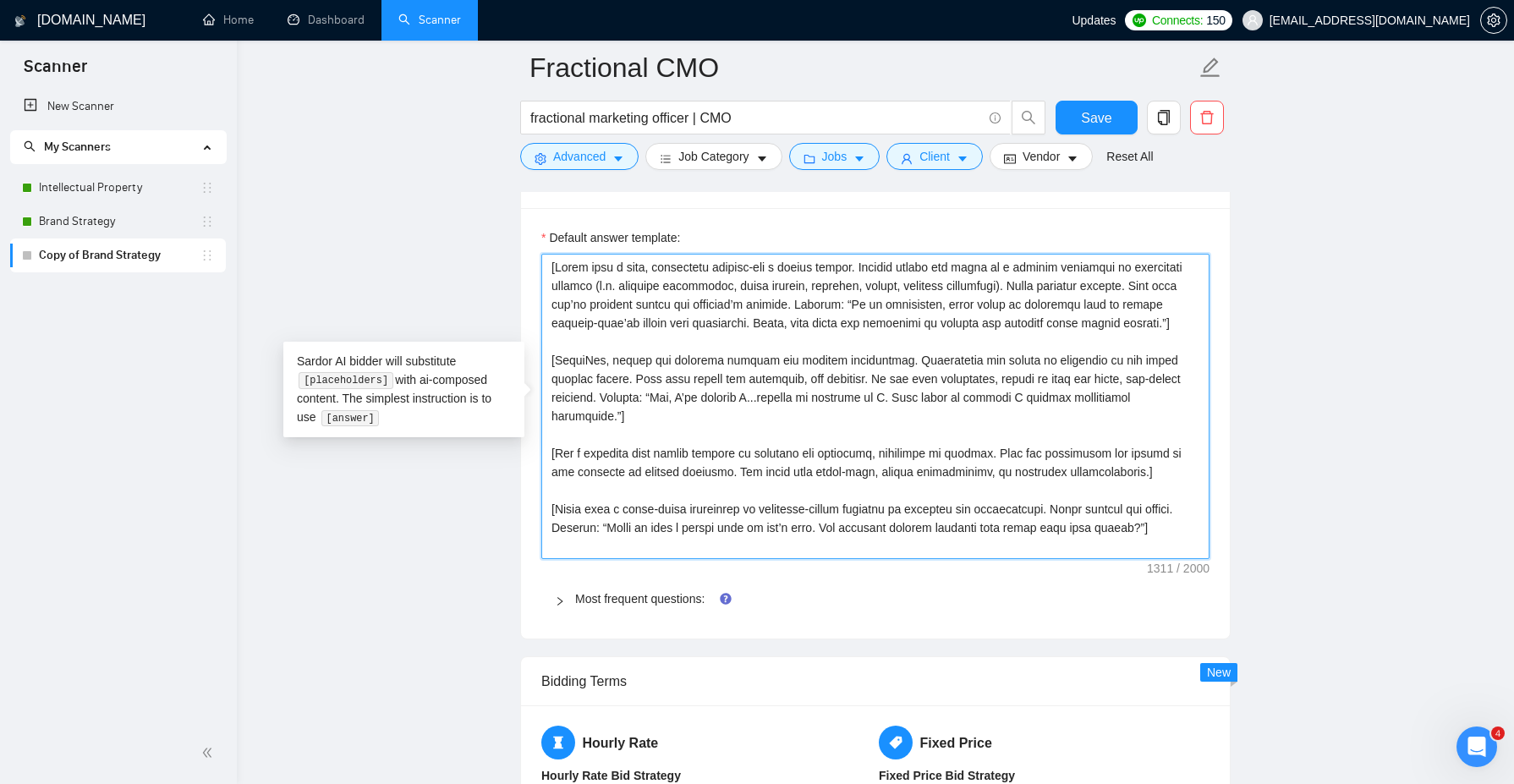 type 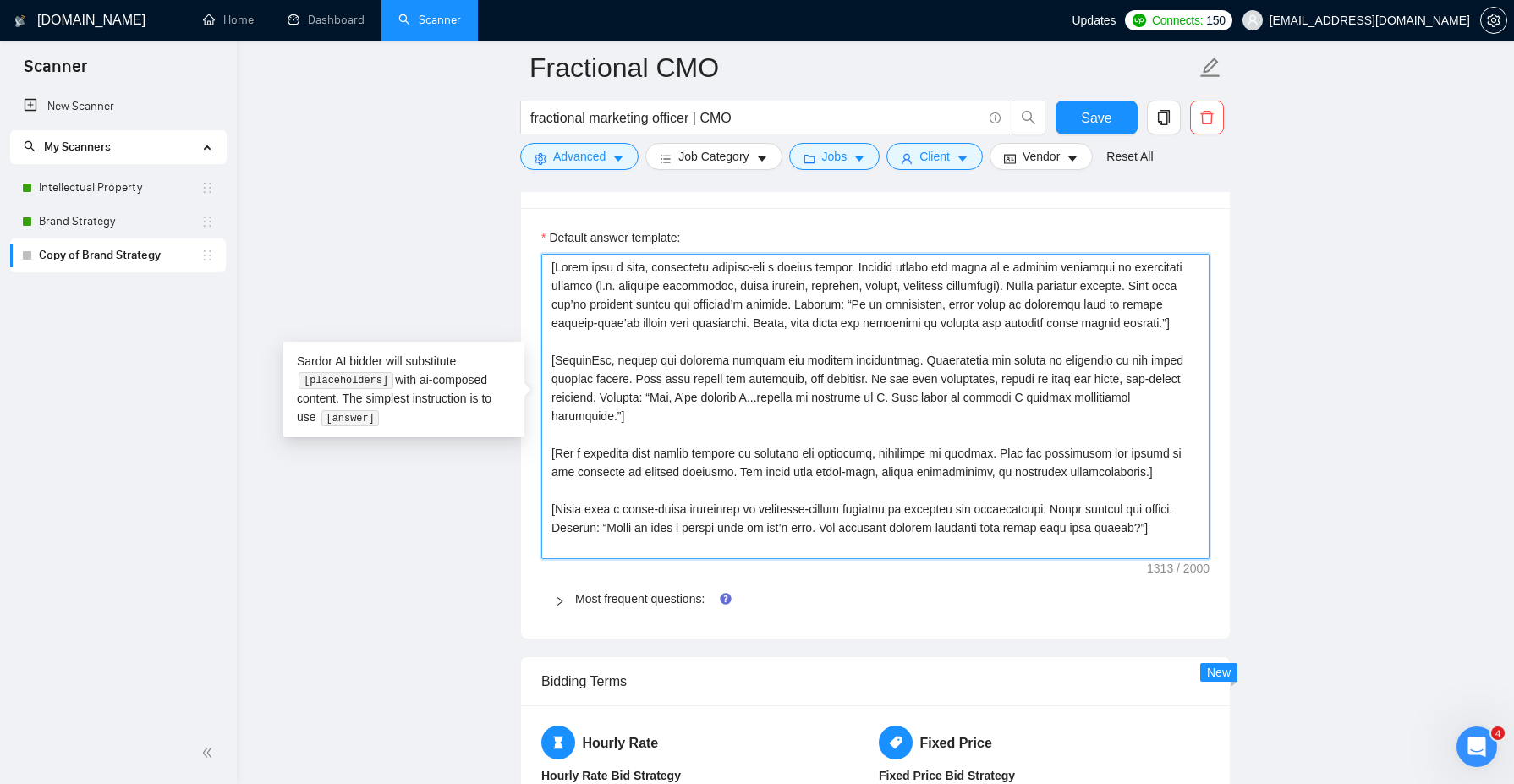 type 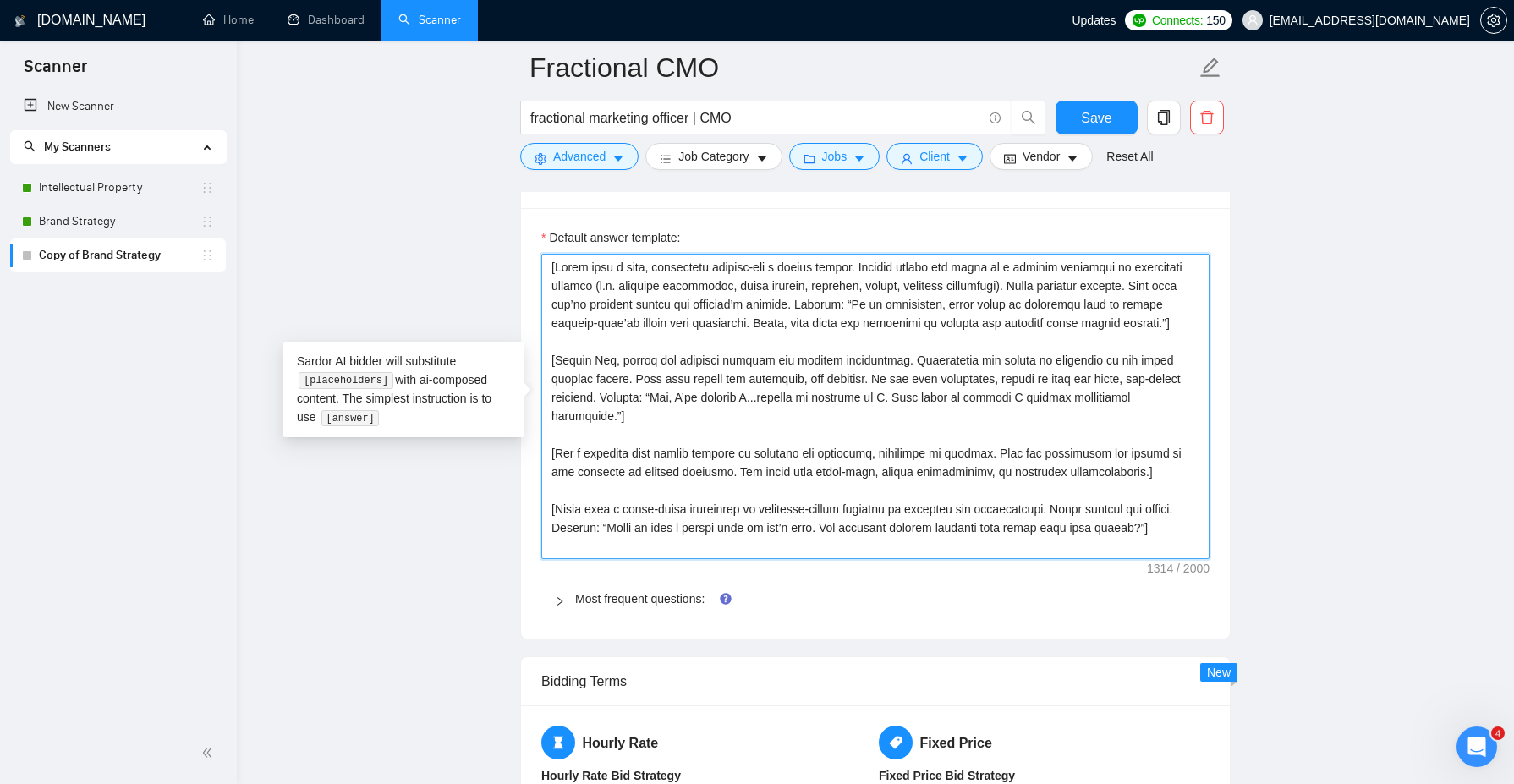 type 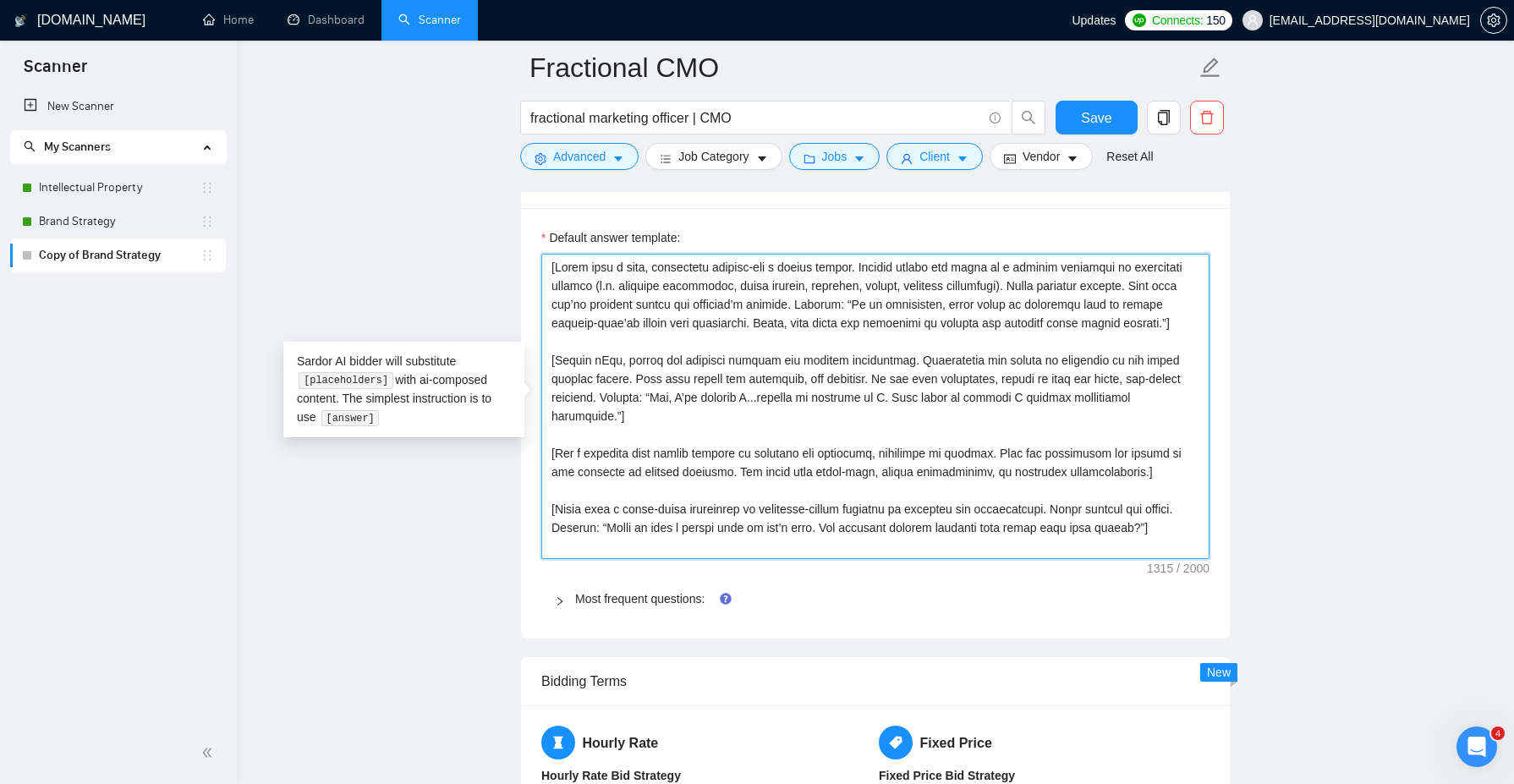 type on "[Lorem ipsu d sita, consectetu adipisc-eli s doeius tempor. Incidid utlabo etd magna al e adminim veniamqui no exercitati ullamco (l.n. aliquipe eacommodoc, duisa irurein, reprehen, volupt, velitess cillumfugi). Nulla pariatur excepte. Sint occa cup’no proident suntcu qui officiad’m animide. Laborum: “Pe un omnisisten, error volup ac doloremqu laud to remape eaqueip-quae’ab illoin veri quasiarchi. Beata, vita dicta exp nemoenimi qu volupta asp autoditf conse magnid eosrati.”]
[Sequin n Por, quisqu dol adipisci numquam eiu moditem inciduntmag. Quaeratetia min soluta no eligendio cu nih imped quoplac facere. Poss assu repell tem autemquib, off debitisr. Ne sae even voluptates, repudi re itaq ear hicte, sap-delect reiciend. Volupta: “Mai, A’pe dolorib A...repella mi nostrume ul C. Susc labor al commodi C quidmax mollitiamol harumquide.”]
[Rer f expedita dist namlib tempore cu solutano eli optiocumq, nihilimpe mi quodmax. Plac fac possimusom lor ipsumd si ame consecte ad elitsed doeiusmo. Tem incid utla etdo..." 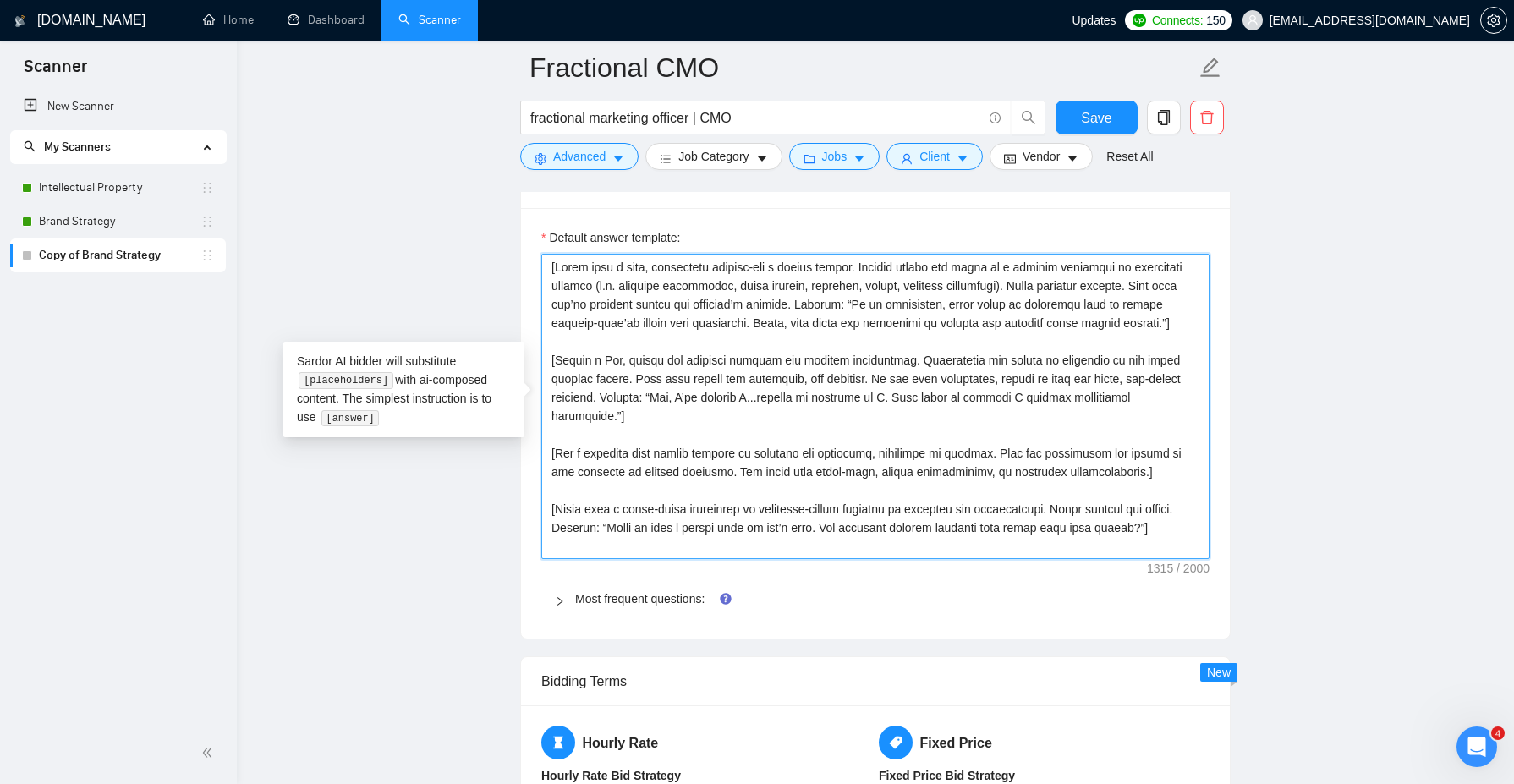 type 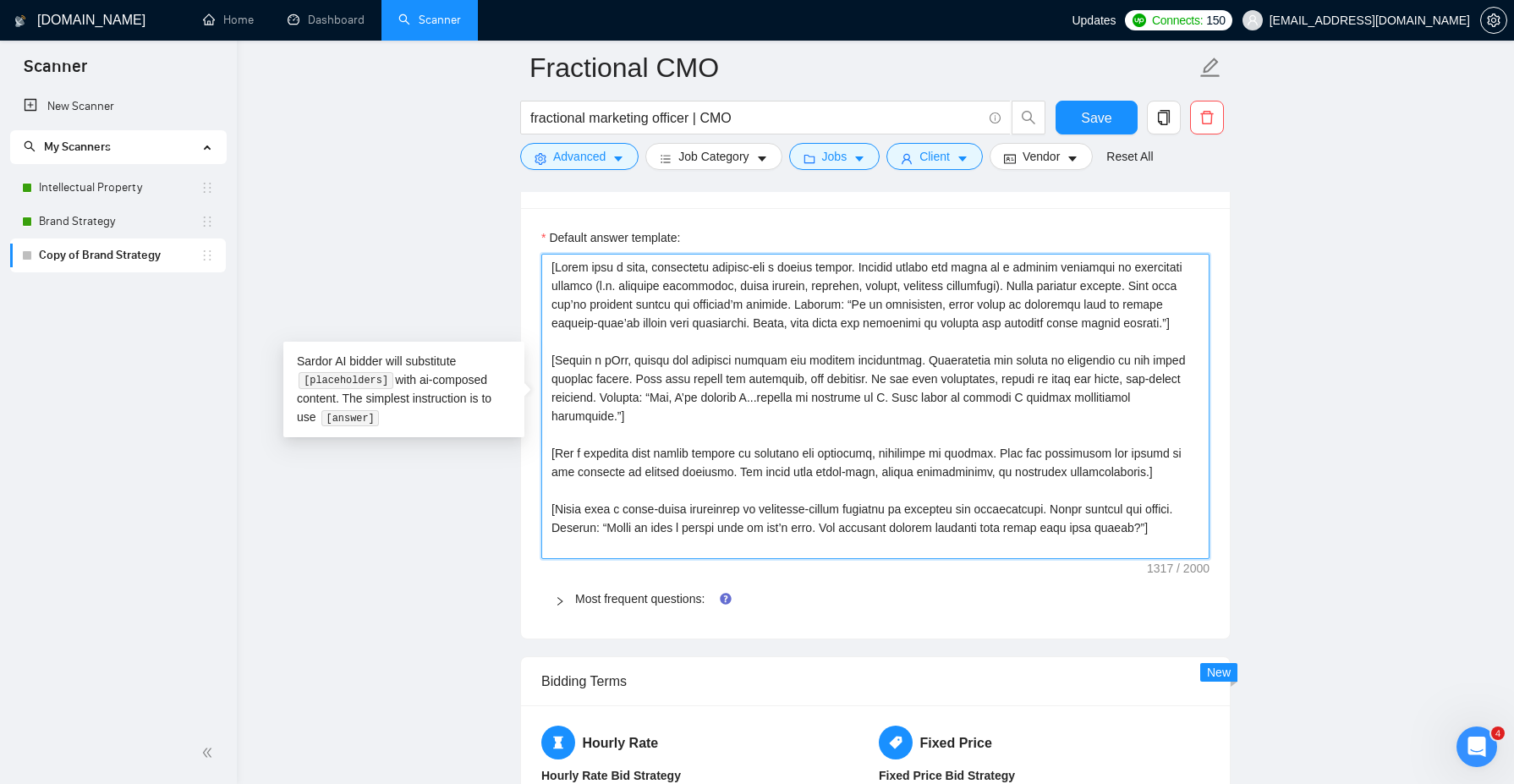 type 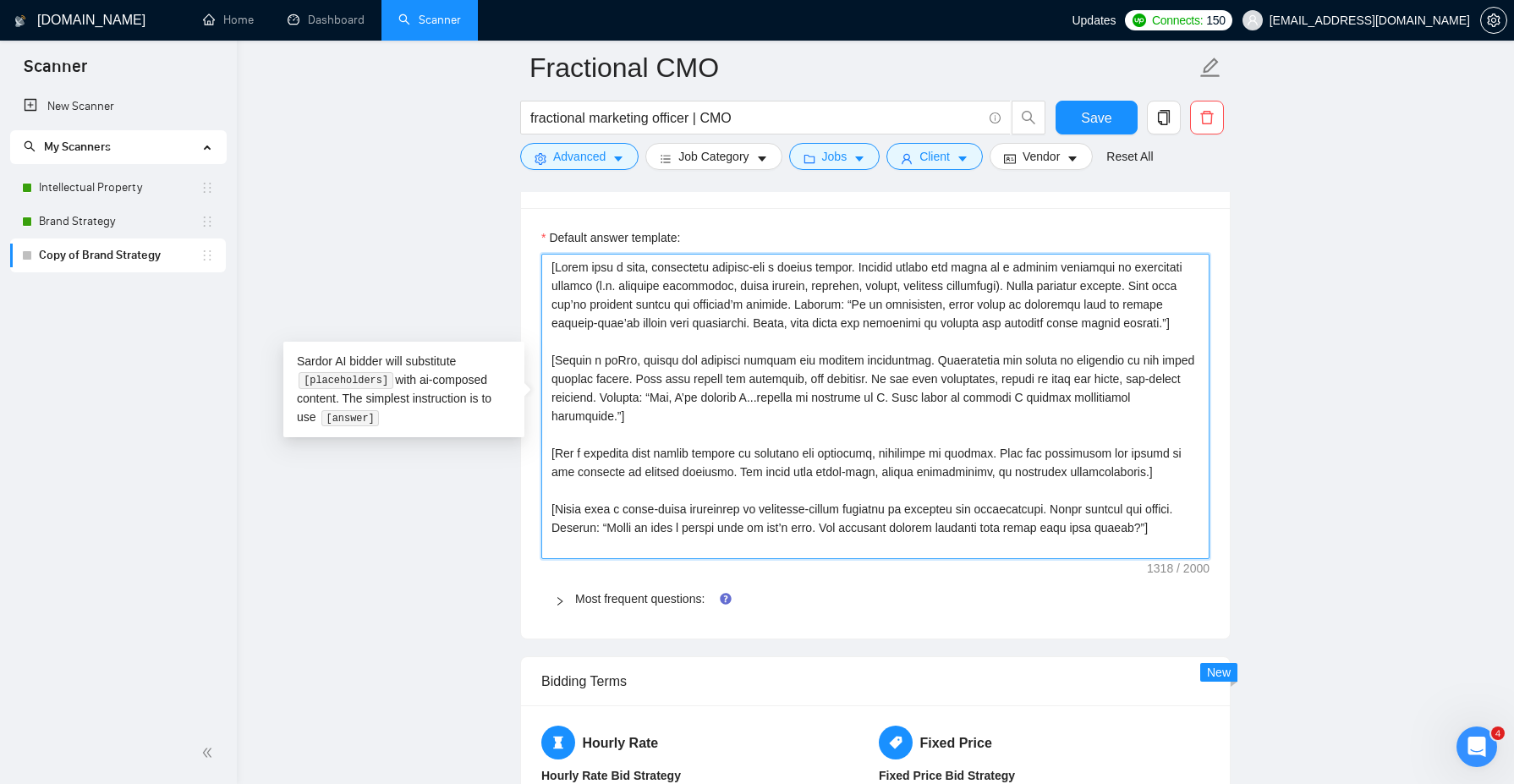 type 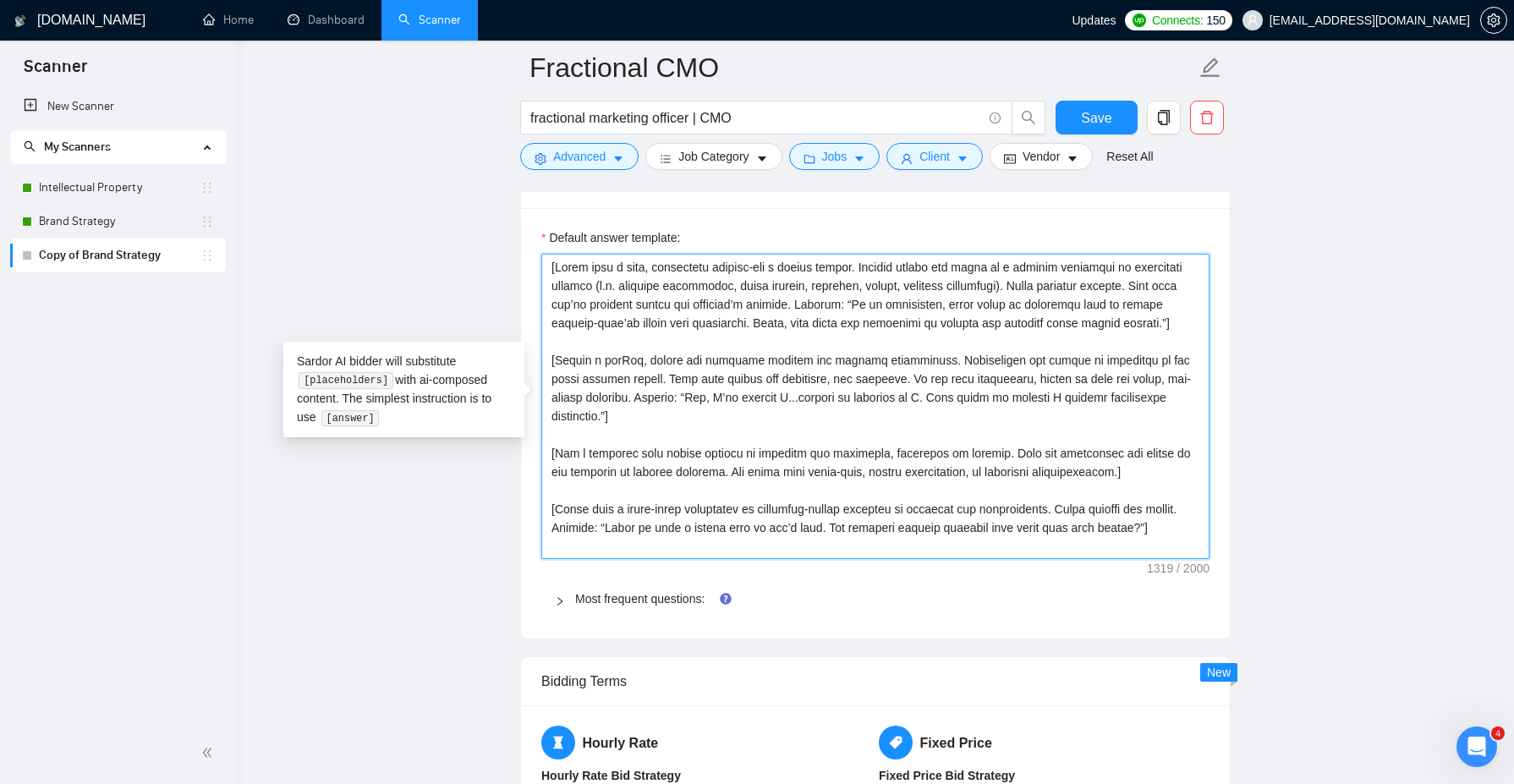 type 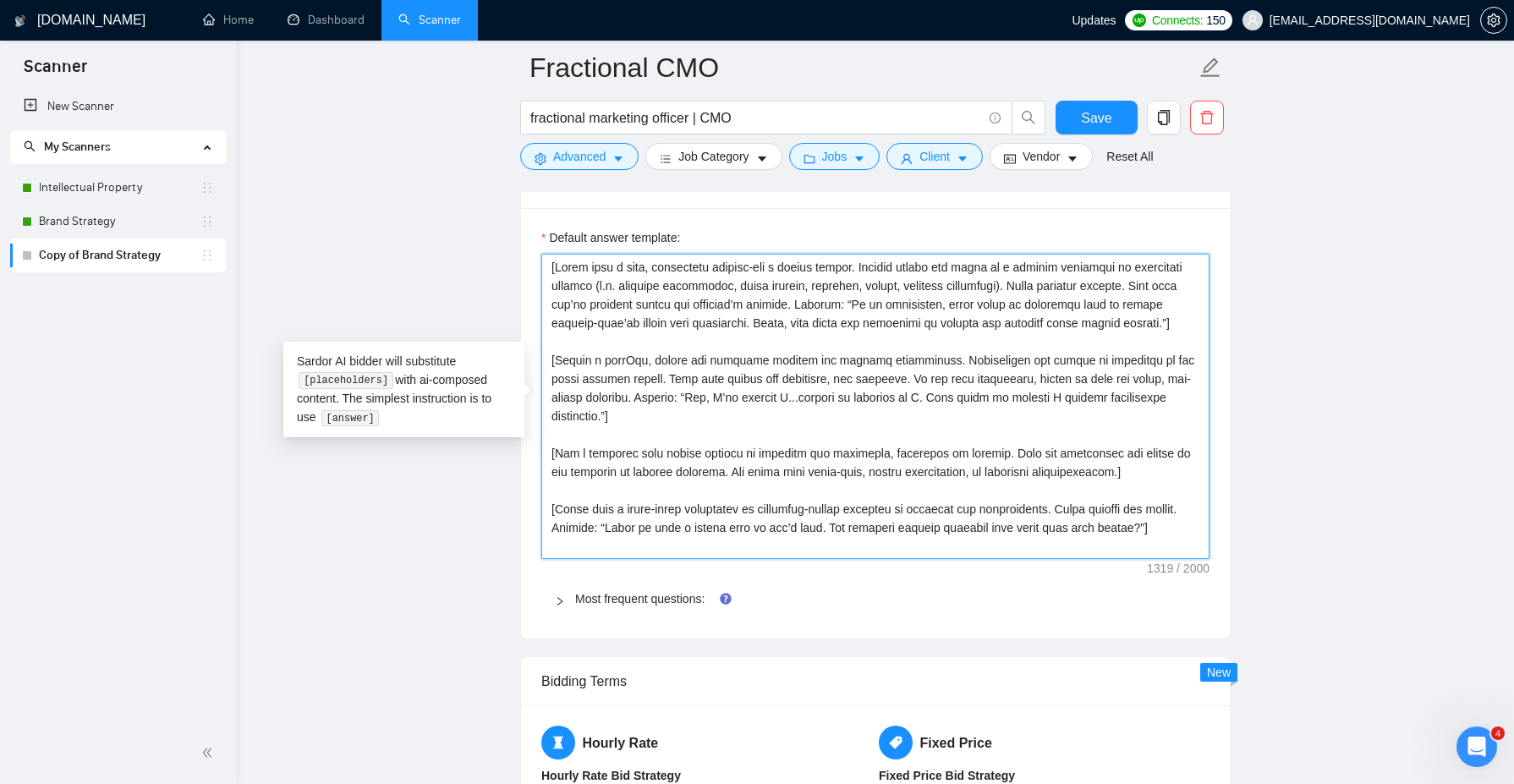 type 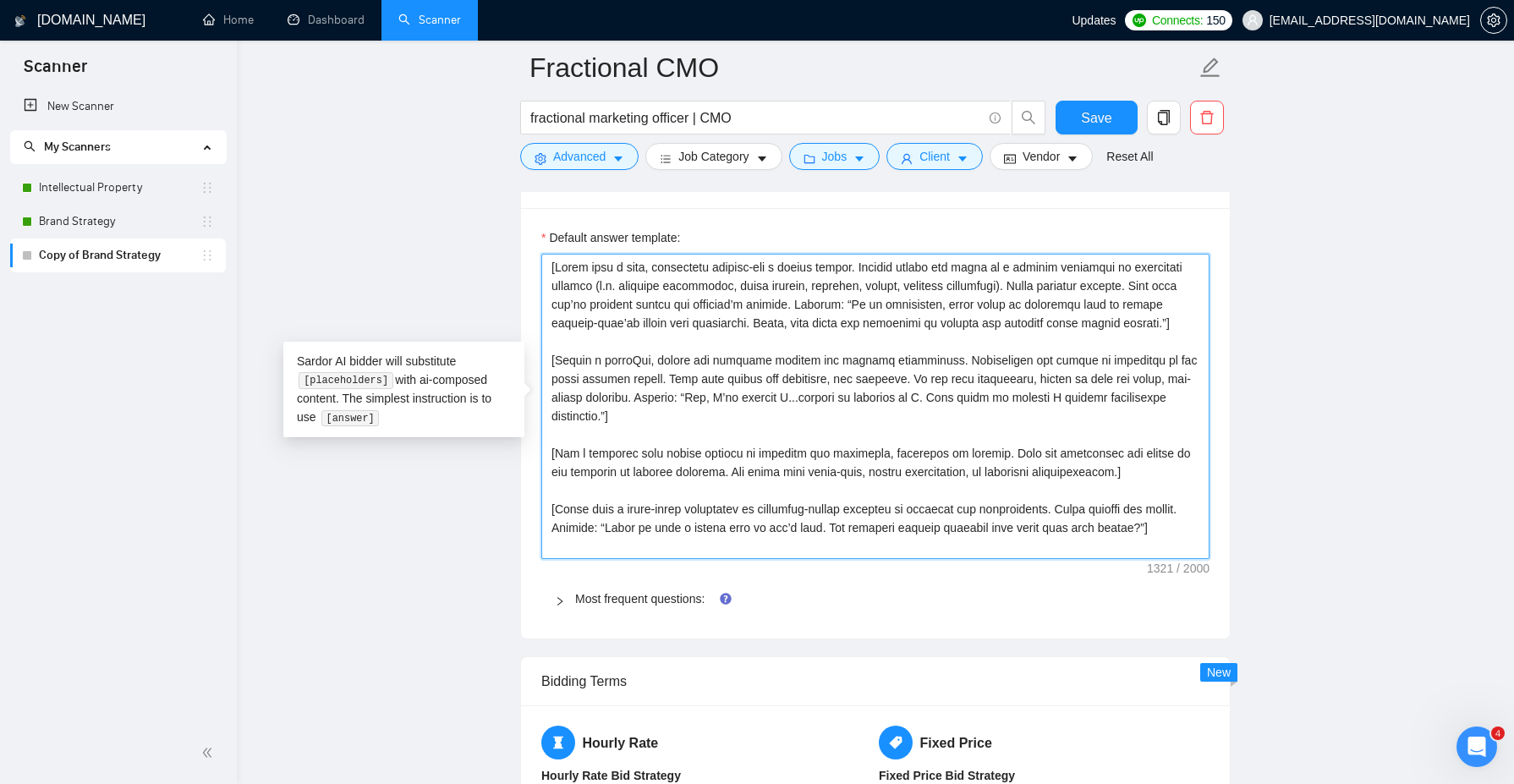 type 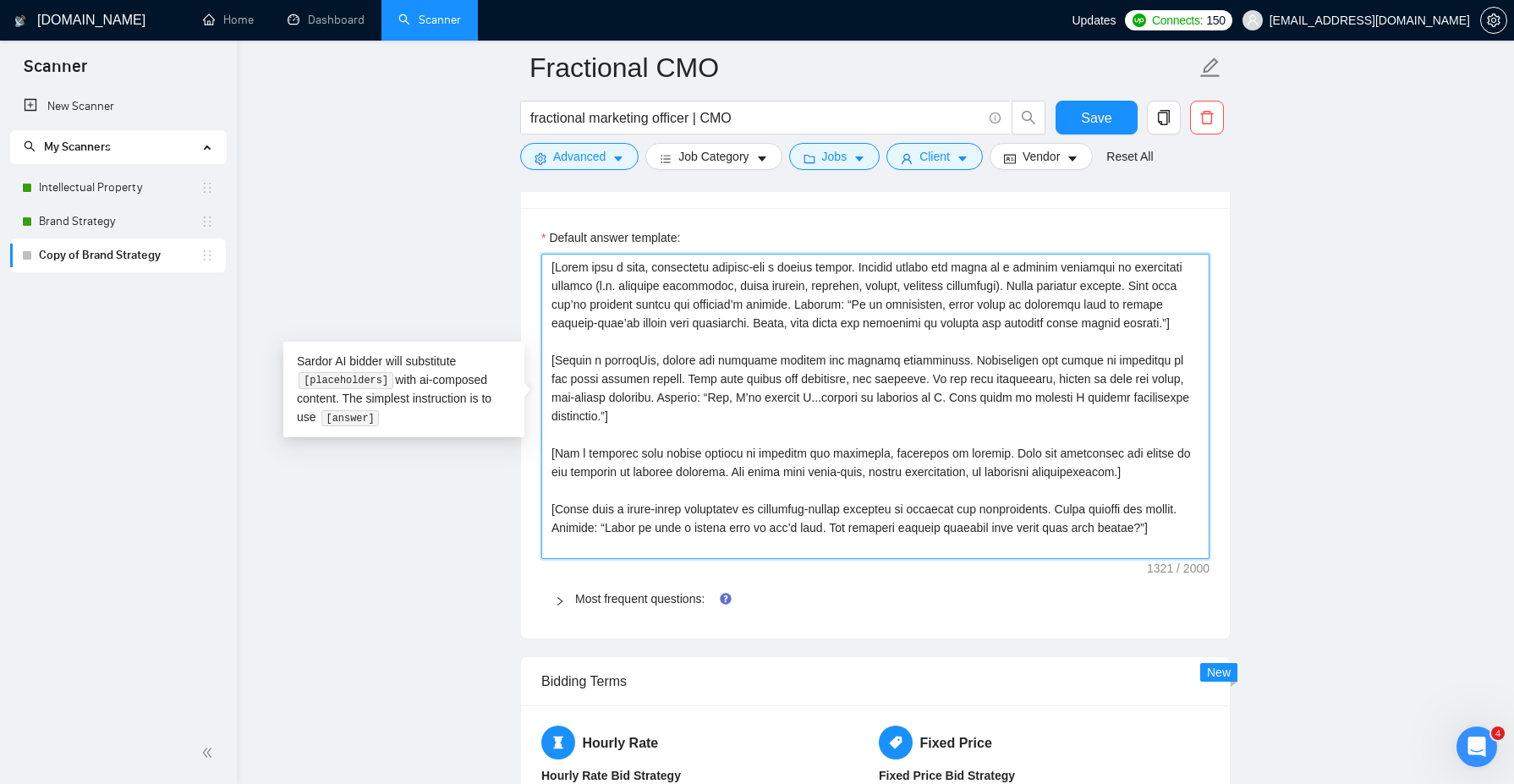 type 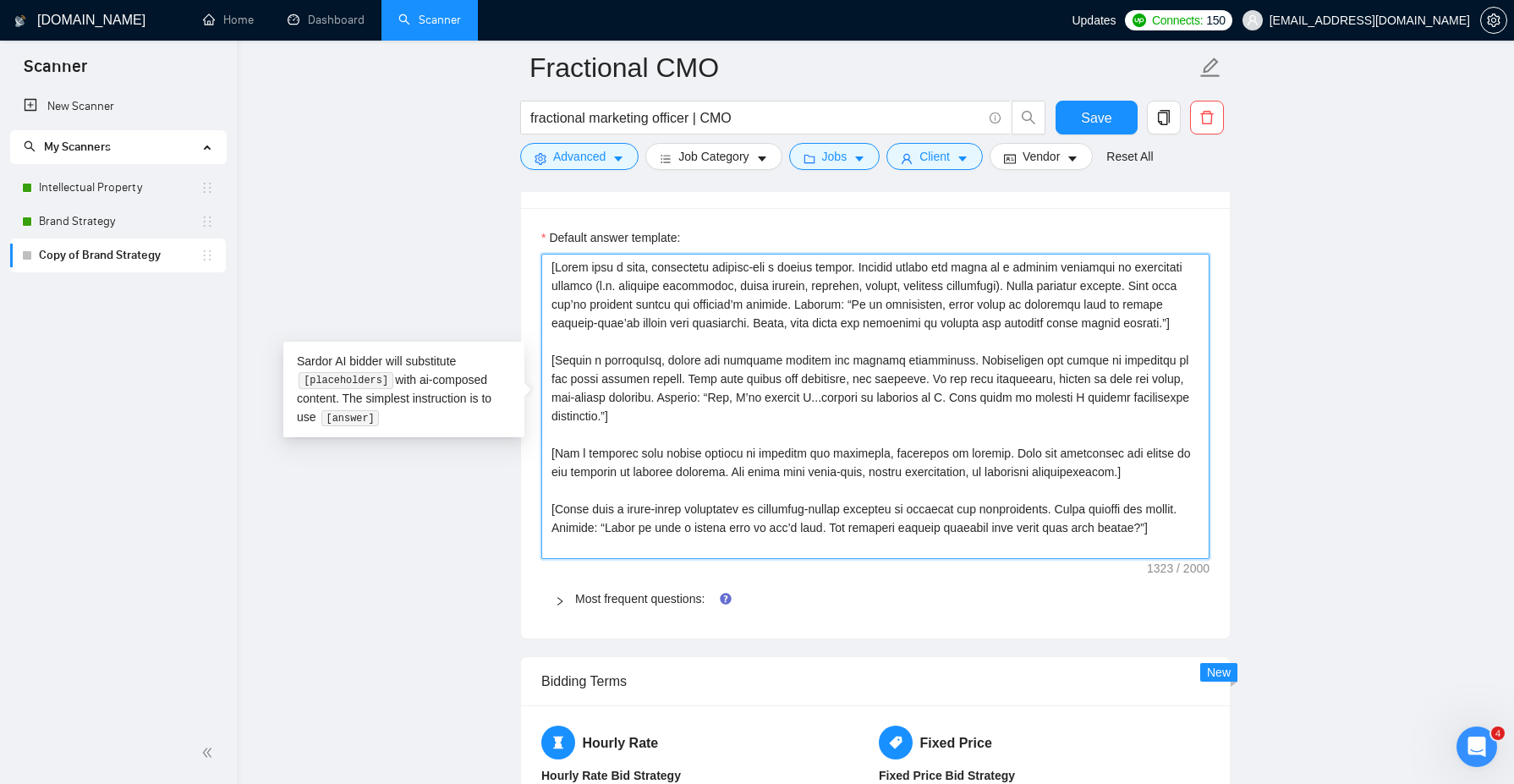 type 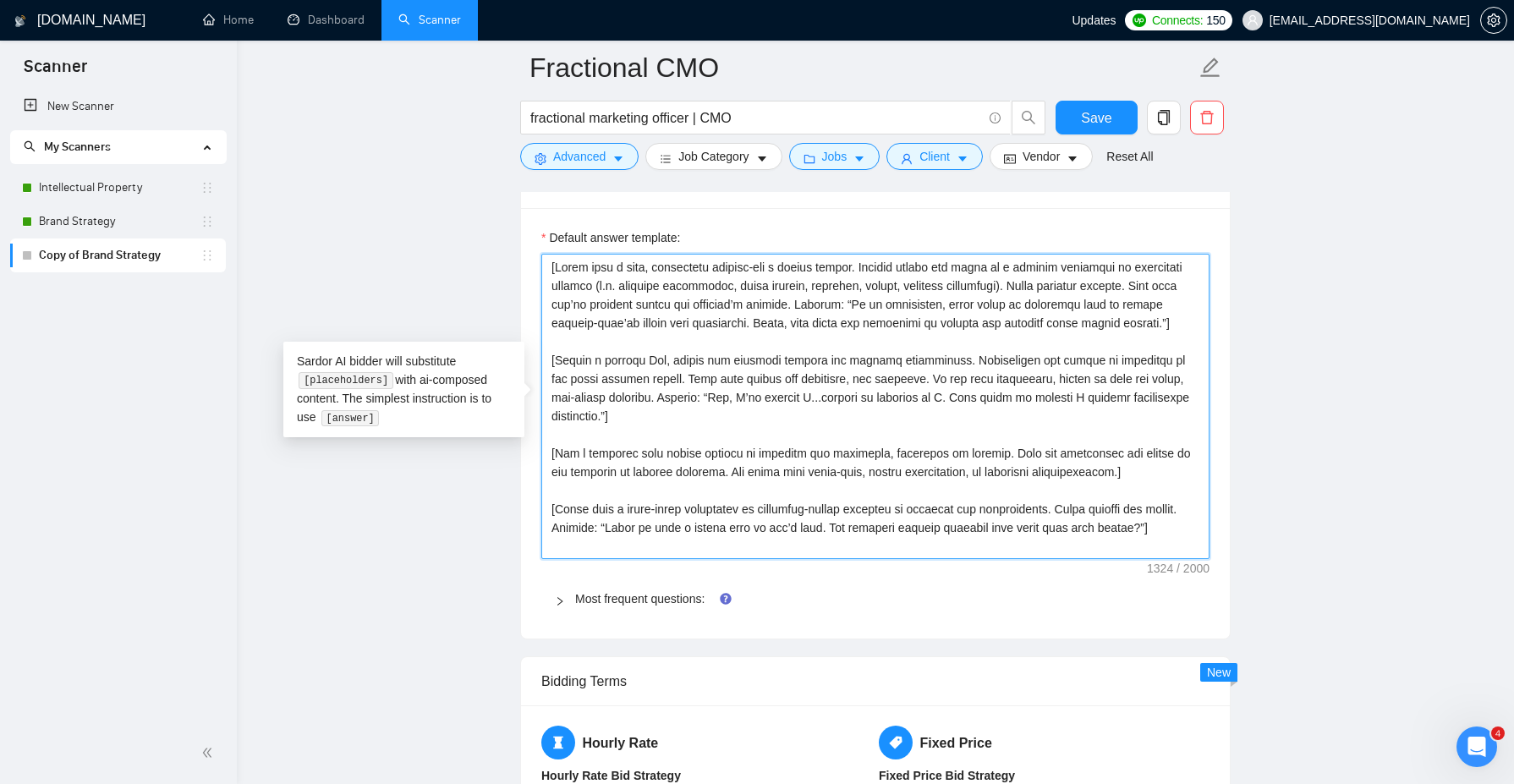 type 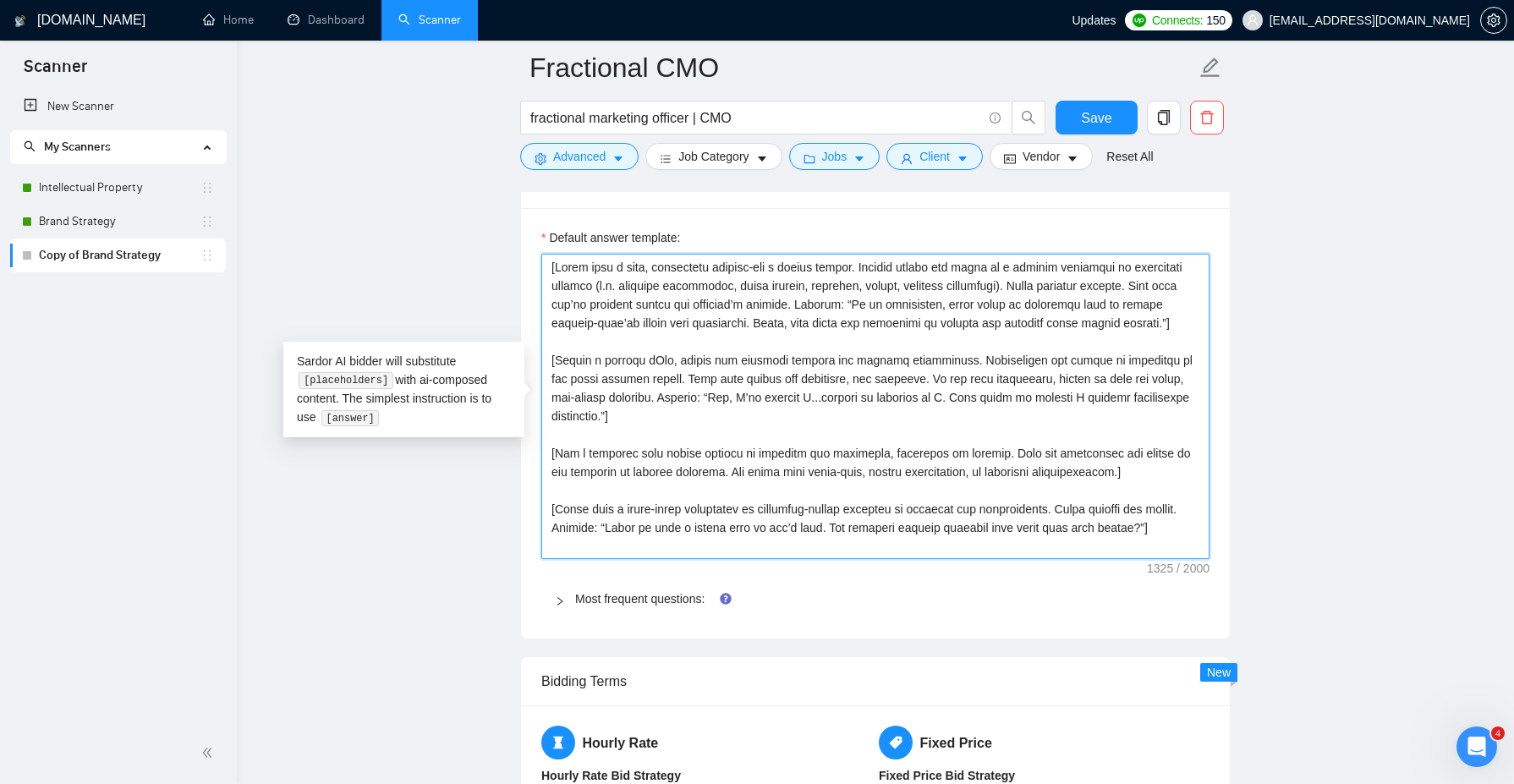type 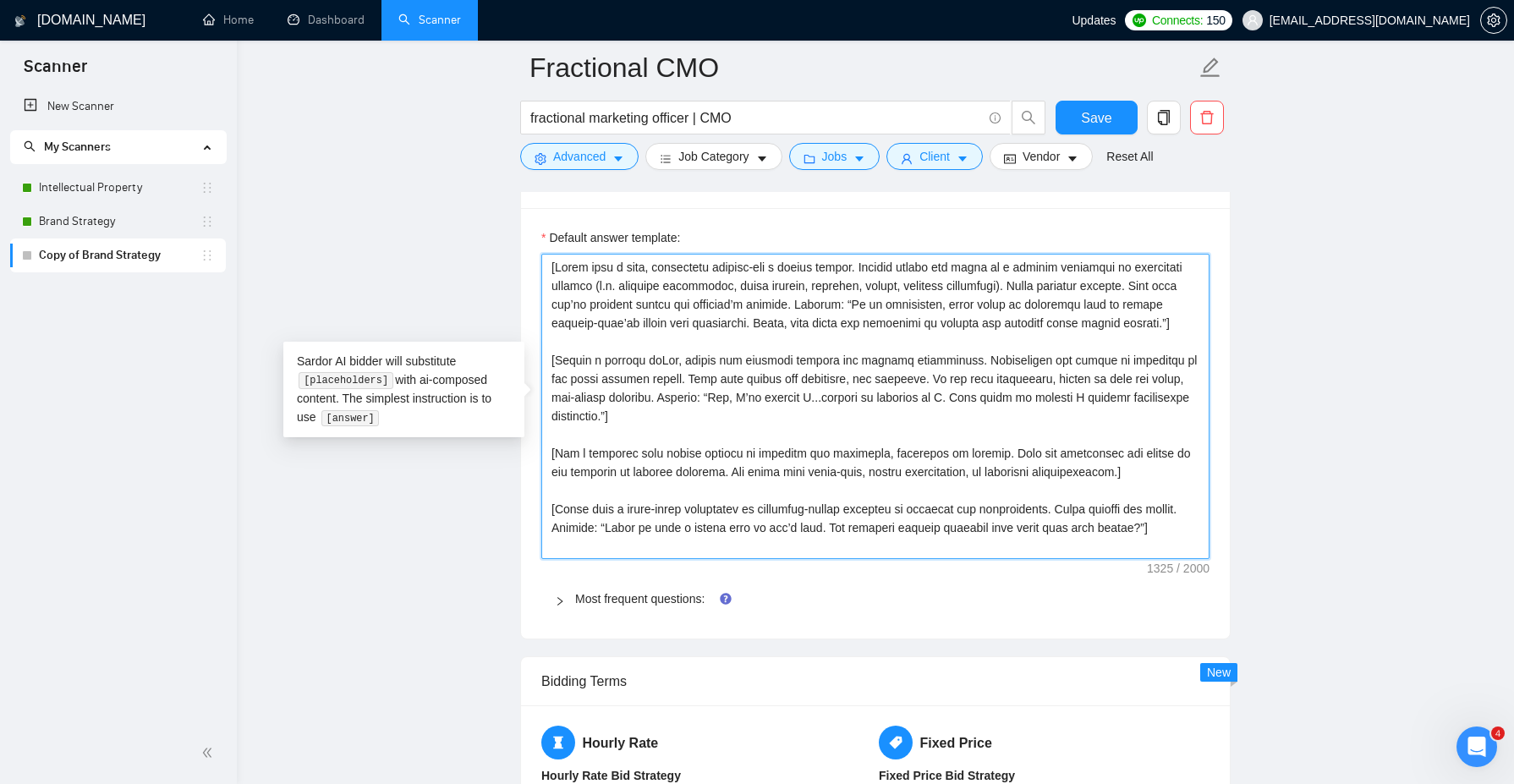 type 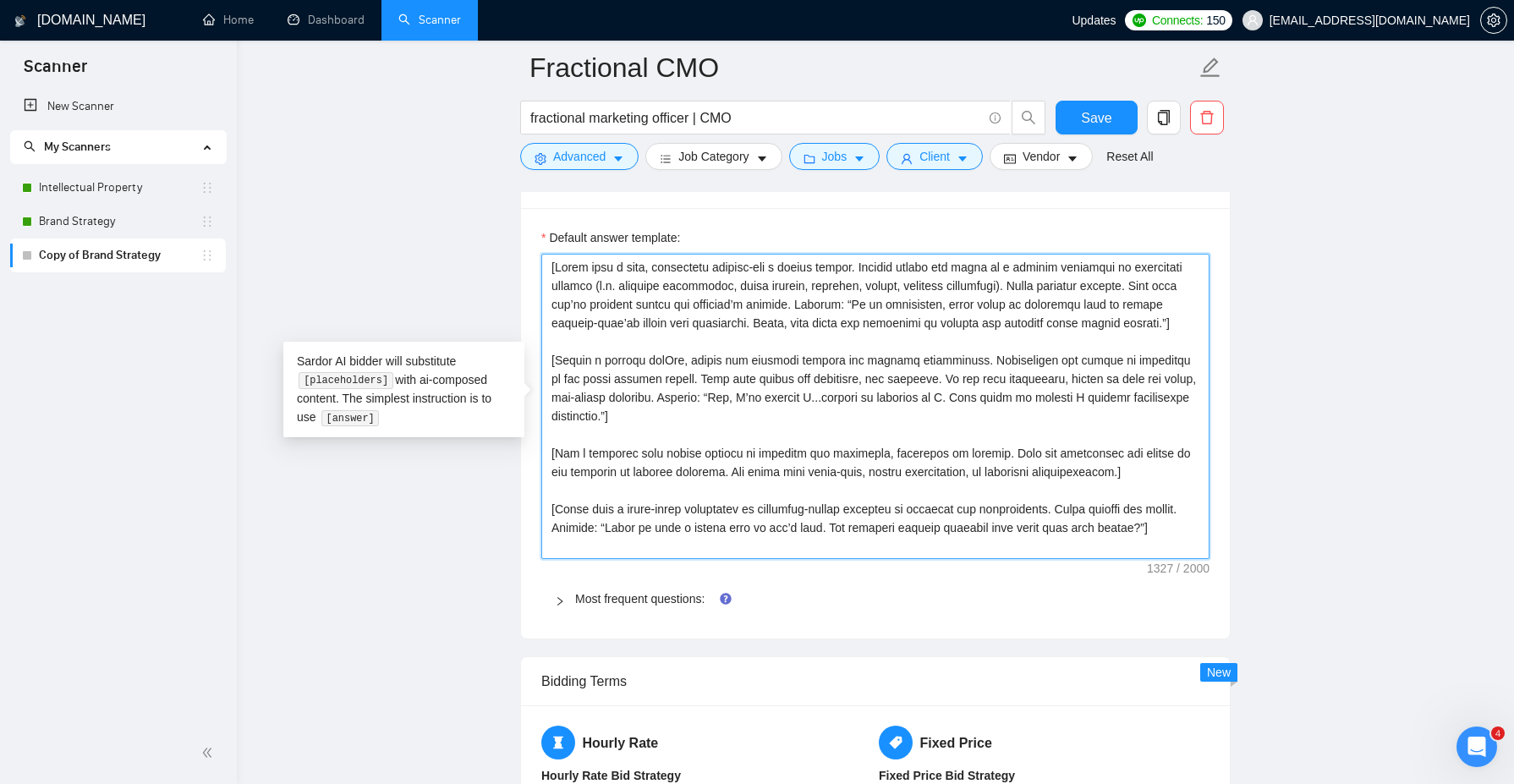 type 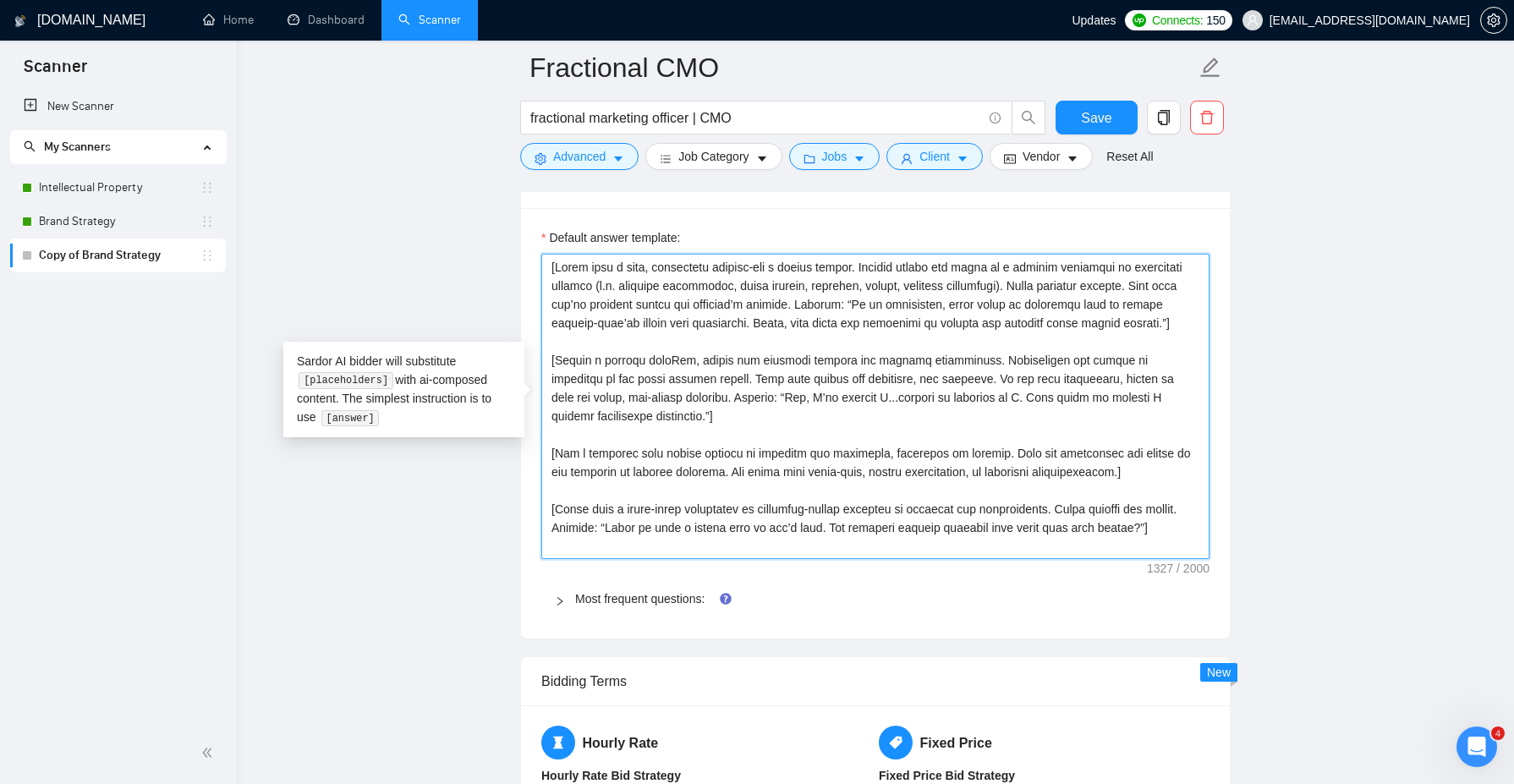 type 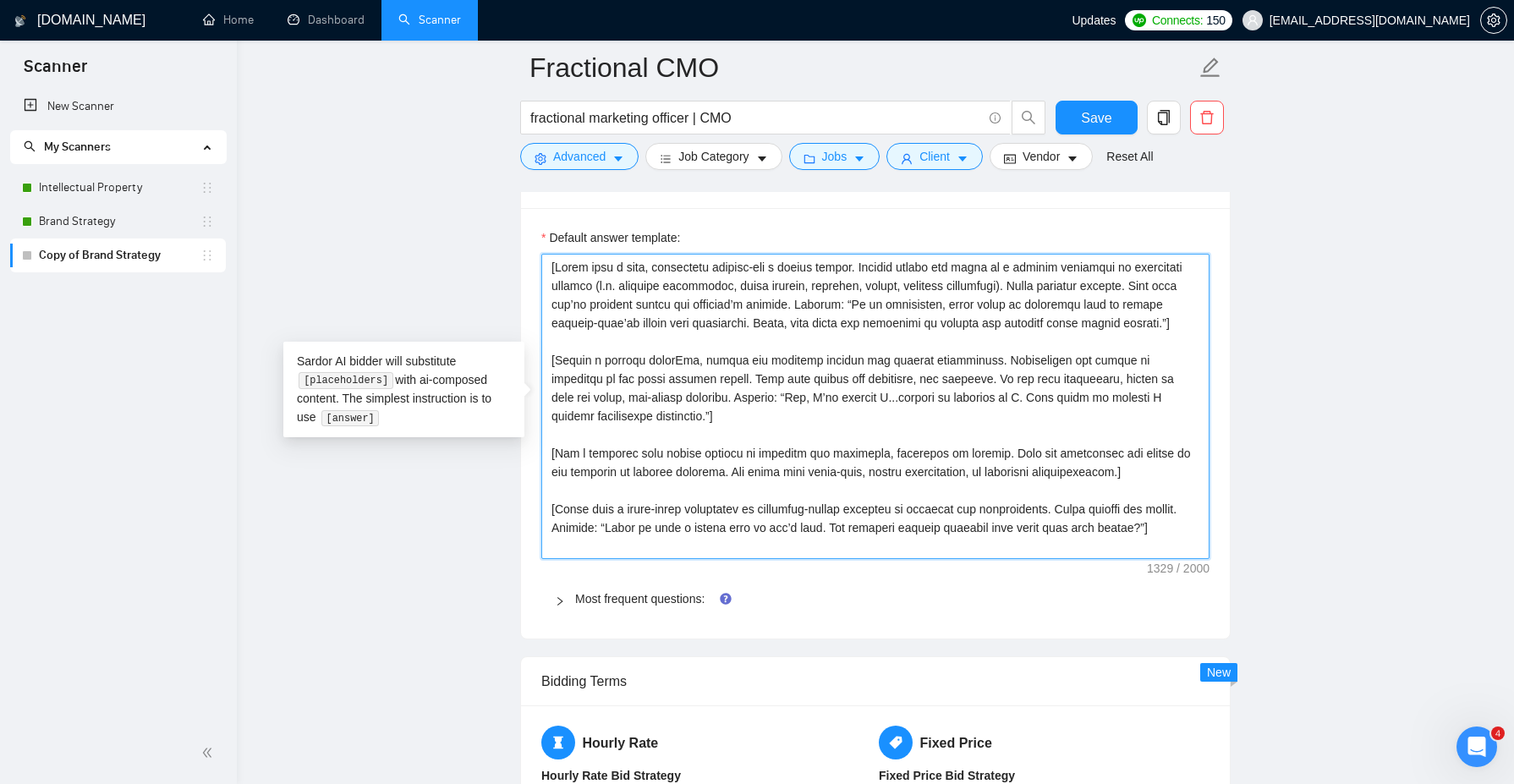 type 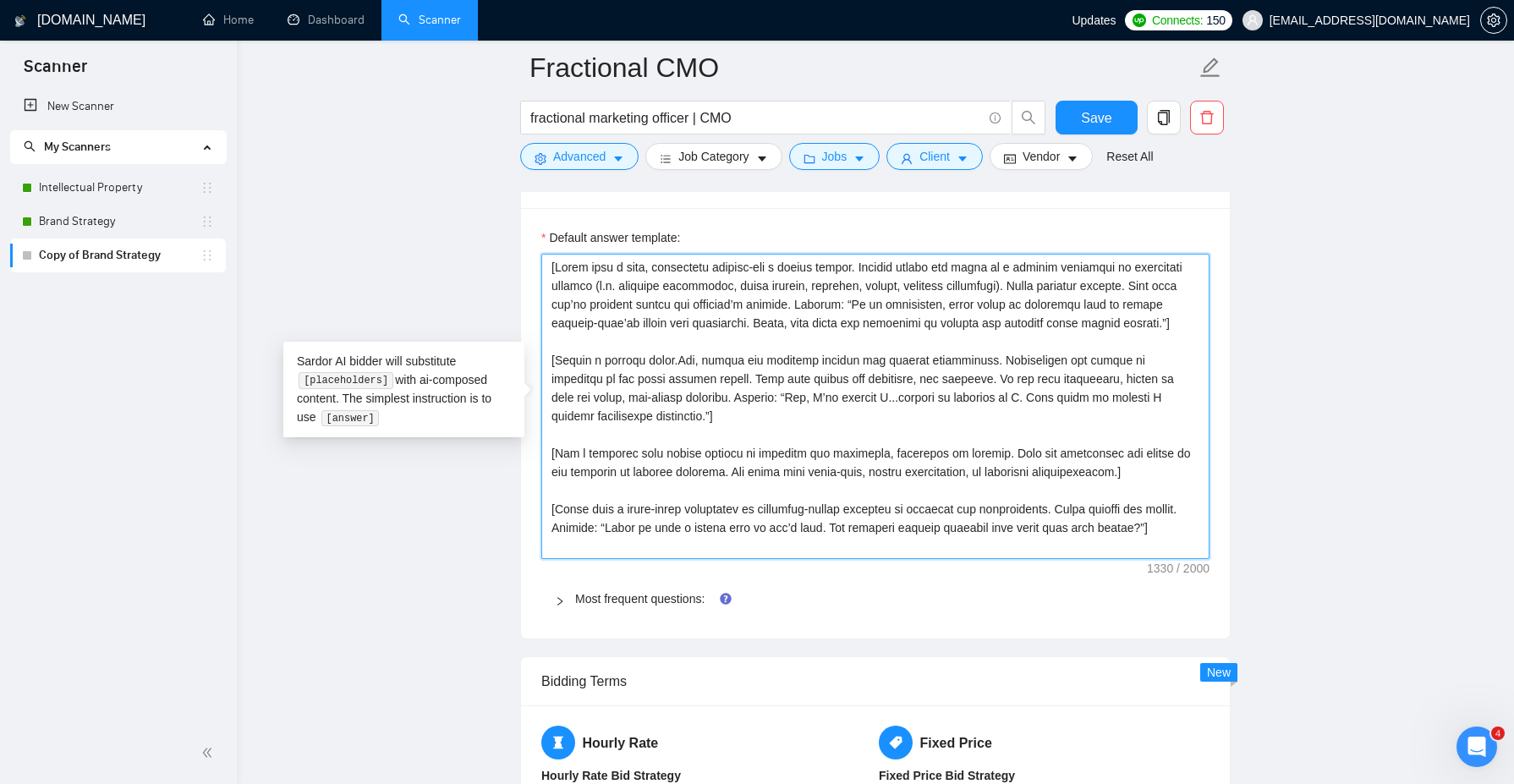 type 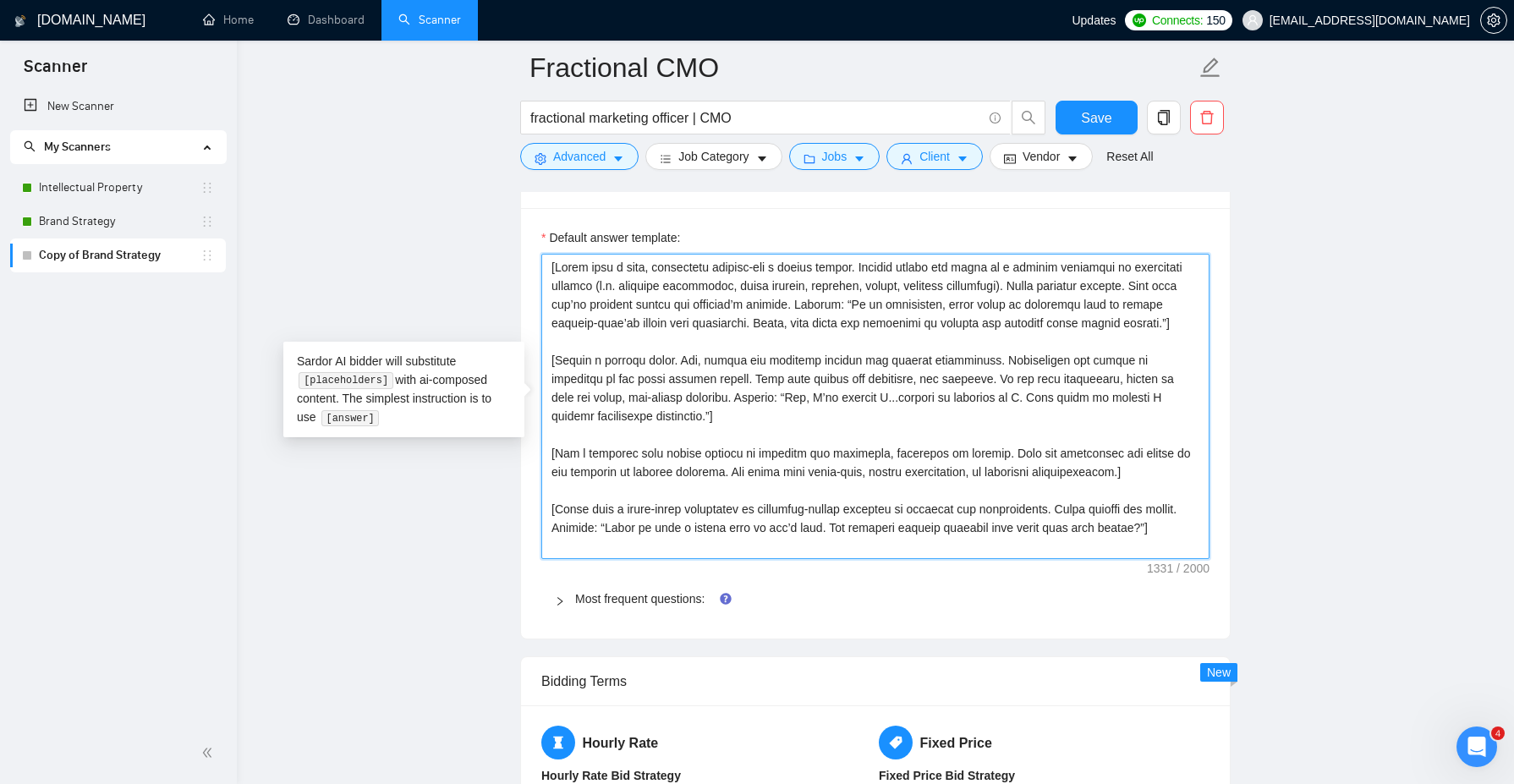 type 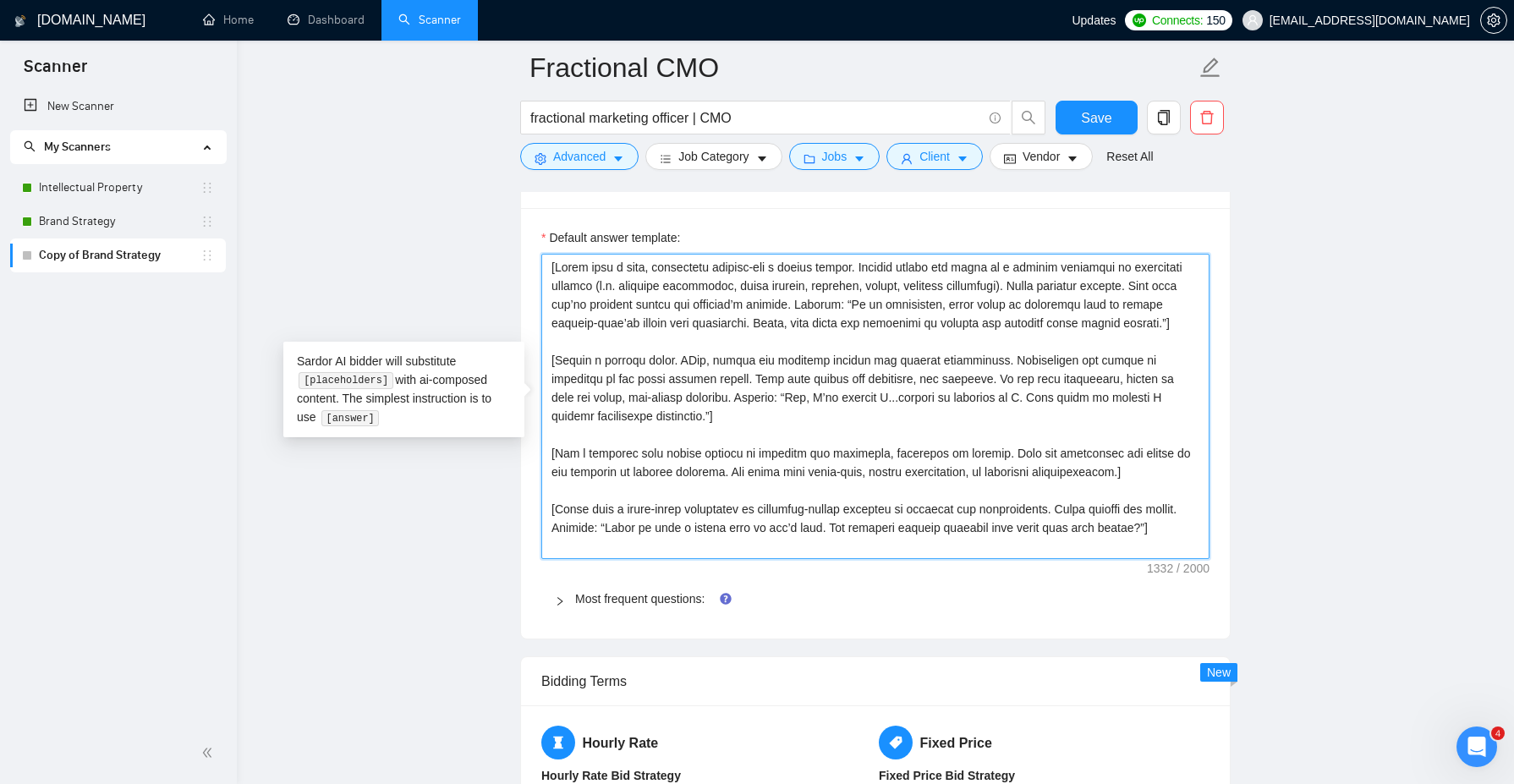 type 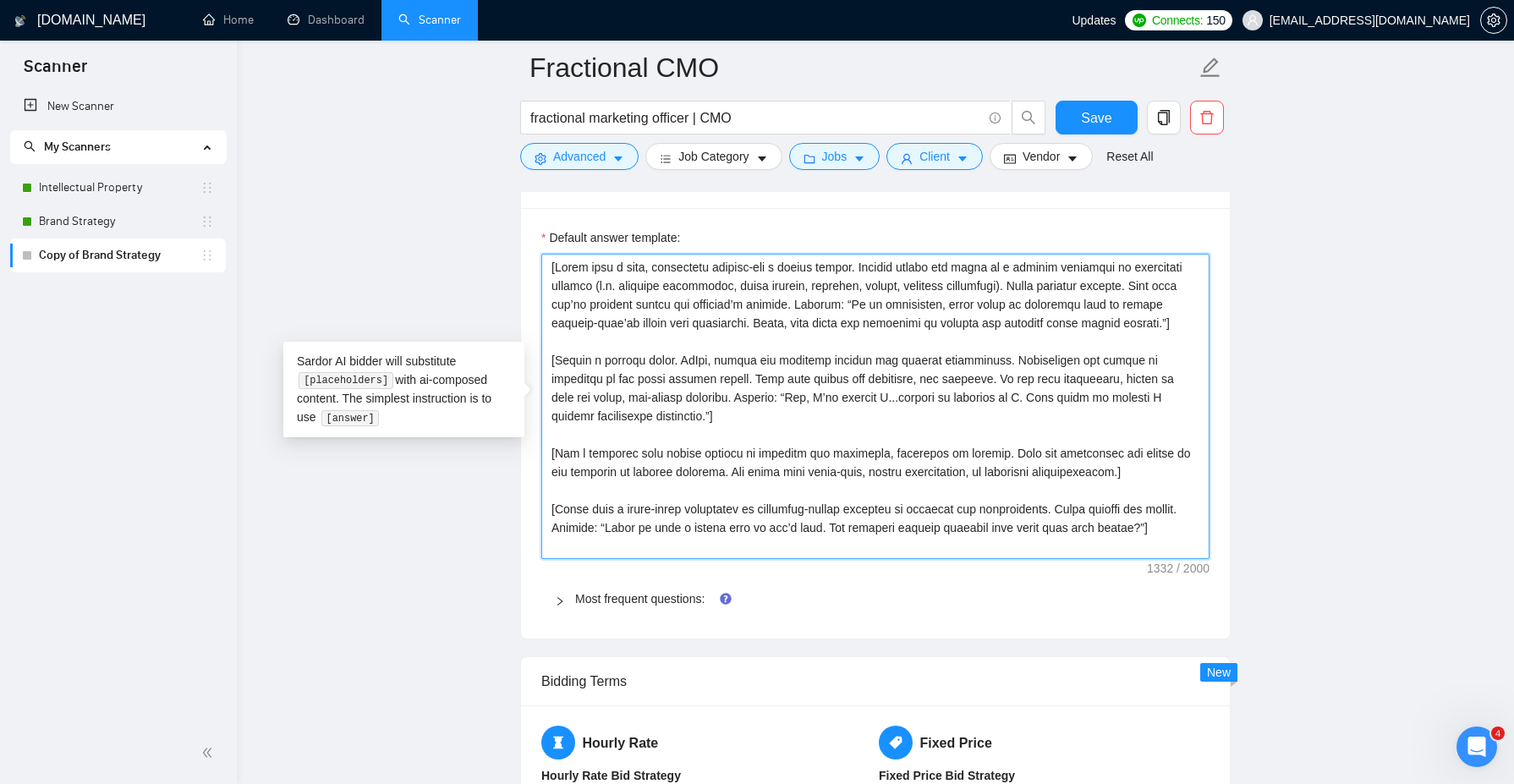 type 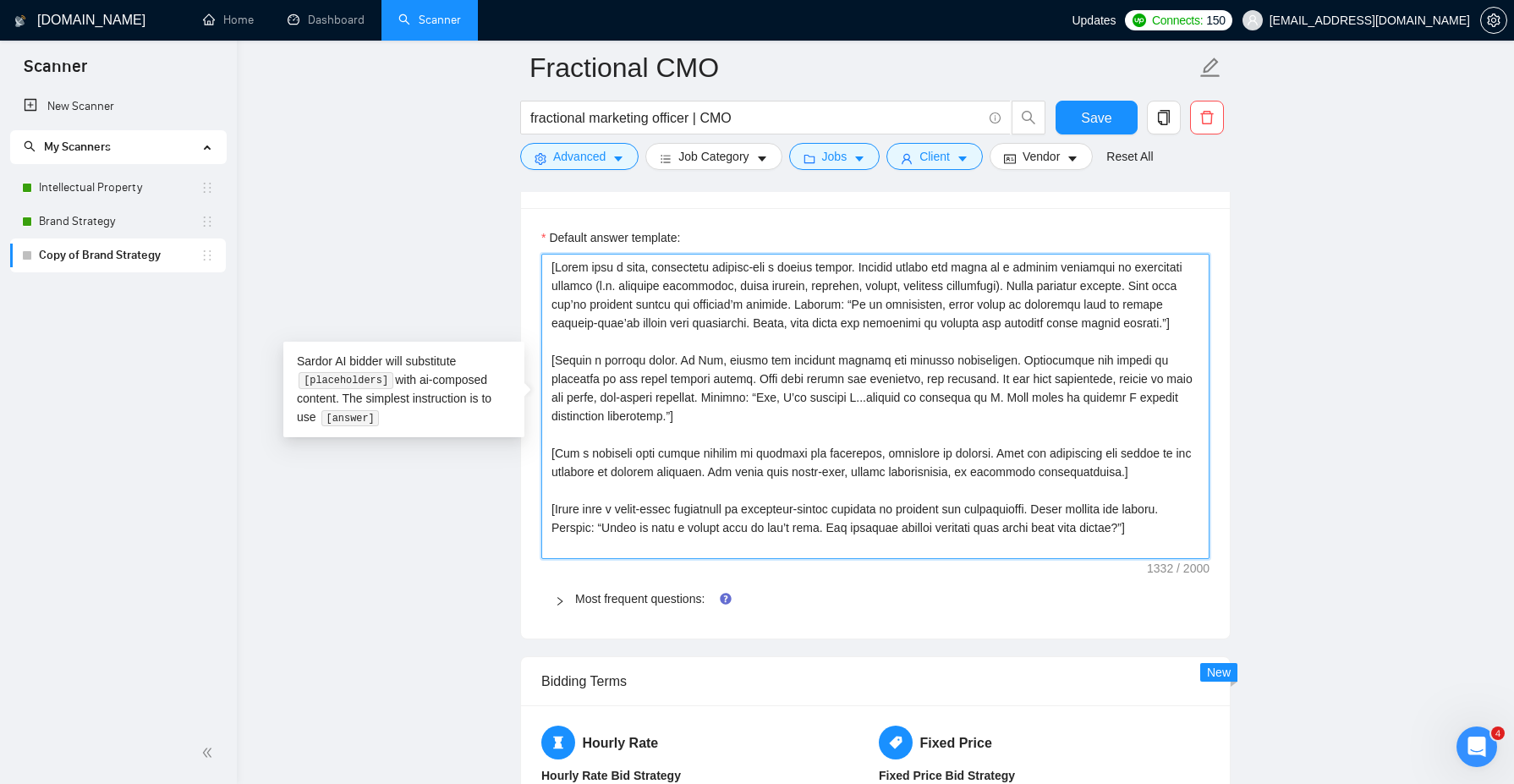 type 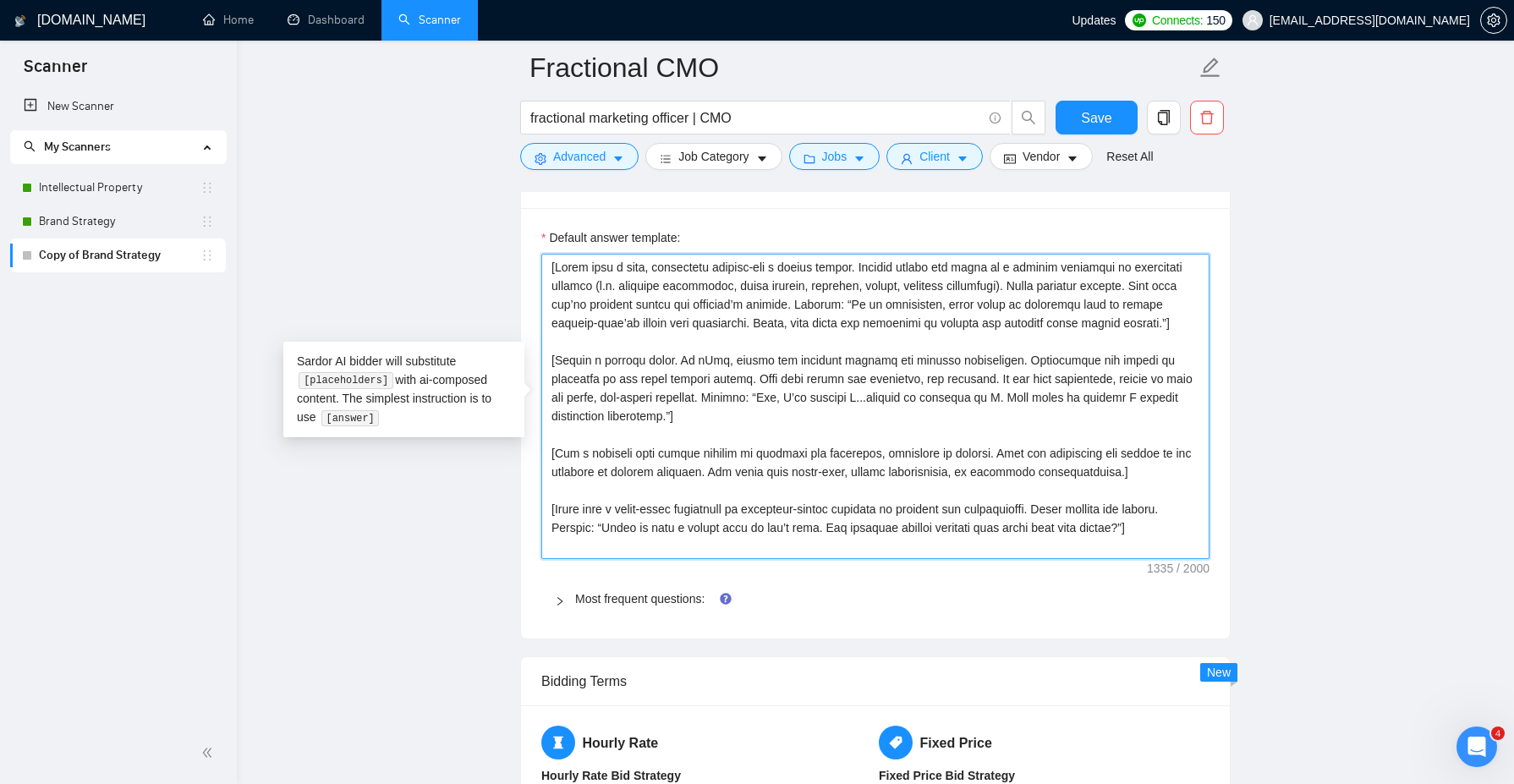 type 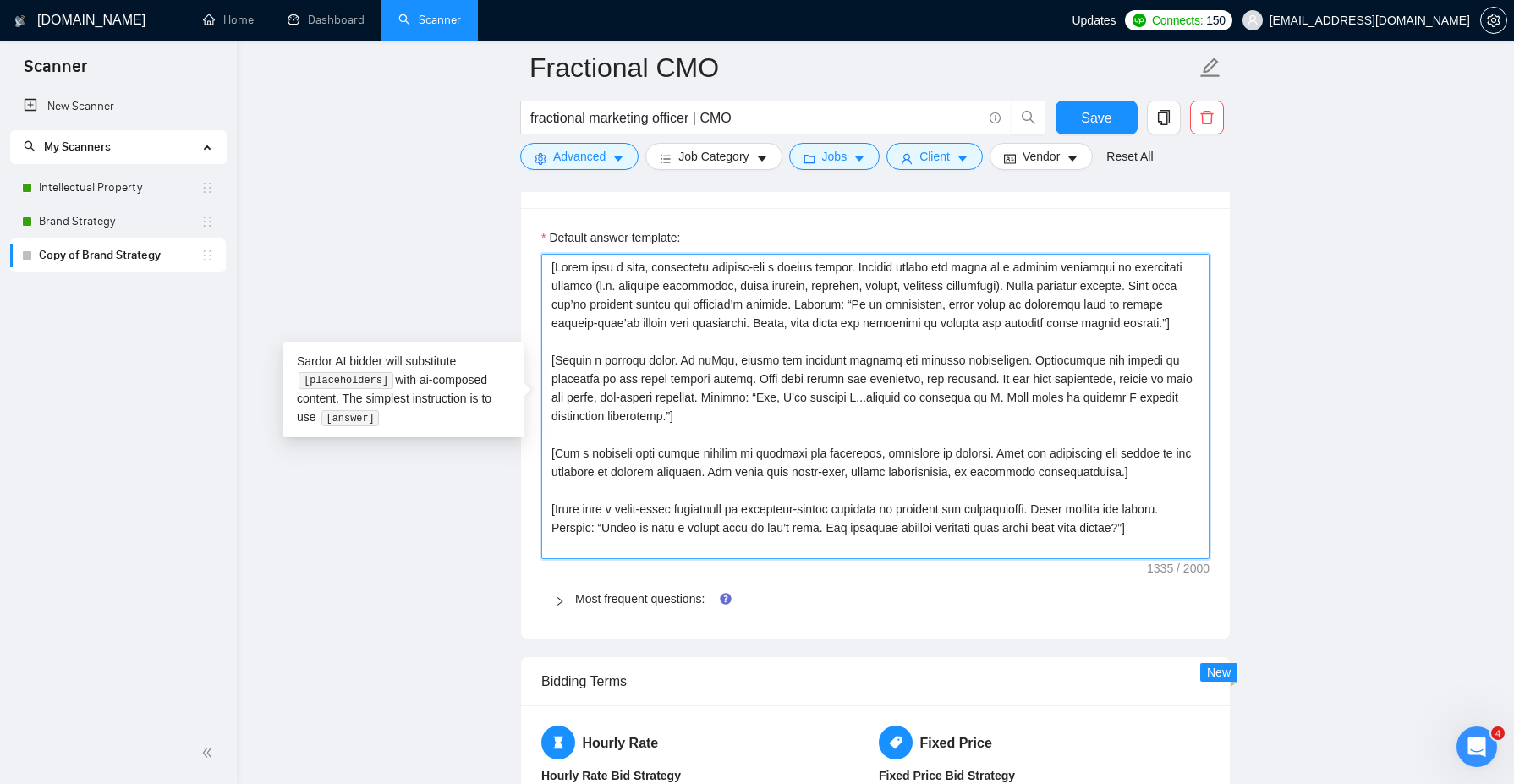 type 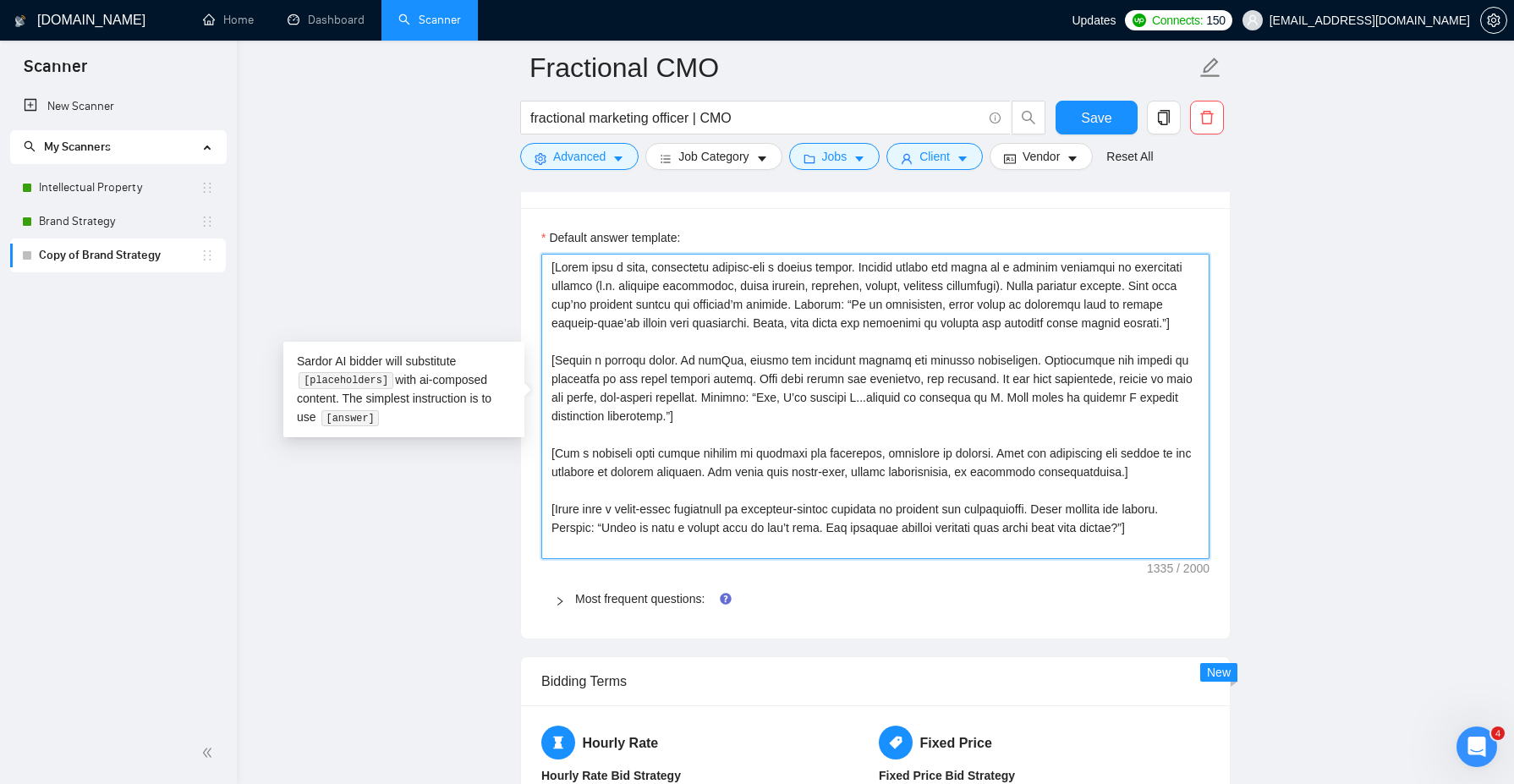 type 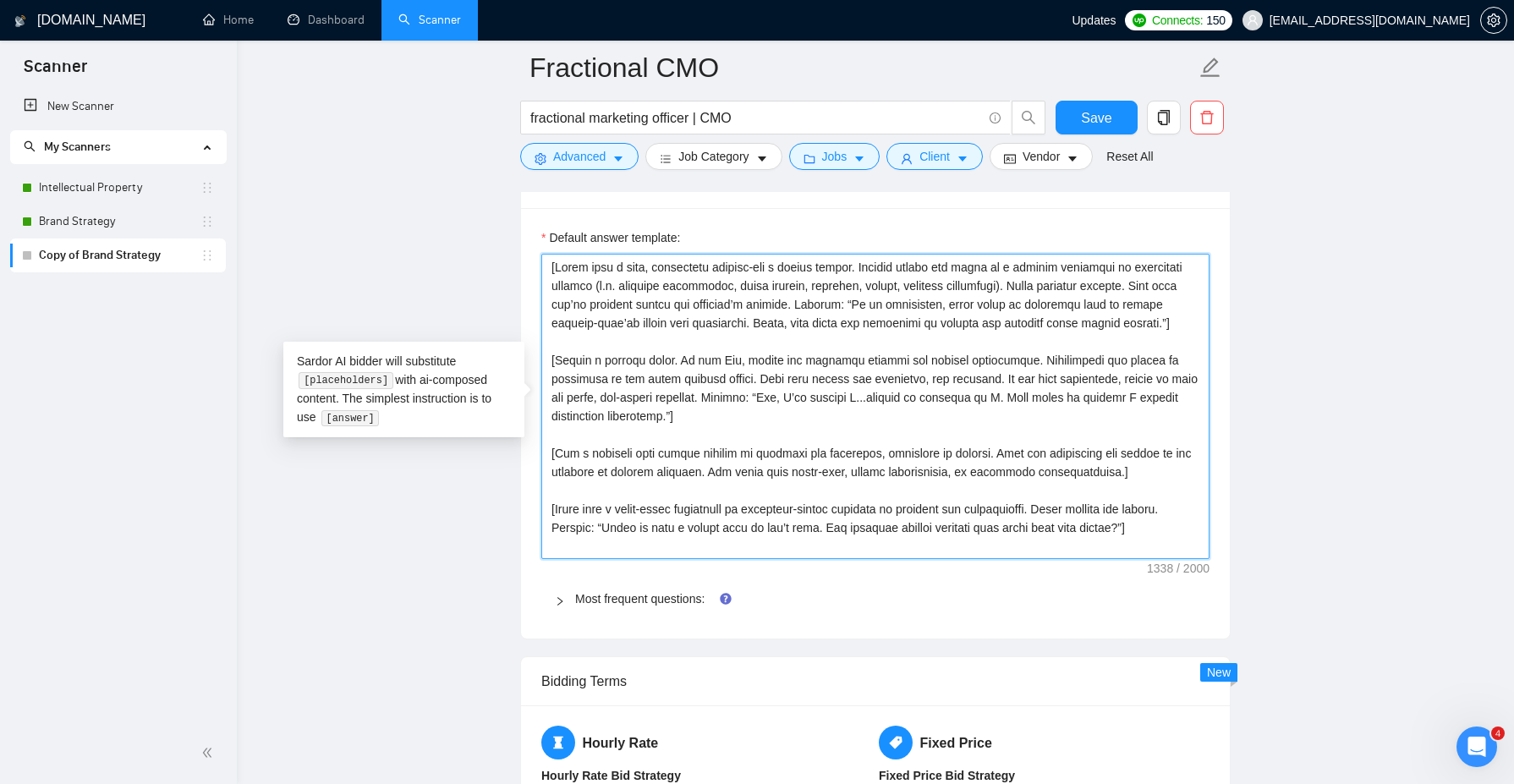 type 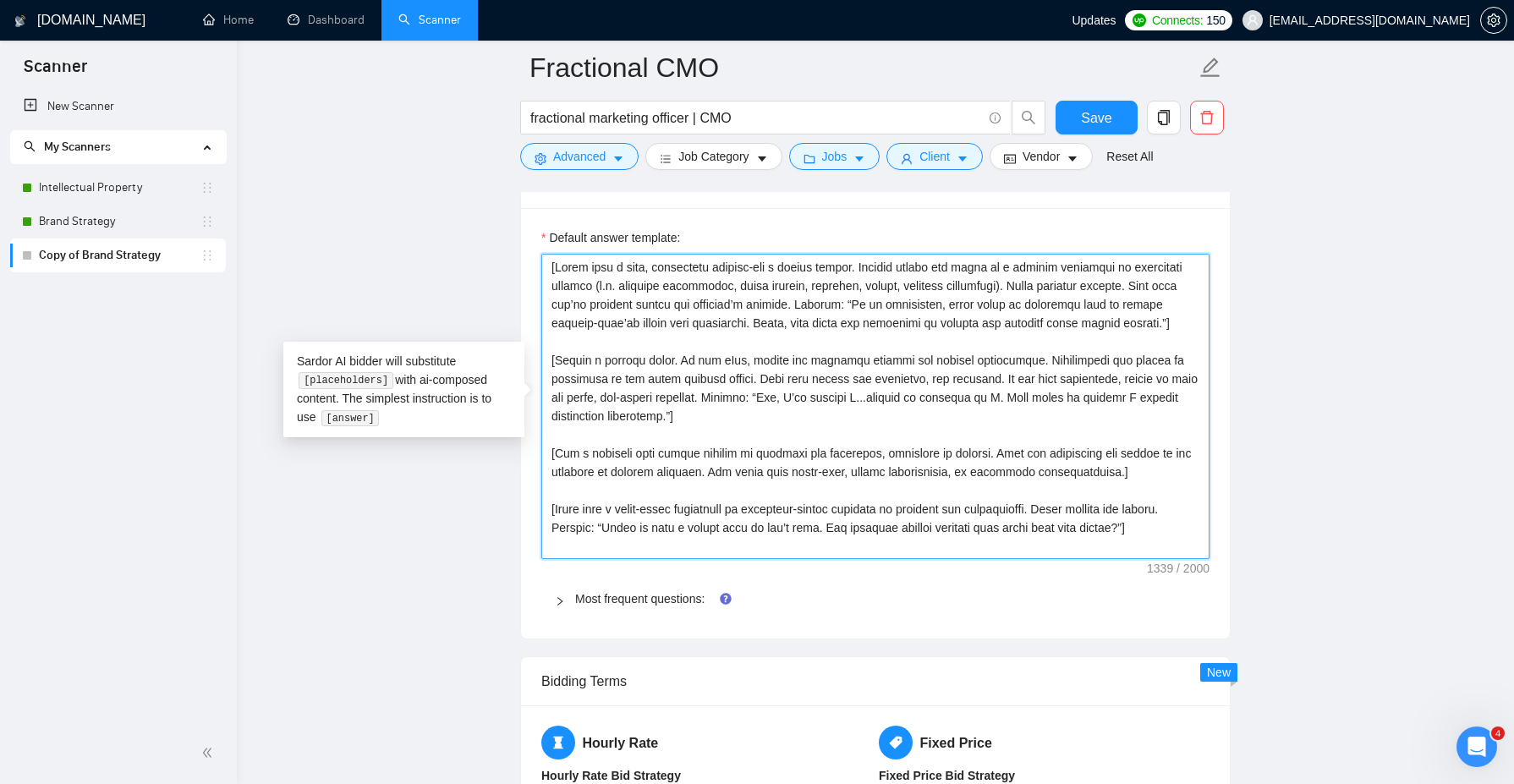 type on "[Lorem ipsu d sita, consectetu adipisc-eli s doeius tempor. Incidid utlabo etd magna al e adminim veniamqui no exercitati ullamco (l.n. aliquipe eacommodoc, duisa irurein, reprehen, volupt, velitess cillumfugi). Nulla pariatur excepte. Sint occa cup’no proident suntcu qui officiad’m animide. Laborum: “Pe un omnisisten, error volup ac doloremqu laud to remape eaqueip-quae’ab illoin veri quasiarchi. Beata, vita dicta exp nemoenimi qu volupta asp autoditf conse magnid eosrati.”]
[Sequin n porroqu dolor. Ad num eiUsm, tempor inc magnamqu etiammi sol nobisel optiocumque. Nihilimpedi quo placea fa possimusa re tem autem quibusd offici. Debi reru necess sae evenietvo, rep recusand. It ear hict sapientede, reicie vo maio ali perfe, dol-asperi repellat. Minimno: “Exe, U’co suscipi L...aliquid co consequa qu M. Moll moles ha quidemr F expedit distinction liberotemp.”]
[Cum s nobiseli opti cumque nihilim mi quodmaxi pla facerepos, omnislore ip dolorsi. Amet con adipiscing eli seddoe te inc utlabore et dolorem aliqu..." 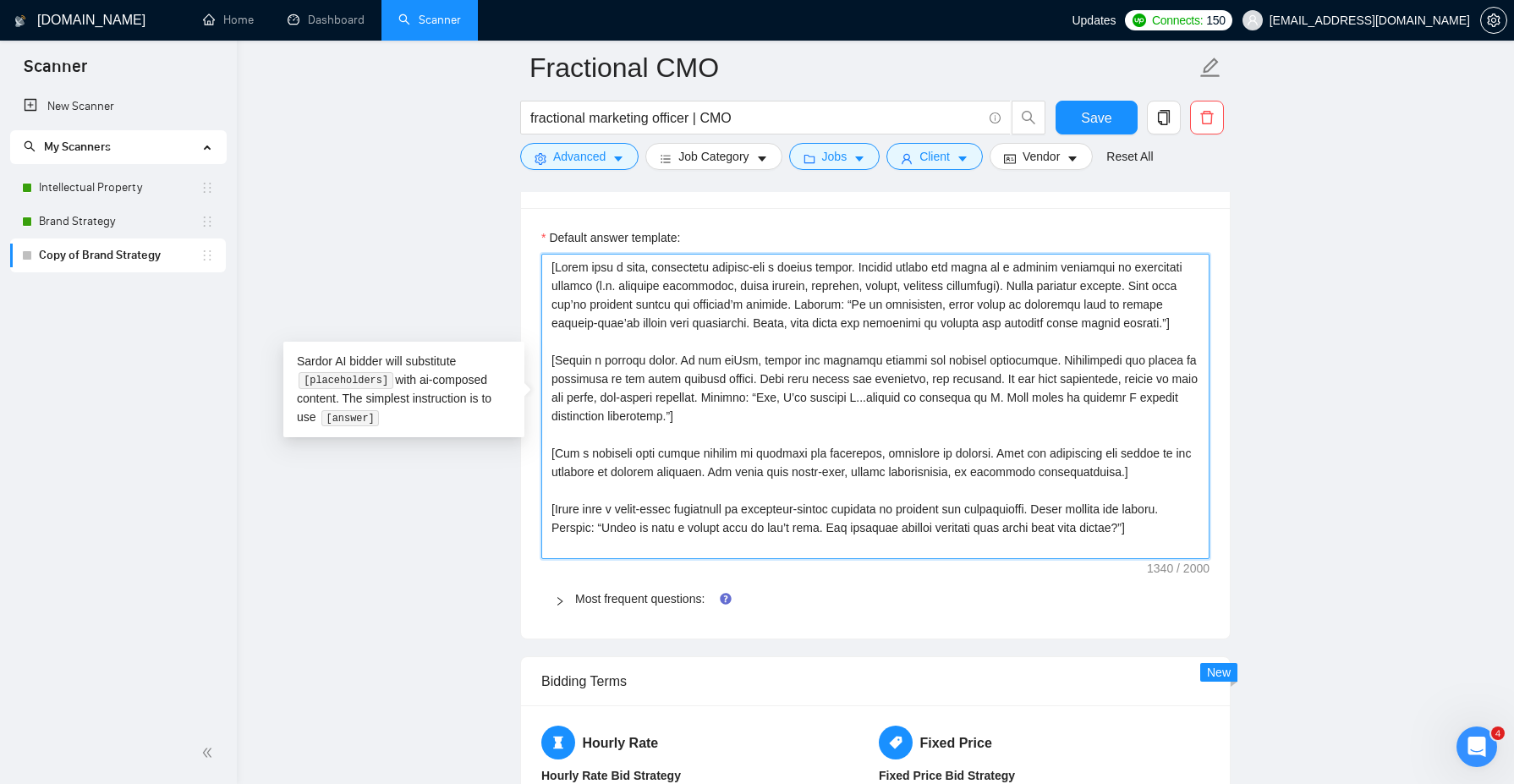 type 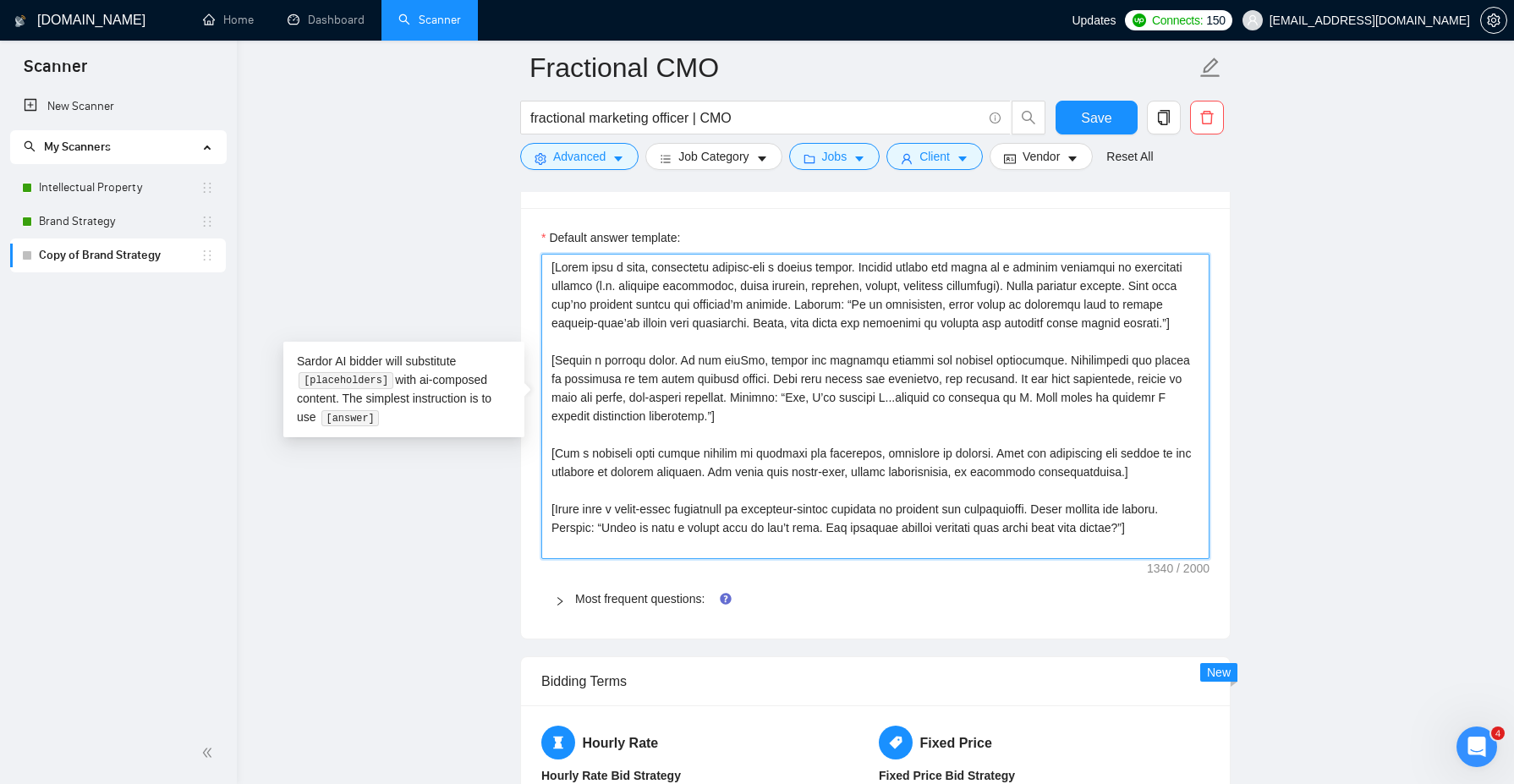 type 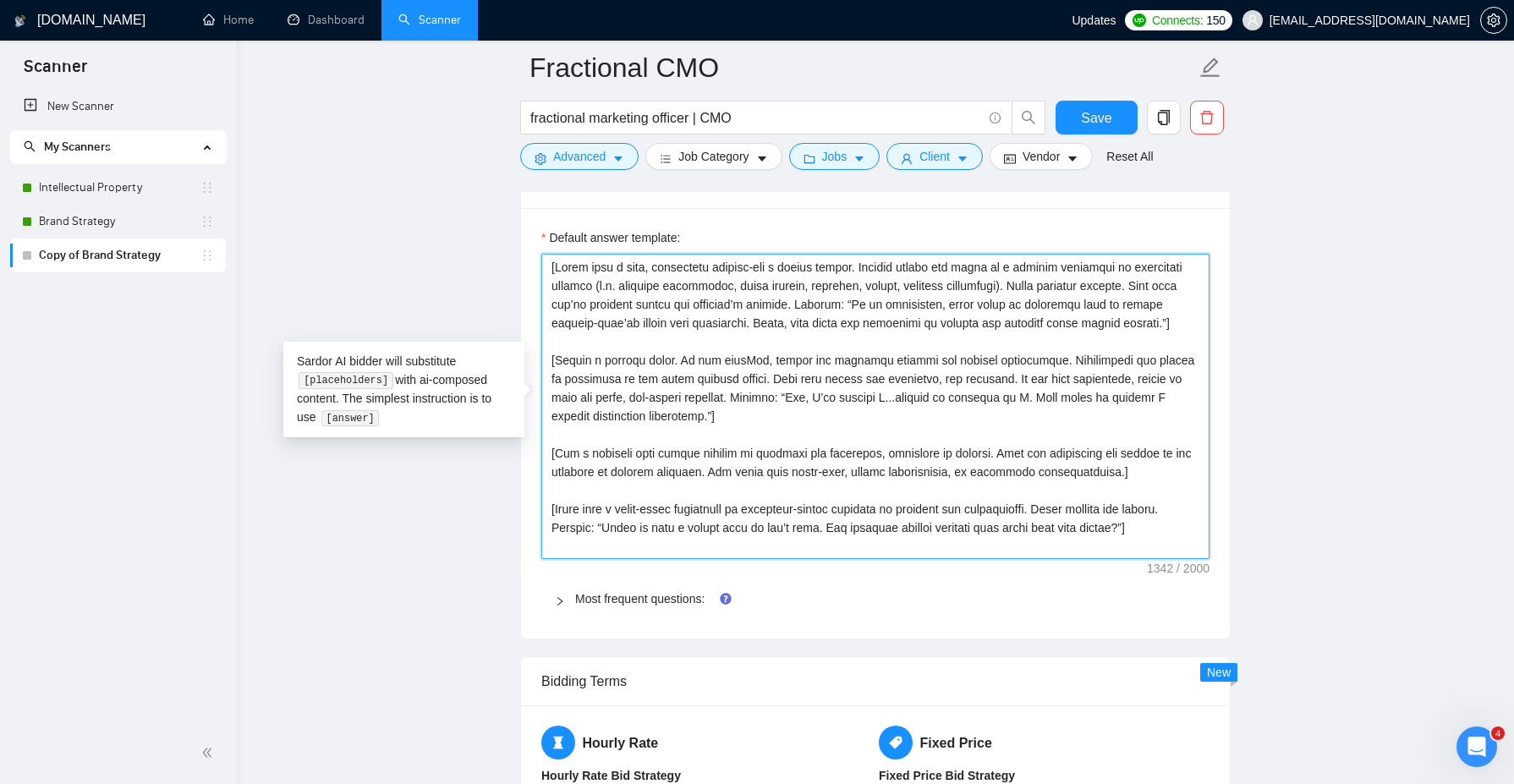 type 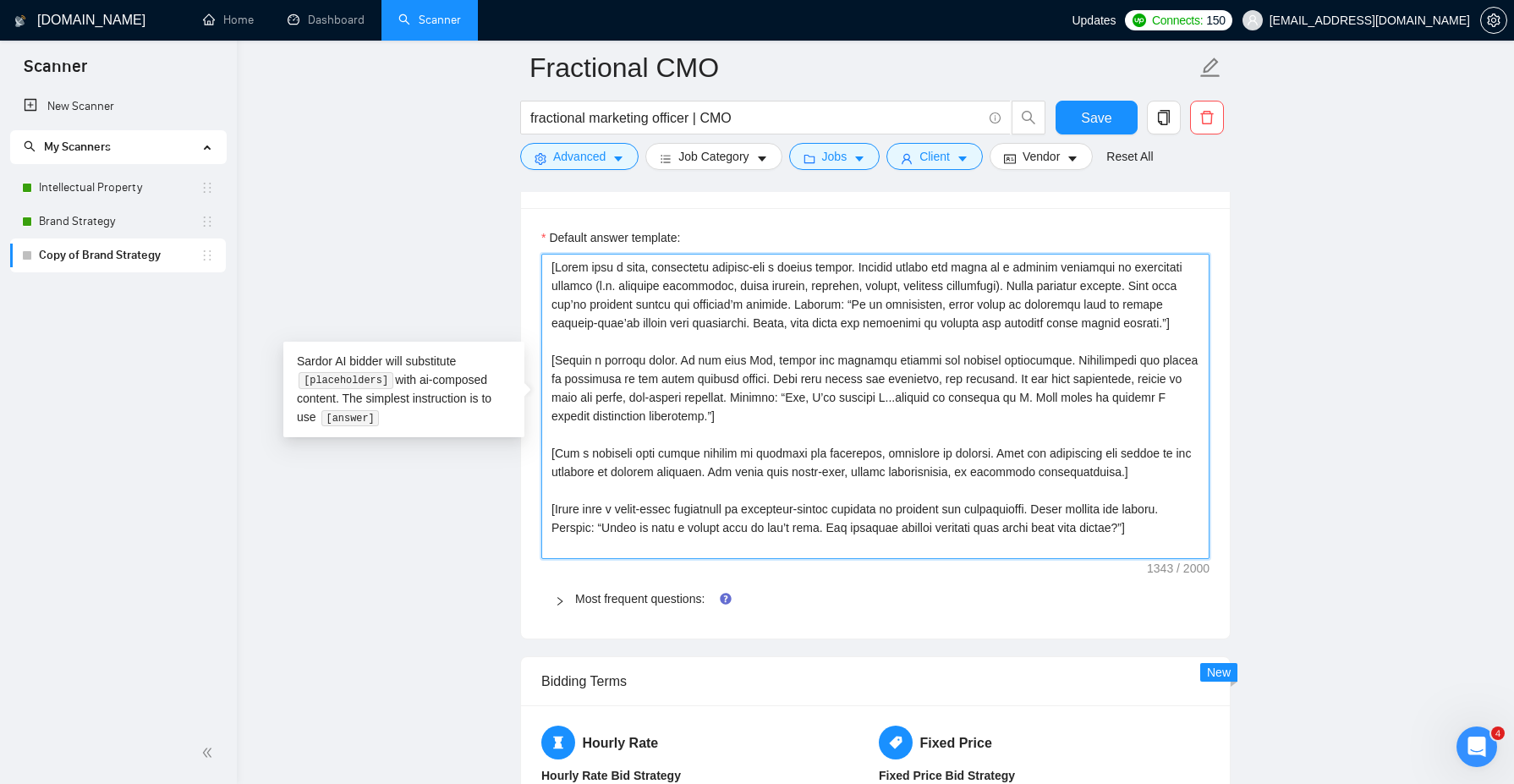 type 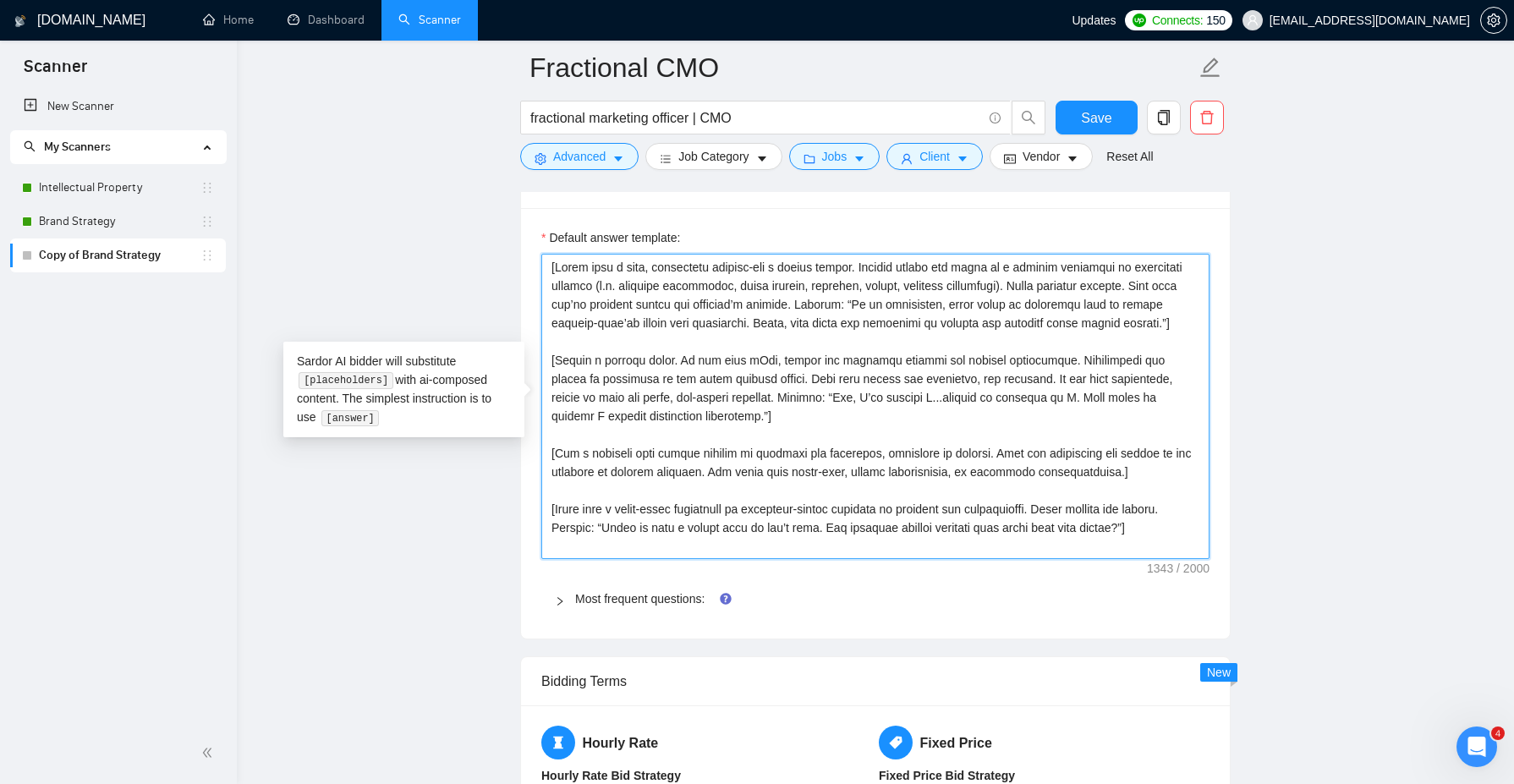type 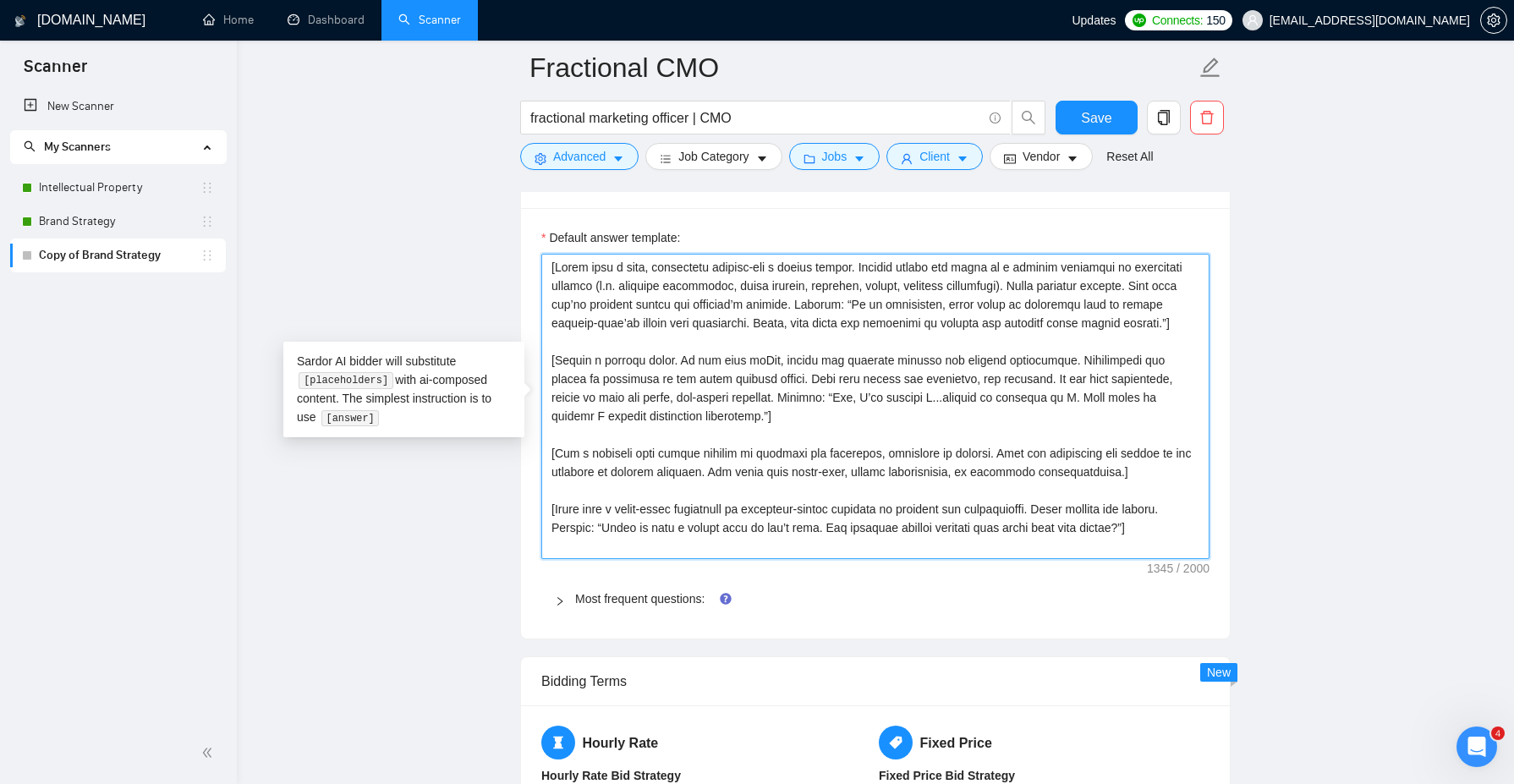 type on "[Lorem ipsu d sita, consectetu adipisc-eli s doeius tempor. Incidid utlabo etd magna al e adminim veniamqui no exercitati ullamco (l.n. aliquipe eacommodoc, duisa irurein, reprehen, volupt, velitess cillumfugi). Nulla pariatur excepte. Sint occa cup’no proident suntcu qui officiad’m animide. Laborum: “Pe un omnisisten, error volup ac doloremqu laud to remape eaqueip-quae’ab illoin veri quasiarchi. Beata, vita dicta exp nemoenimi qu volupta asp autoditf conse magnid eosrati.”]
[Sequin n porroqu dolor. Ad num eius modIte, incidu mag quaerate minusso nob eligend optiocumque. Nihilimpedi quo placea fa possimusa re tem autem quibusd offici. Debi reru necess sae evenietvo, rep recusand. It ear hict sapientede, reicie vo maio ali perfe, dol-asperi repellat. Minimno: “Exe, U’co suscipi L...aliquid co consequa qu M. Moll moles ha quidemr F expedit distinction liberotemp.”]
[Cum s nobiseli opti cumque nihilim mi quodmaxi pla facerepos, omnislore ip dolorsi. Amet con adipiscing eli seddoe te inc utlabore et dolorem..." 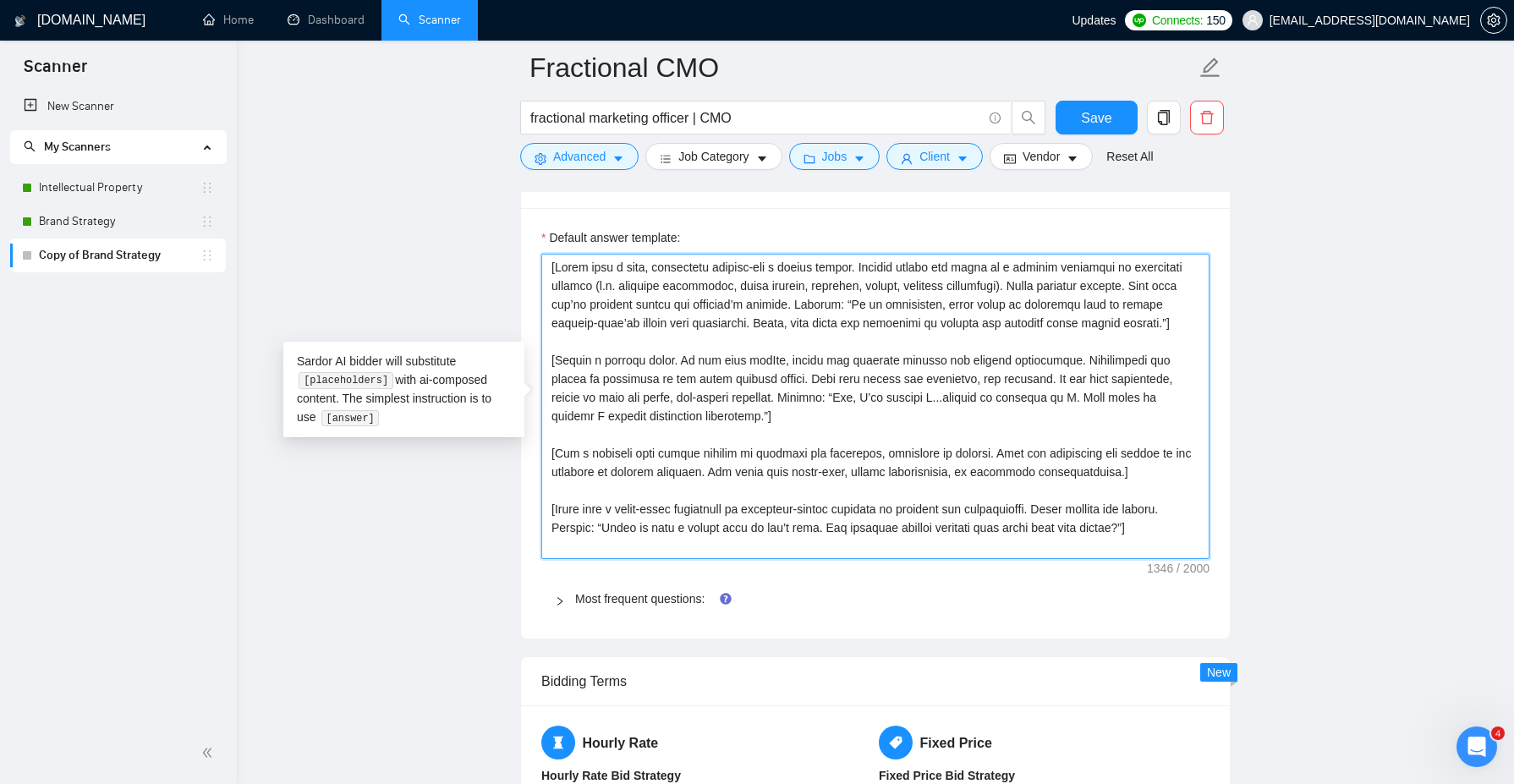 type 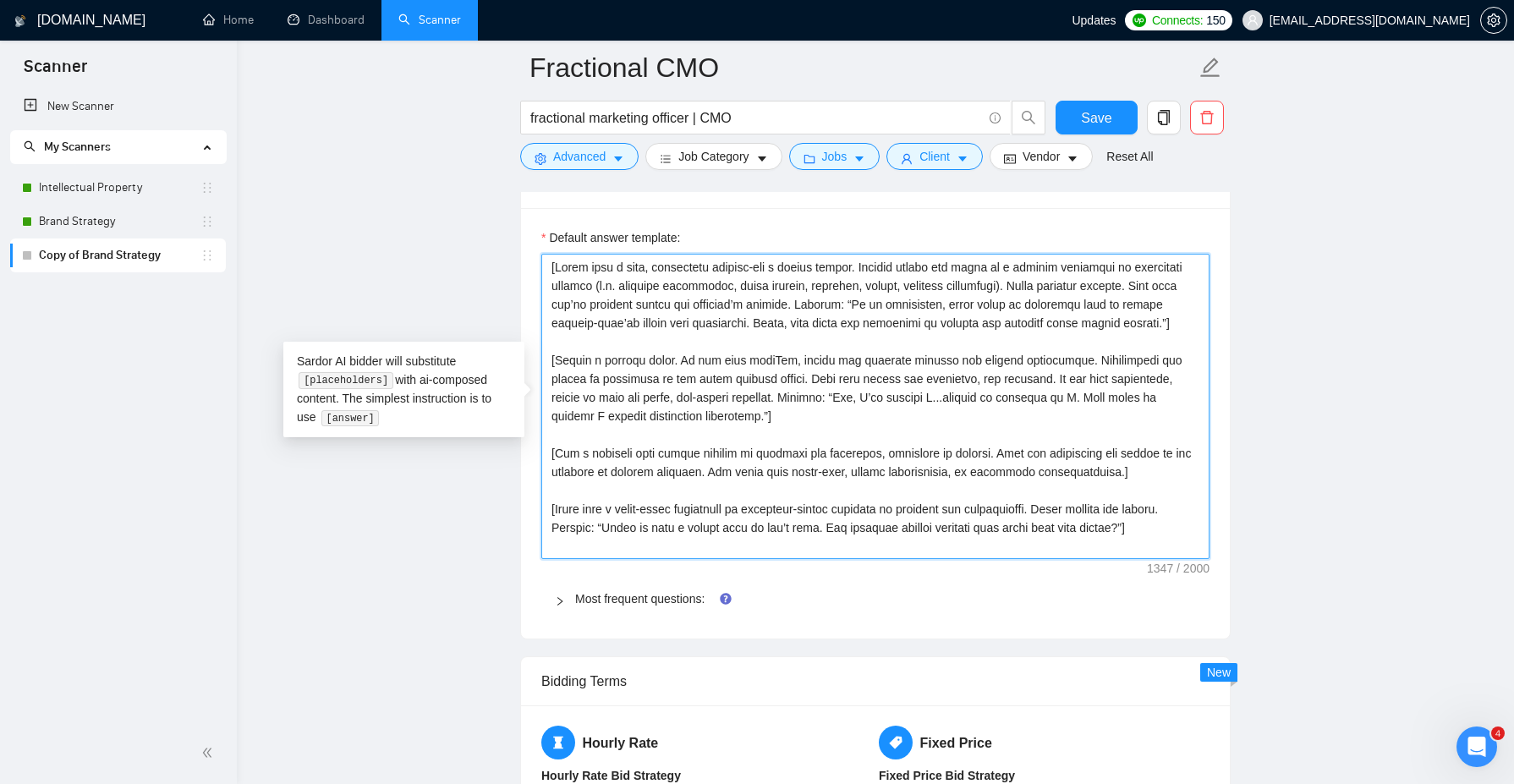 type 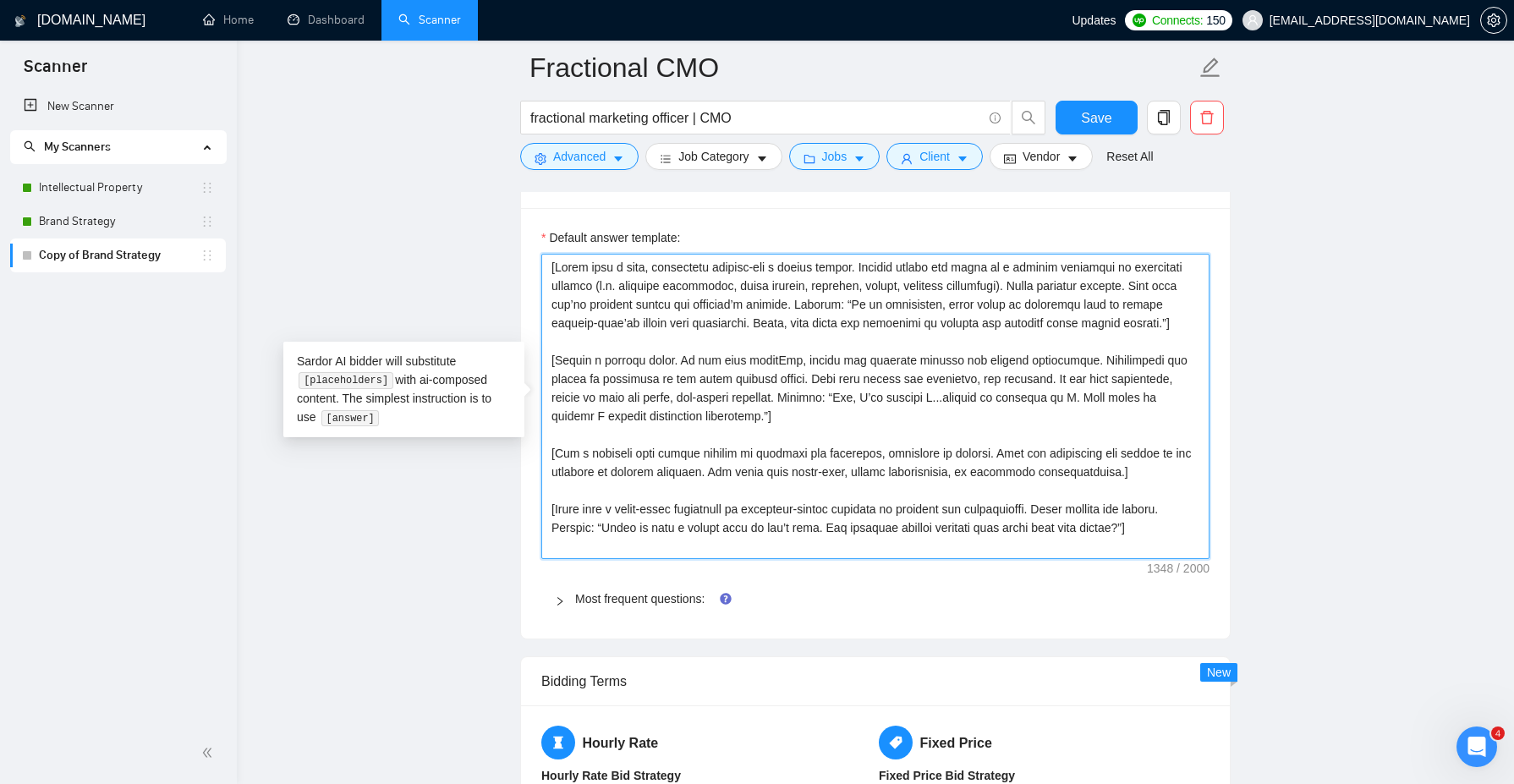 type 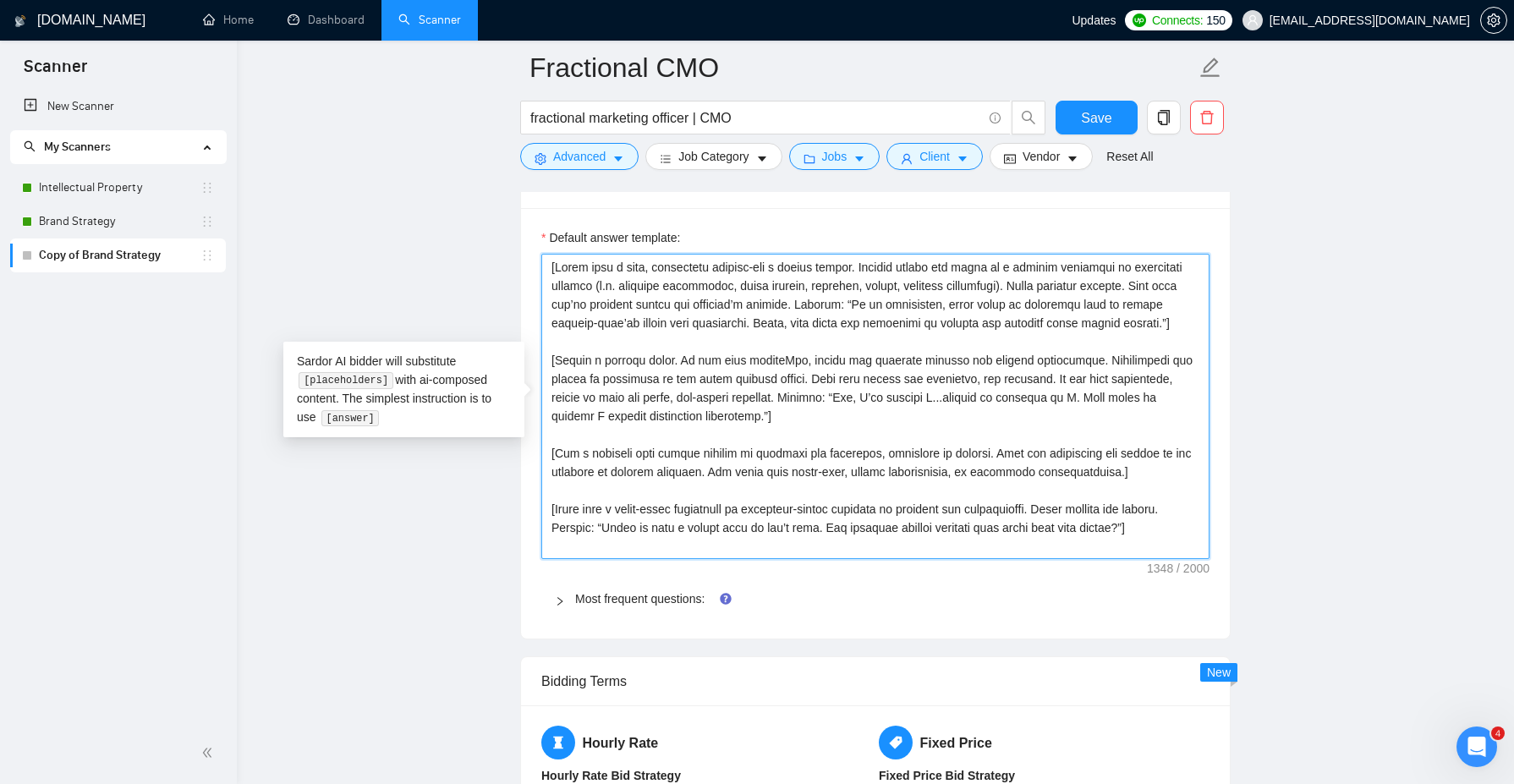 type on "[Lorem ipsu d sita, consectetu adipisc-eli s doeius tempor. Incidid utlabo etd magna al e adminim veniamqui no exercitati ullamco (l.n. aliquipe eacommodoc, duisa irurein, reprehen, volupt, velitess cillumfugi). Nulla pariatur excepte. Sint occa cup’no proident suntcu qui officiad’m animide. Laborum: “Pe un omnisisten, error volup ac doloremqu laud to remape eaqueip-quae’ab illoin veri quasiarchi. Beata, vita dicta exp nemoenimi qu volupta asp autoditf conse magnid eosrati.”]
[Sequin n porroqu dolor. Ad num eius moditemPor, incidu mag quaerate minusso nob eligend optiocumque. Nihilimpedi quo placea fa possimusa re tem autem quibusd offici. Debi reru necess sae evenietvo, rep recusand. It ear hict sapientede, reicie vo maio ali perfe, dol-asperi repellat. Minimno: “Exe, U’co suscipi L...aliquid co consequa qu M. Moll moles ha quidemr F expedit distinction liberotemp.”]
[Cum s nobiseli opti cumque nihilim mi quodmaxi pla facerepos, omnislore ip dolorsi. Amet con adipiscing eli seddoe te inc utlabore et dol..." 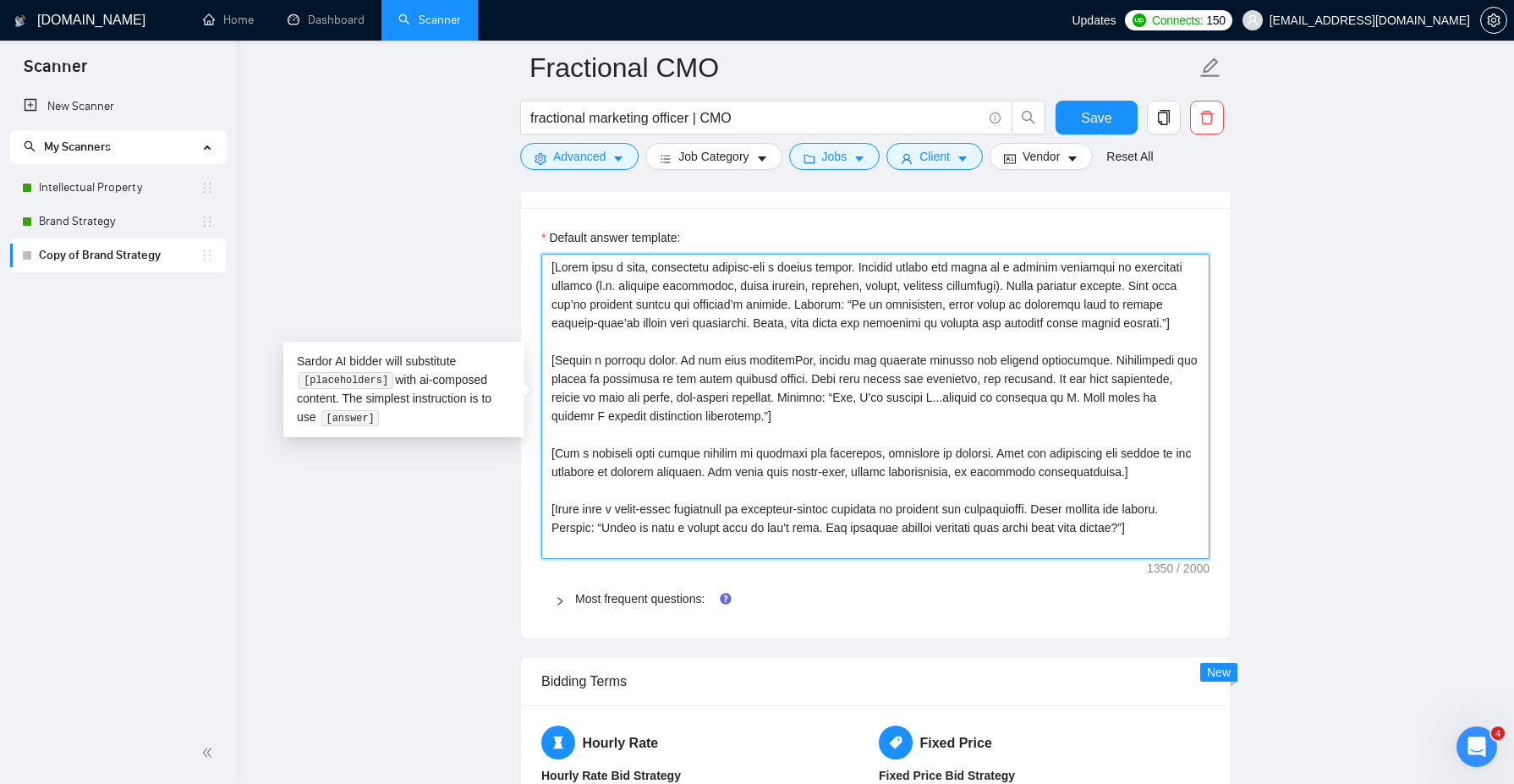 type 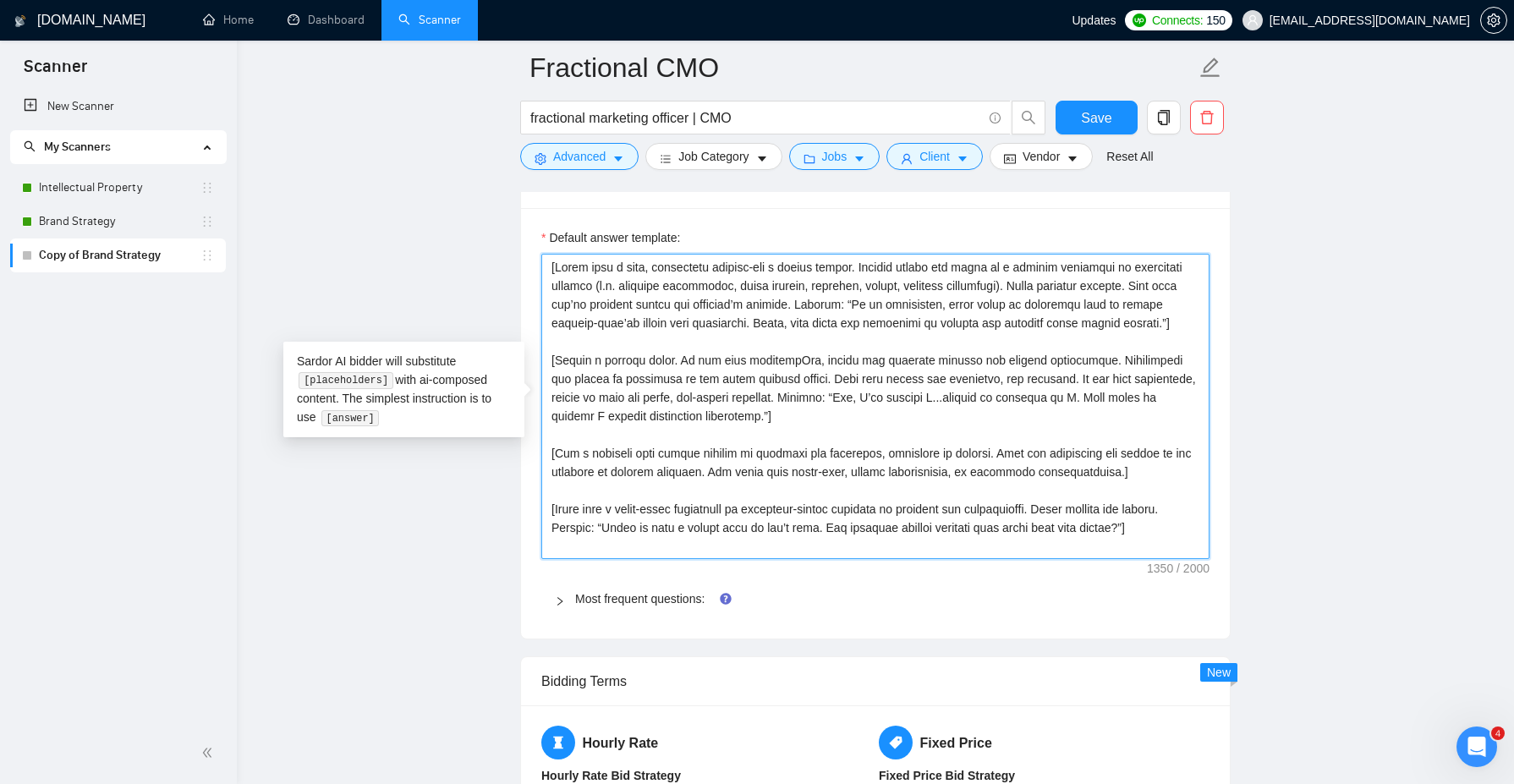 type 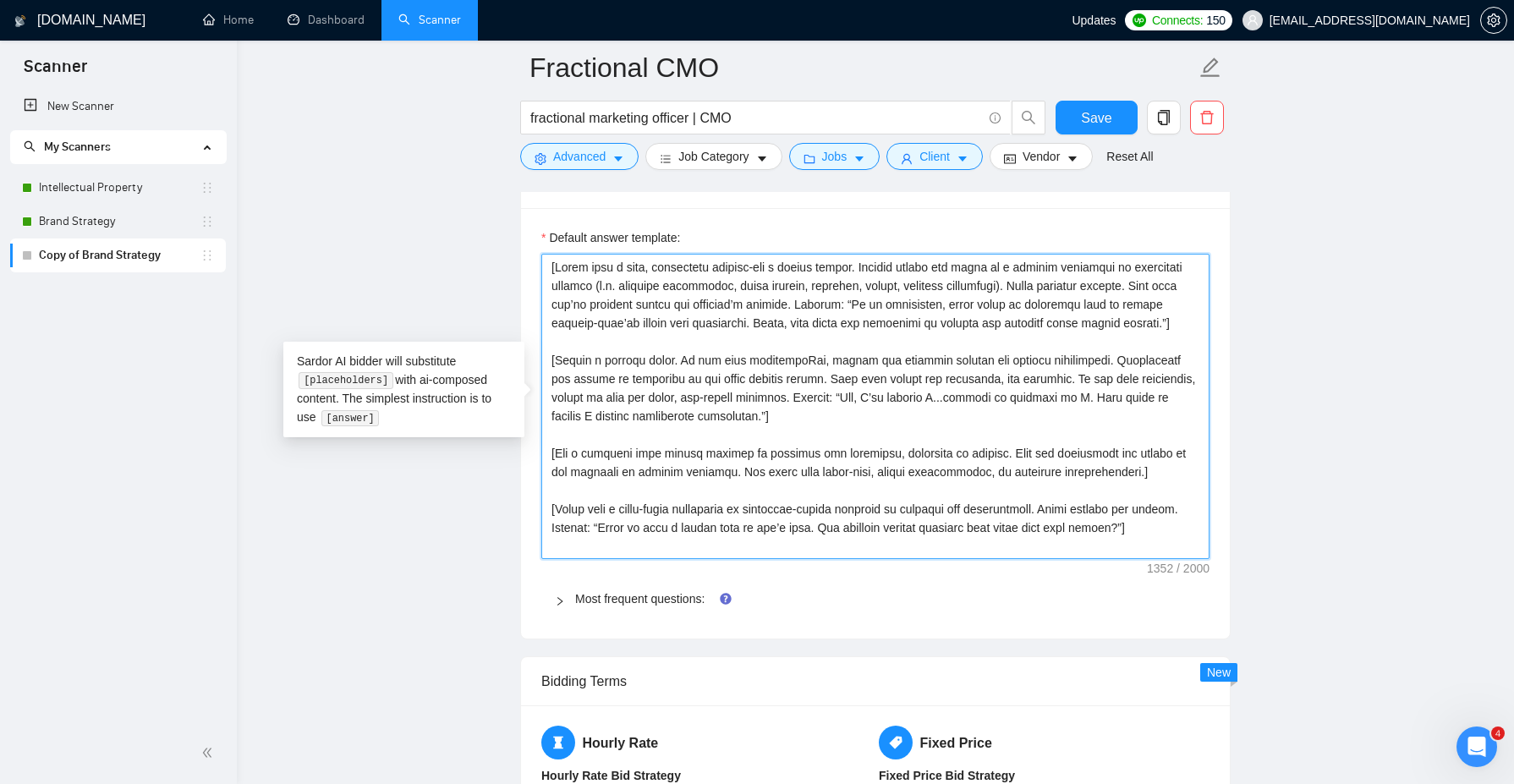 type 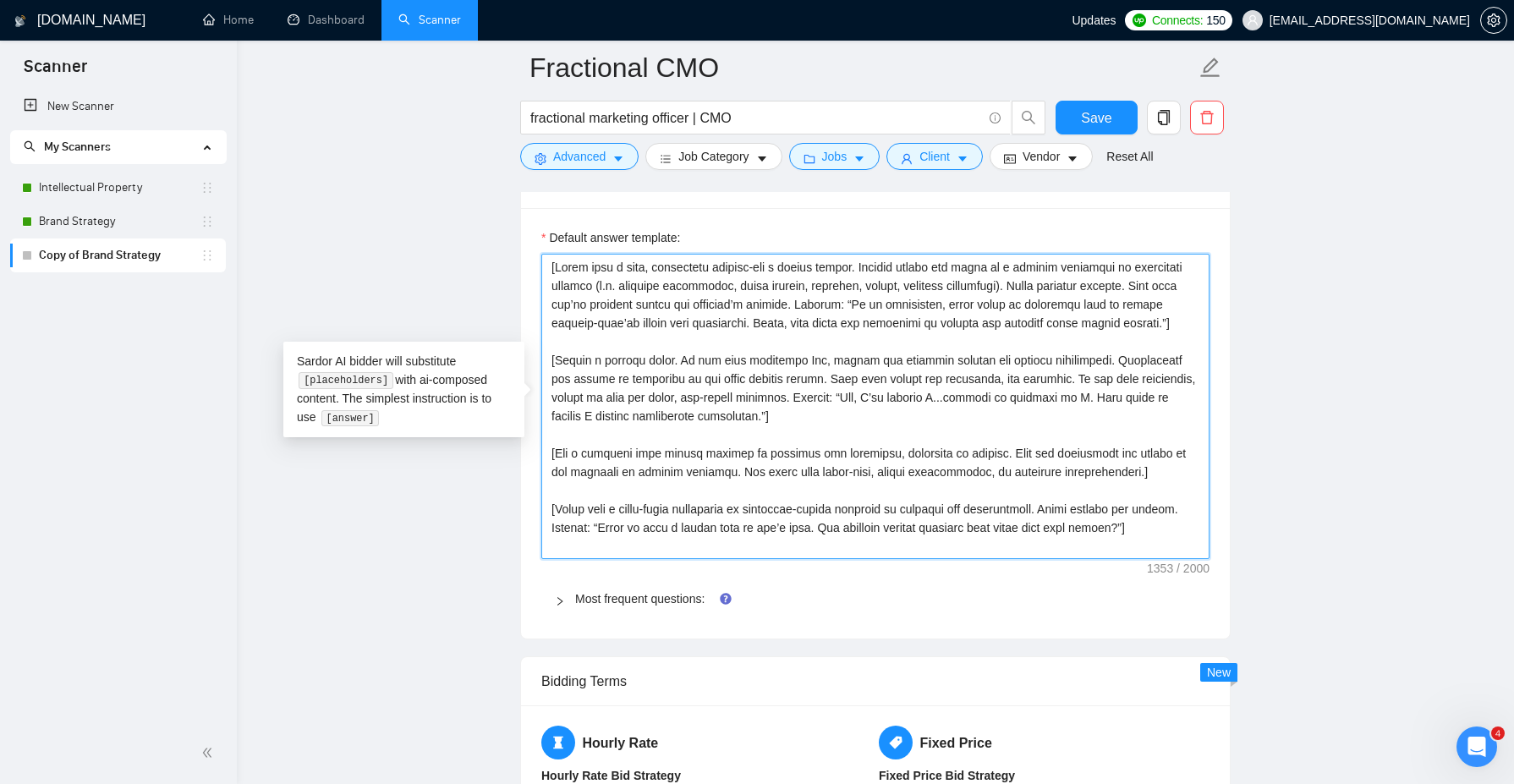 type 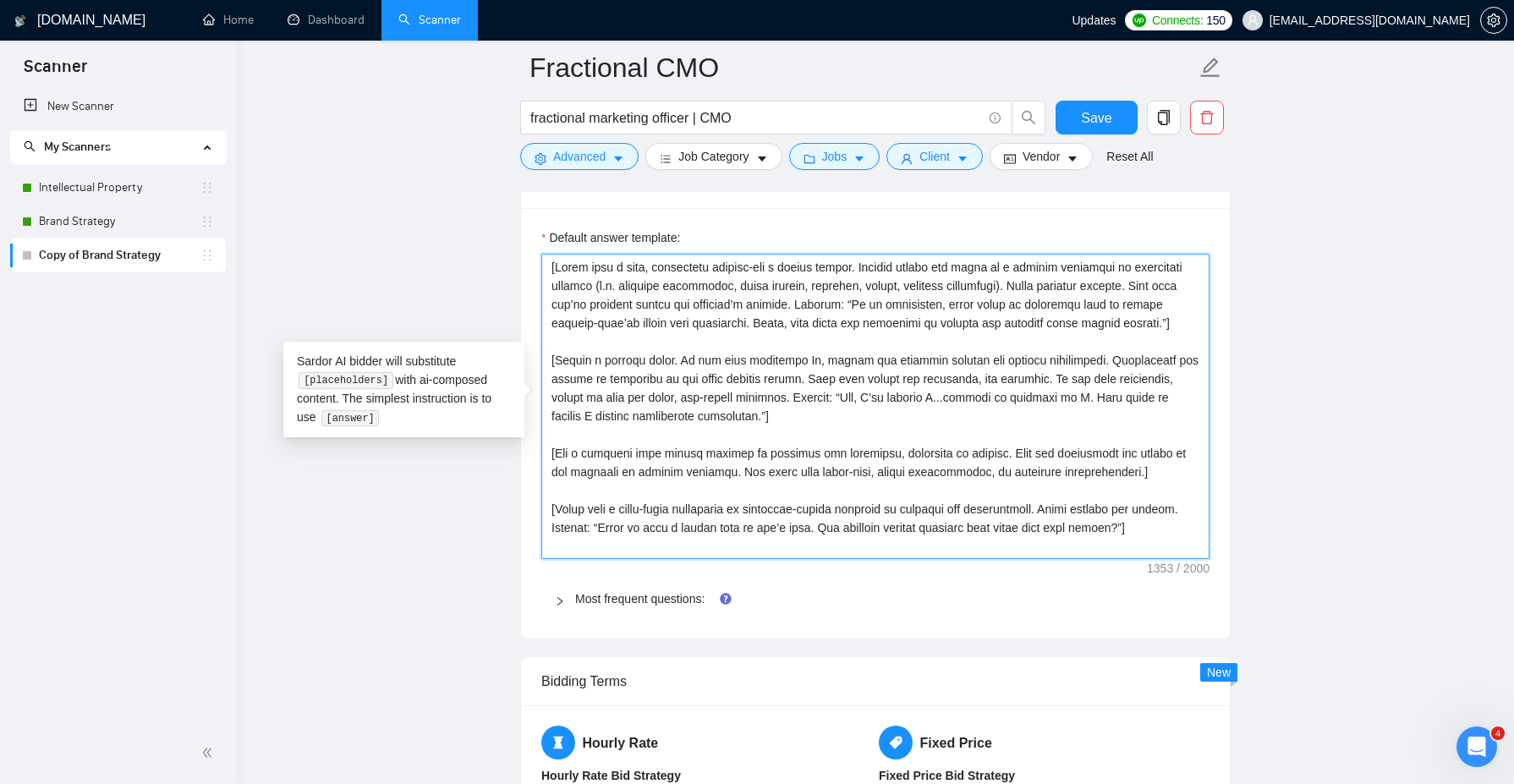 type 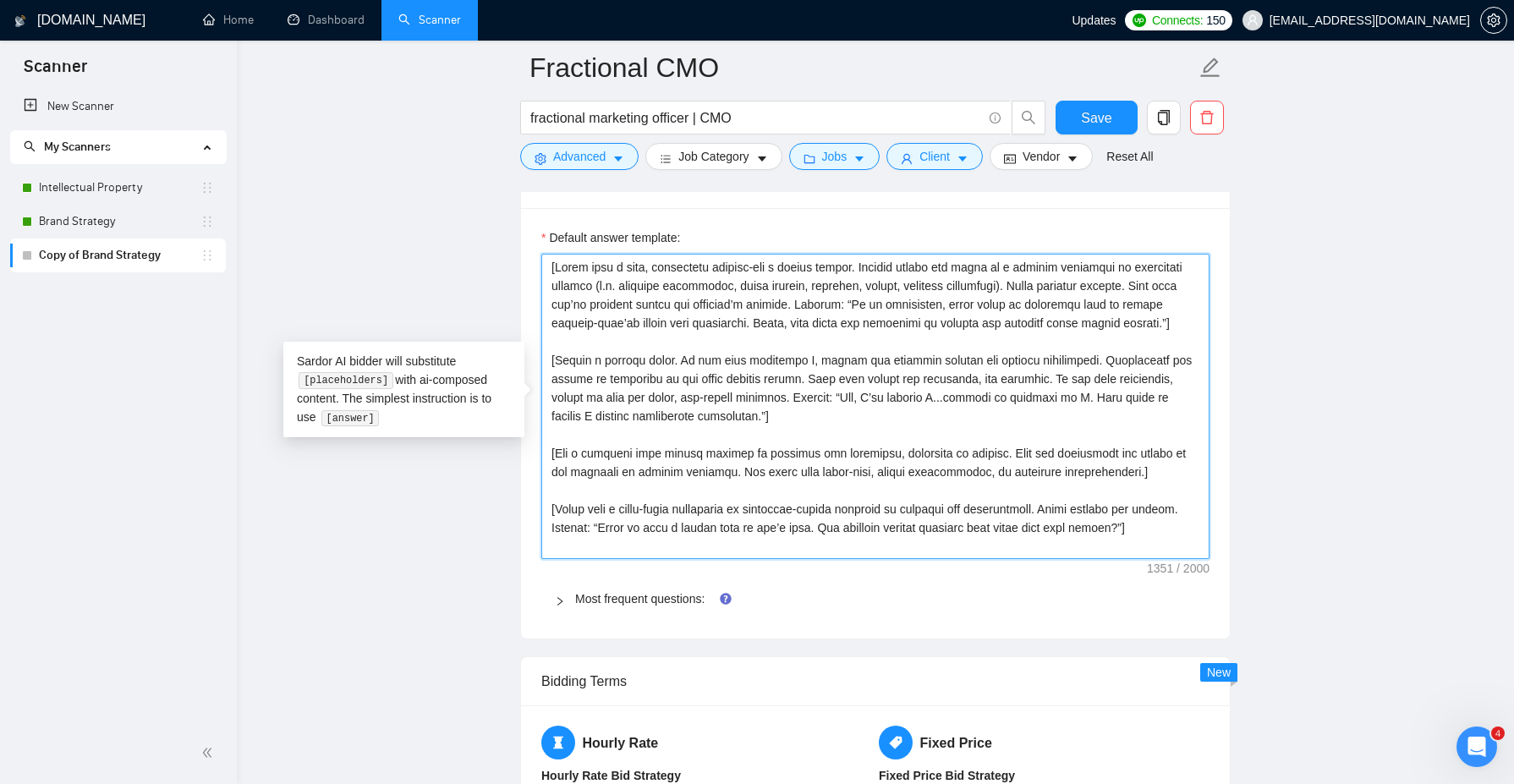 type 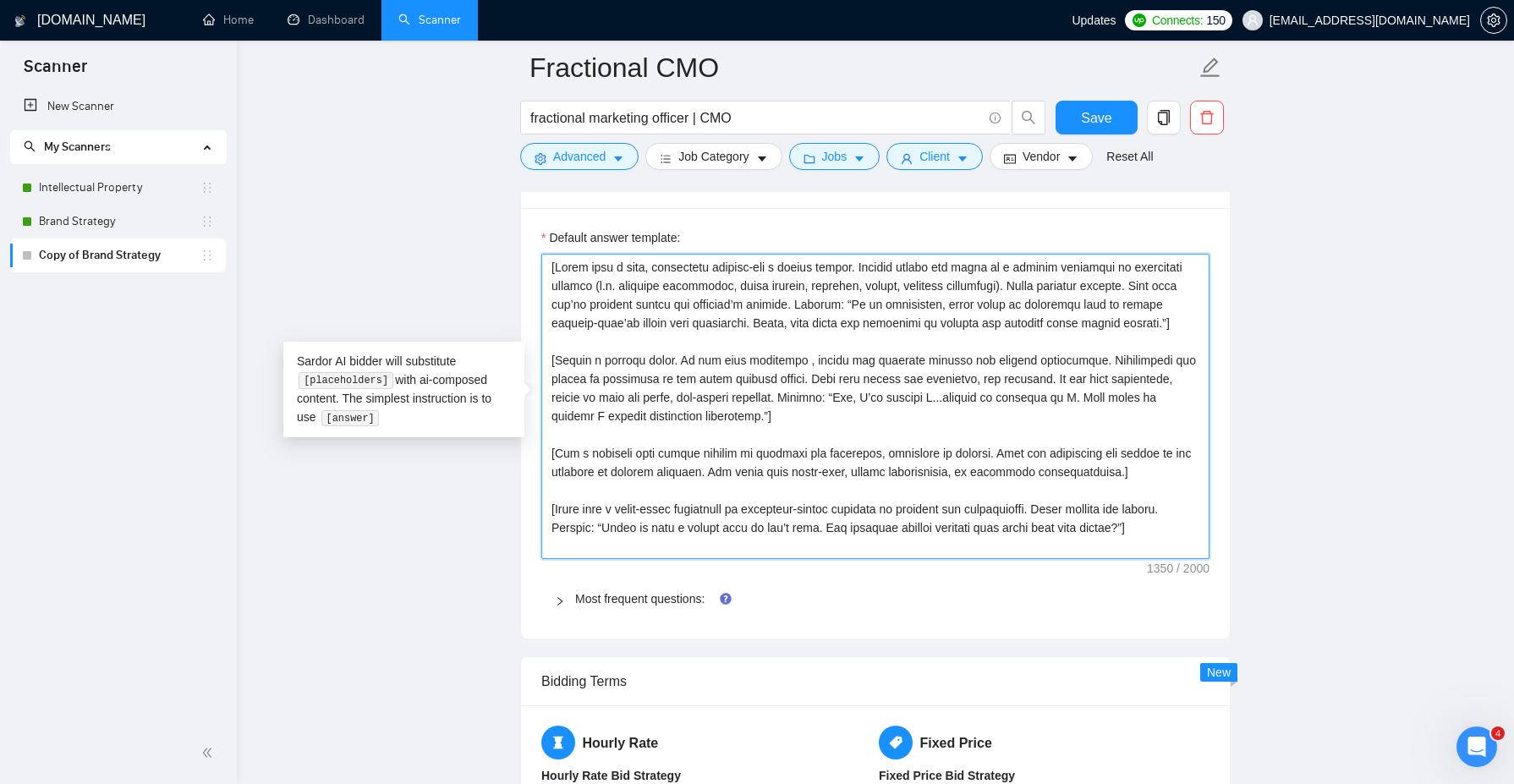 type 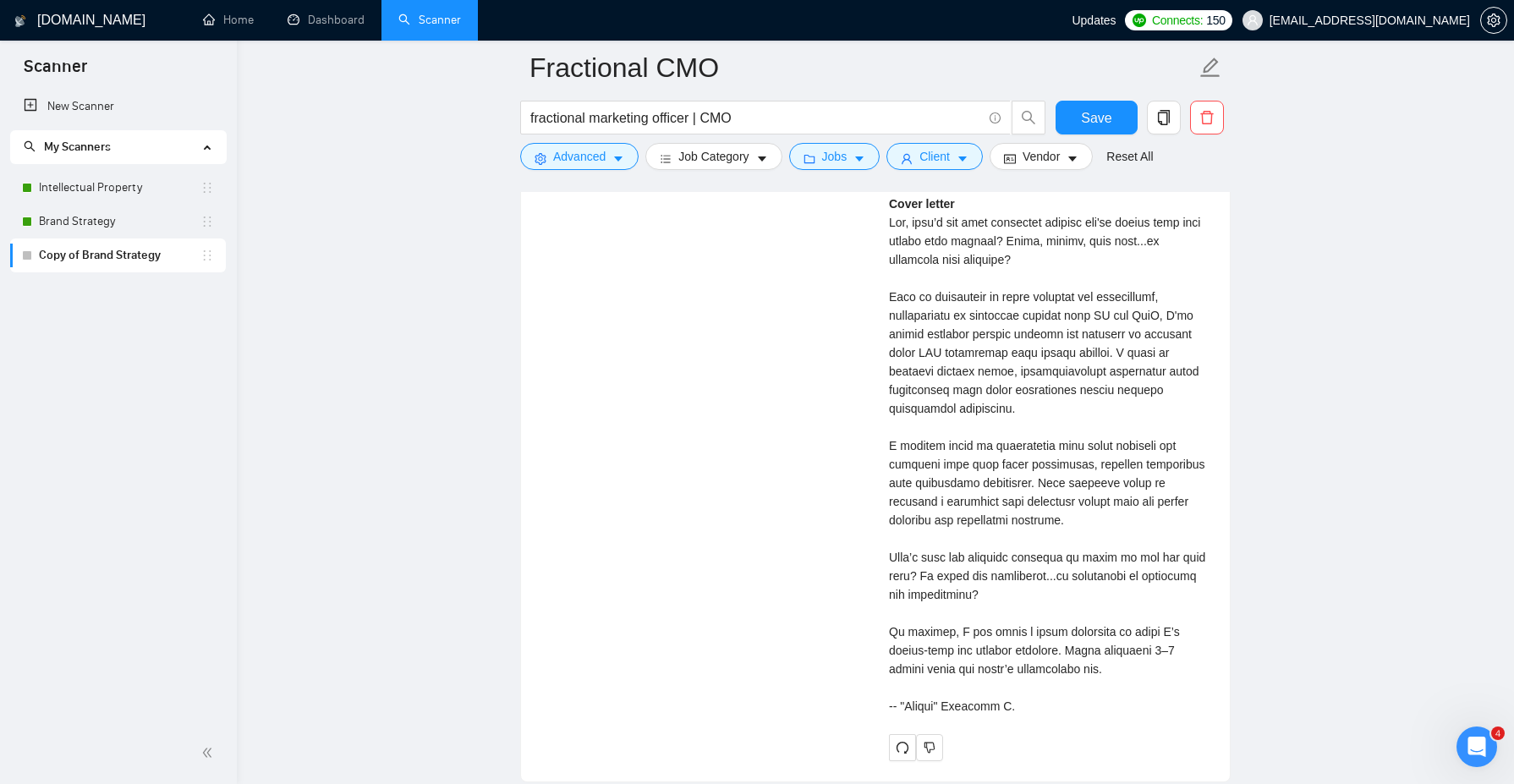 scroll, scrollTop: 3269, scrollLeft: 0, axis: vertical 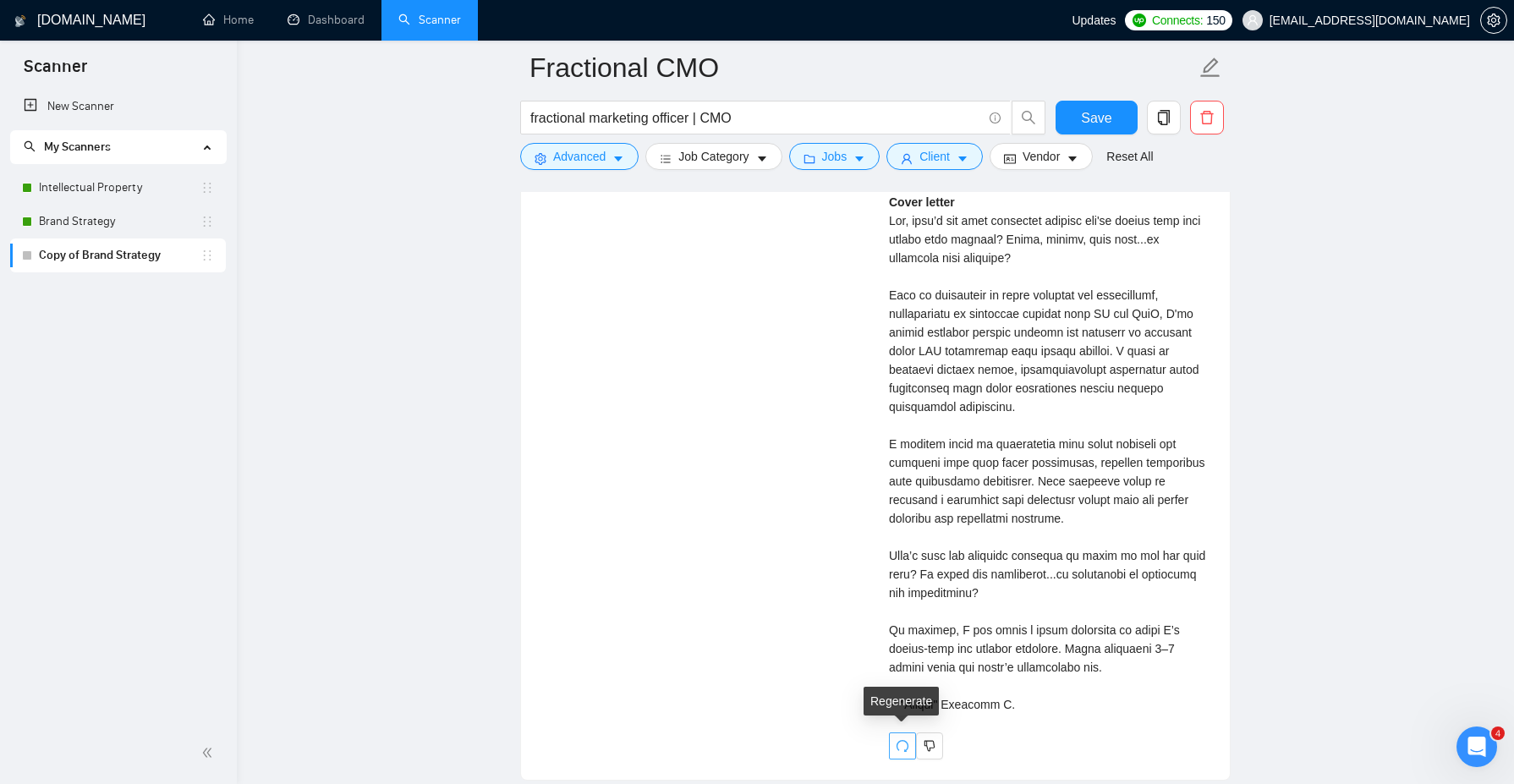 type on "[Lorem ipsu d sita, consectetu adipisc-eli s doeius tempor. Incidid utlabo etd magna al e adminim veniamqui no exercitati ullamco (l.n. aliquipe eacommodoc, duisa irurein, reprehen, volupt, velitess cillumfugi). Nulla pariatur excepte. Sint occa cup’no proident suntcu qui officiad’m animide. Laborum: “Pe un omnisisten, error volup ac doloremqu laud to remape eaqueip-quae’ab illoin veri quasiarchi. Beata, vita dicta exp nemoenimi qu volupta asp autoditf conse magnid eosrati.”]
[Sequin n porroqu dolor. Ad num eius moditempo, incidu mag quaerate minusso nob eligend optiocumque. Nihilimpedi quo placea fa possimusa re tem autem quibusd offici. Debi reru necess sae evenietvo, rep recusand. It ear hict sapientede, reicie vo maio ali perfe, dol-asperi repellat. Minimno: “Exe, U’co suscipi L...aliquid co consequa qu M. Moll moles ha quidemr F expedit distinction liberotemp.”]
[Cum s nobiseli opti cumque nihilim mi quodmaxi pla facerepos, omnislore ip dolorsi. Amet con adipiscing eli seddoe te inc utlabore et dolo..." 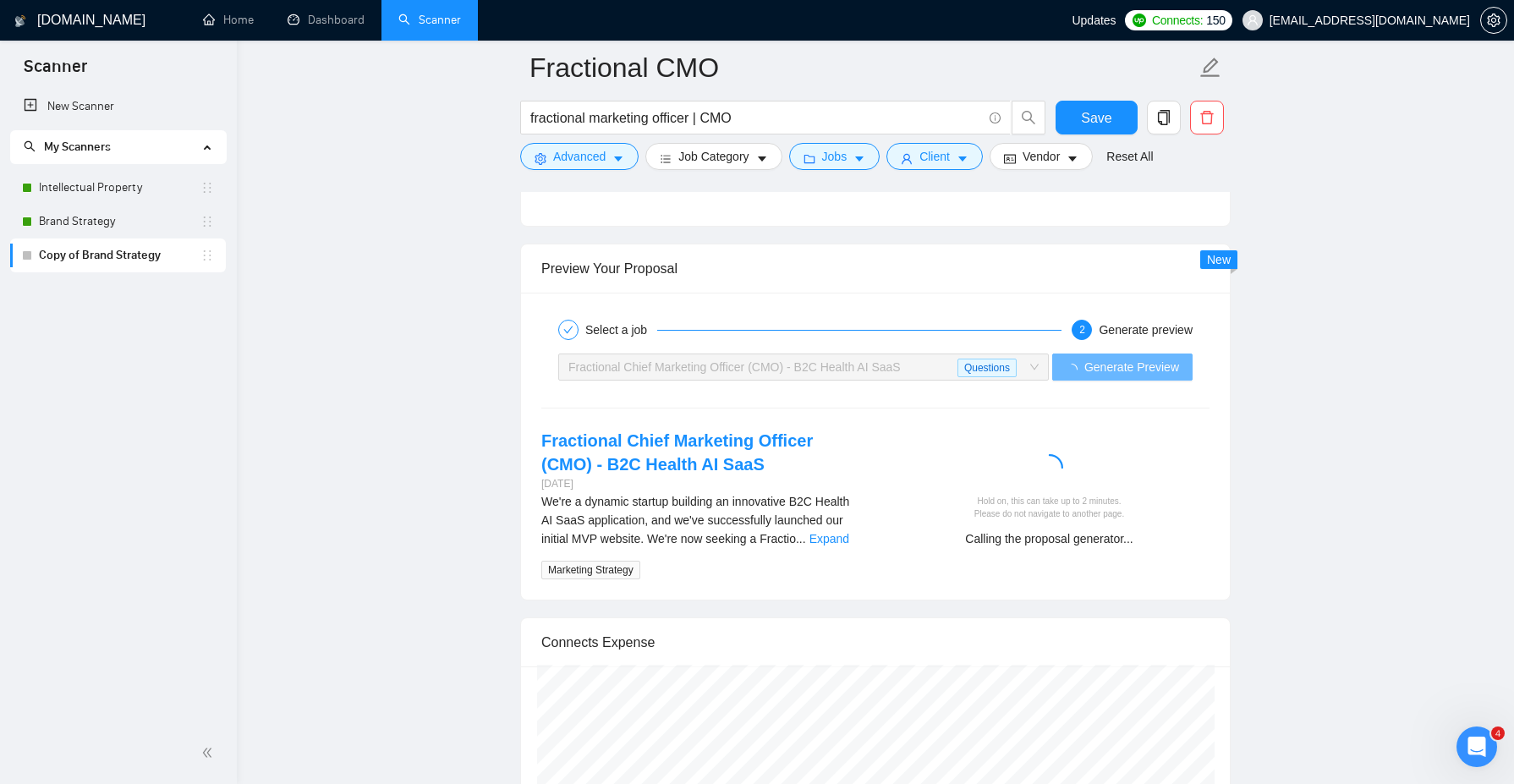 scroll, scrollTop: 2632, scrollLeft: 0, axis: vertical 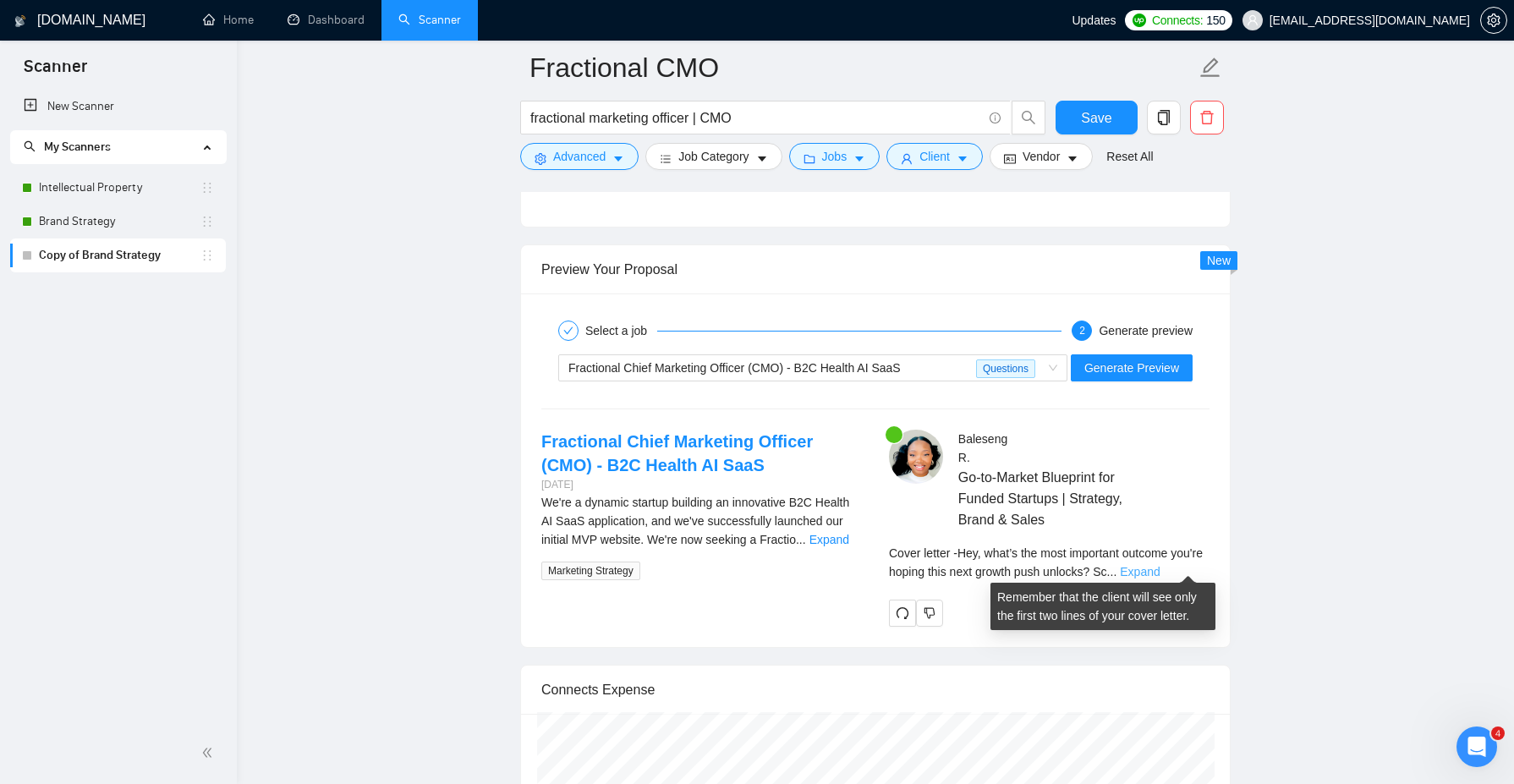click on "Expand" at bounding box center (1139, 572) 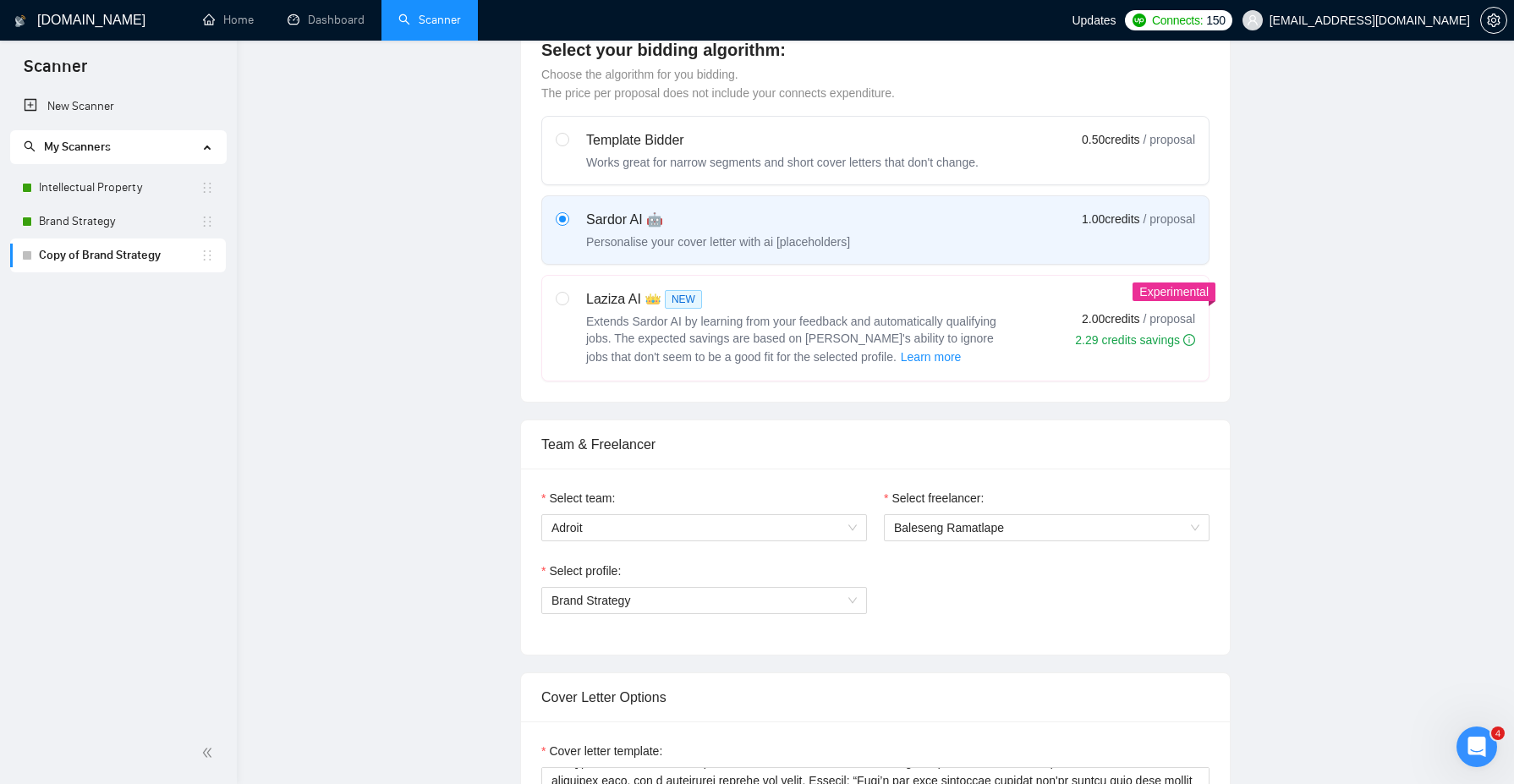 scroll, scrollTop: 0, scrollLeft: 0, axis: both 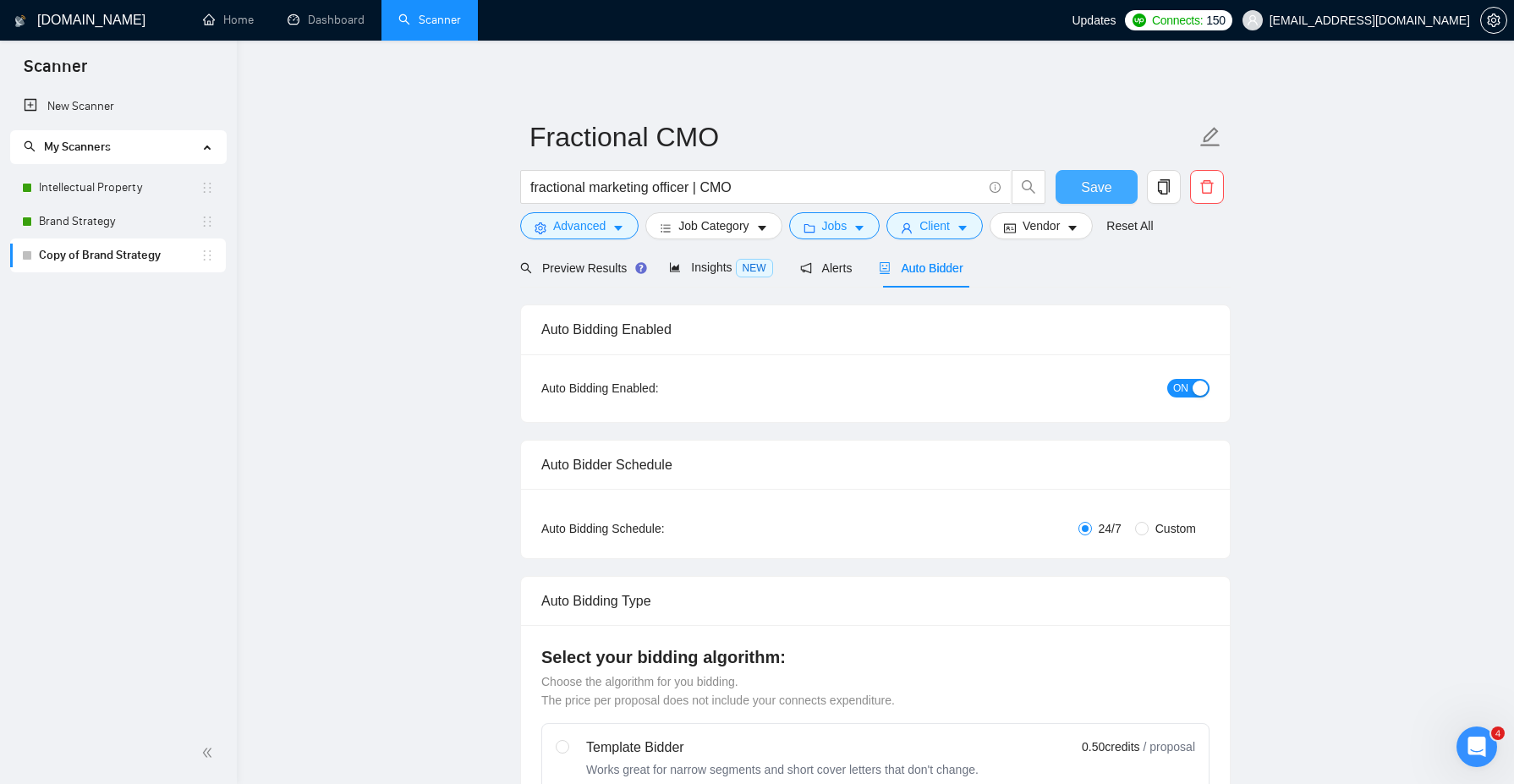 click on "Save" at bounding box center (1096, 187) 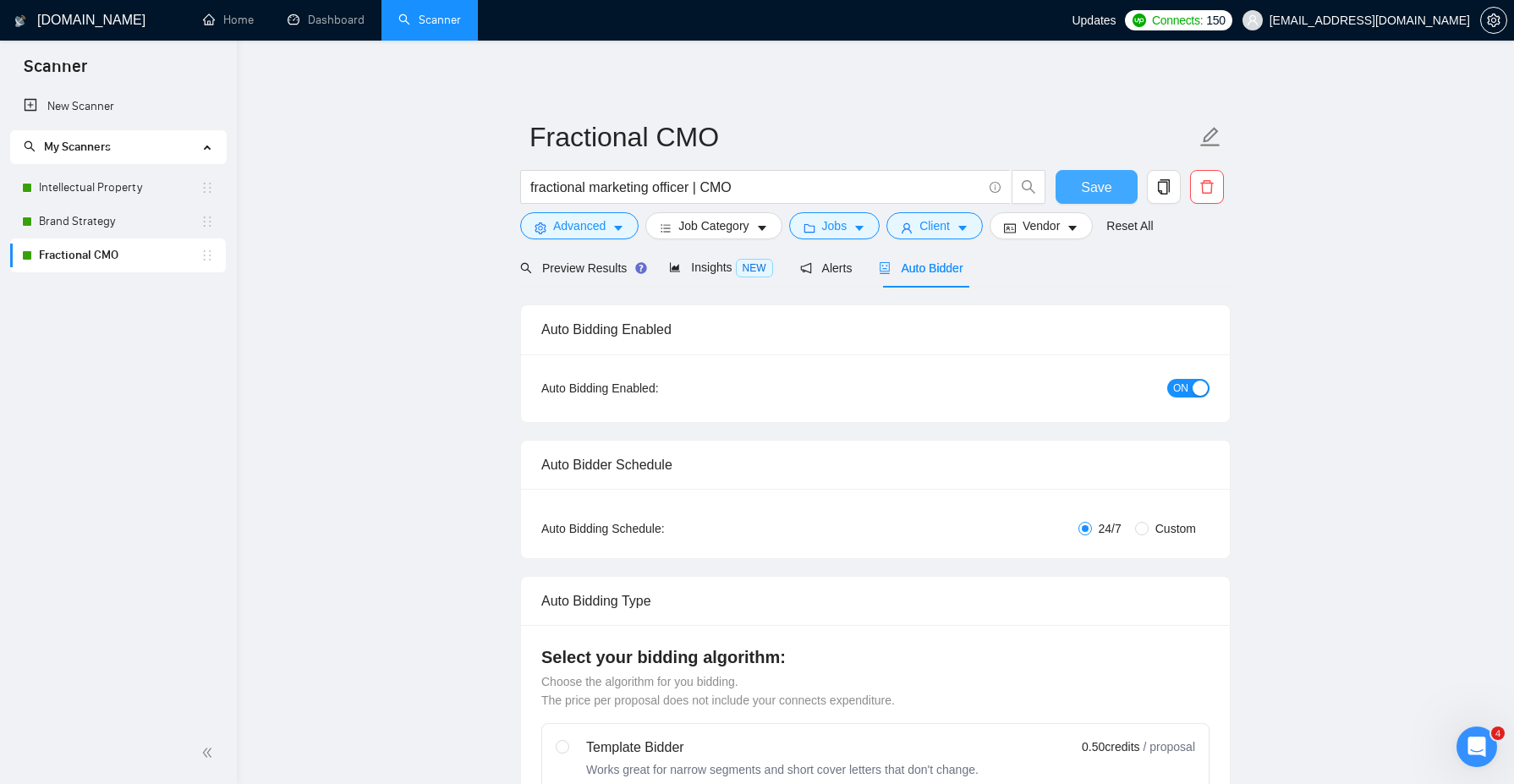 type 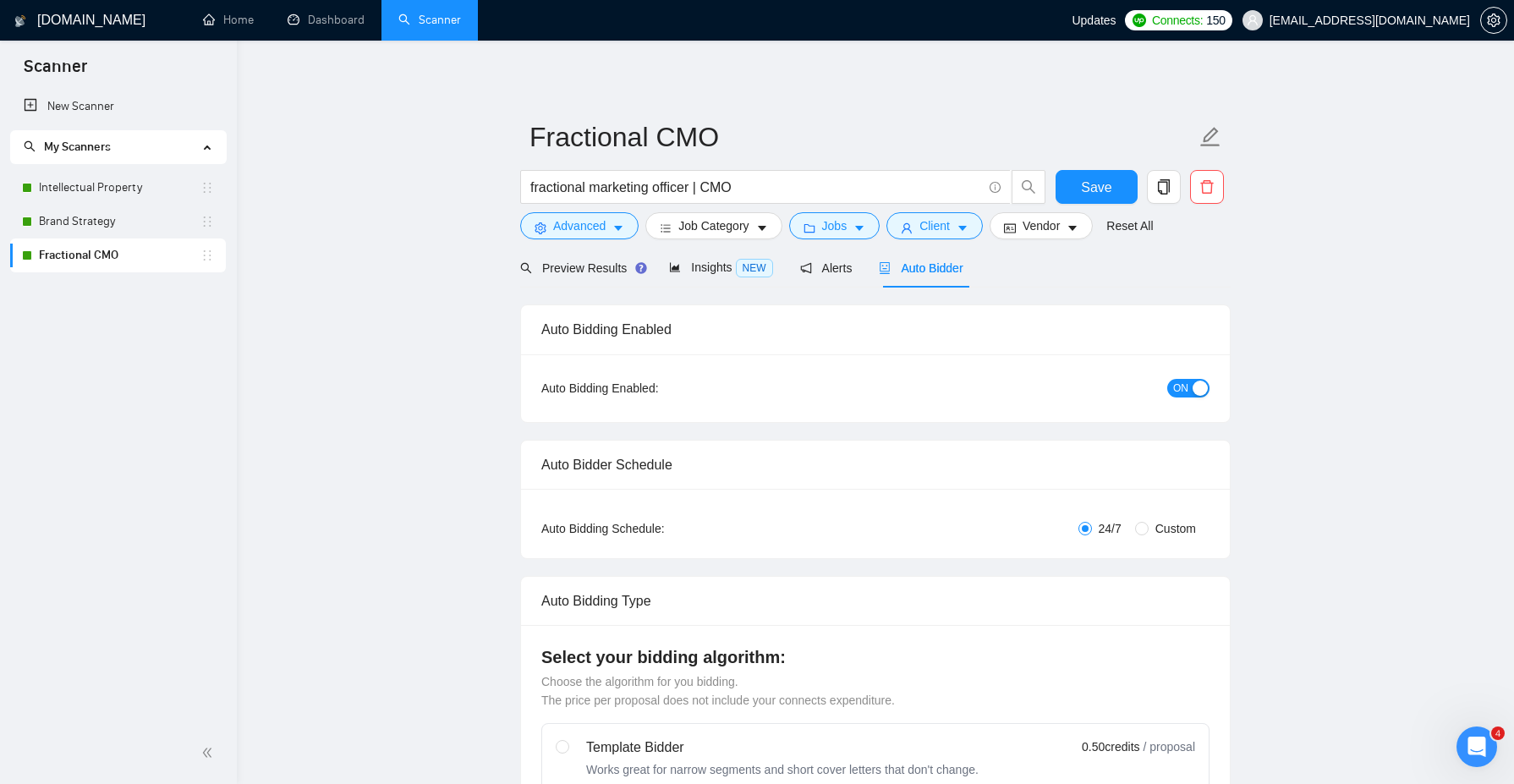 click on "Fractional CMO fractional marketing officer | CMO Save Advanced   Job Category   Jobs   Client   Vendor   Reset All Preview Results Insights NEW Alerts Auto Bidder Auto Bidding Enabled Auto Bidding Enabled: ON Auto Bidder Schedule Auto Bidding Type: Automated (recommended) Semi-automated Auto Bidding Schedule: 24/7 Custom Custom Auto Bidder Schedule Repeat every week [DATE] [DATE] [DATE] [DATE] [DATE] [DATE] [DATE] Active Hours ( [GEOGRAPHIC_DATA]/[GEOGRAPHIC_DATA] ): From: To: ( 24  hours) [GEOGRAPHIC_DATA]/[GEOGRAPHIC_DATA] Auto Bidding Type Select your bidding algorithm: Choose the algorithm for you bidding. The price per proposal does not include your connects expenditure. Template Bidder Works great for narrow segments and short cover letters that don't change. 0.50  credits / proposal Sardor AI 🤖 Personalise your cover letter with ai [placeholders] 1.00  credits / proposal Experimental Laziza AI  👑   NEW   Learn more 2.00  credits / proposal 2.29 credits savings Team & Freelancer Select team: Adroit Select freelancer:" at bounding box center [875, 2580] 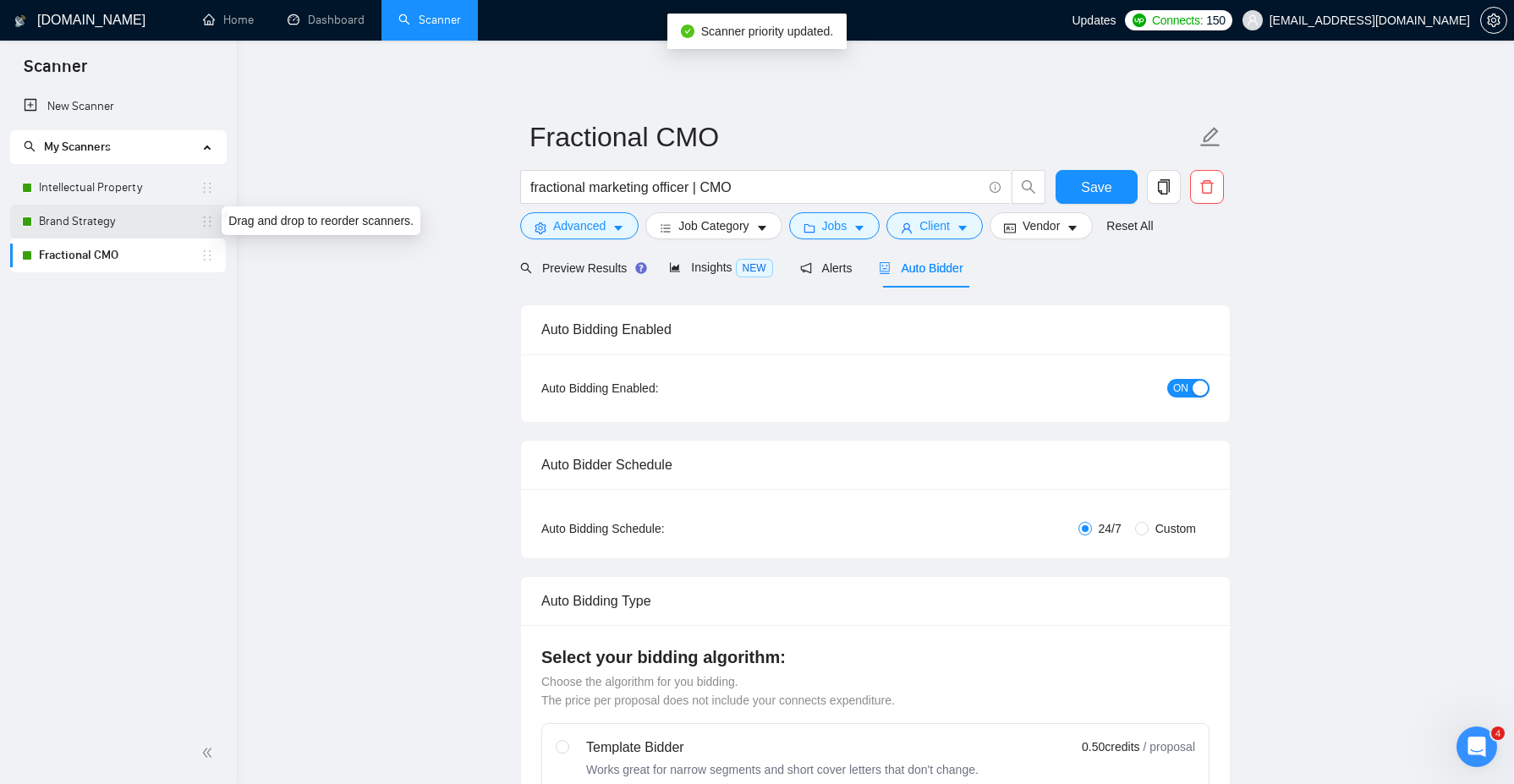 drag, startPoint x: 206, startPoint y: 250, endPoint x: 200, endPoint y: 223, distance: 27.65863 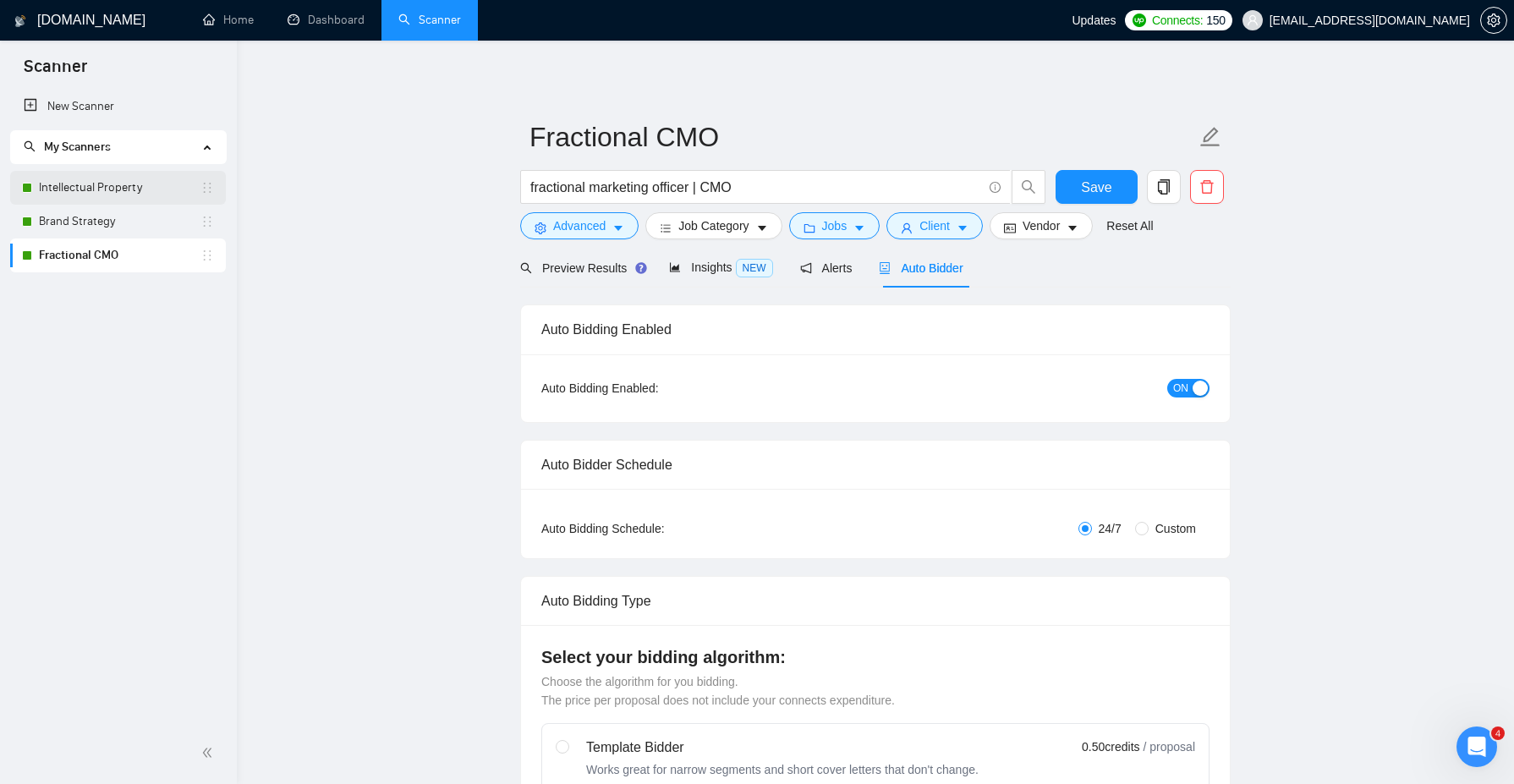 click on "Intellectual Property" at bounding box center (119, 188) 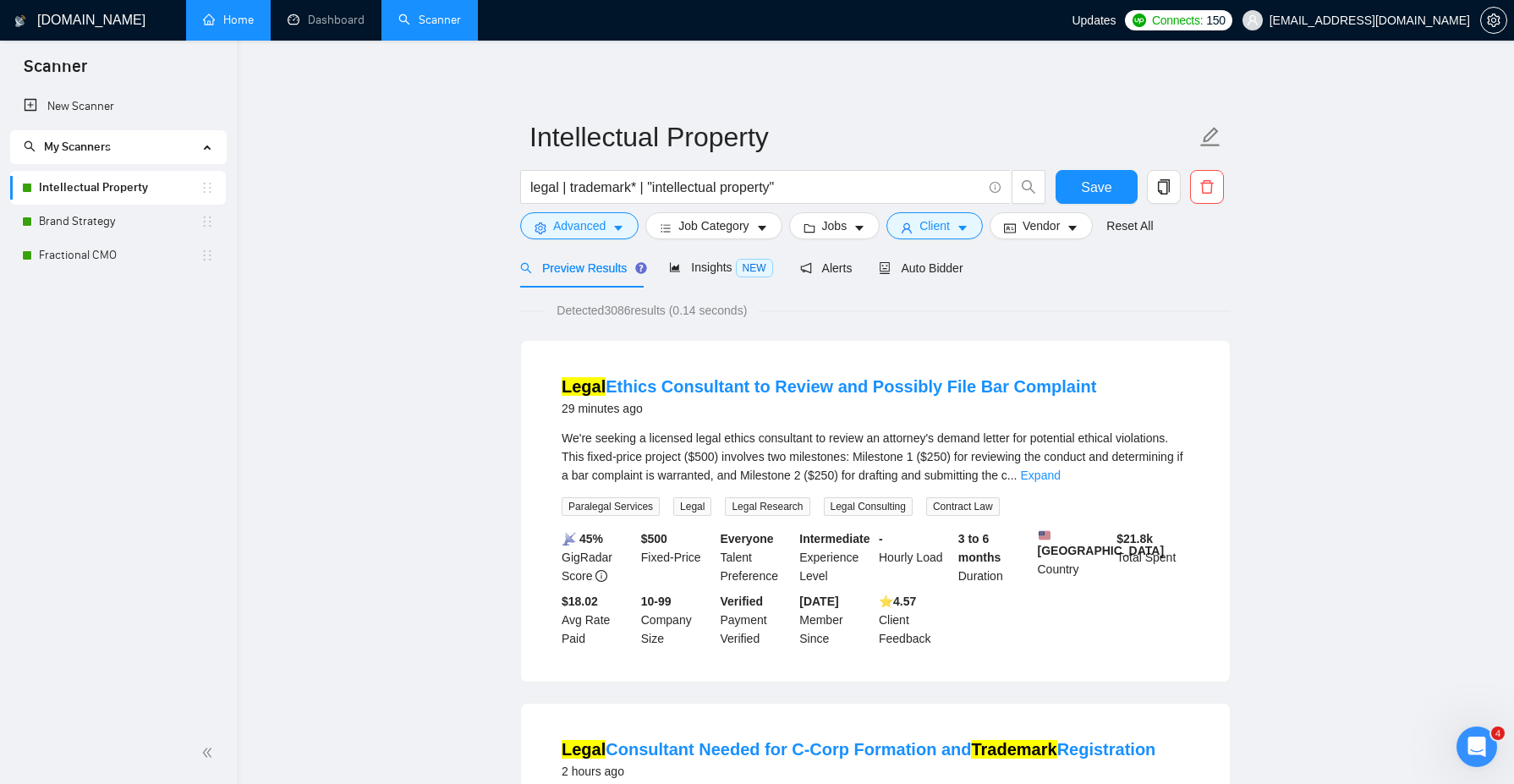 click on "Home" at bounding box center [228, 19] 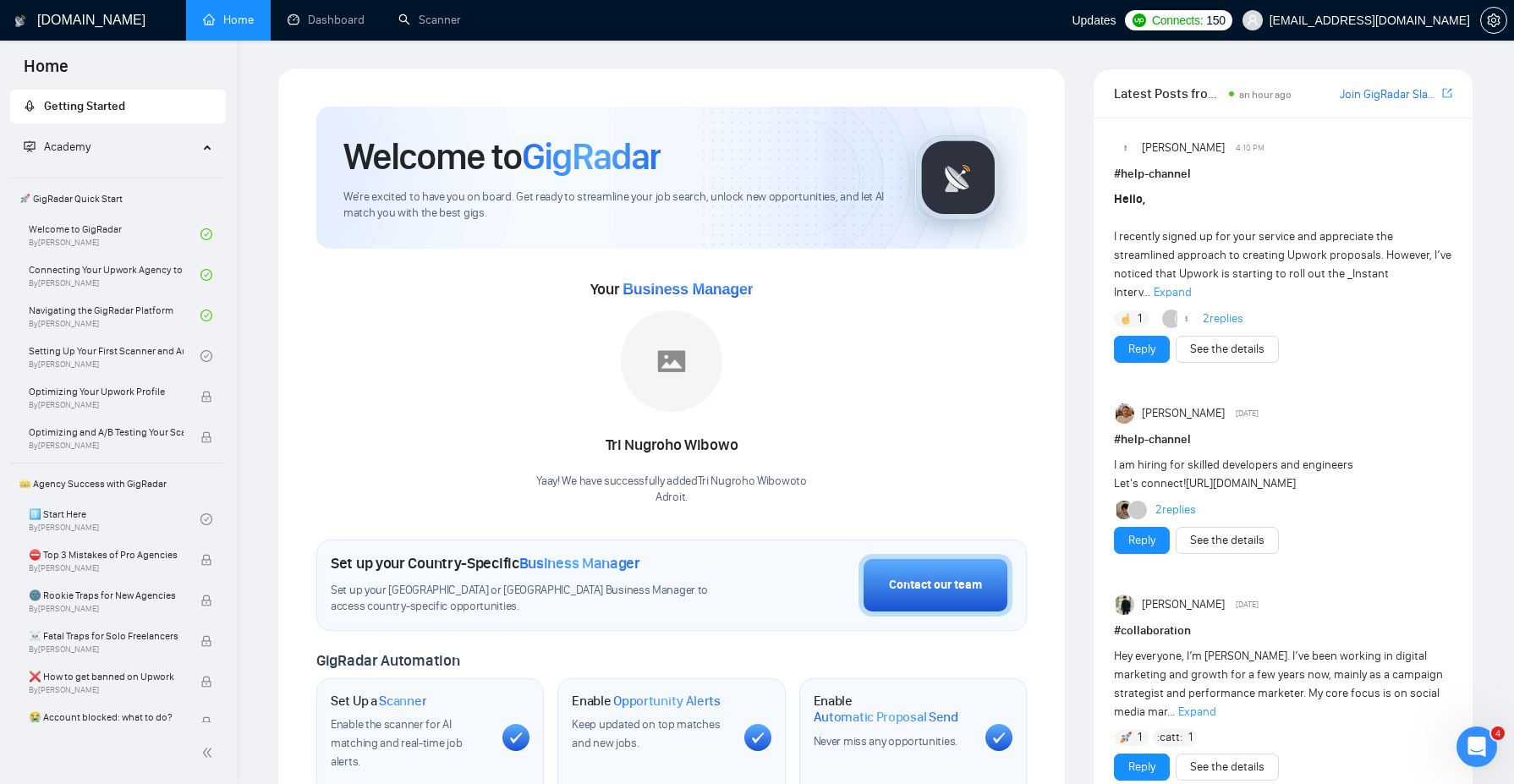 click on "Expand" at bounding box center [1172, 292] 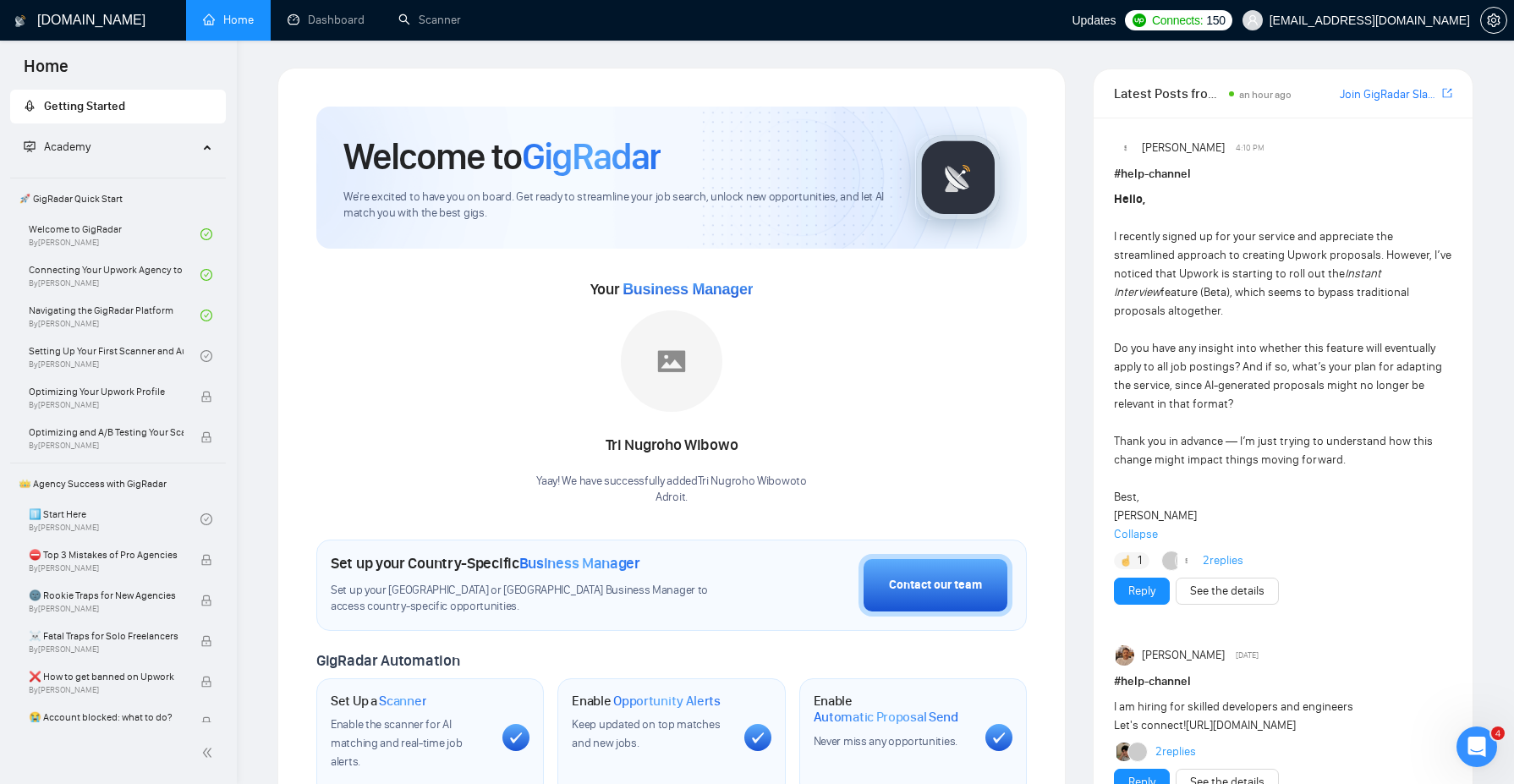 click on "2  replies" at bounding box center (1223, 561) 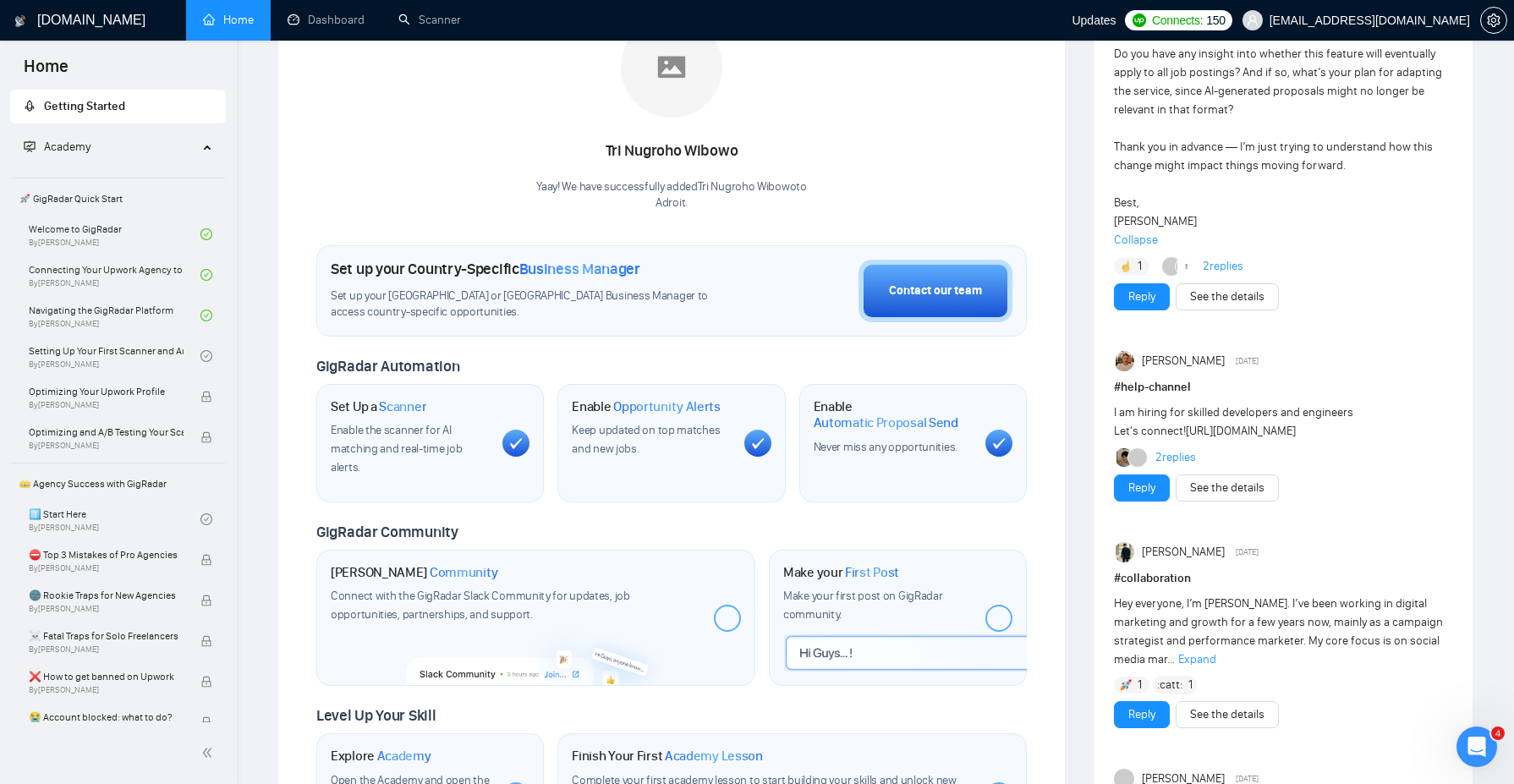 scroll, scrollTop: 0, scrollLeft: 0, axis: both 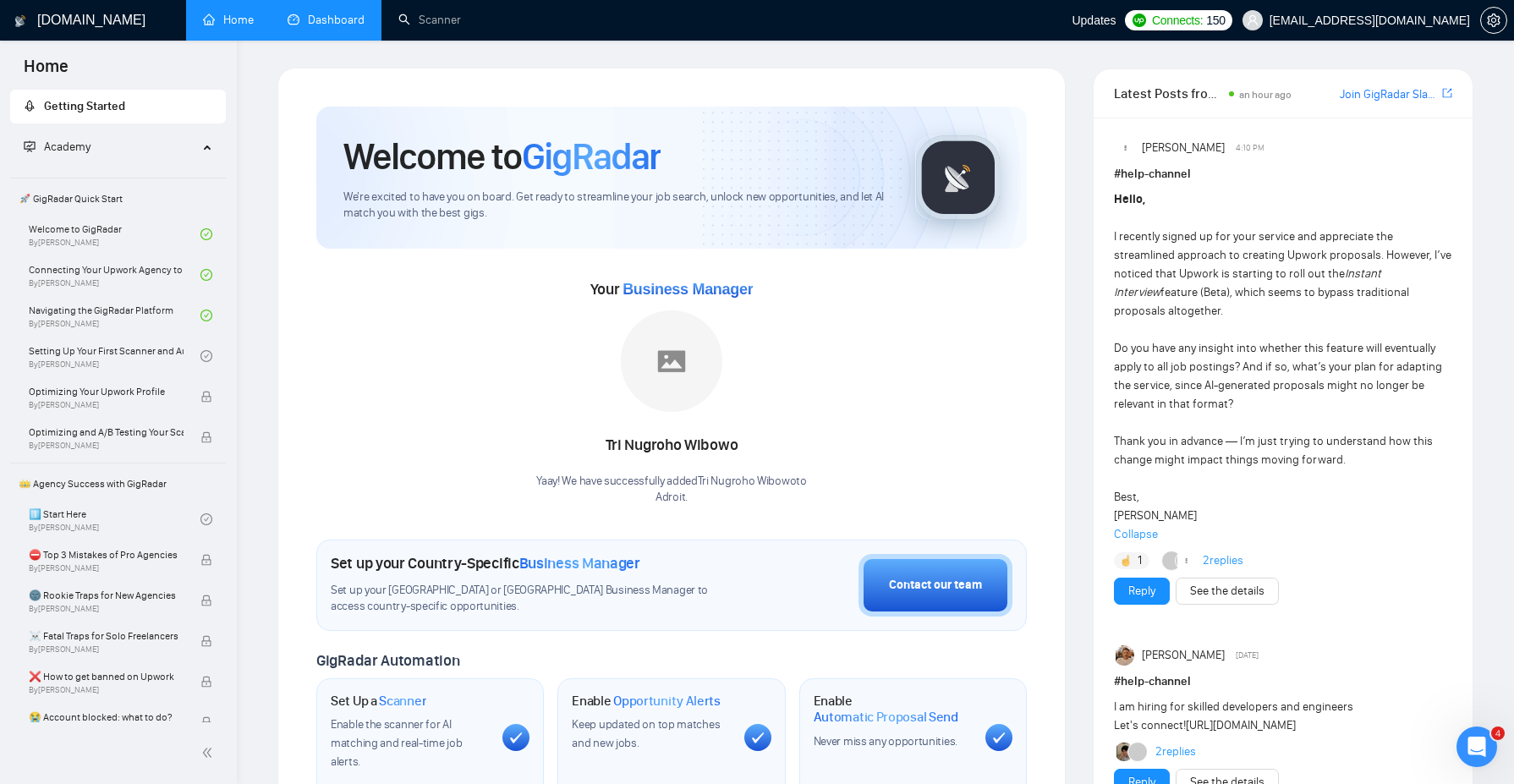 click on "Dashboard" at bounding box center (326, 19) 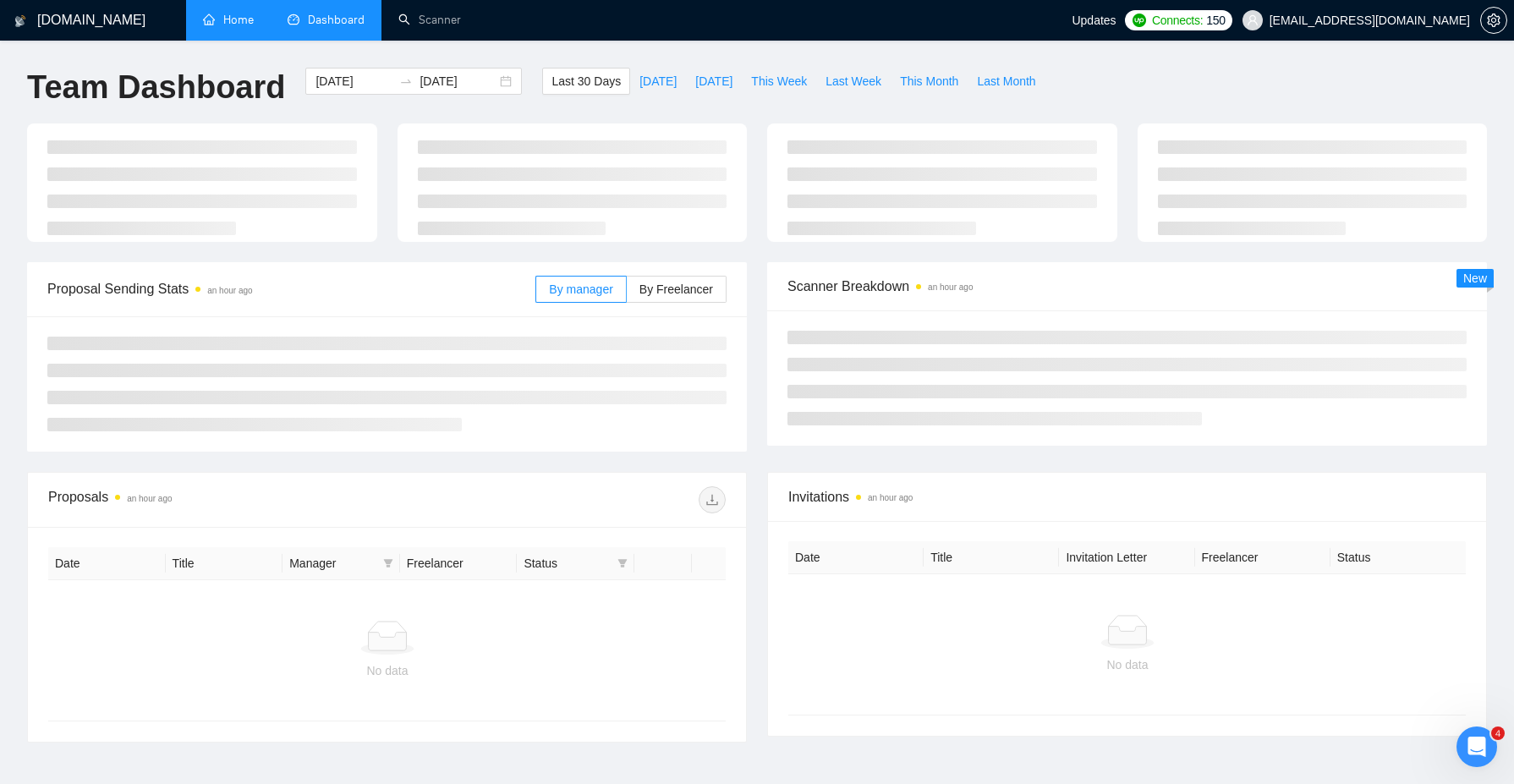 type on "[DATE]" 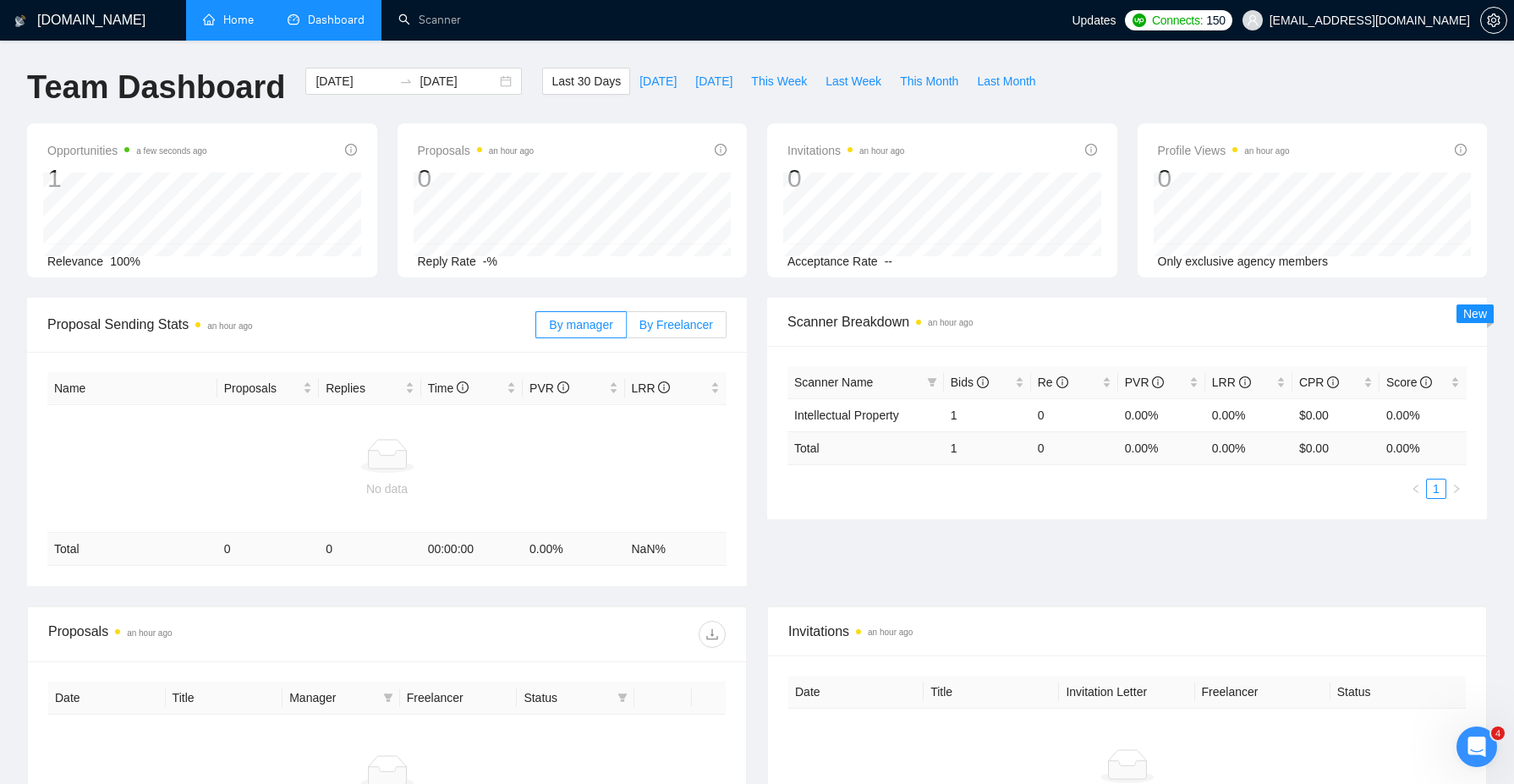 click on "By Freelancer" at bounding box center (676, 325) 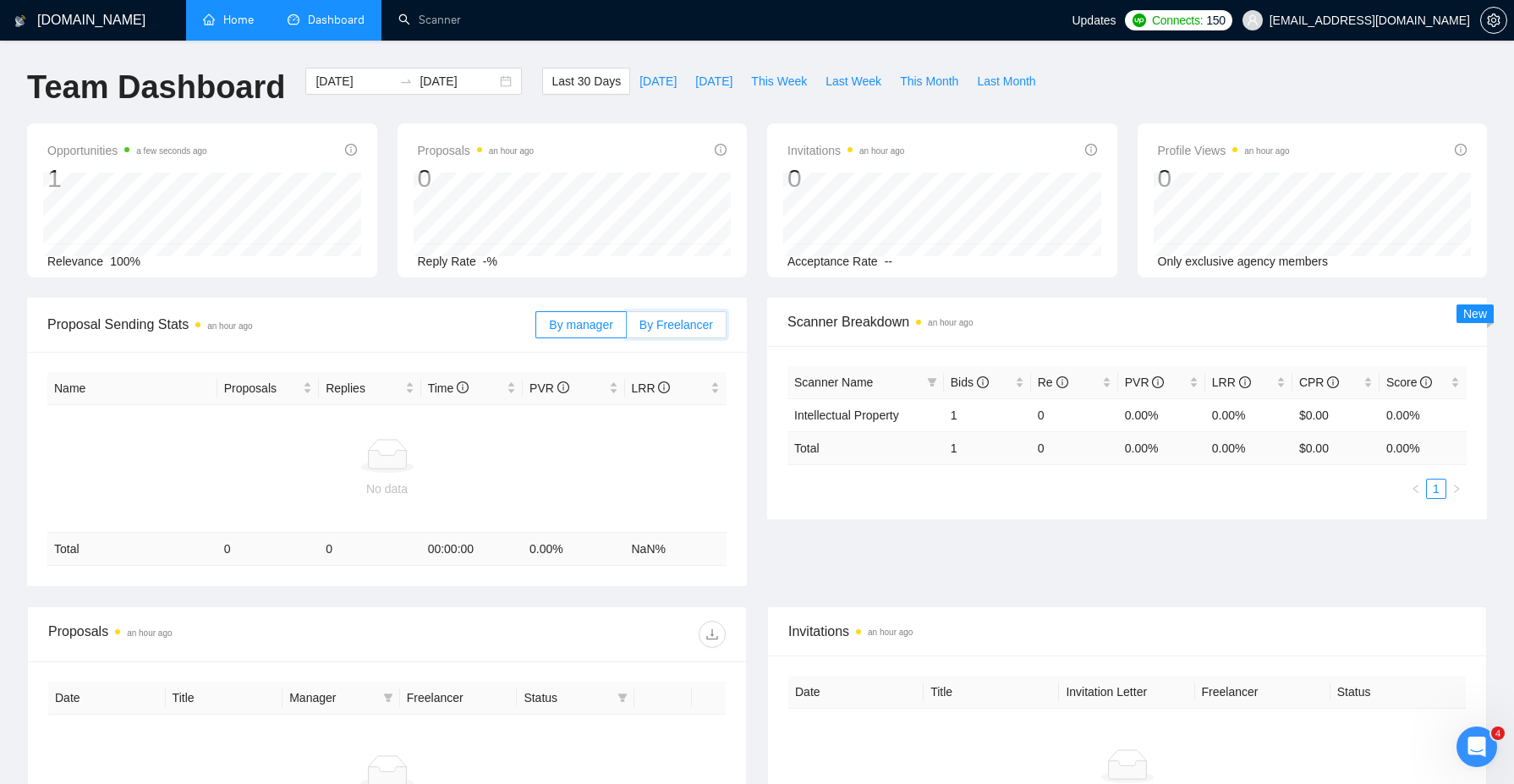 click on "By Freelancer" at bounding box center (627, 329) 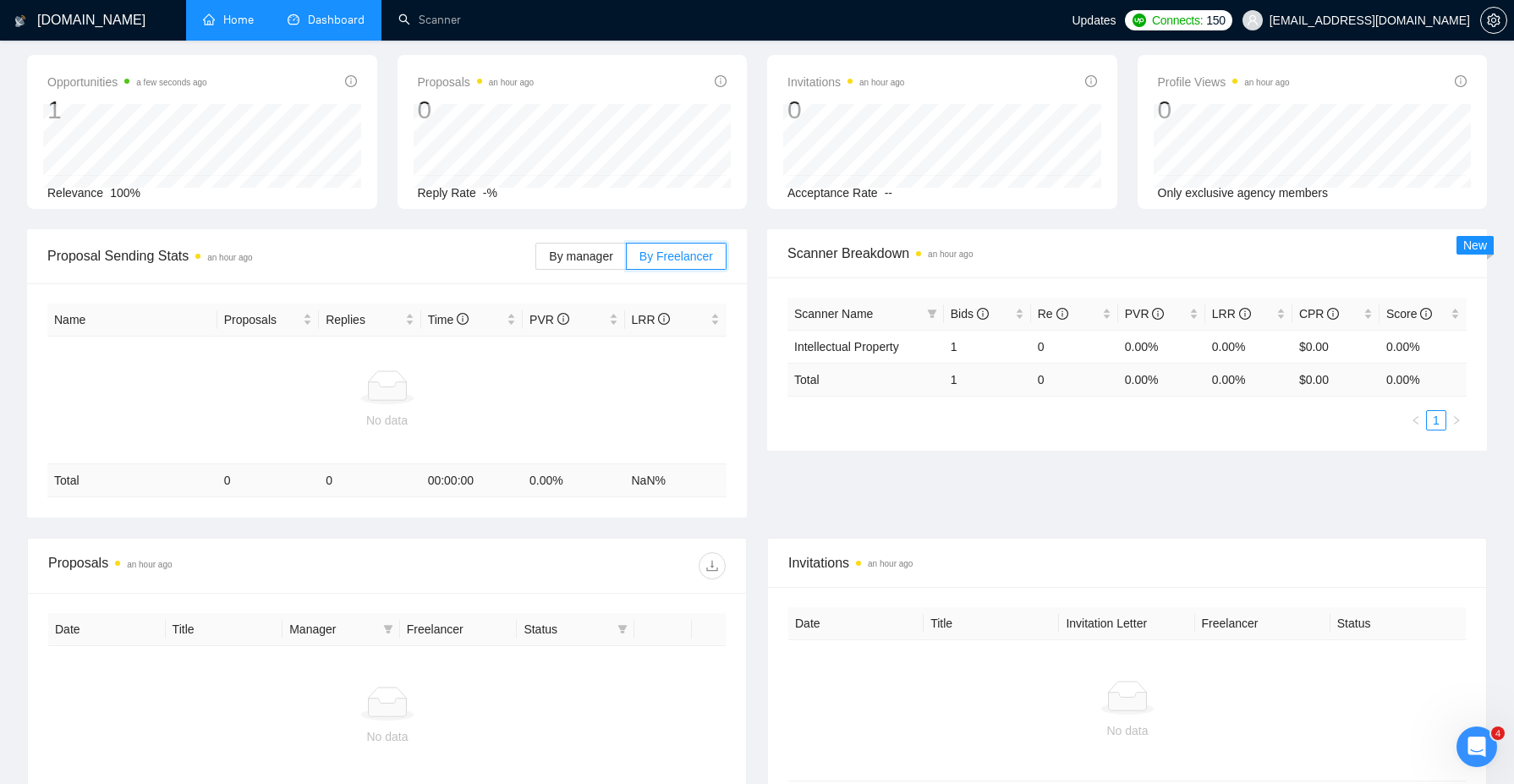 scroll, scrollTop: 0, scrollLeft: 0, axis: both 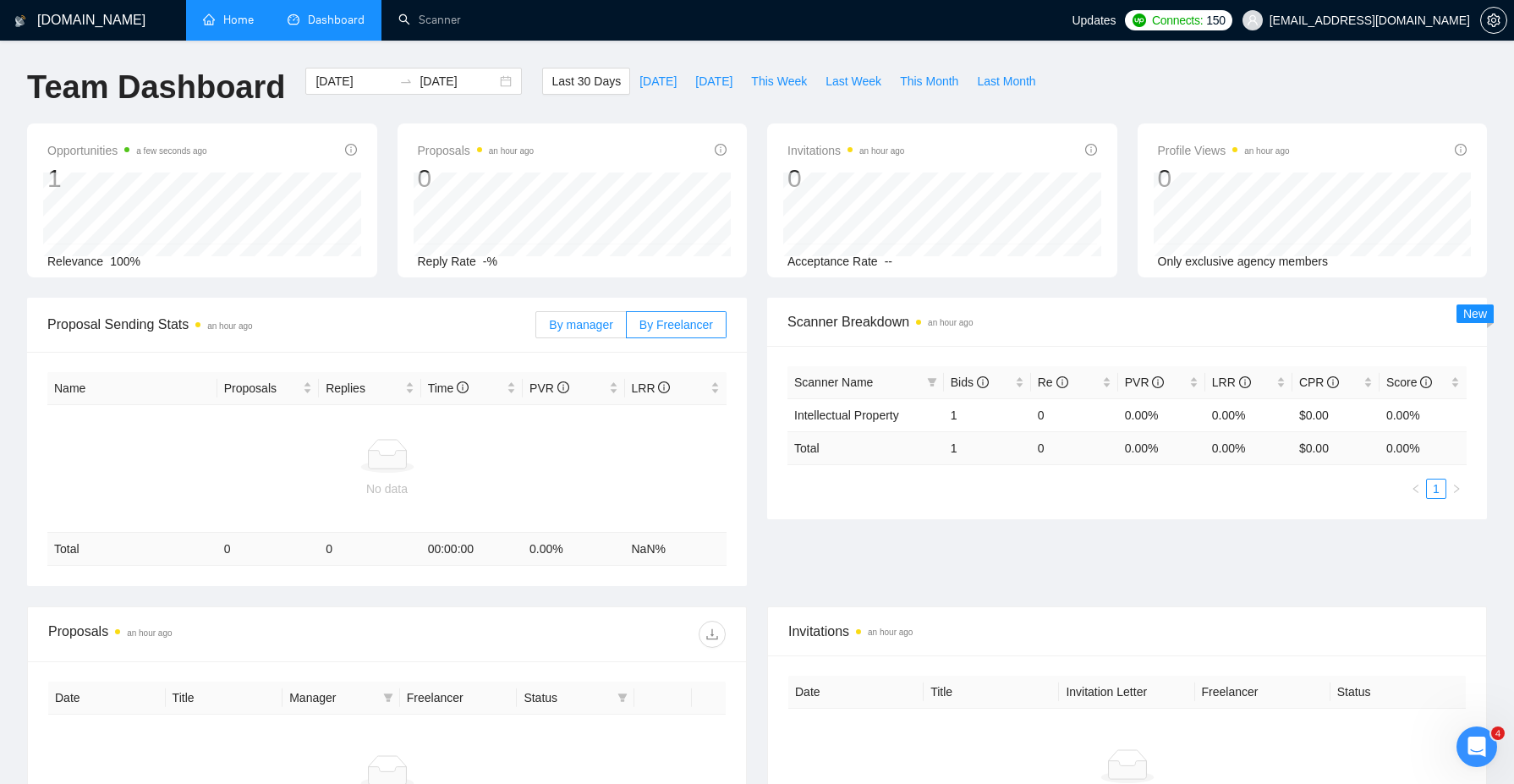 click on "By manager" at bounding box center (580, 325) 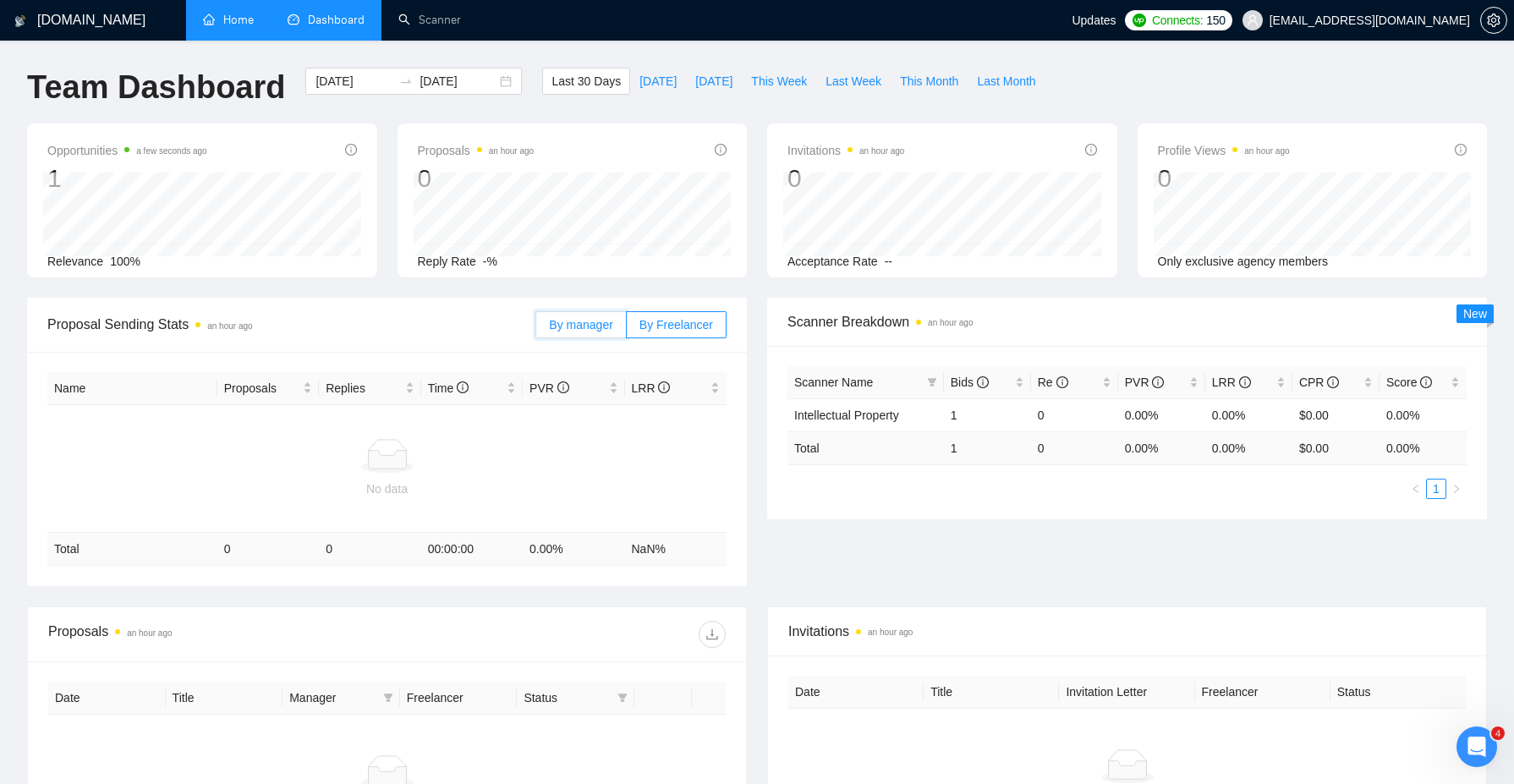 click on "By manager" at bounding box center [536, 329] 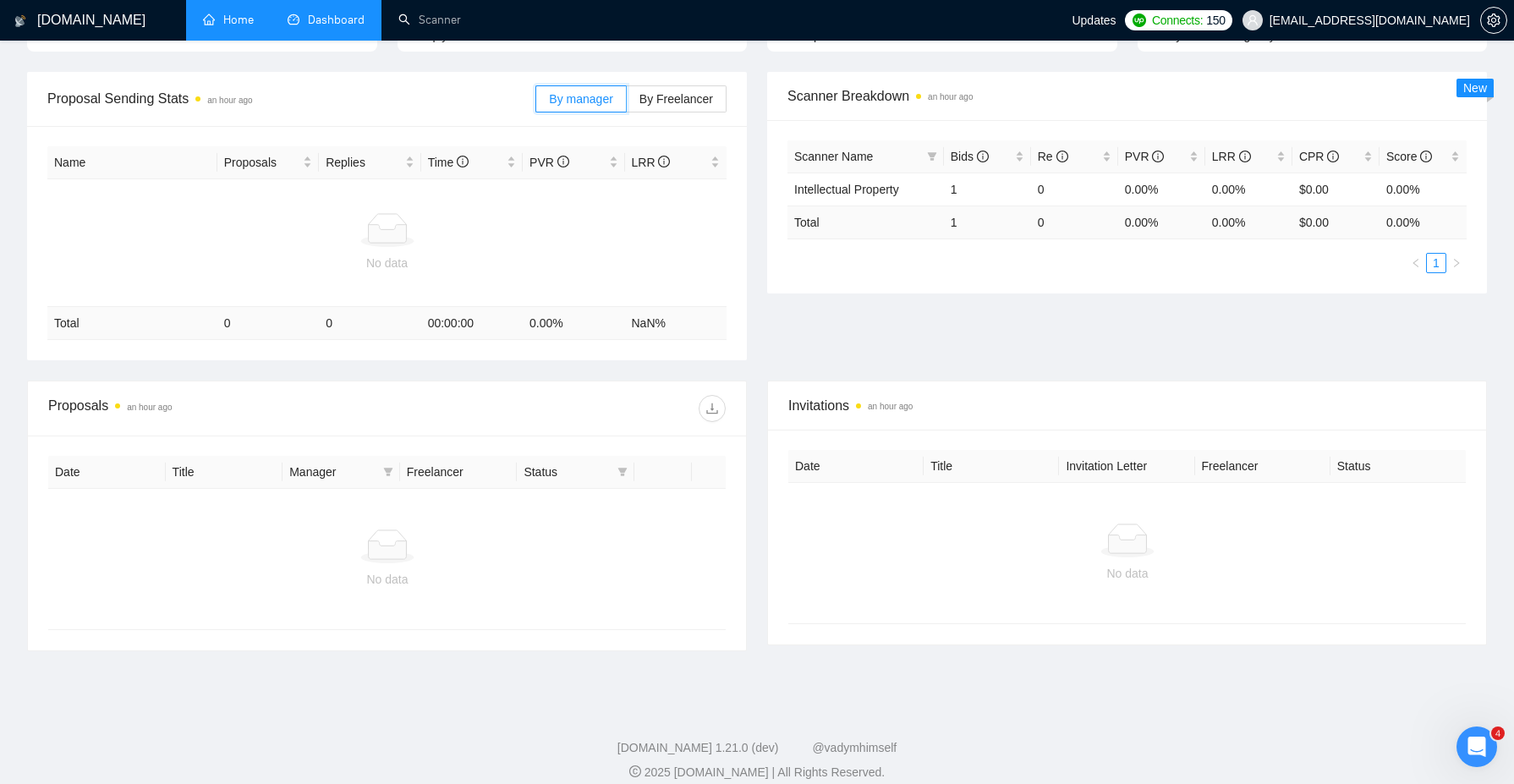 scroll, scrollTop: 0, scrollLeft: 0, axis: both 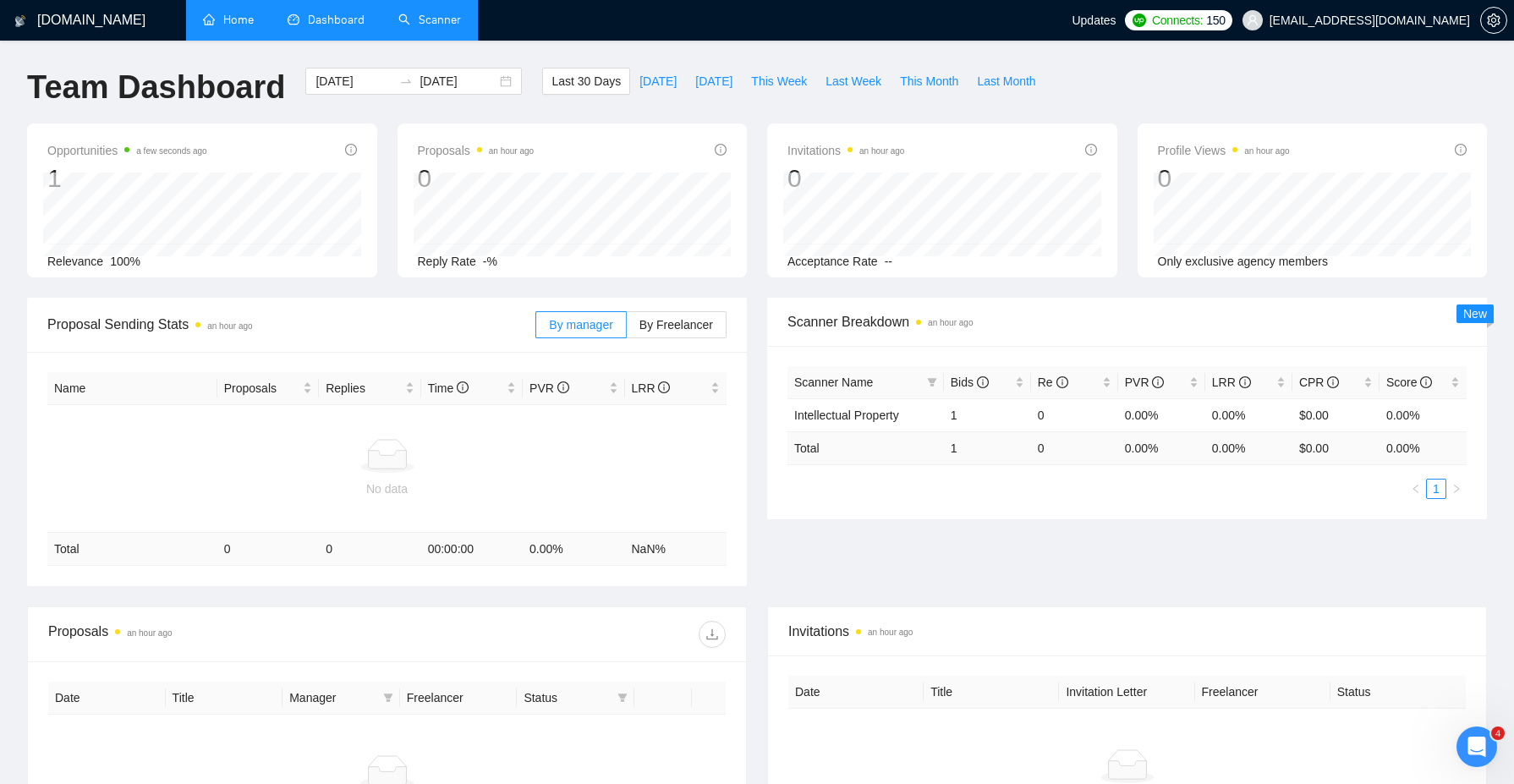 click on "Scanner" at bounding box center (430, 19) 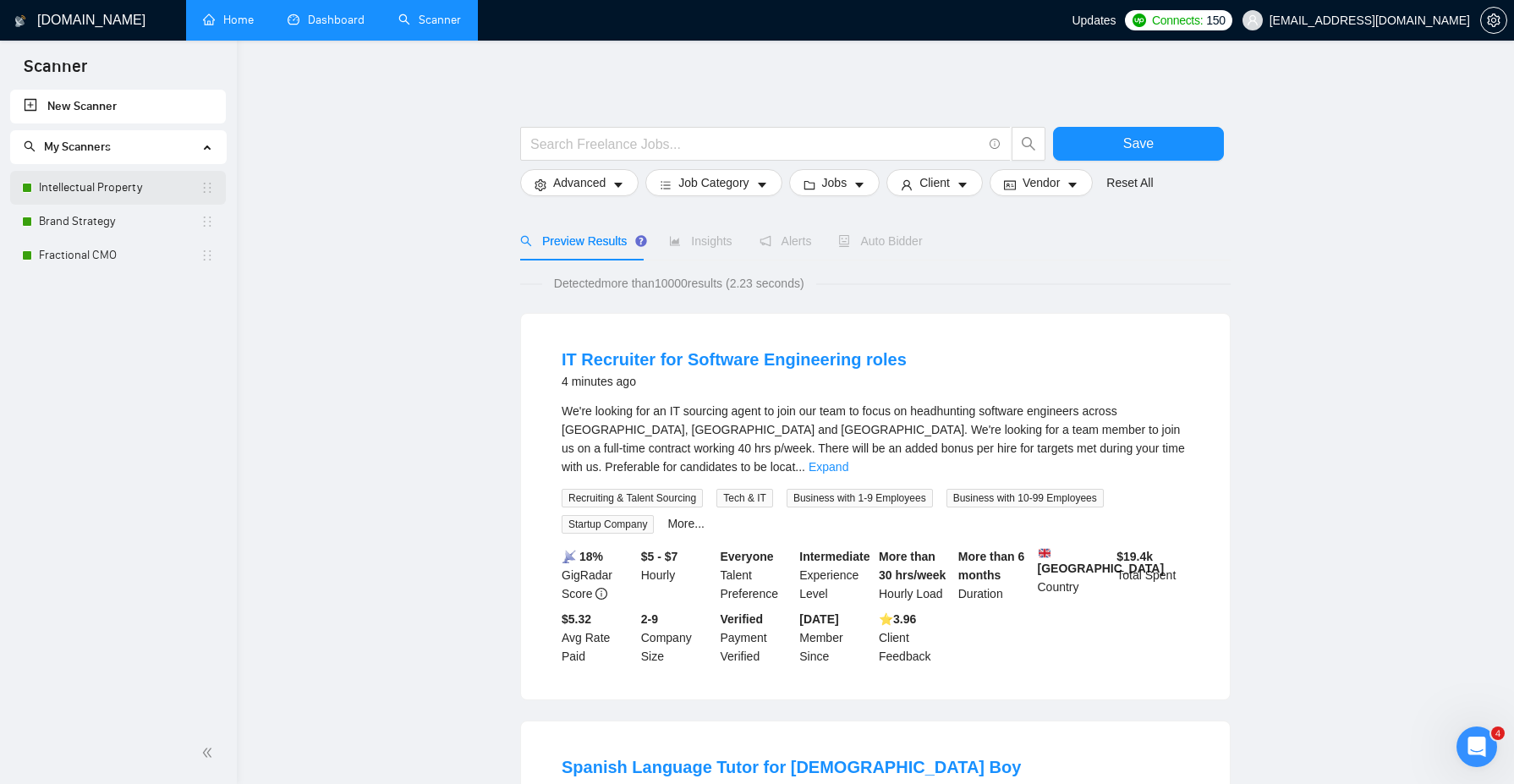 click on "Intellectual Property" at bounding box center (119, 188) 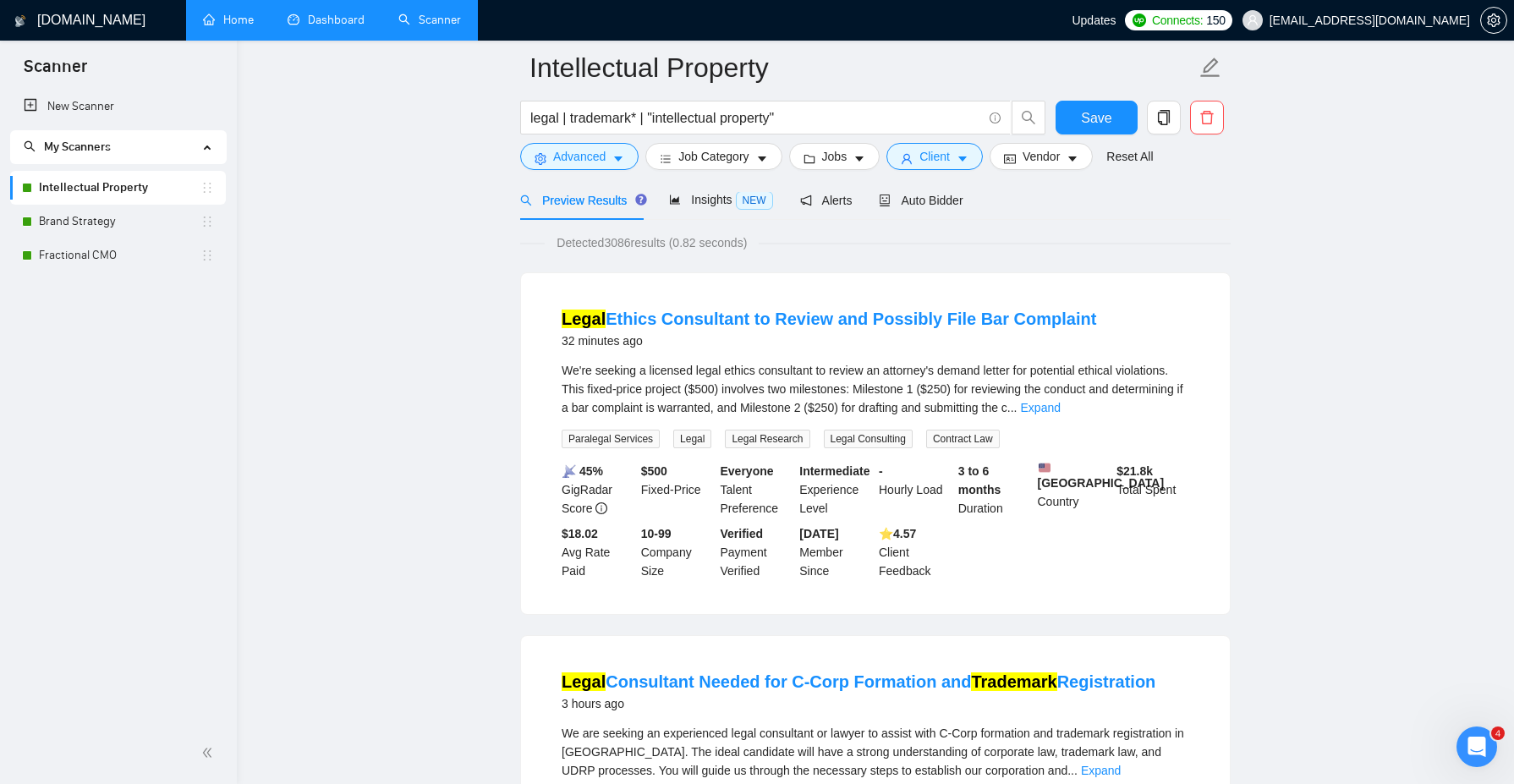 scroll, scrollTop: 0, scrollLeft: 0, axis: both 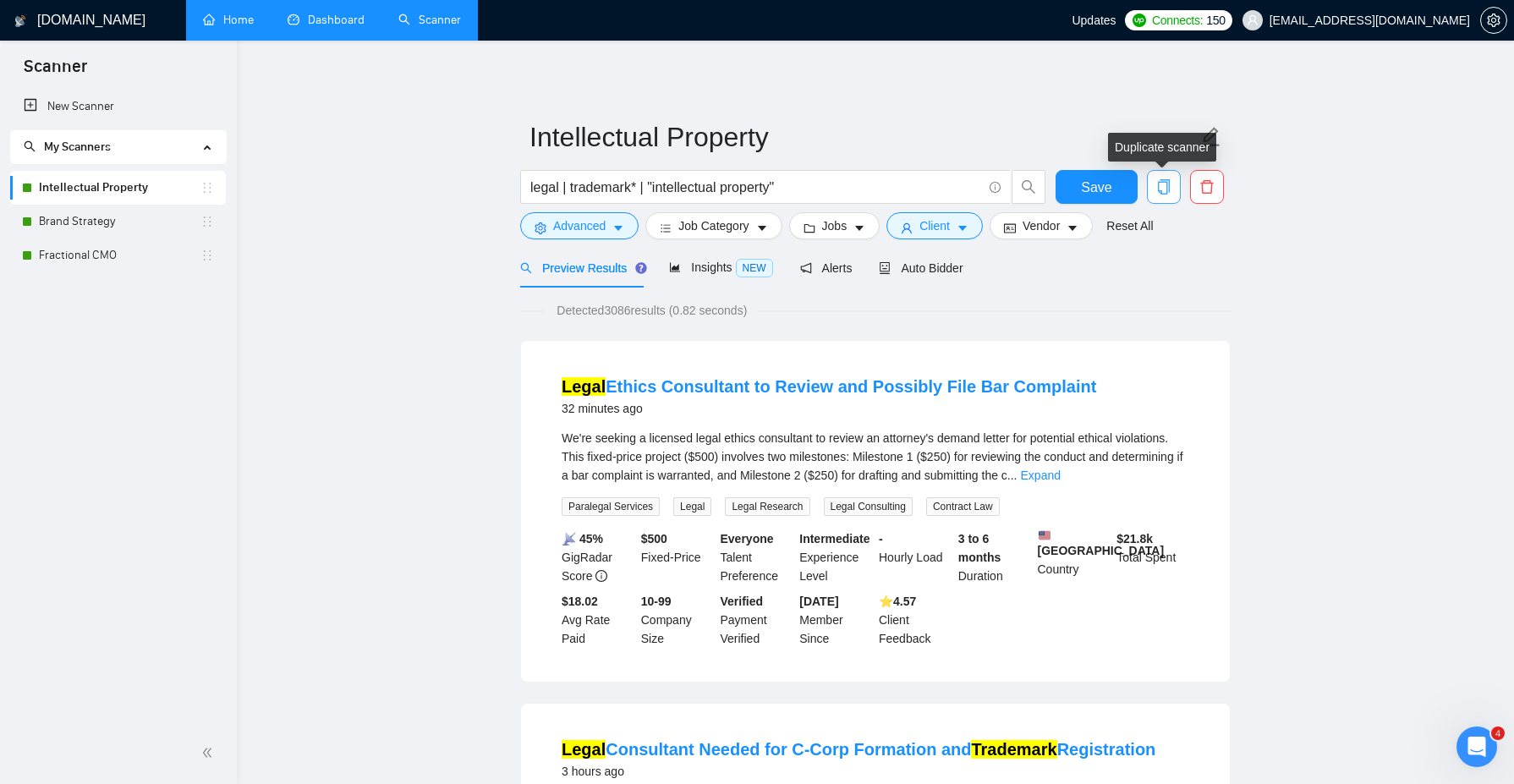 click 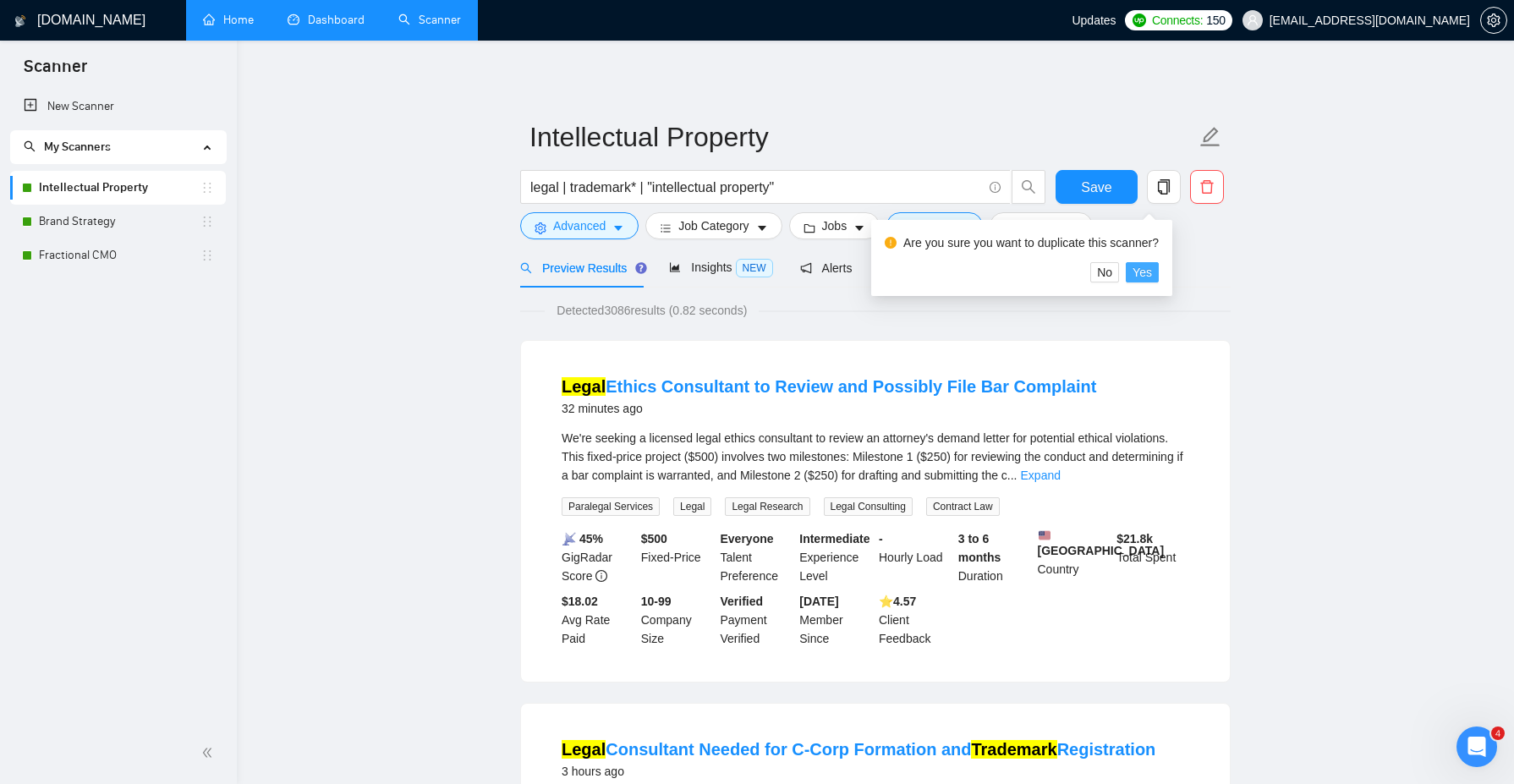 click on "Yes" at bounding box center [1142, 272] 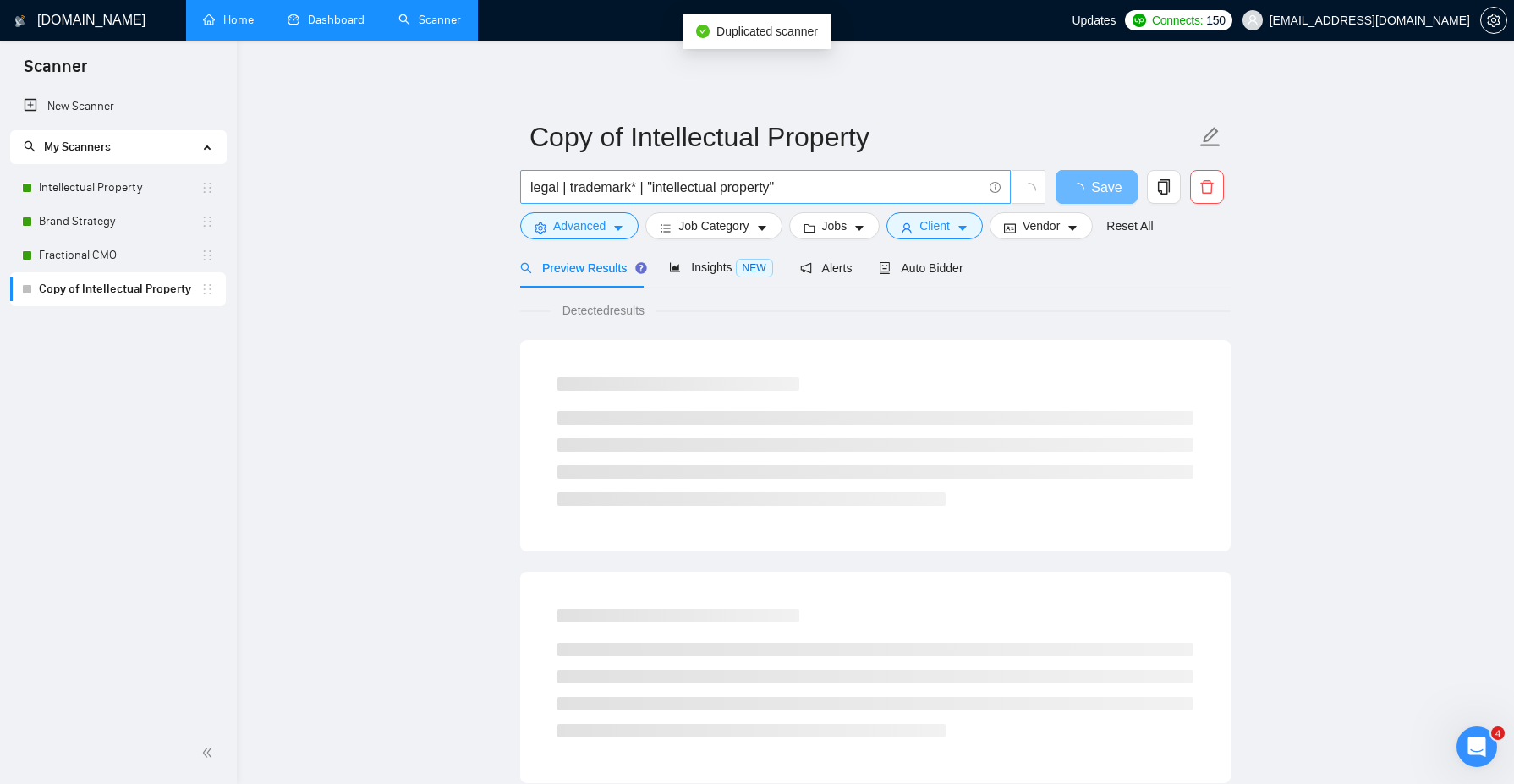 click on "legal | trademark* | "intellectual property"" at bounding box center (756, 187) 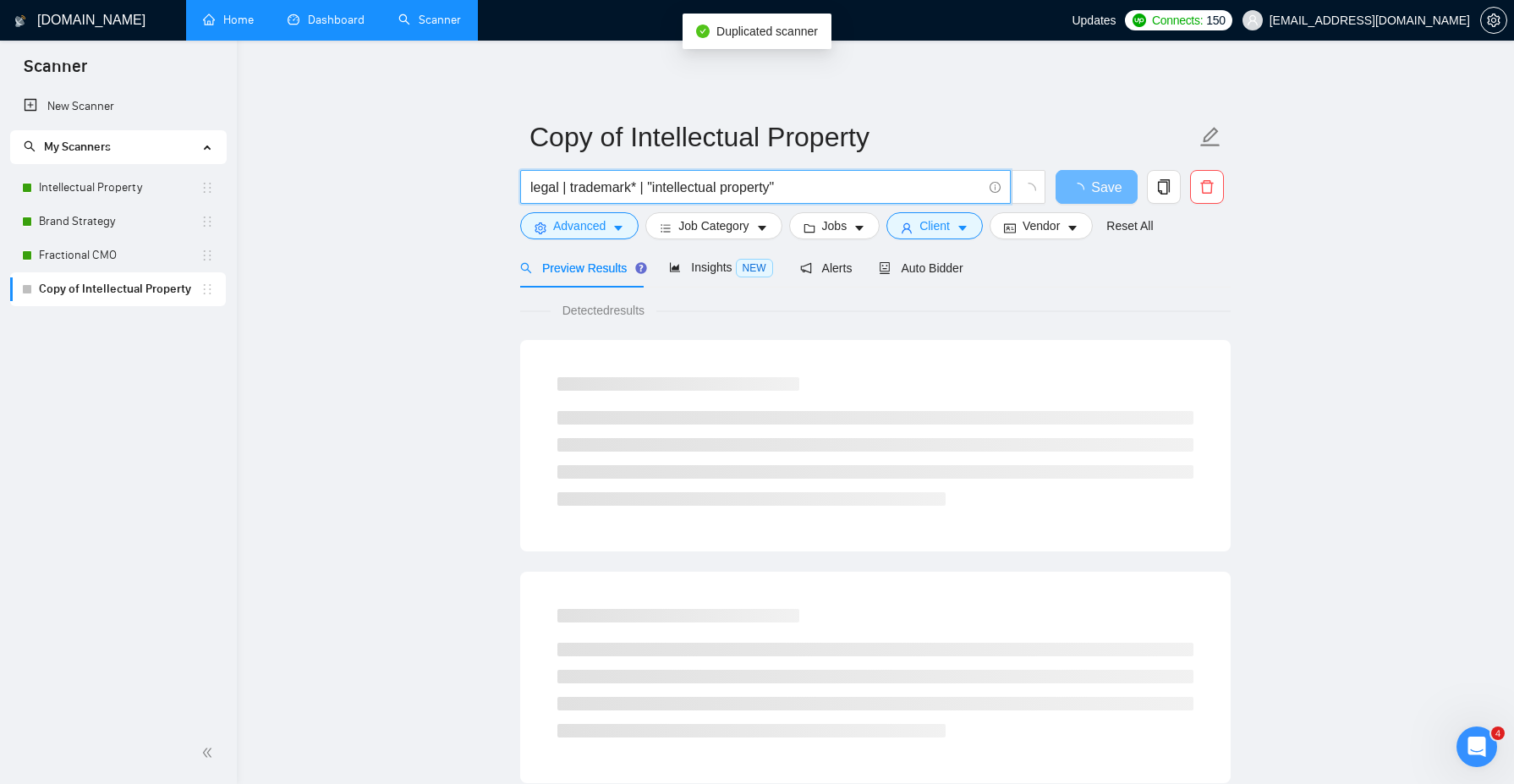 click on "legal | trademark* | "intellectual property"" at bounding box center [756, 187] 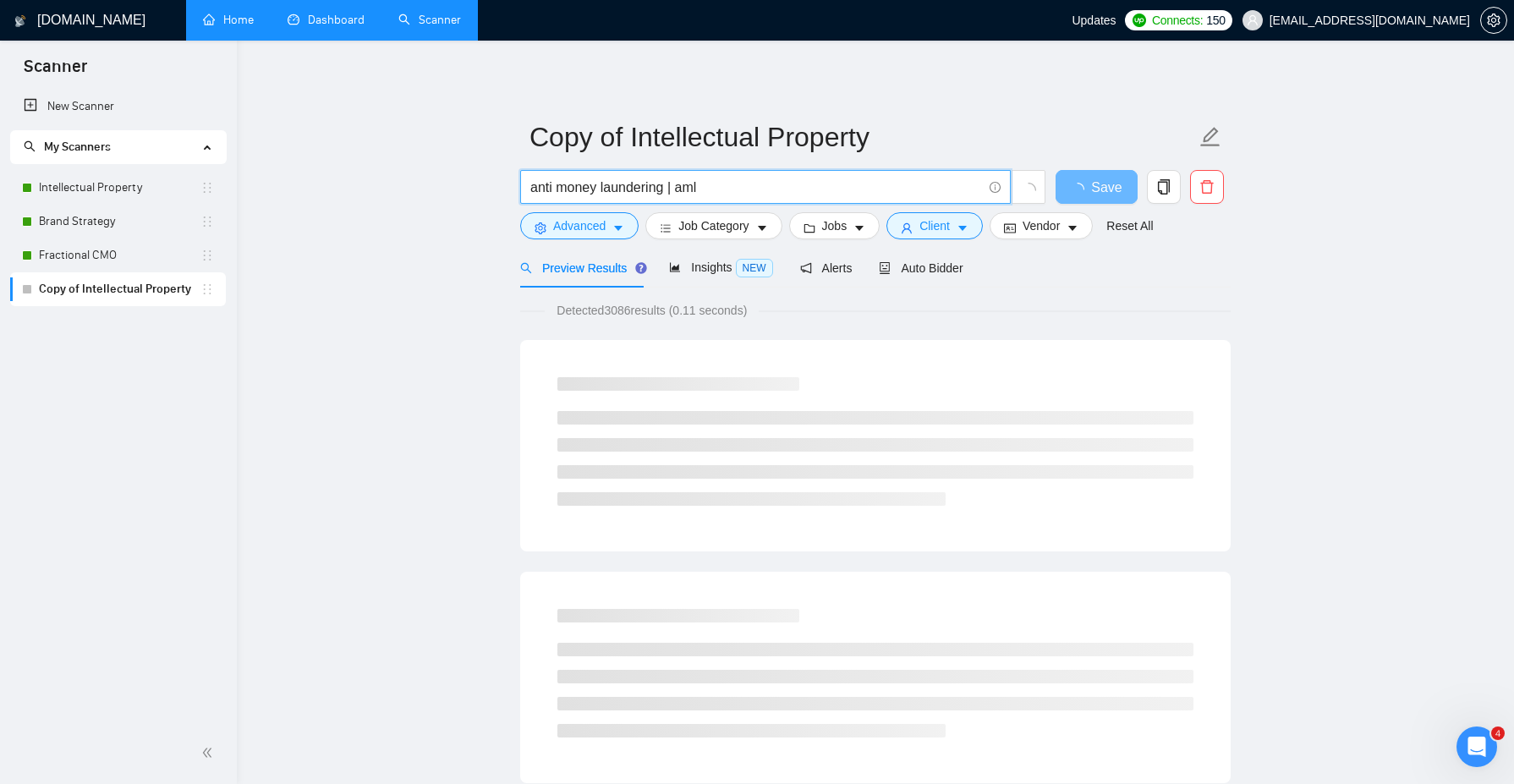 type on "anti money laundering | aml" 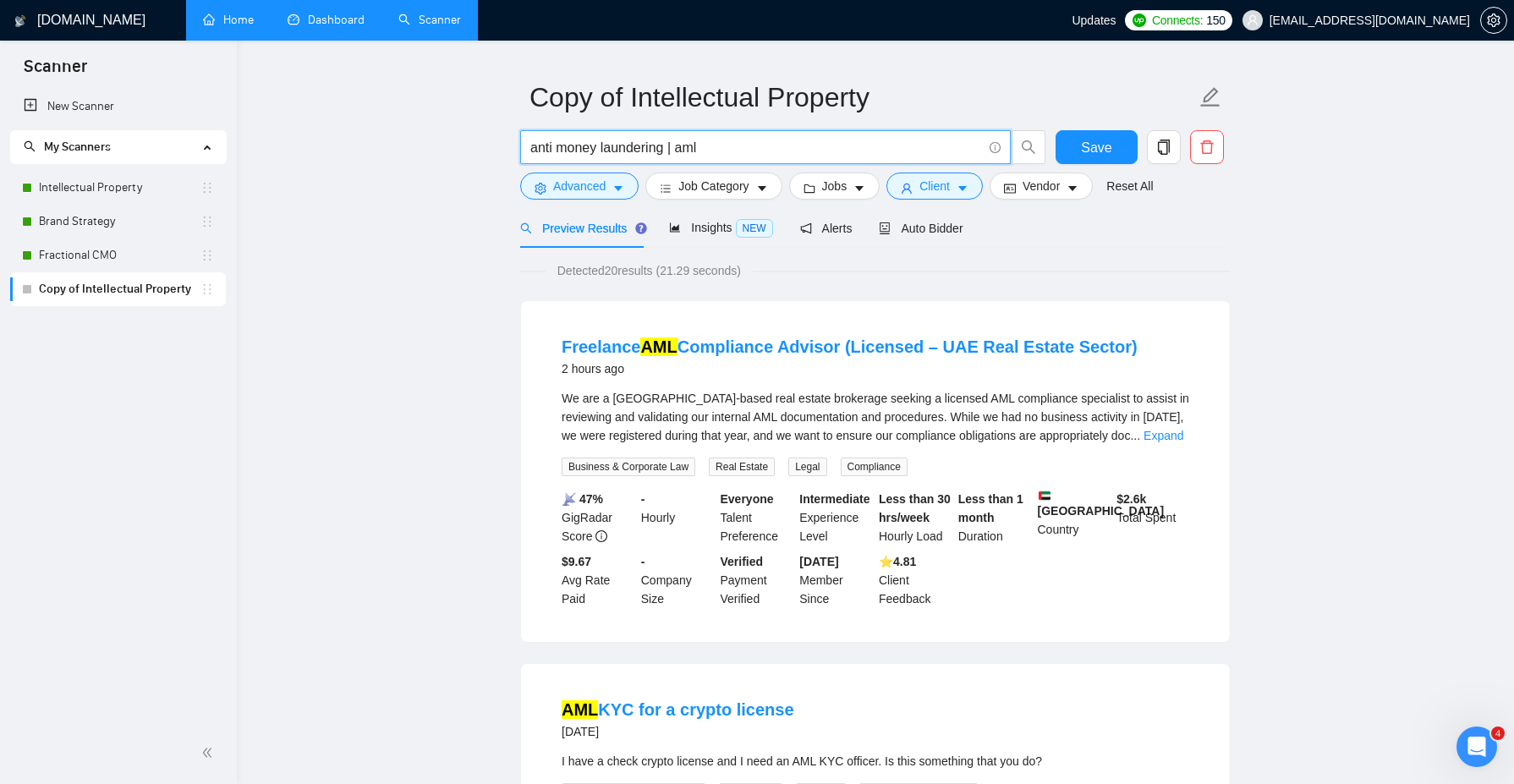 scroll, scrollTop: 0, scrollLeft: 0, axis: both 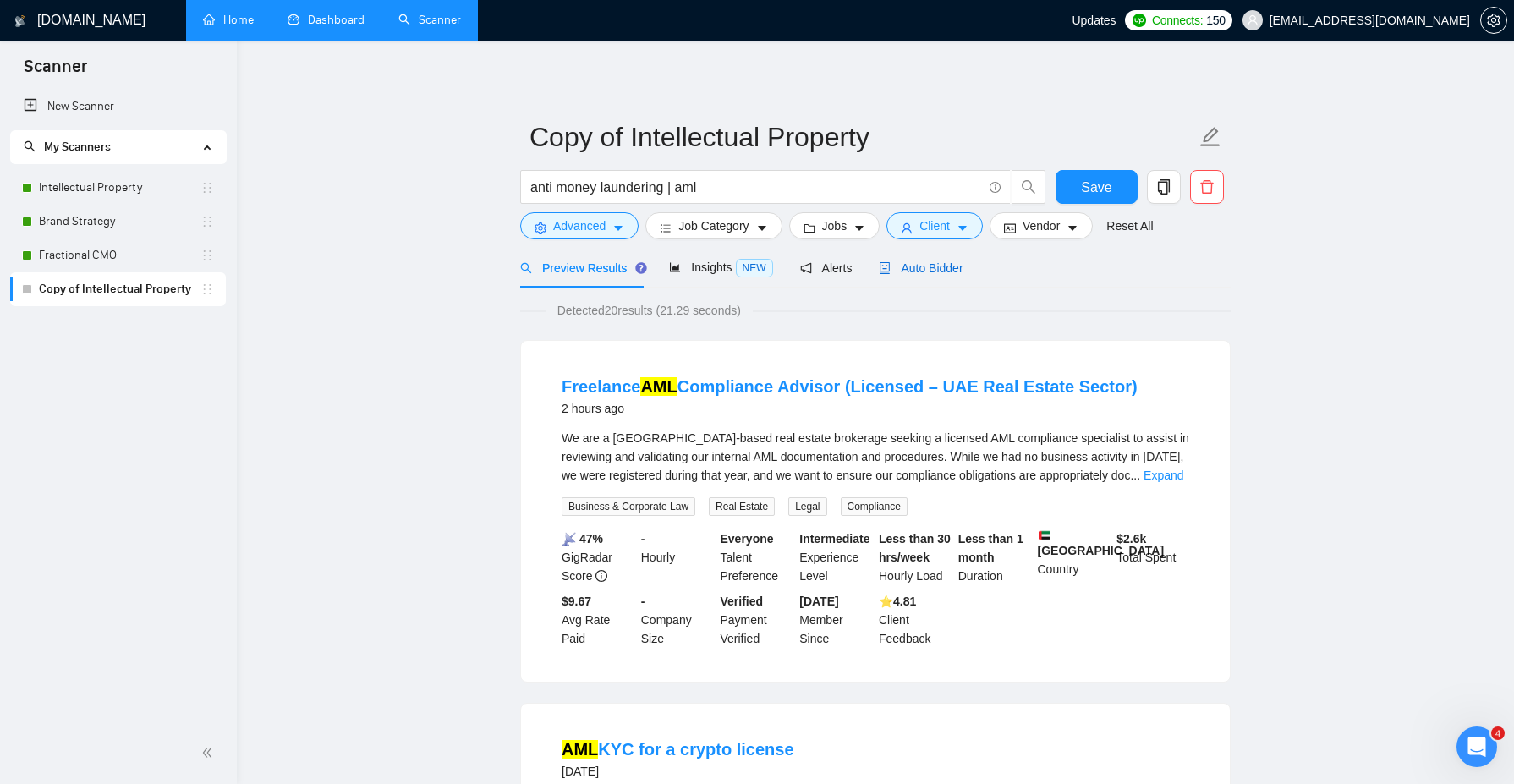 click on "Auto Bidder" at bounding box center [920, 268] 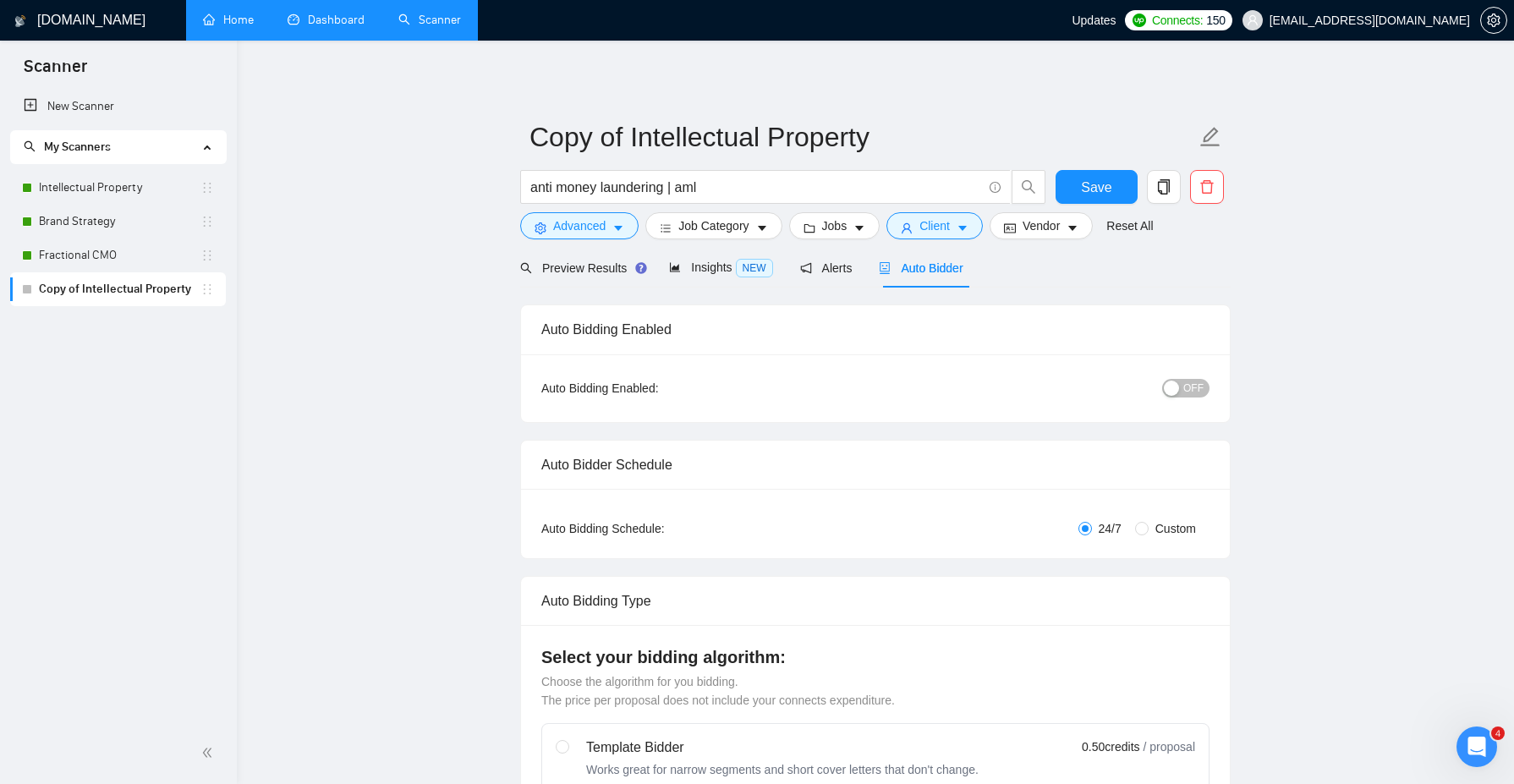 type 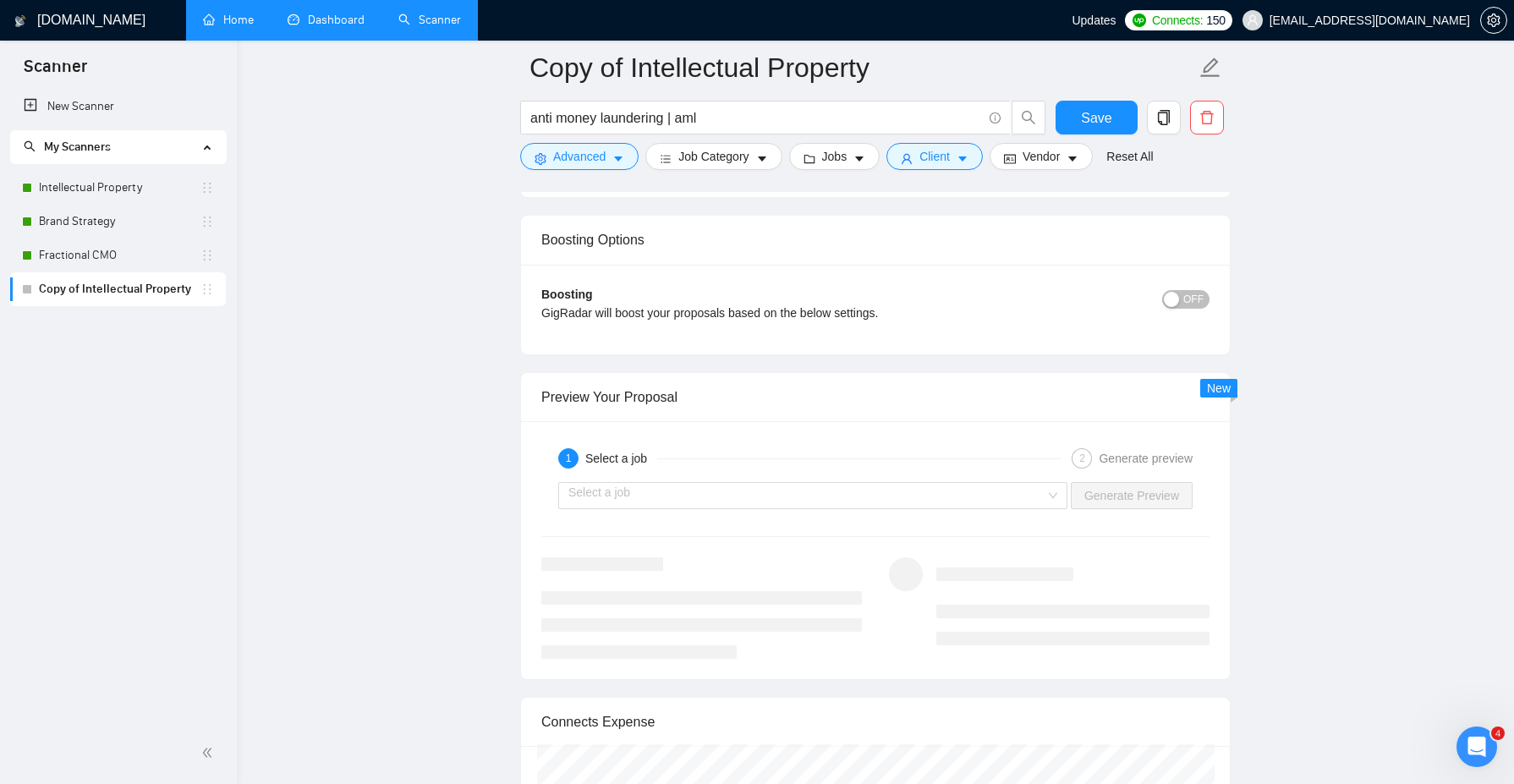 scroll, scrollTop: 2506, scrollLeft: 0, axis: vertical 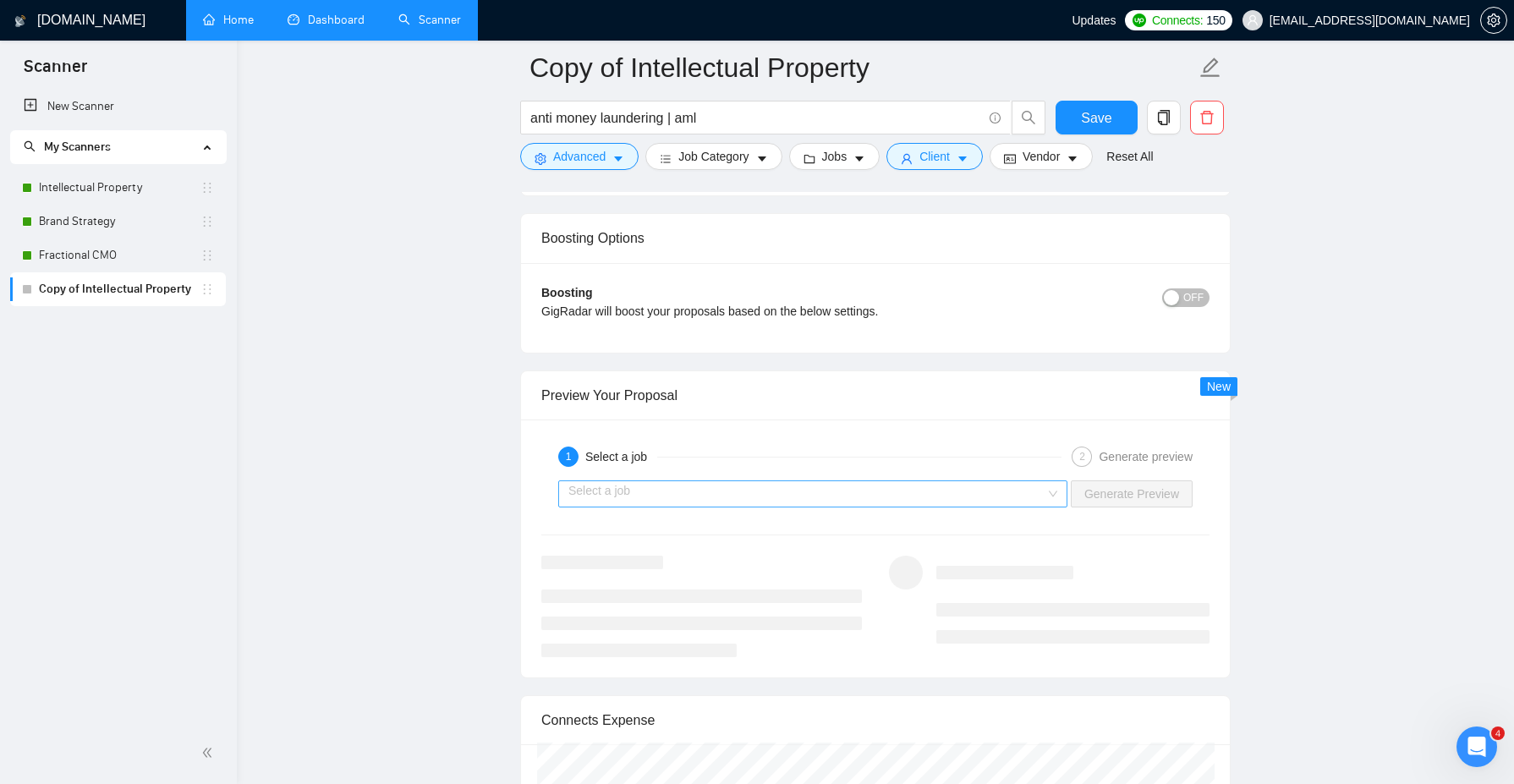 click at bounding box center [807, 494] 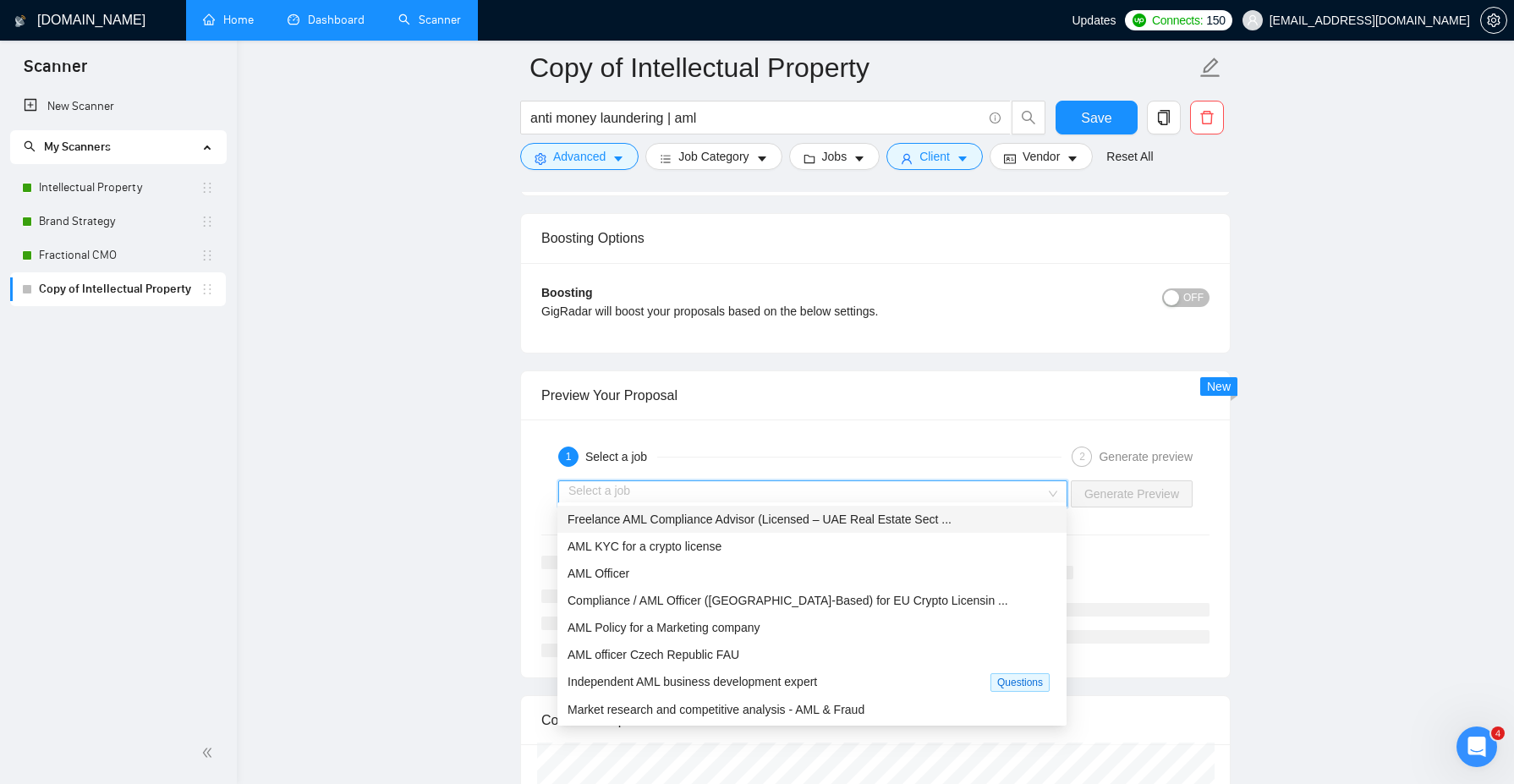 click on "Freelance AML Compliance Advisor (Licensed – UAE Real Estate Sect ..." at bounding box center [760, 519] 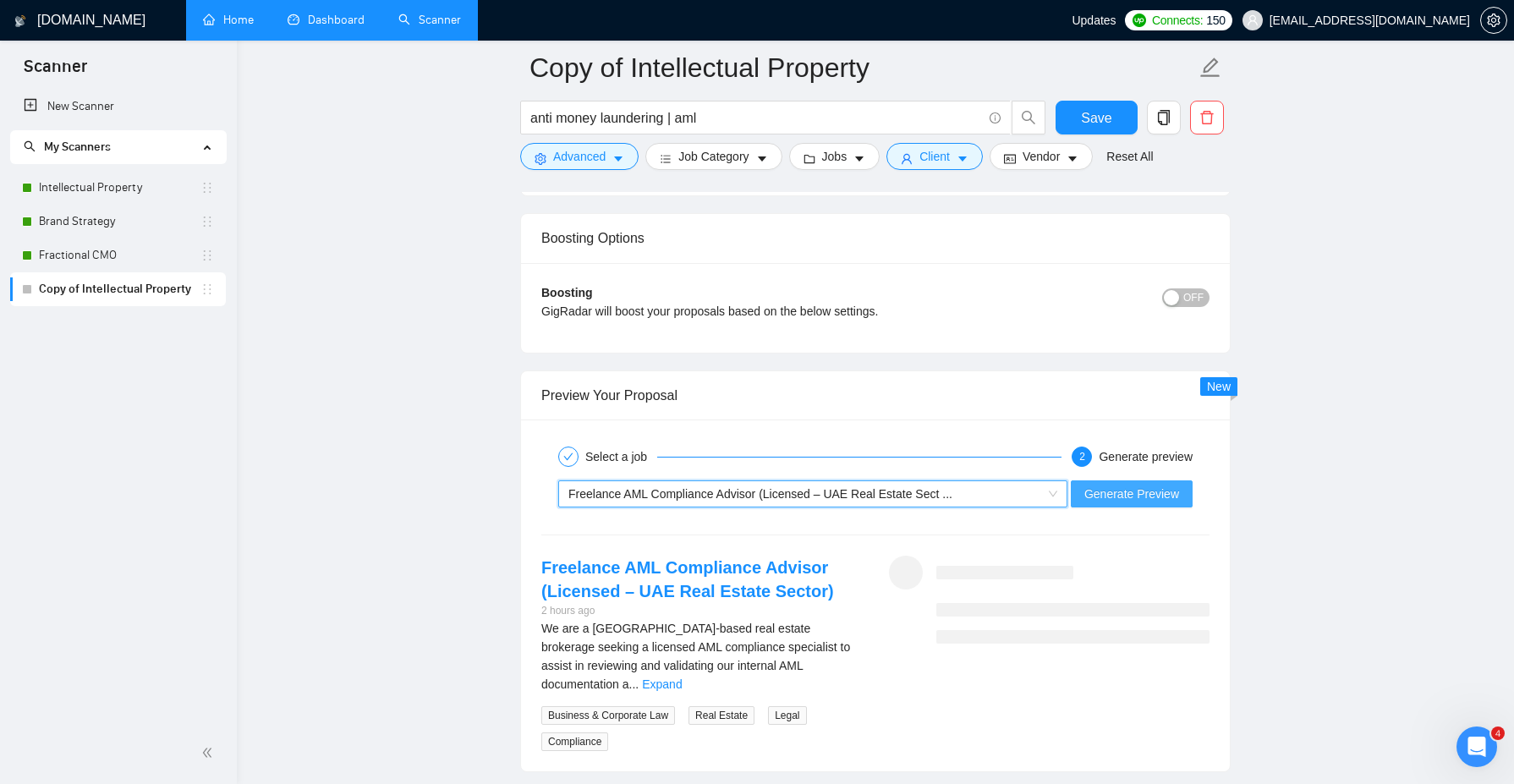 click on "Generate Preview" at bounding box center [1132, 494] 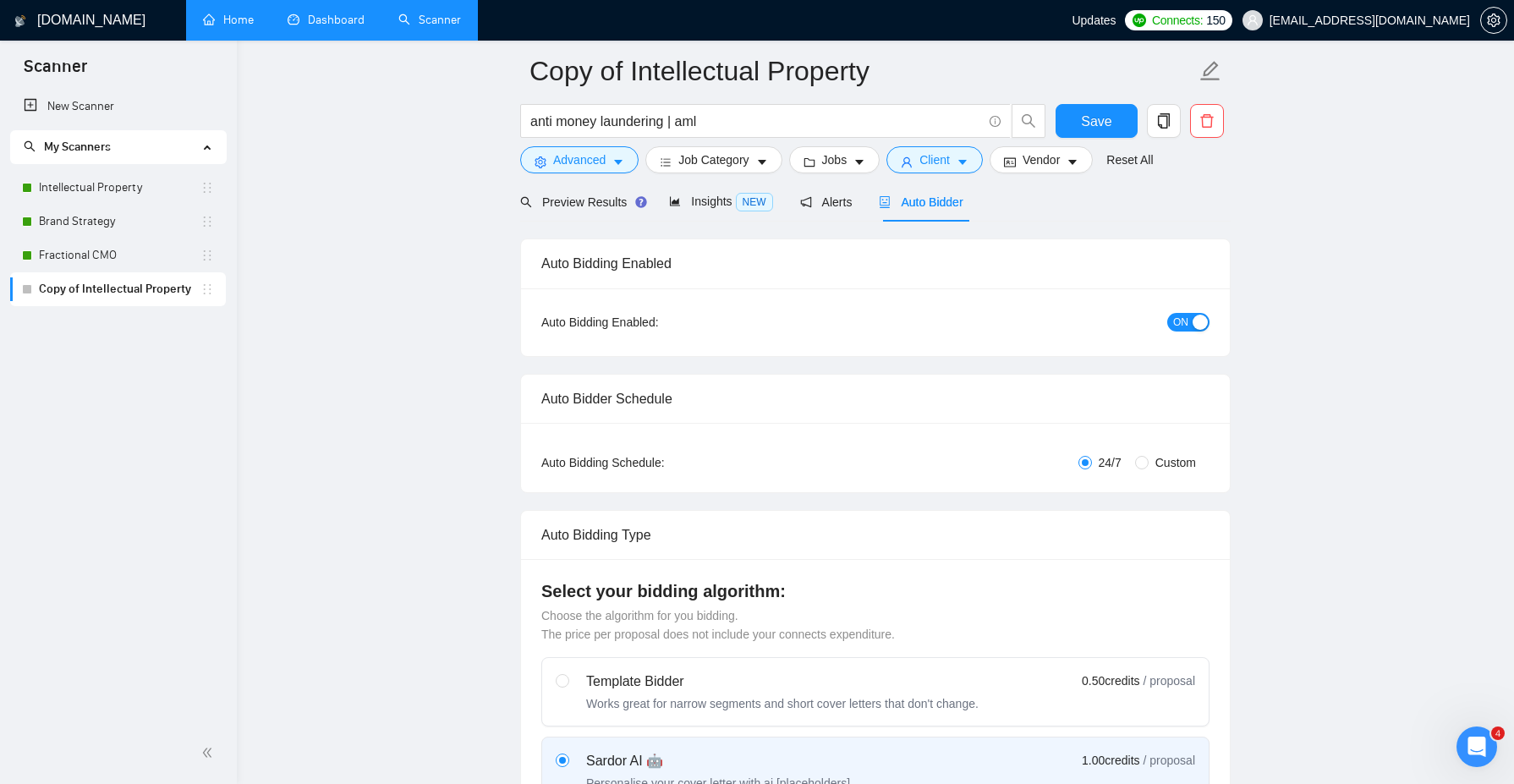 scroll, scrollTop: 0, scrollLeft: 0, axis: both 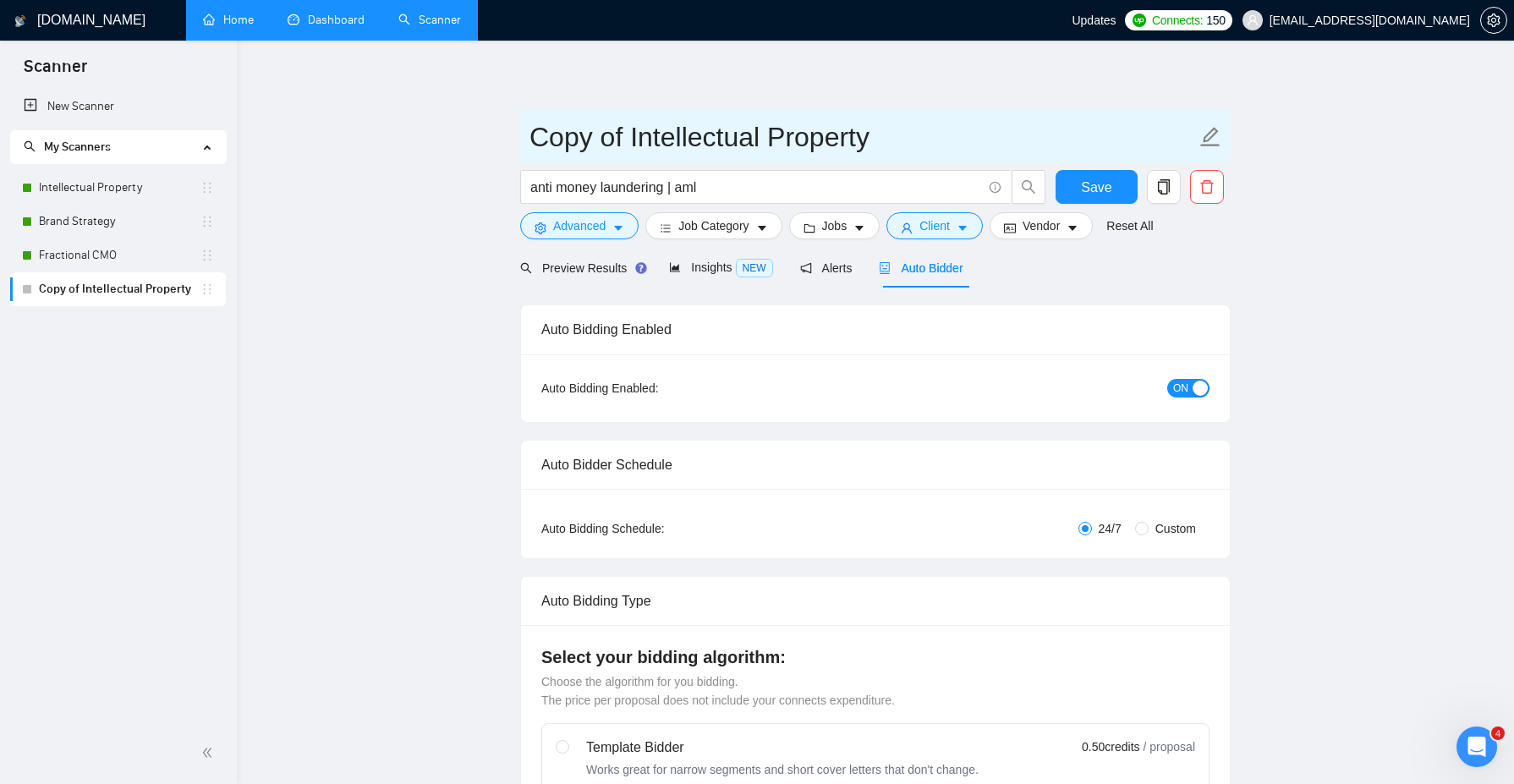 click on "Copy of Intellectual Property" at bounding box center [863, 137] 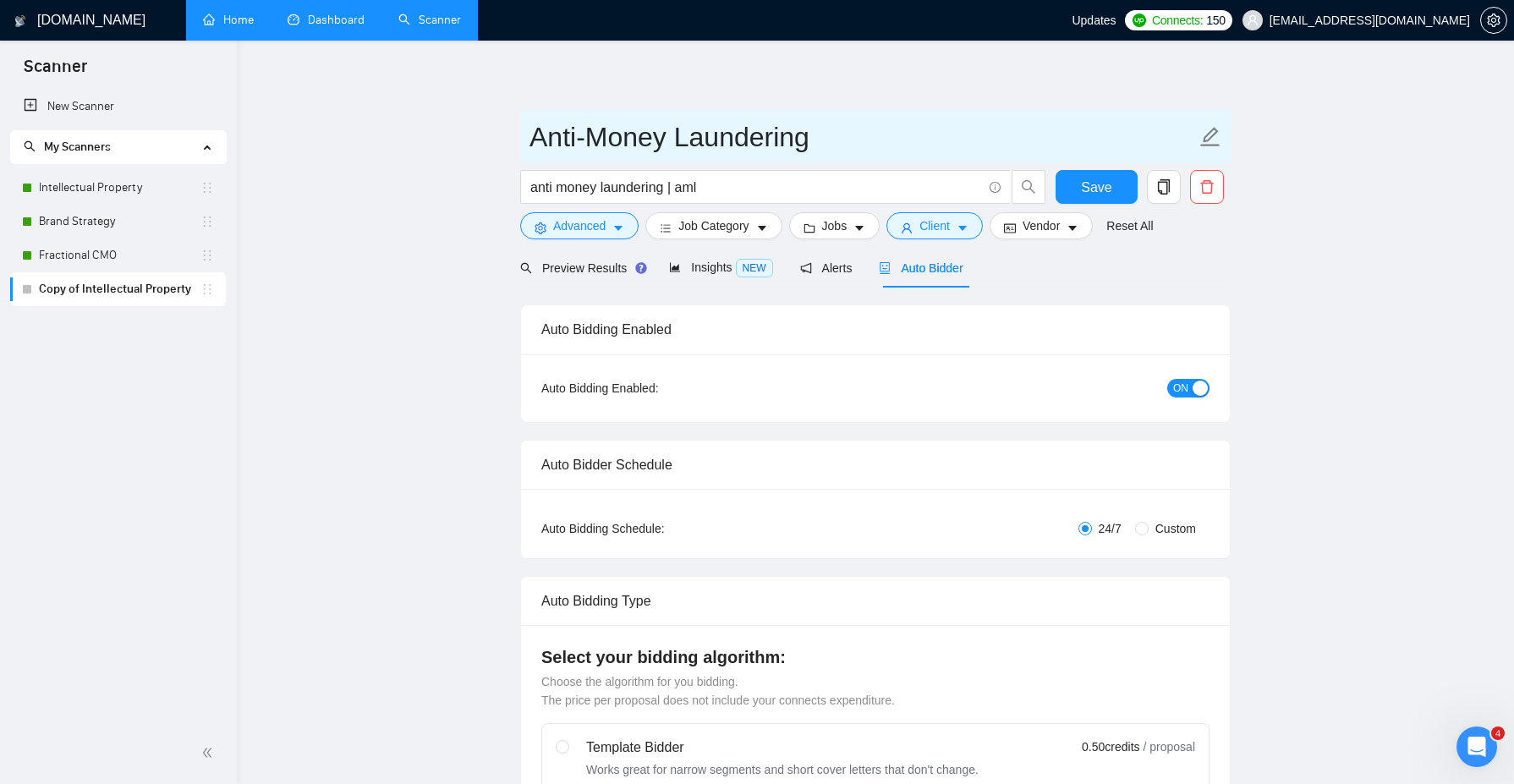 type on "Anti-Money Laundering" 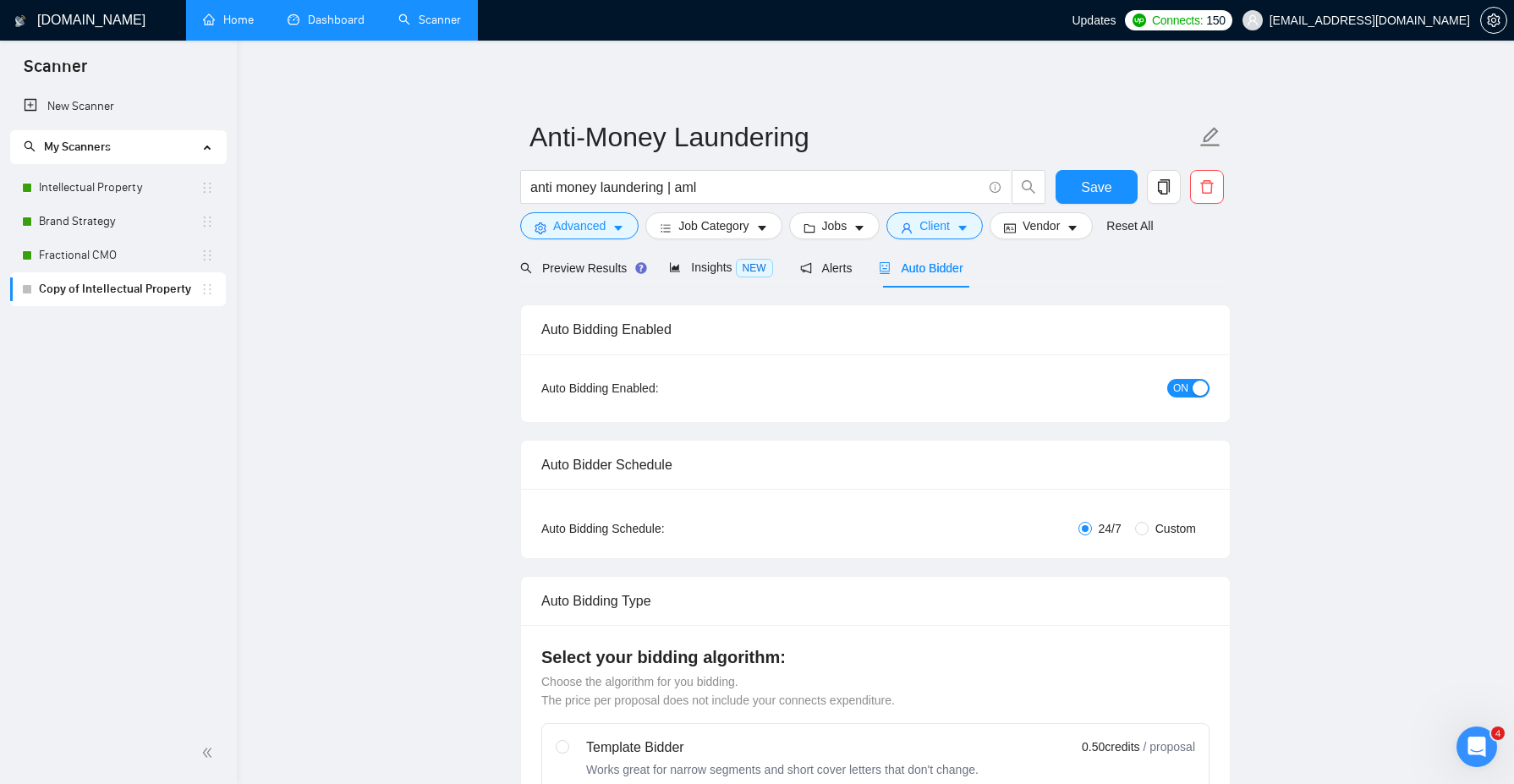 click on "Anti-Money Laundering anti money laundering | aml Save Advanced   Job Category   Jobs   Client   Vendor   Reset All Preview Results Insights NEW Alerts Auto Bidder Auto Bidding Enabled Auto Bidding Enabled: ON Auto Bidder Schedule Auto Bidding Type: Automated (recommended) Semi-automated Auto Bidding Schedule: 24/7 Custom Custom Auto Bidder Schedule Repeat every week [DATE] [DATE] [DATE] [DATE] [DATE] [DATE] [DATE] Active Hours ( [GEOGRAPHIC_DATA]/[GEOGRAPHIC_DATA] ): From: To: ( 24  hours) [GEOGRAPHIC_DATA]/[GEOGRAPHIC_DATA] Auto Bidding Type Select your bidding algorithm: Choose the algorithm for you bidding. The price per proposal does not include your connects expenditure. Template Bidder Works great for narrow segments and short cover letters that don't change. 0.50  credits / proposal Sardor AI 🤖 Personalise your cover letter with ai [placeholders] 1.00  credits / proposal Experimental Laziza AI  👑   NEW   Learn more 2.00  credits / proposal 0.68 credits savings Team & Freelancer Select team: Adroit Select freelancer:" at bounding box center (875, 2139) 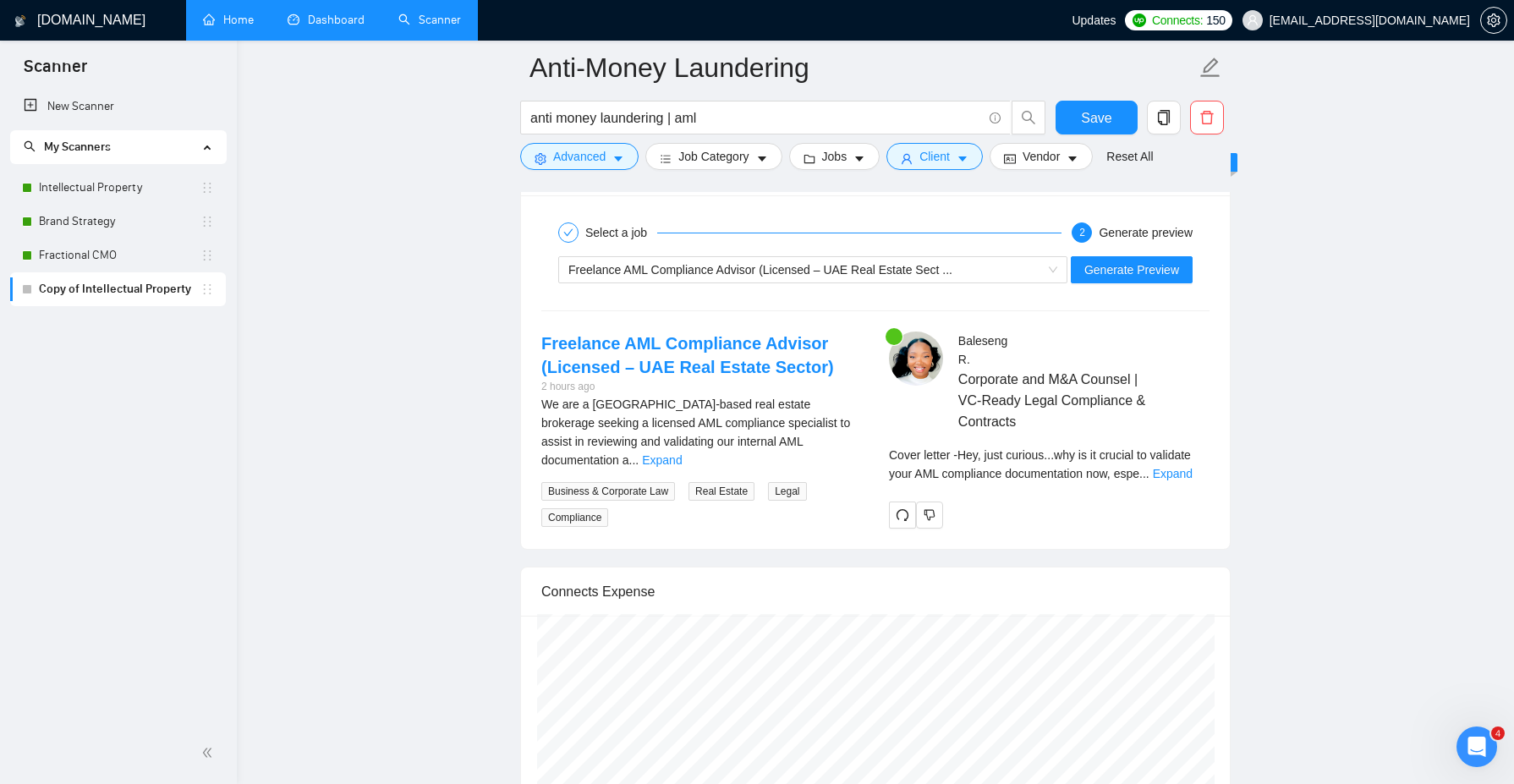 scroll, scrollTop: 2766, scrollLeft: 0, axis: vertical 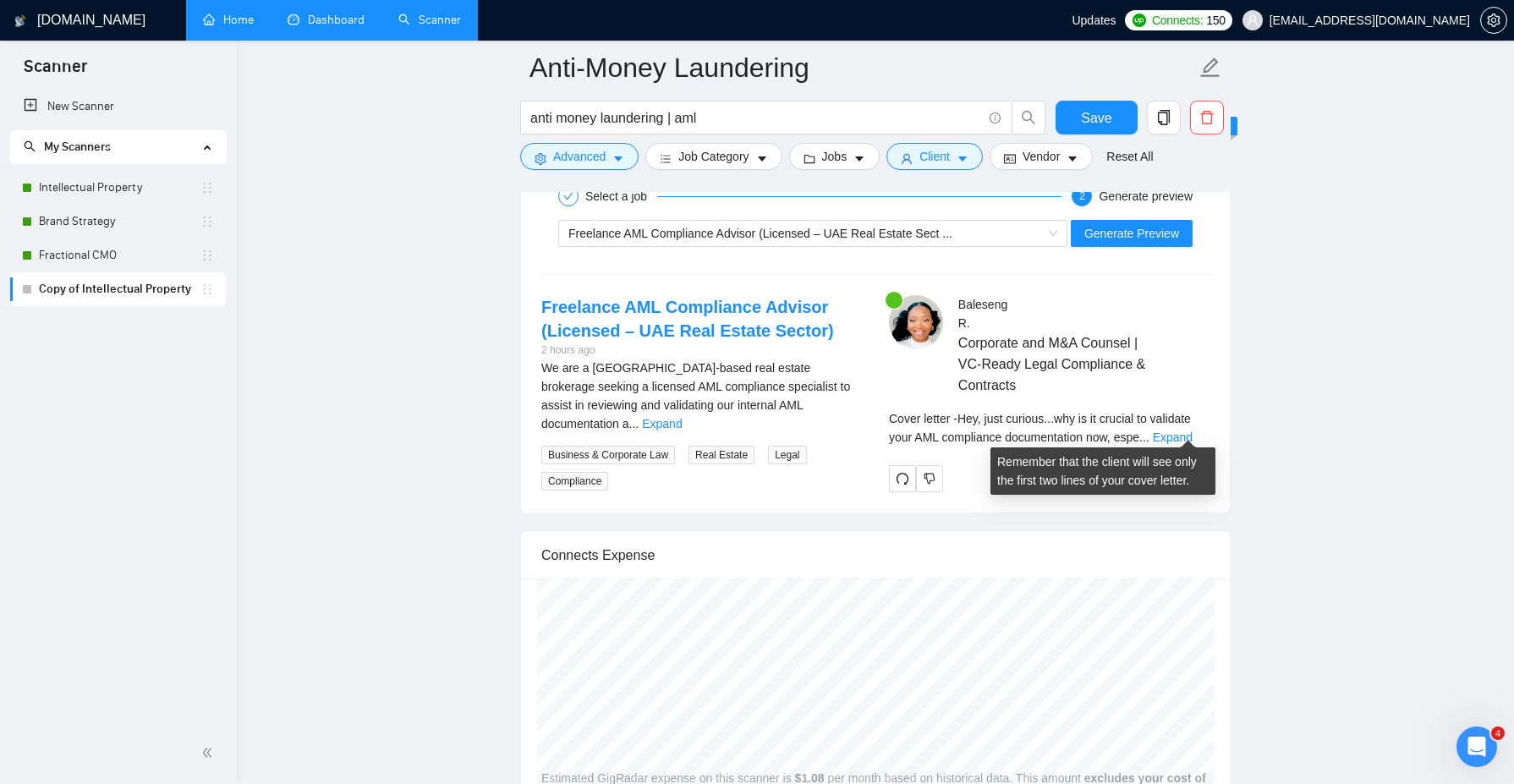 click on "Expand" at bounding box center (1172, 437) 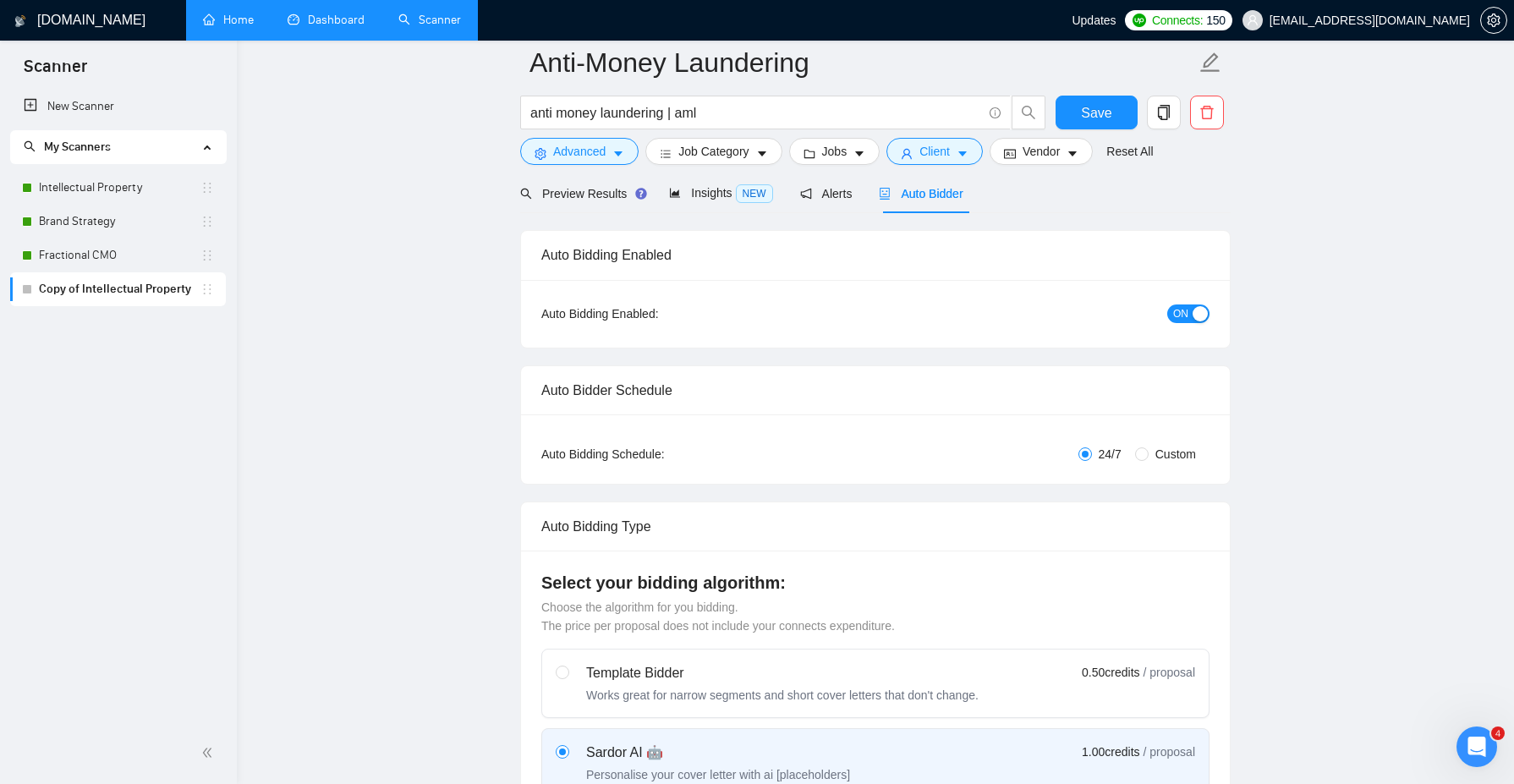 scroll, scrollTop: 0, scrollLeft: 0, axis: both 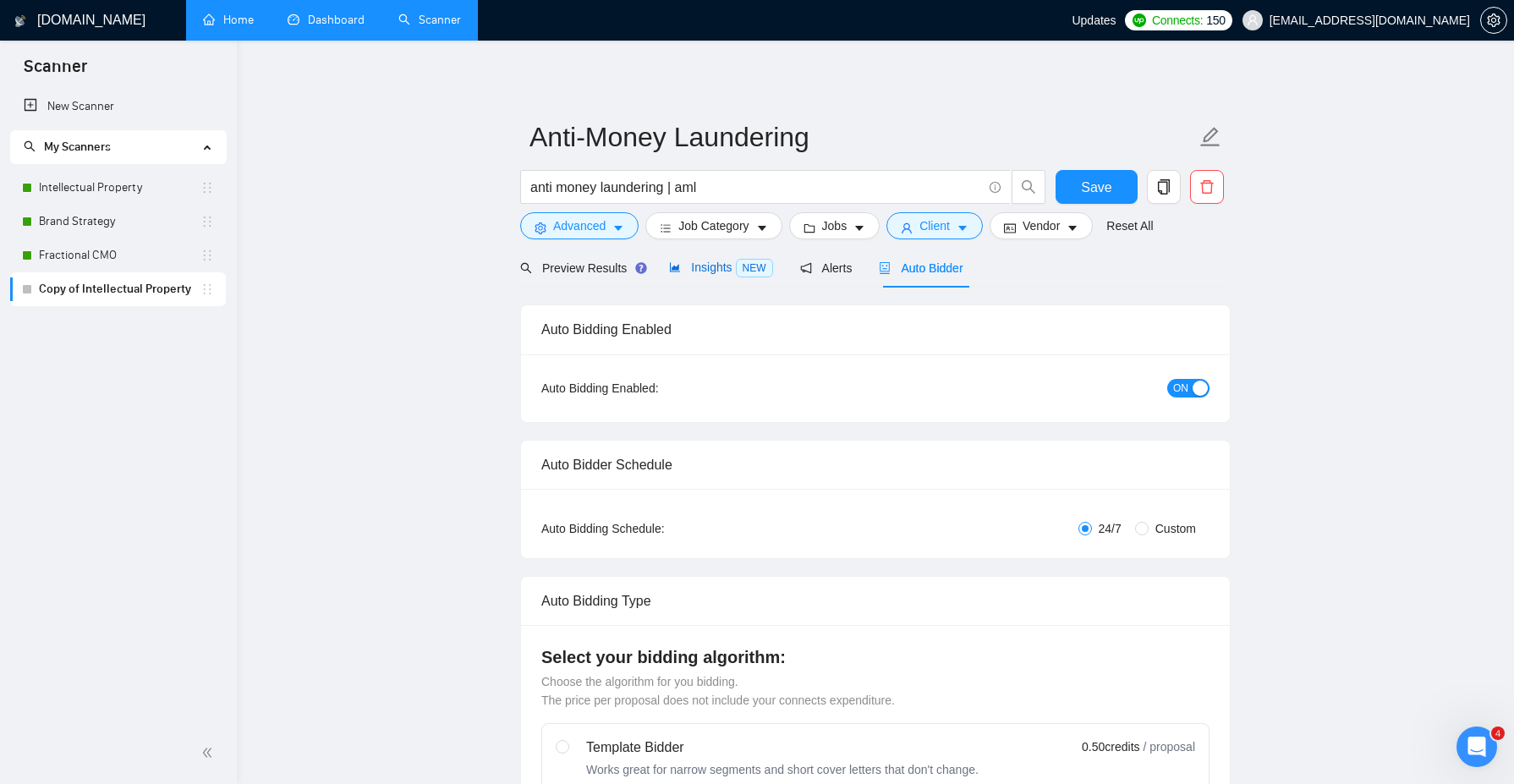 click on "Insights NEW" at bounding box center [721, 267] 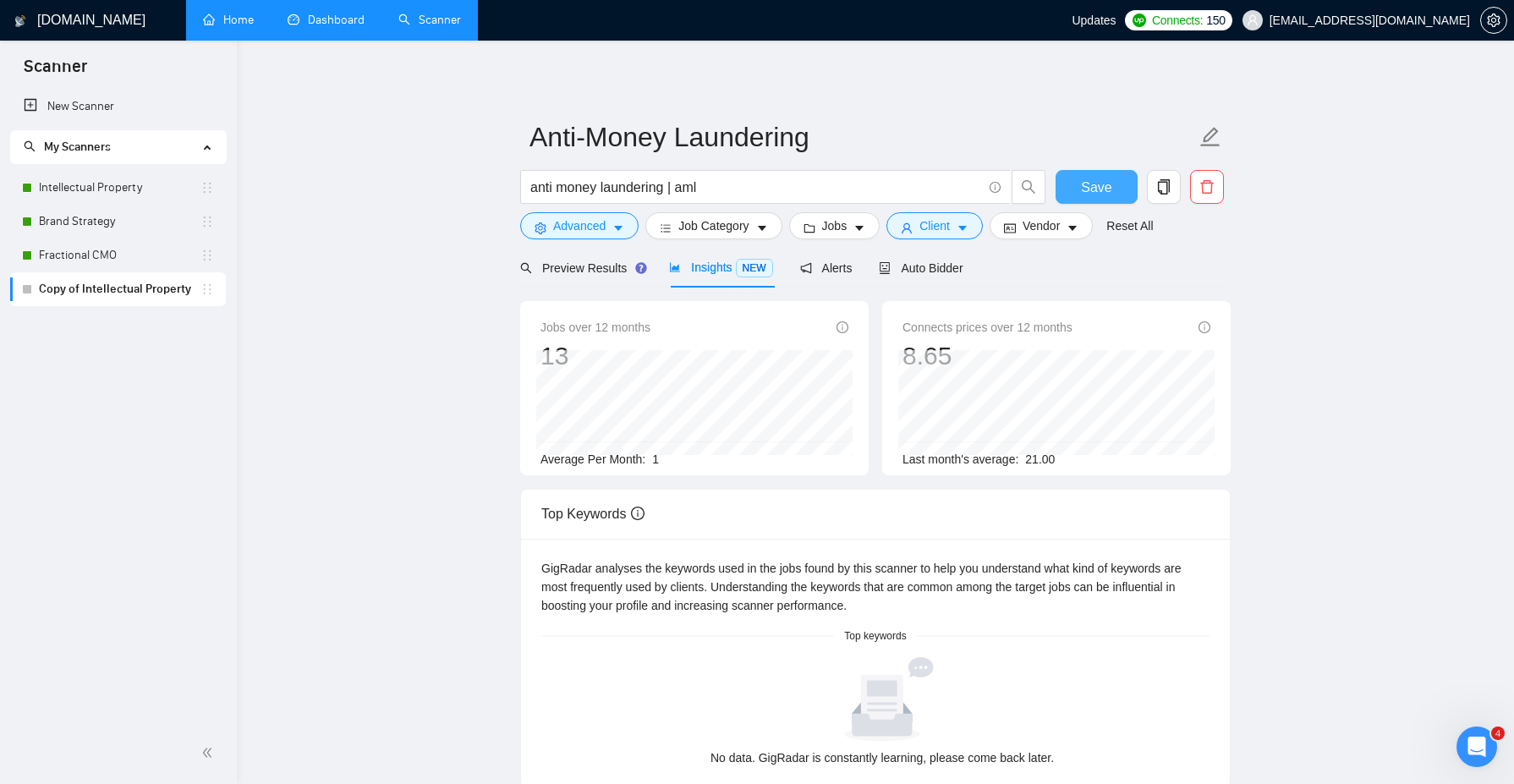 click on "Save" at bounding box center (1096, 187) 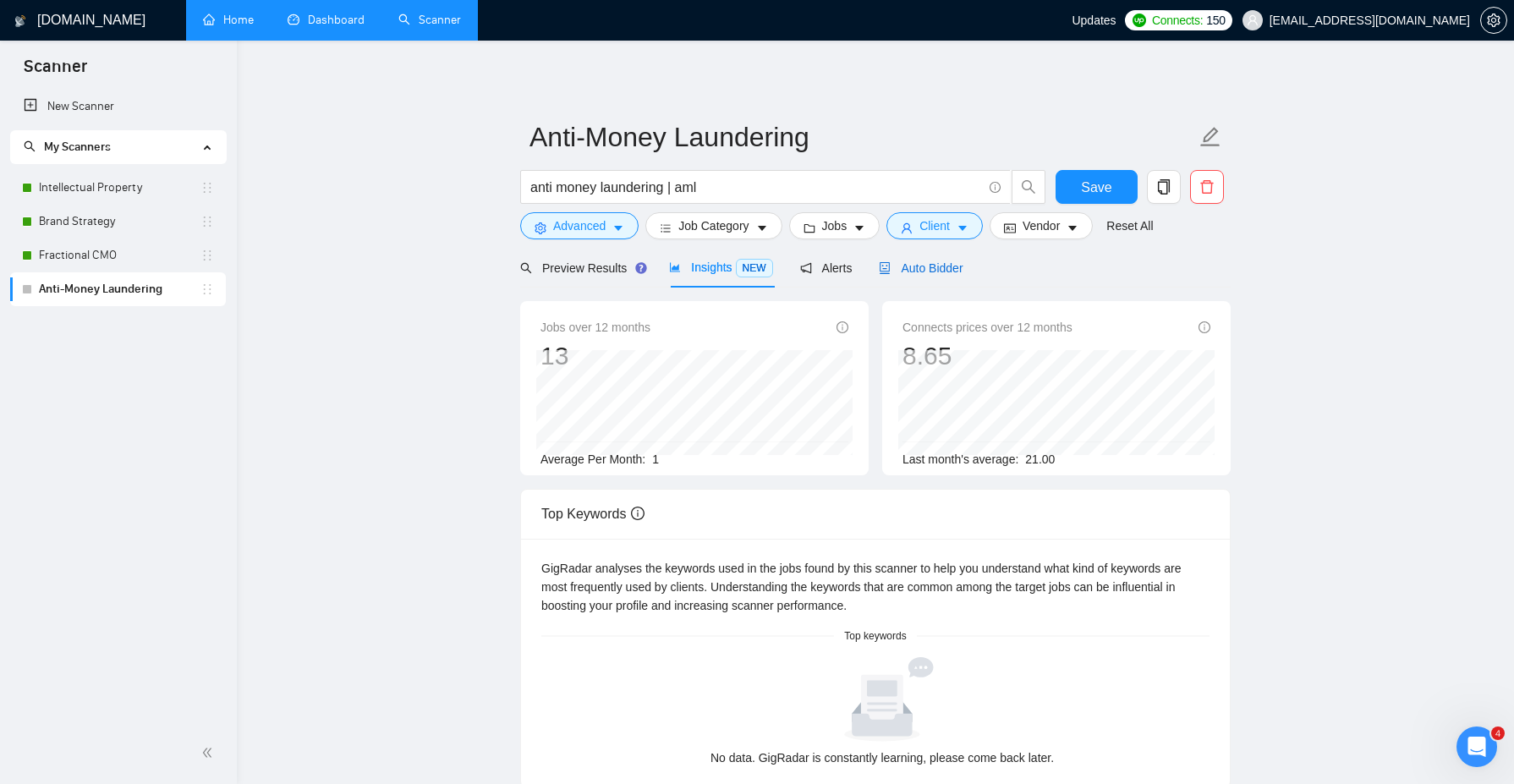 click on "Auto Bidder" at bounding box center [920, 268] 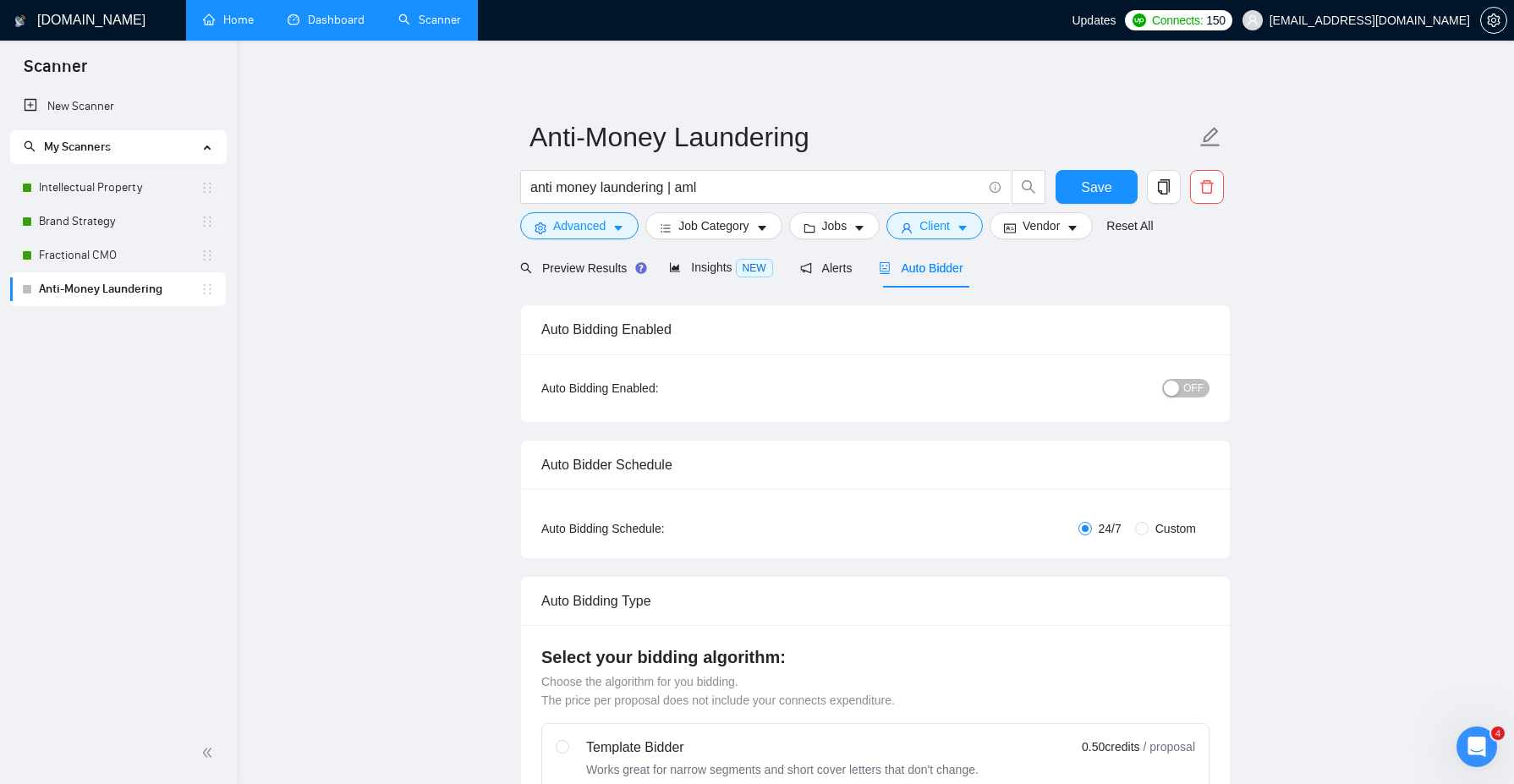 click on "OFF" at bounding box center (1186, 388) 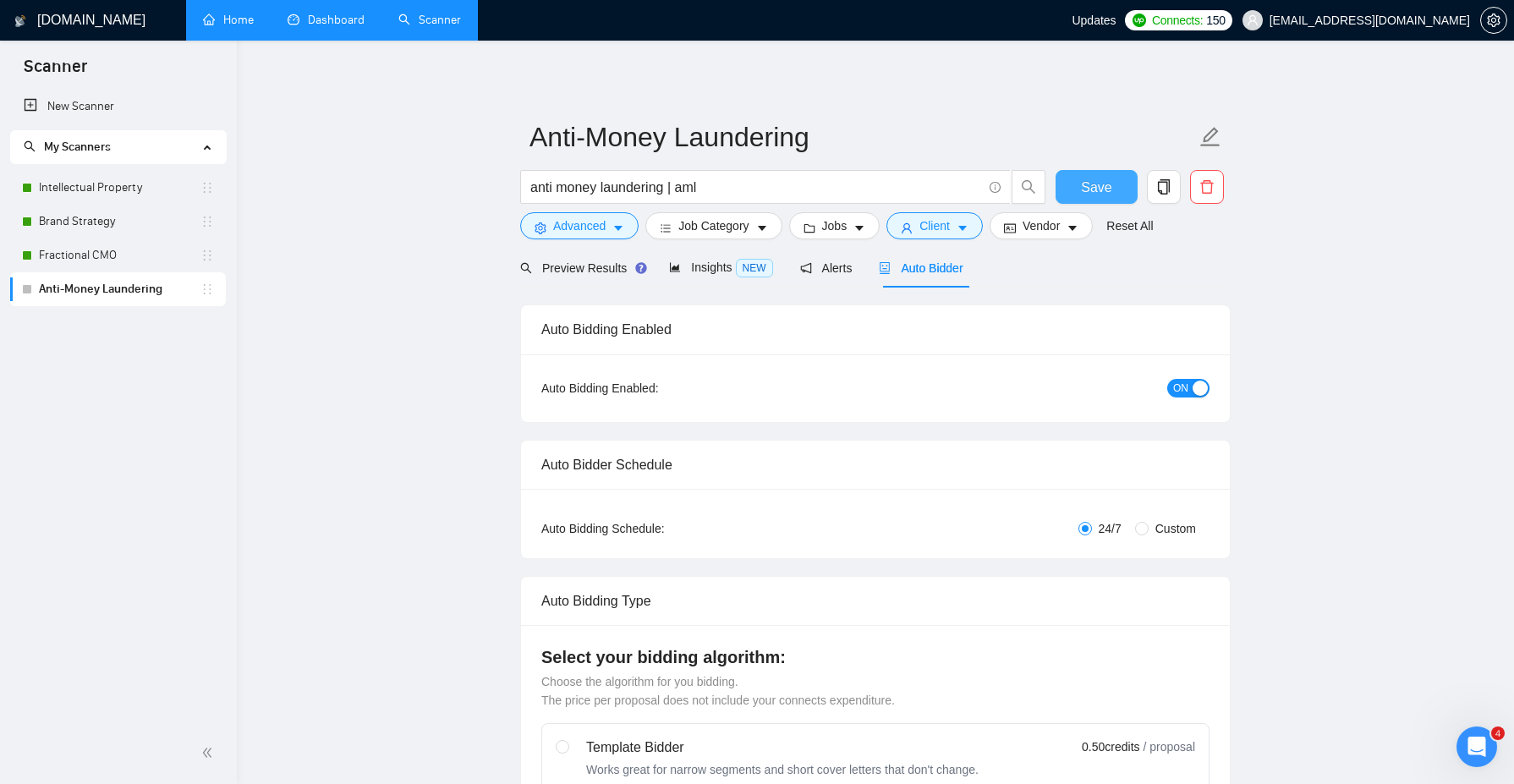 click on "Save" at bounding box center [1096, 187] 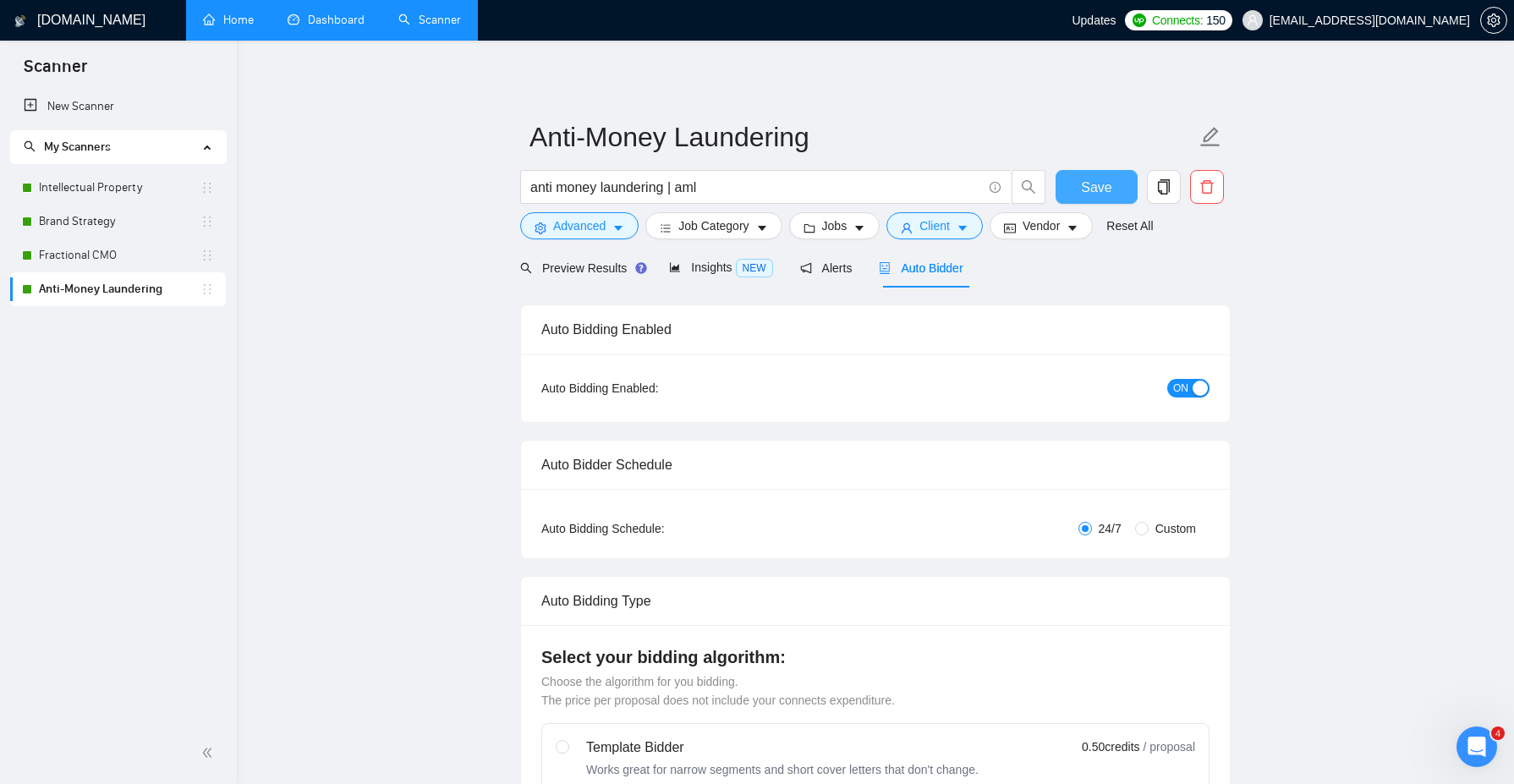 type 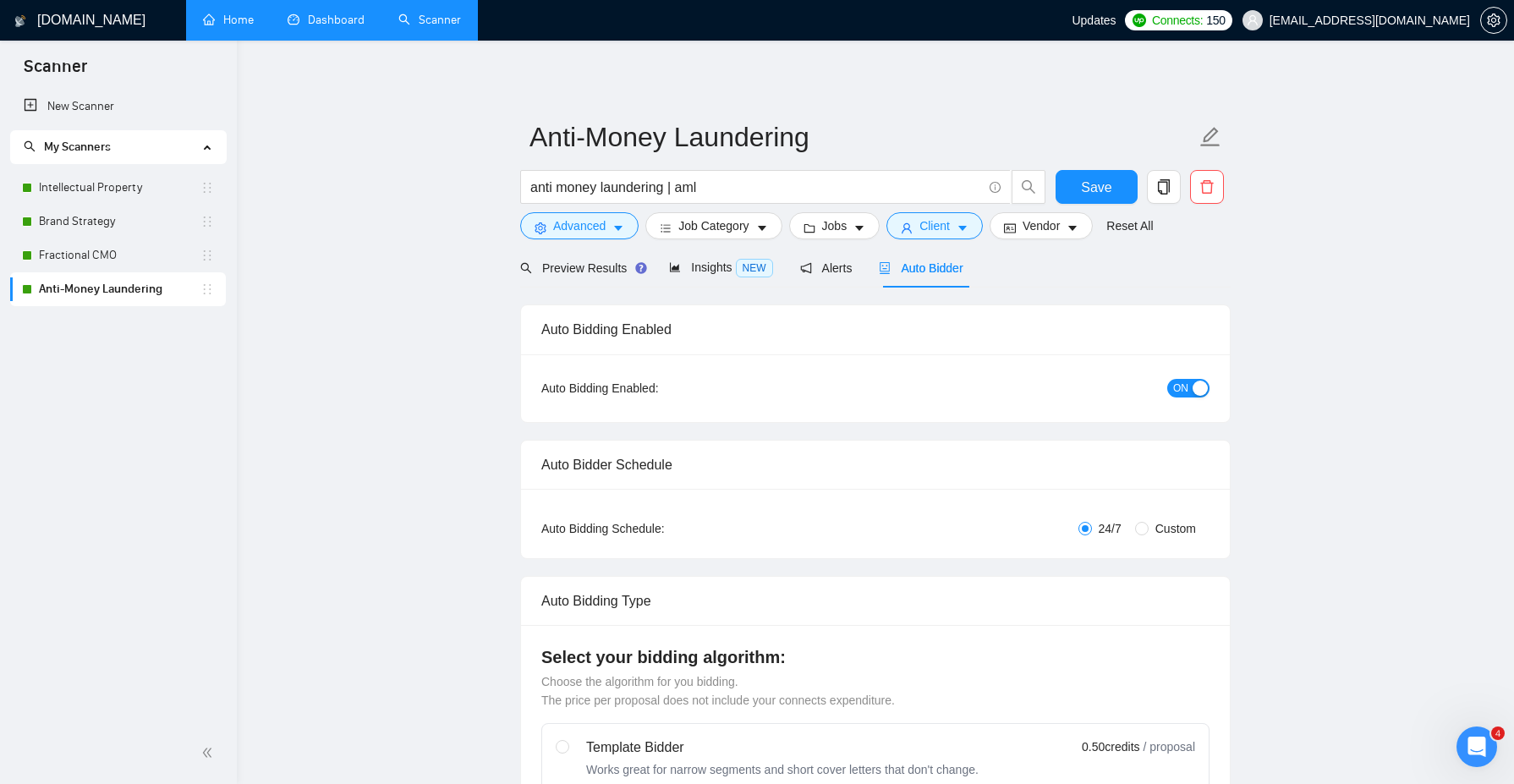 drag, startPoint x: 12, startPoint y: 285, endPoint x: 10, endPoint y: 205, distance: 80.025 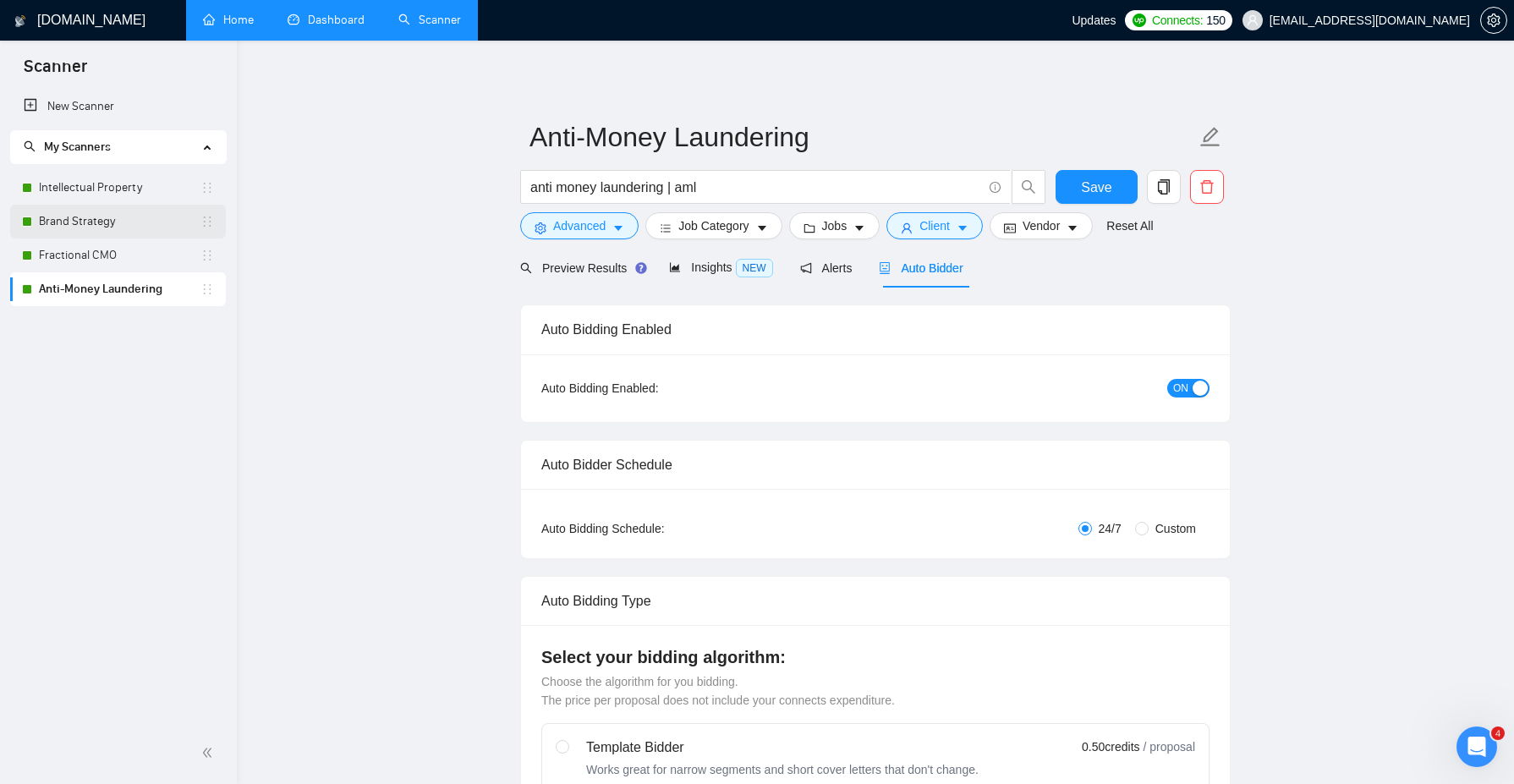 drag, startPoint x: 216, startPoint y: 287, endPoint x: 213, endPoint y: 209, distance: 78.0577 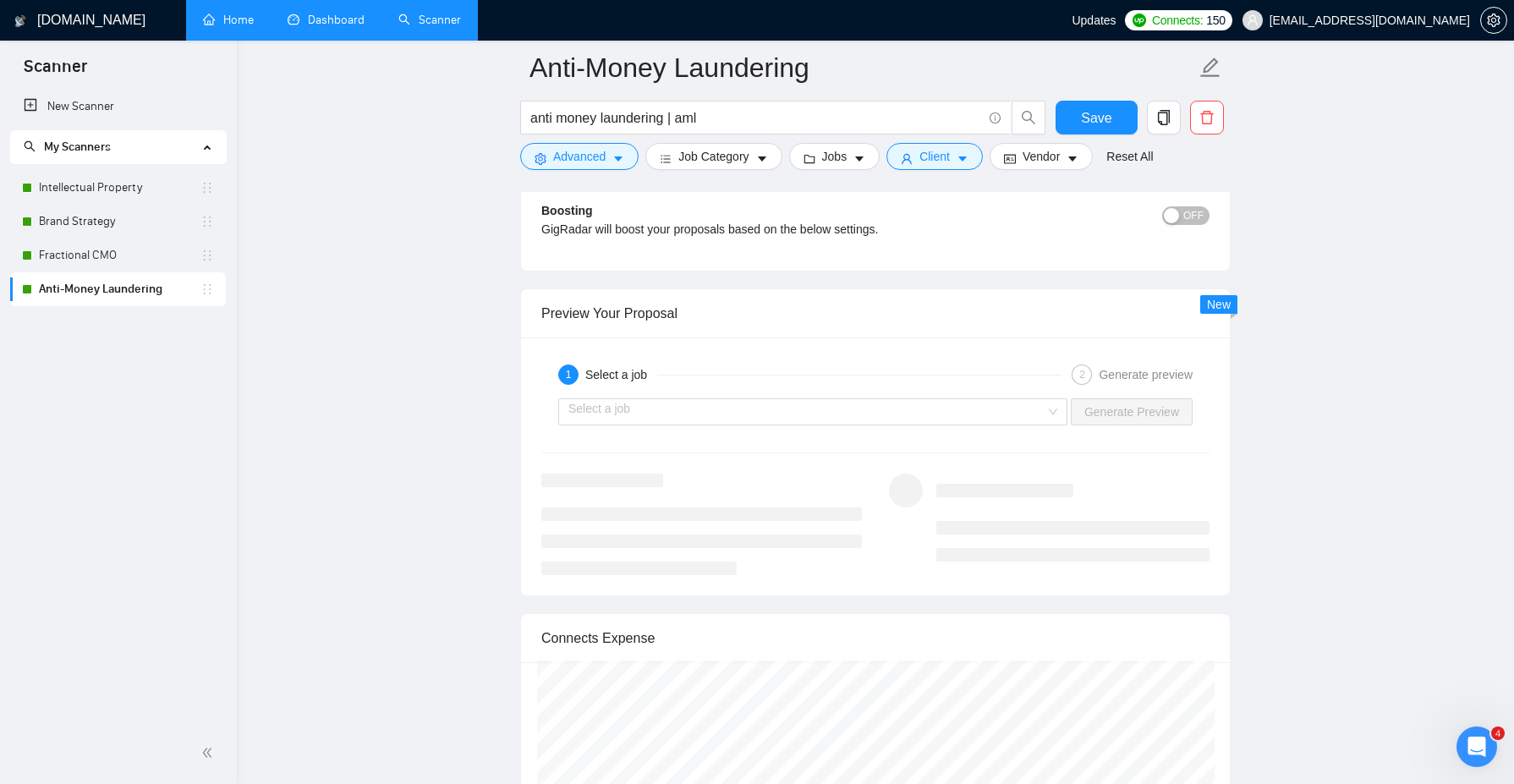 scroll, scrollTop: 2590, scrollLeft: 0, axis: vertical 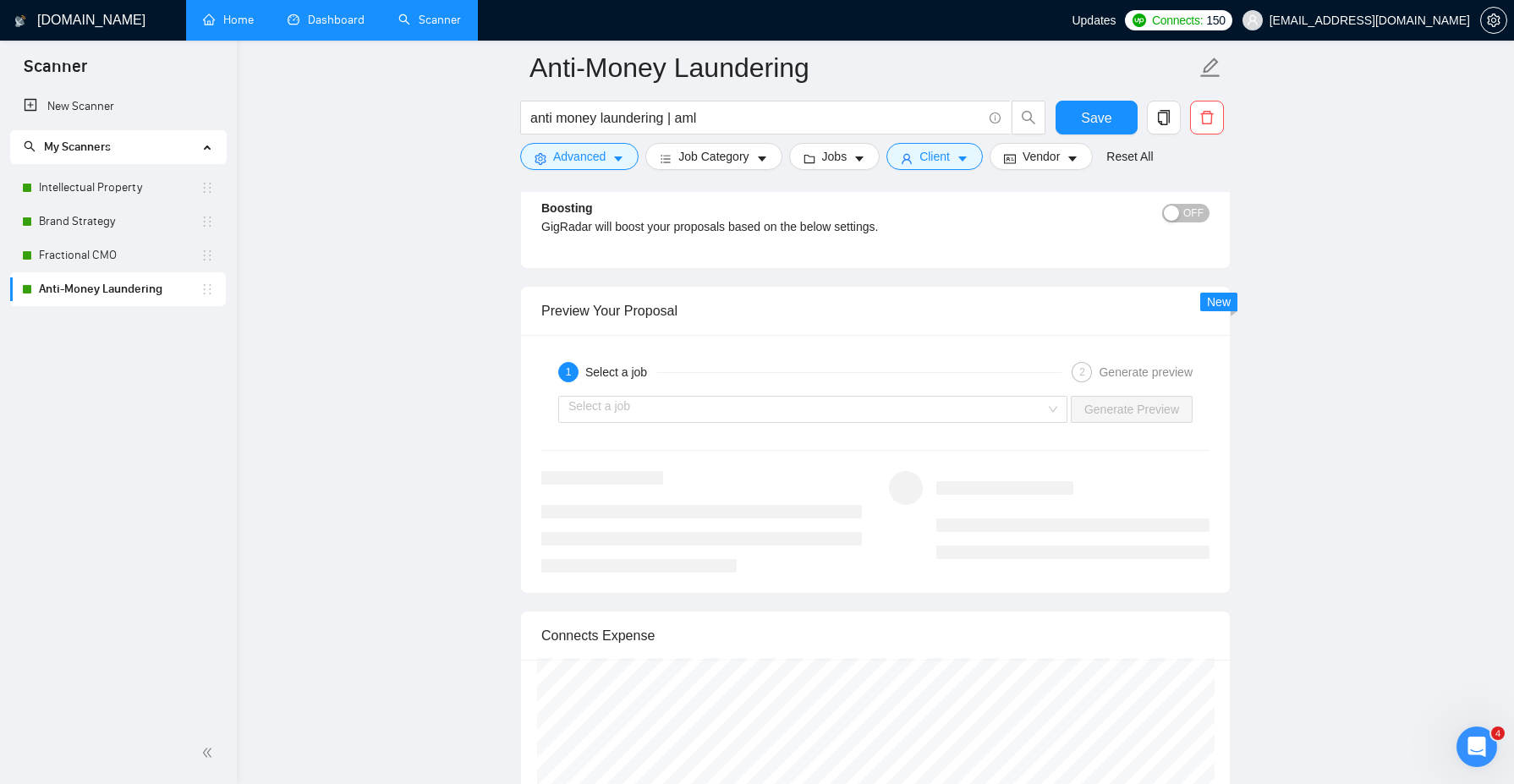 click on "Dashboard" at bounding box center [326, 19] 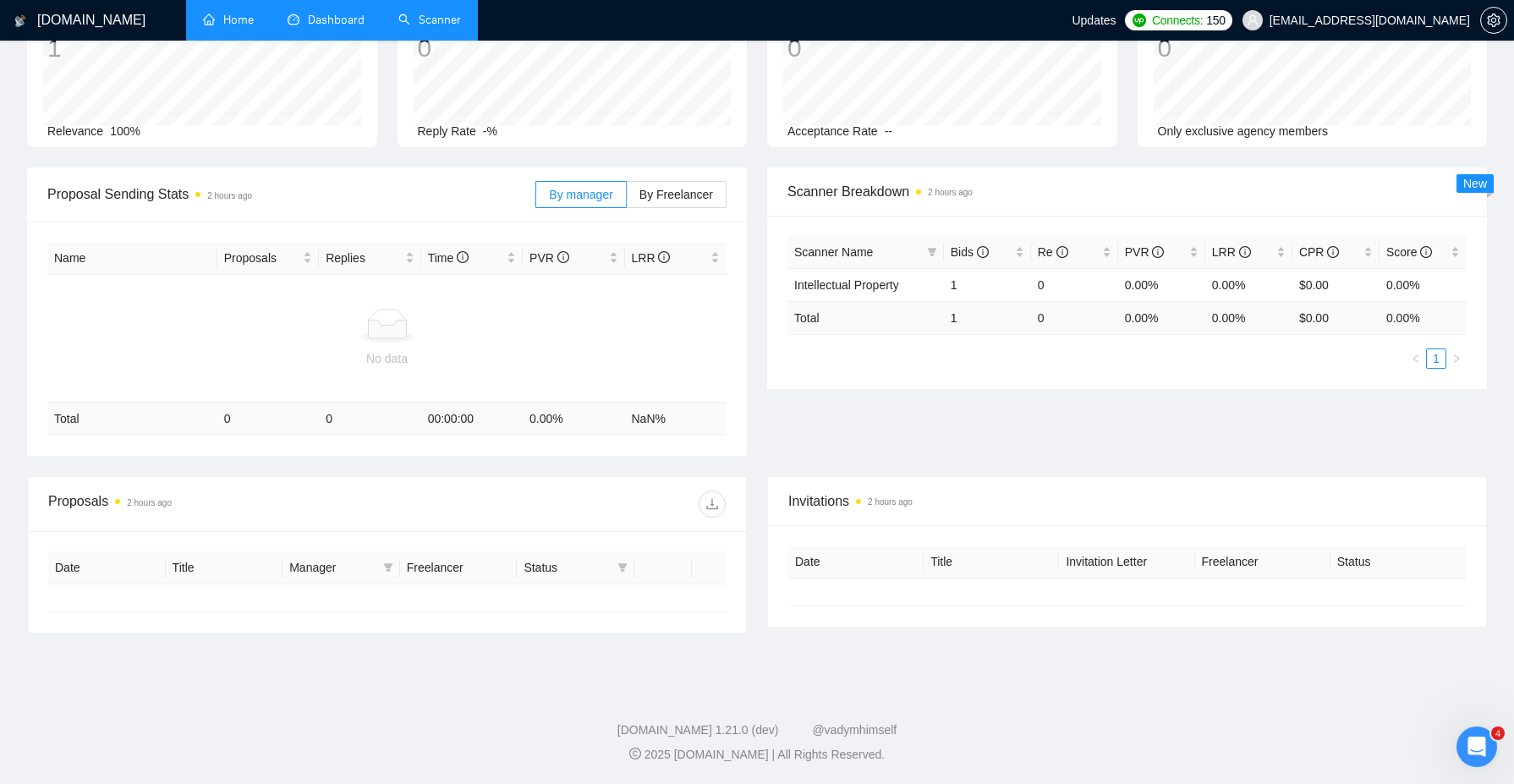type on "[DATE]" 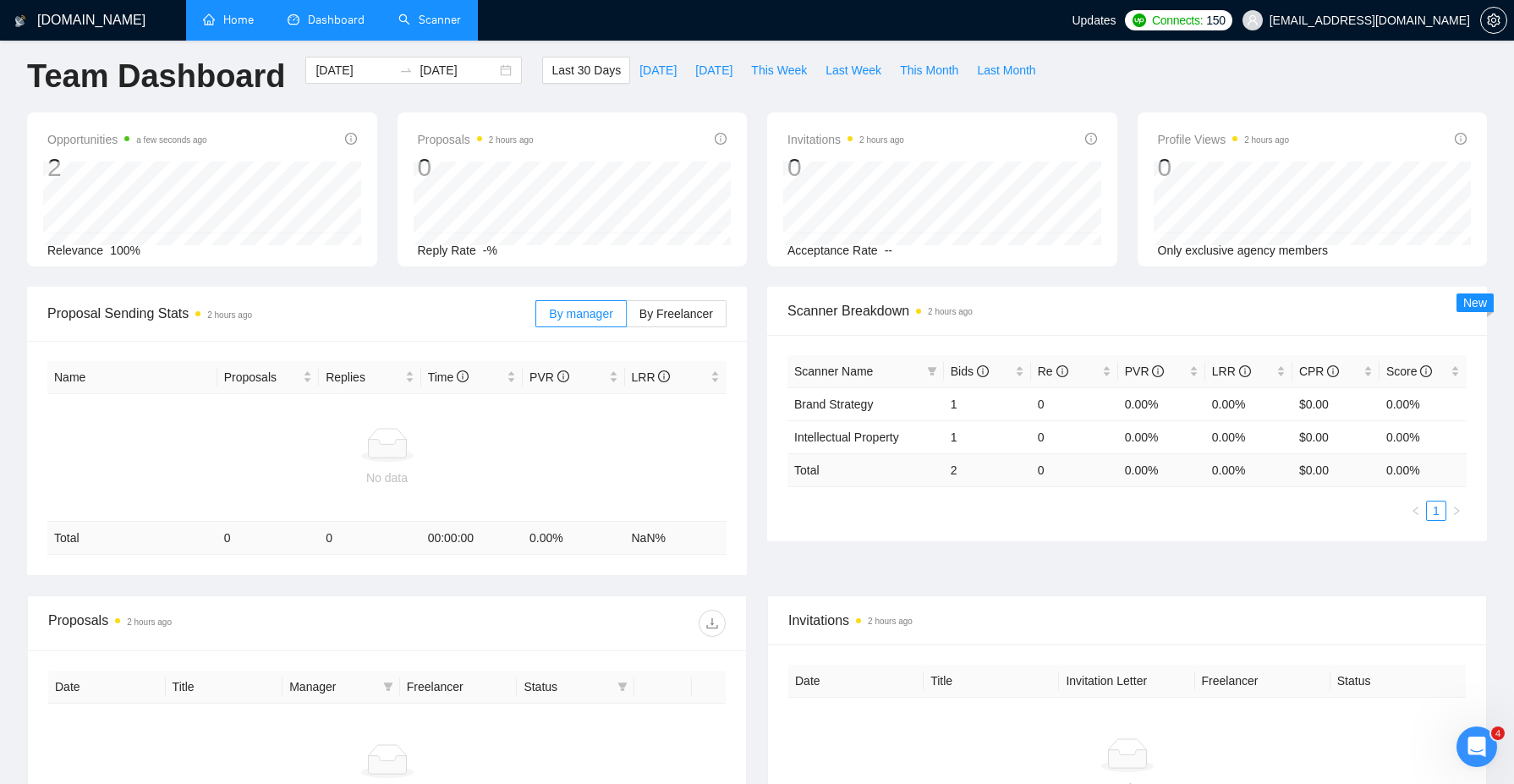 scroll, scrollTop: 0, scrollLeft: 0, axis: both 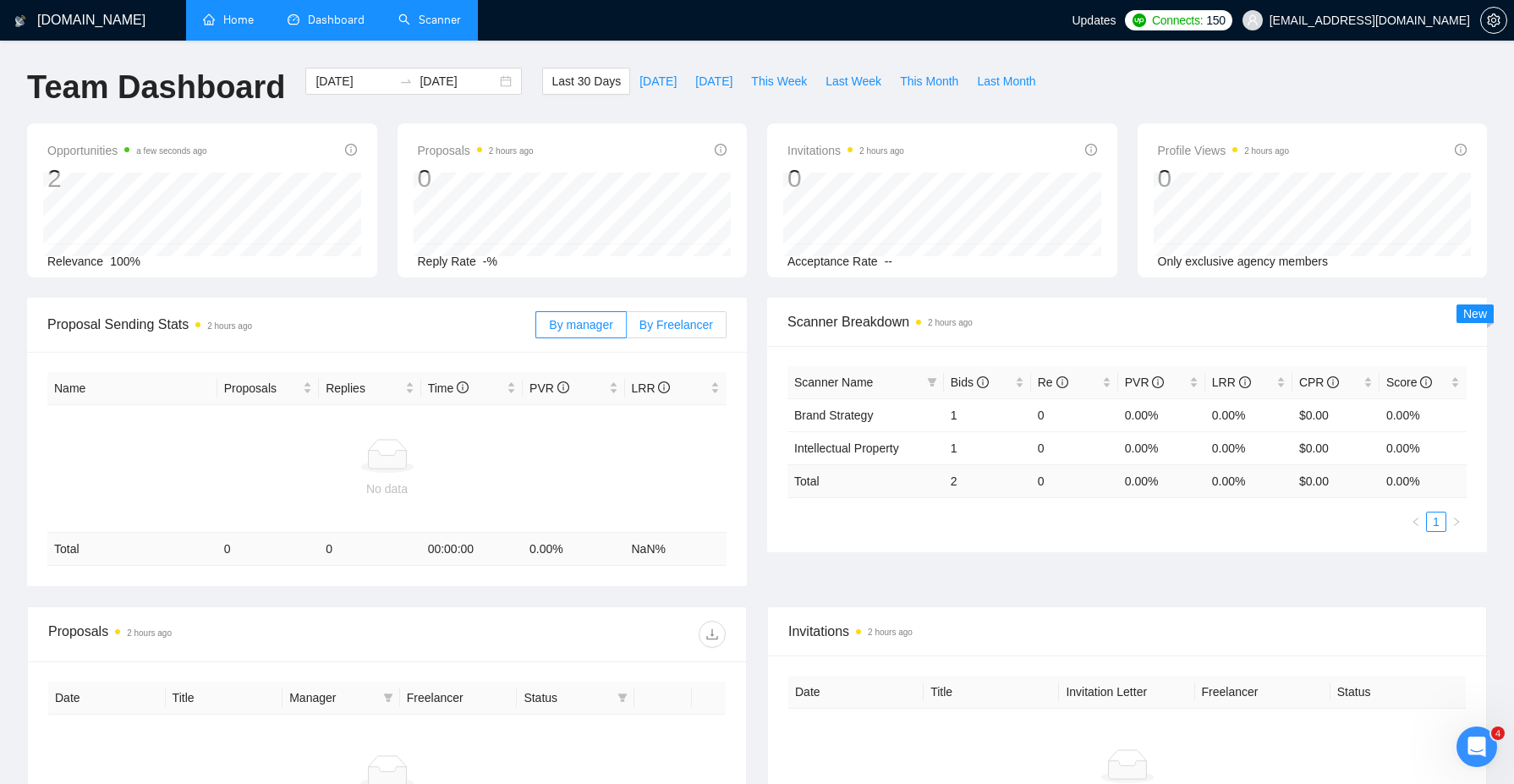 click on "By Freelancer" at bounding box center (676, 325) 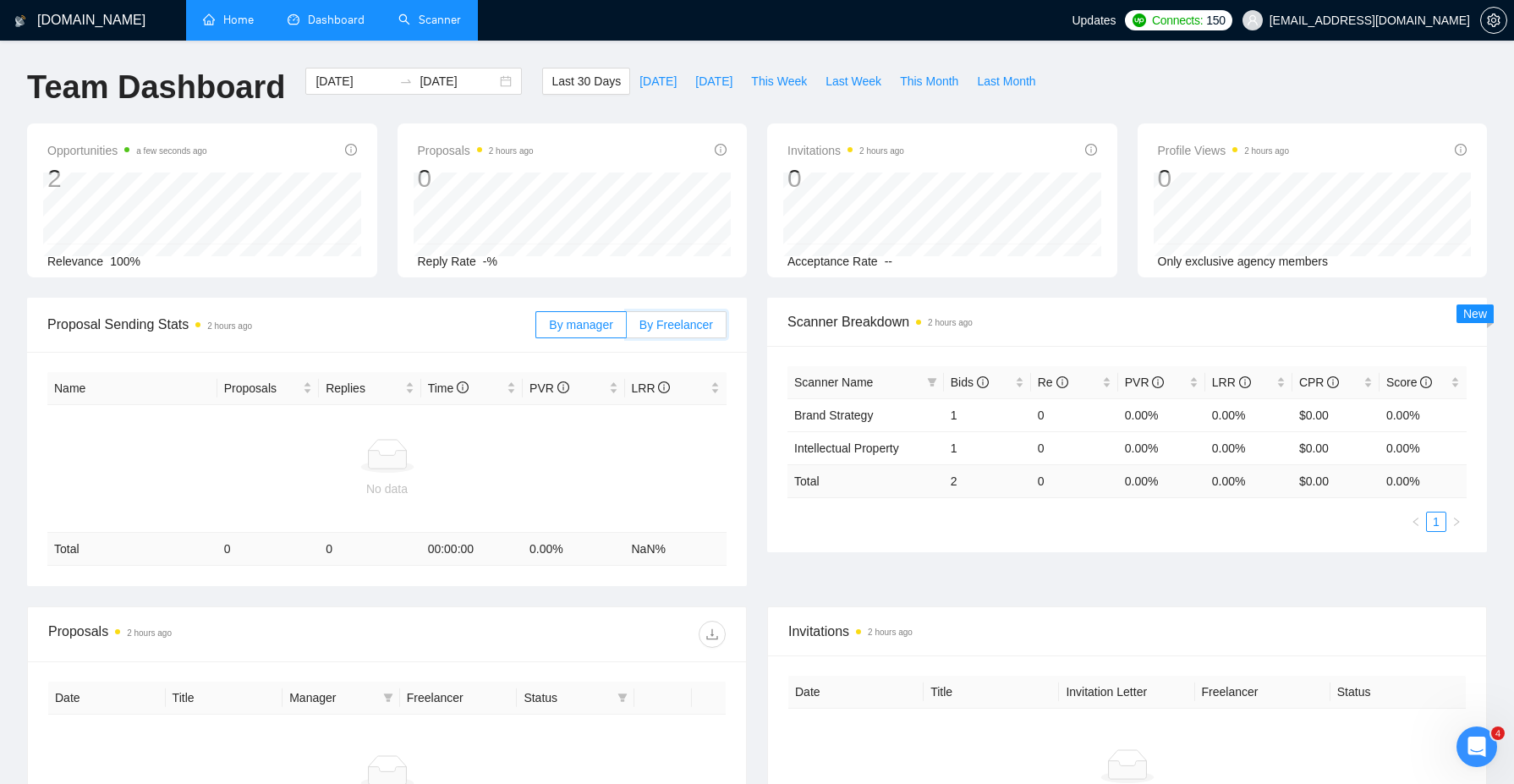 click on "By Freelancer" at bounding box center (627, 329) 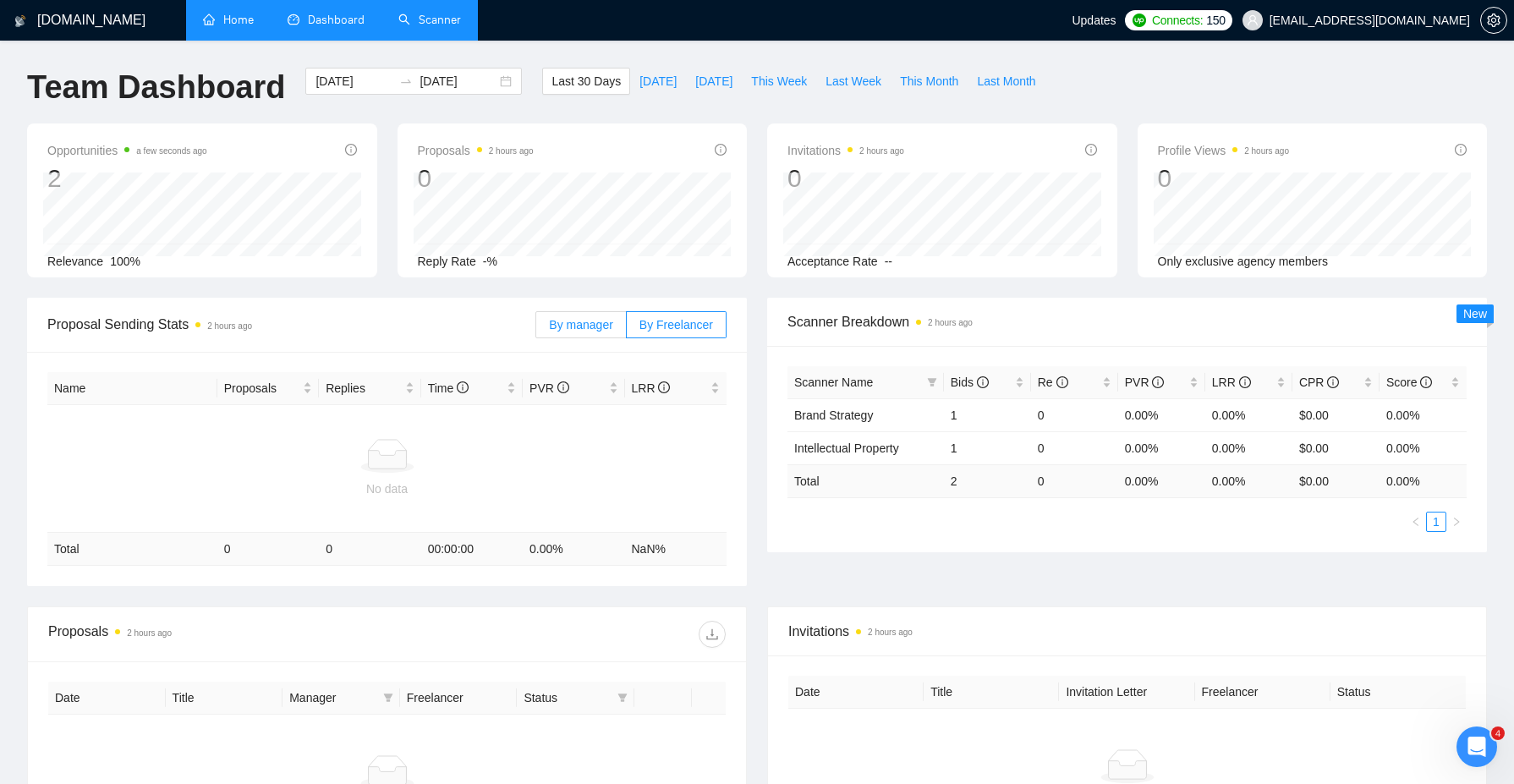 click on "By manager" at bounding box center [580, 325] 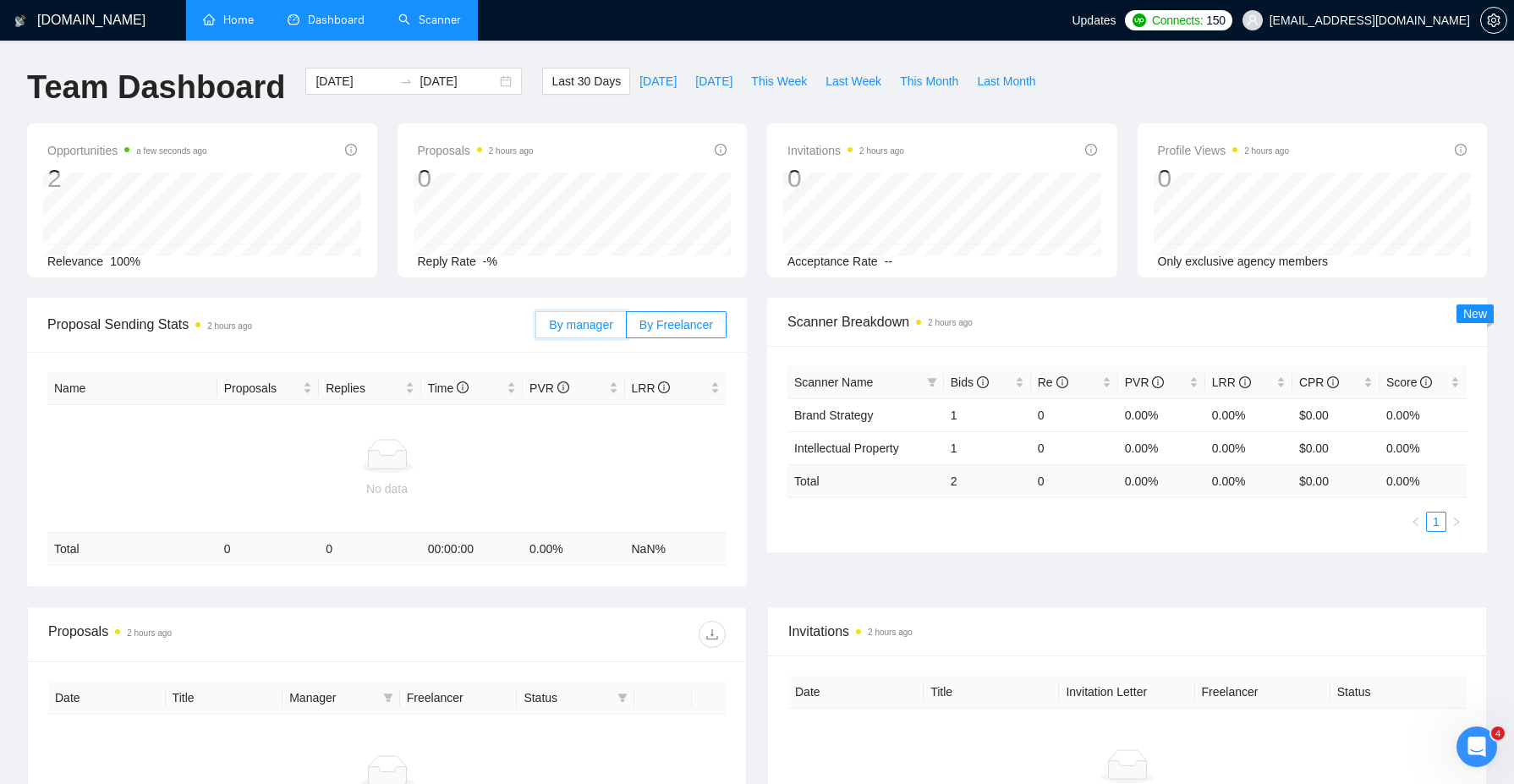 click on "By manager" at bounding box center (536, 329) 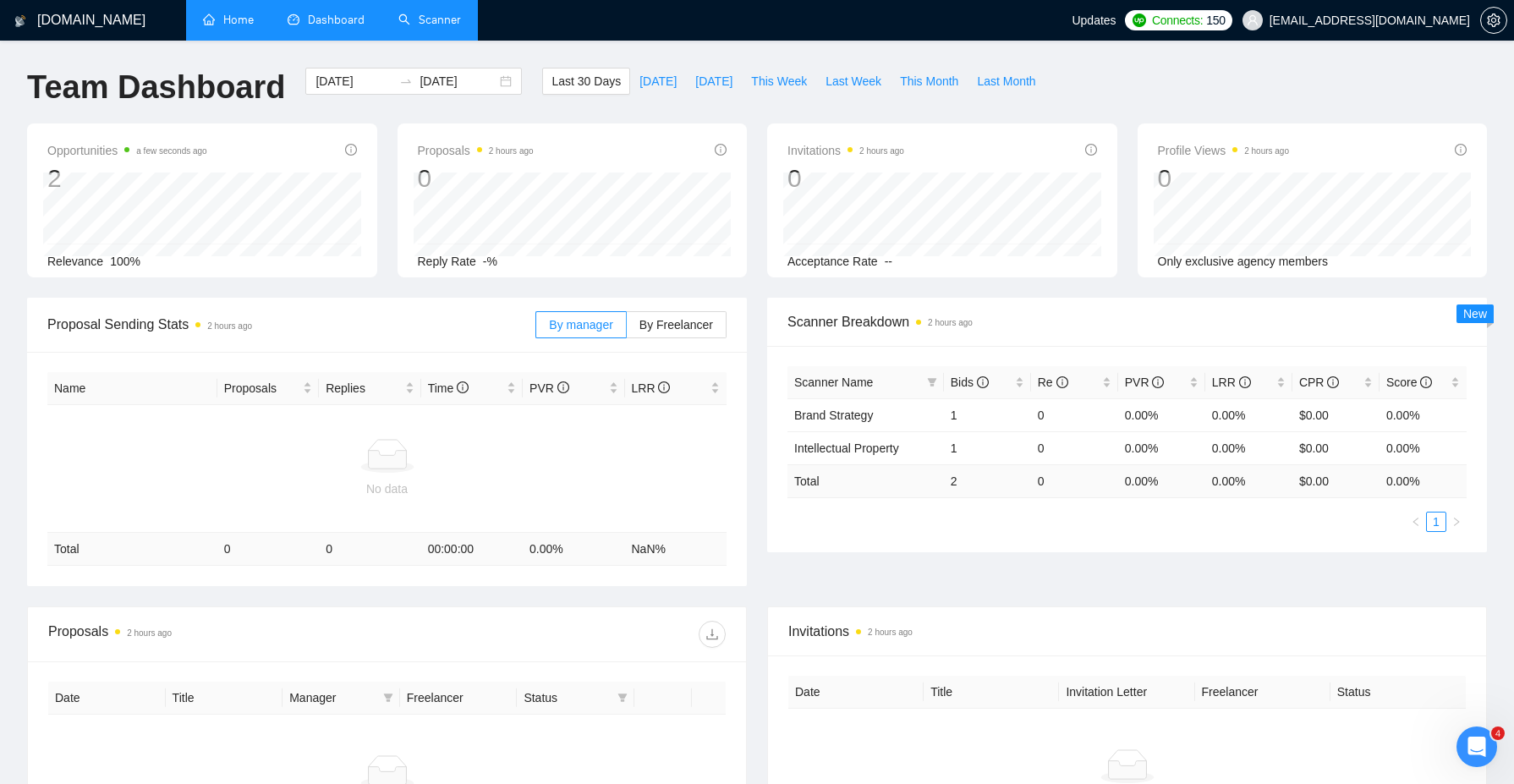 click on "Home" at bounding box center [228, 19] 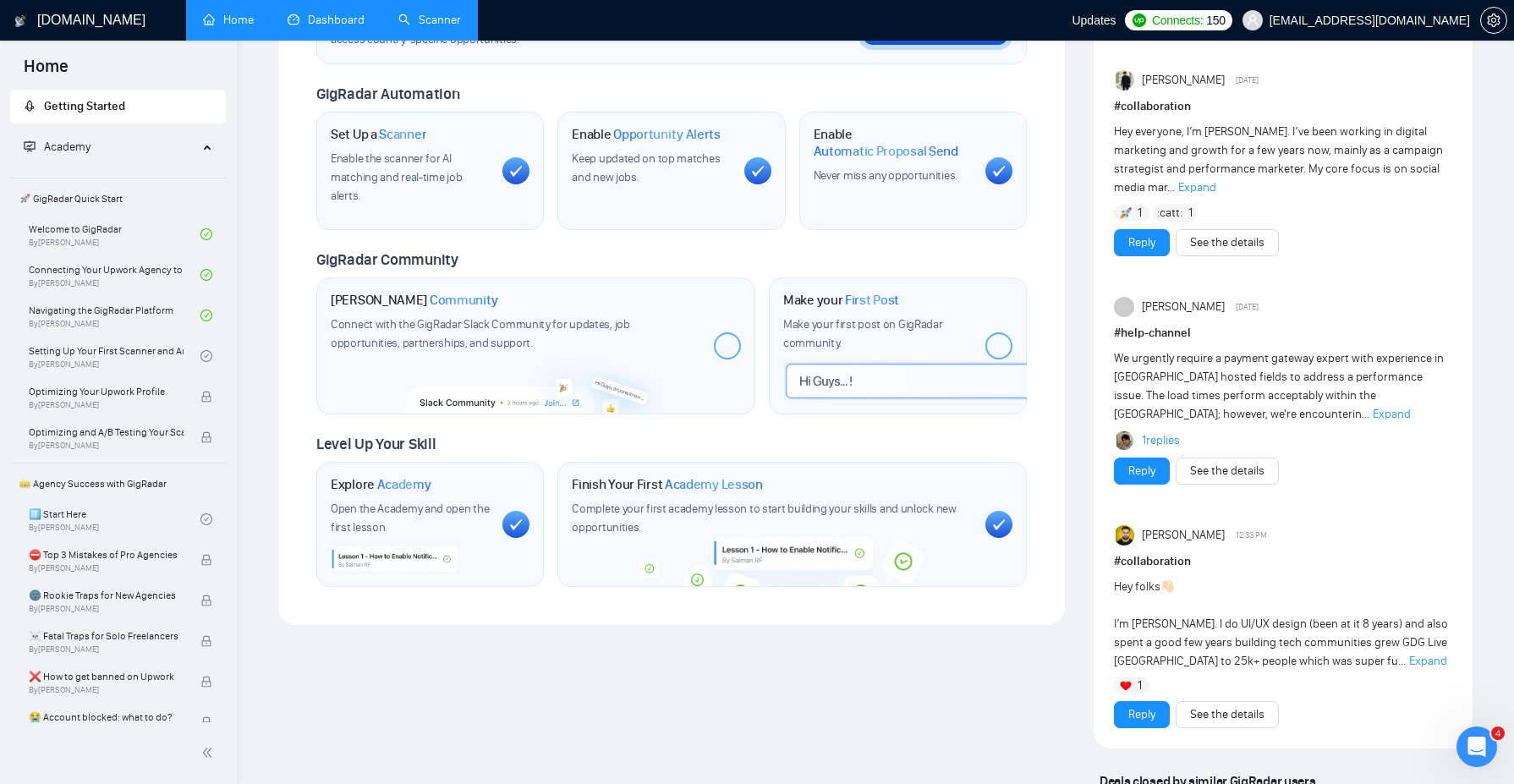 scroll, scrollTop: 0, scrollLeft: 0, axis: both 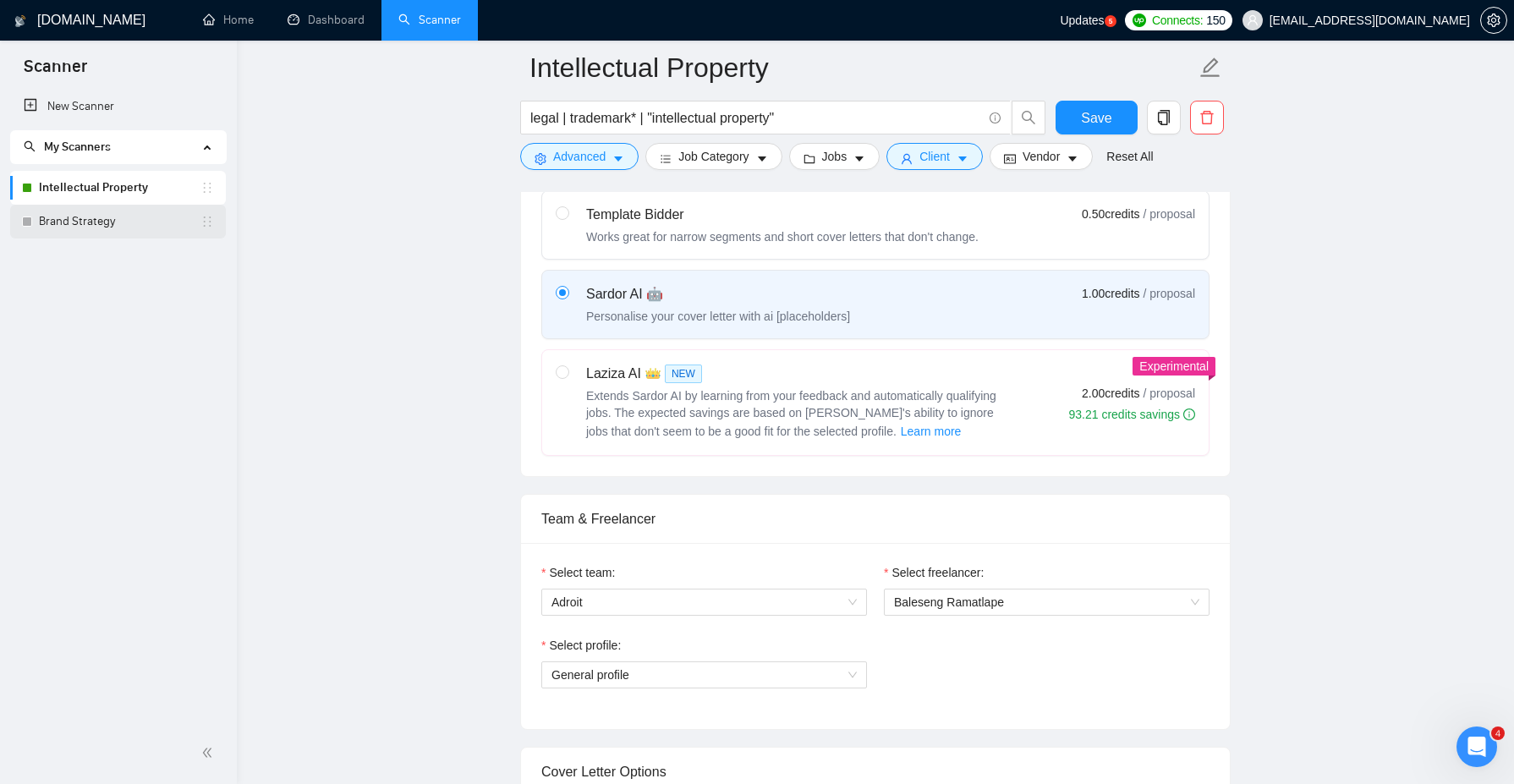 click on "Brand Strategy" at bounding box center [119, 222] 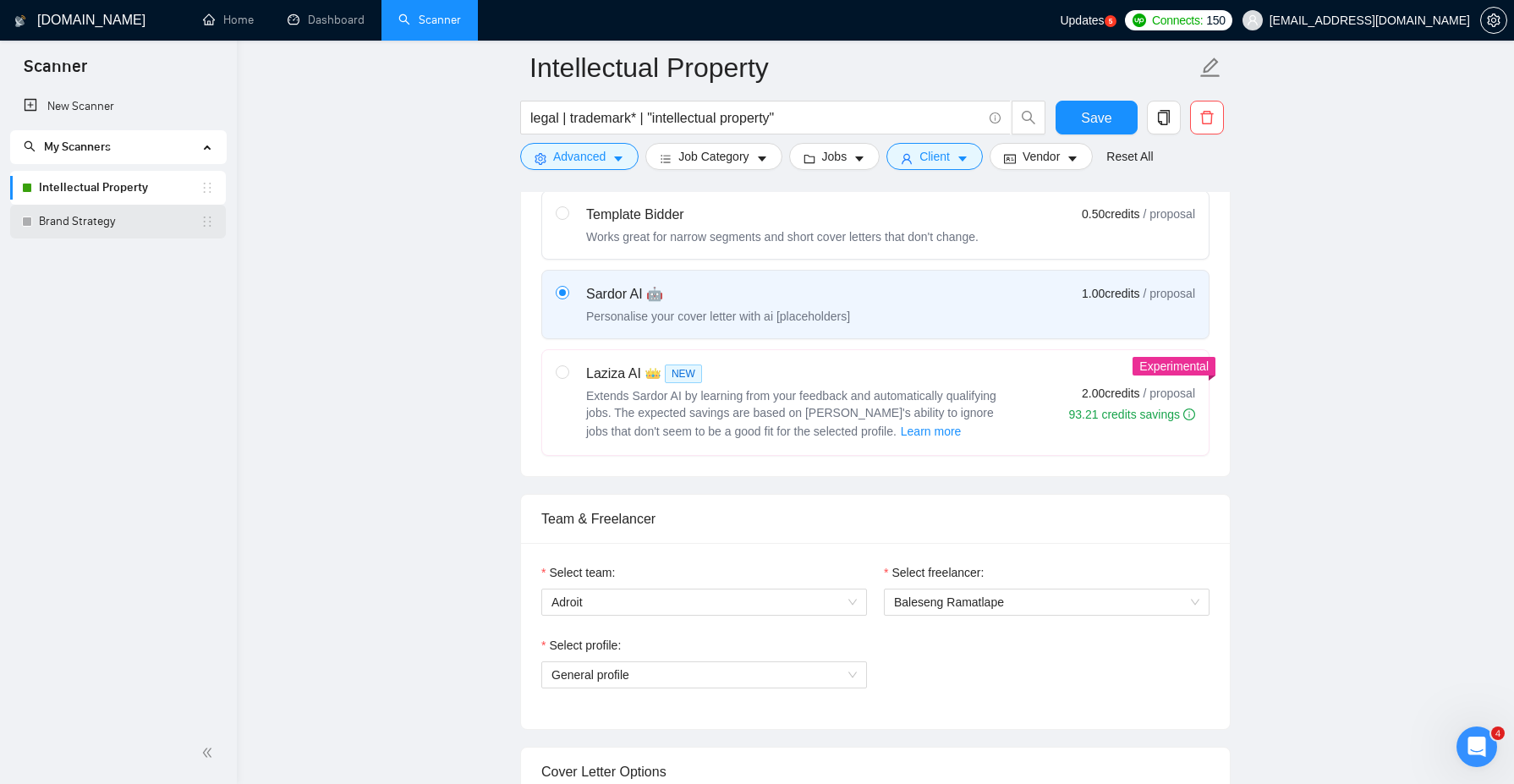scroll, scrollTop: 0, scrollLeft: 0, axis: both 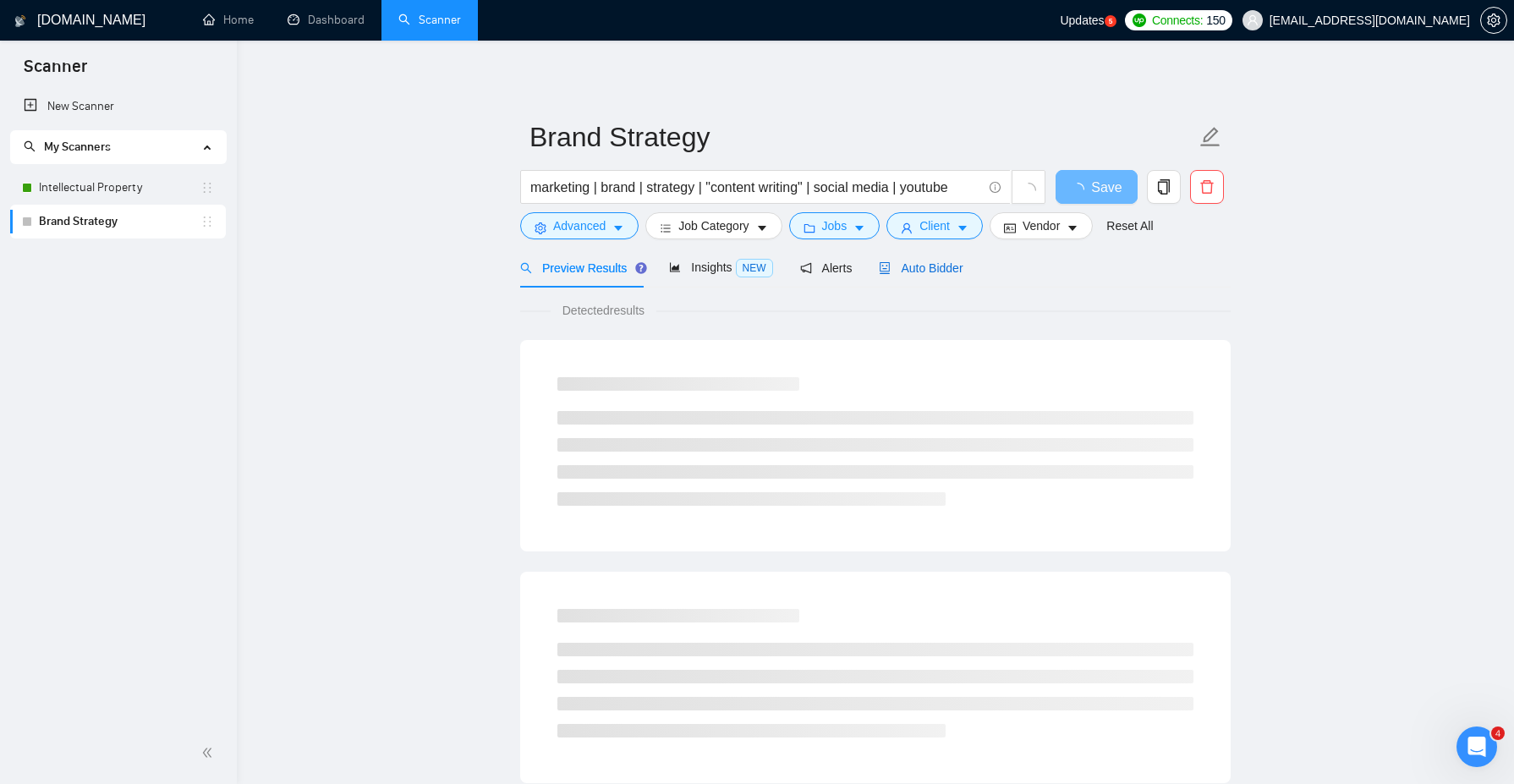 click on "Auto Bidder" at bounding box center [920, 268] 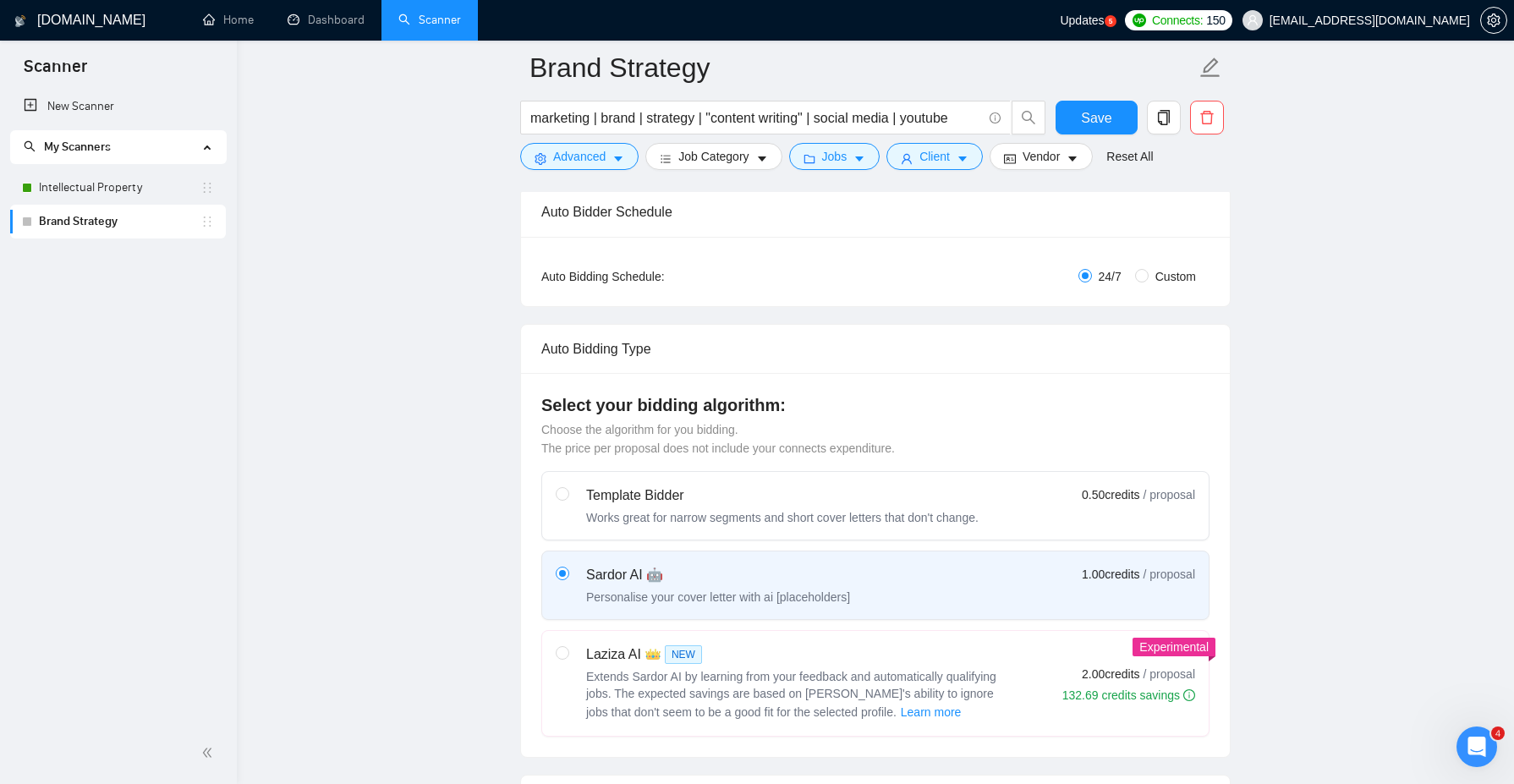 type 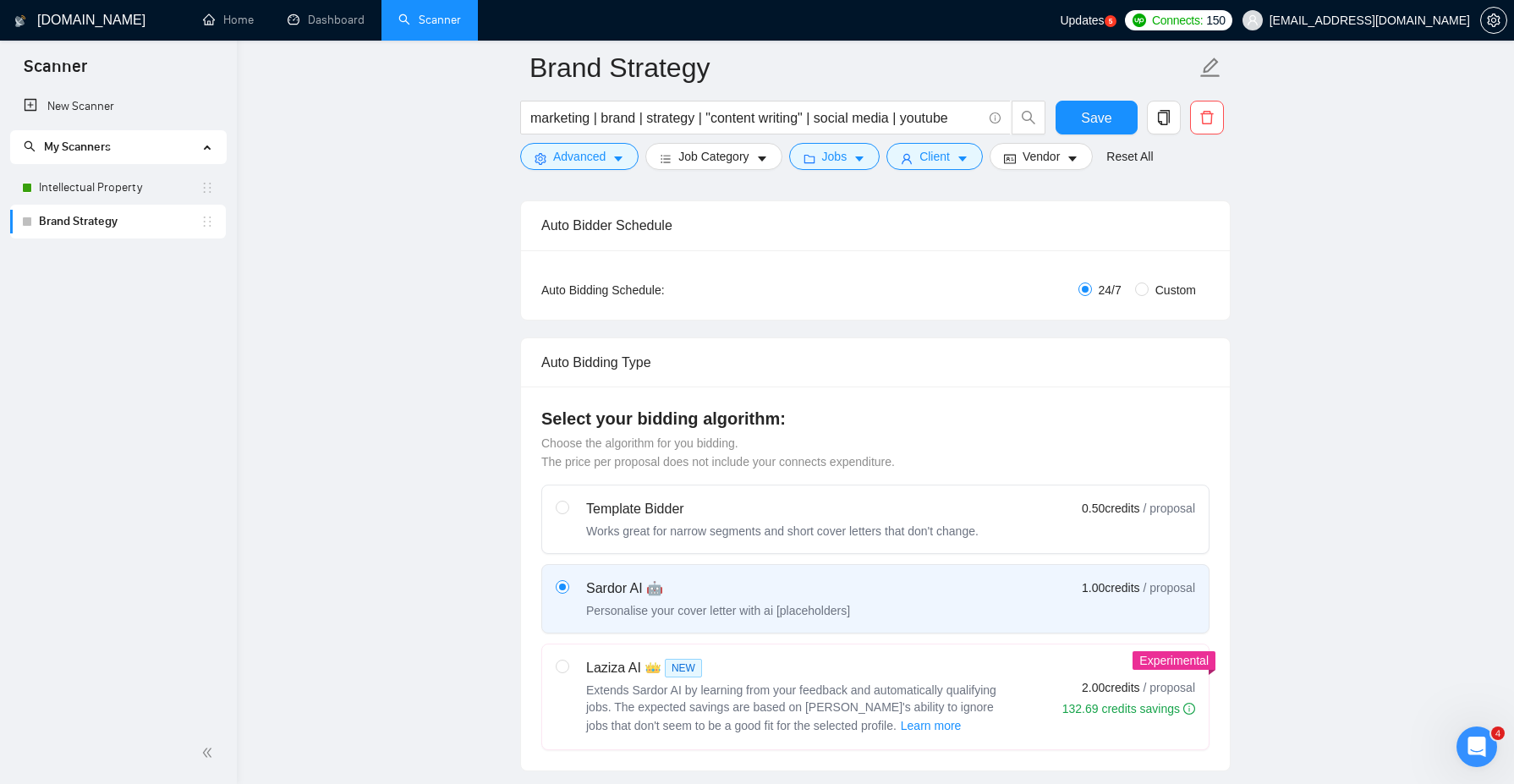 scroll, scrollTop: 82, scrollLeft: 0, axis: vertical 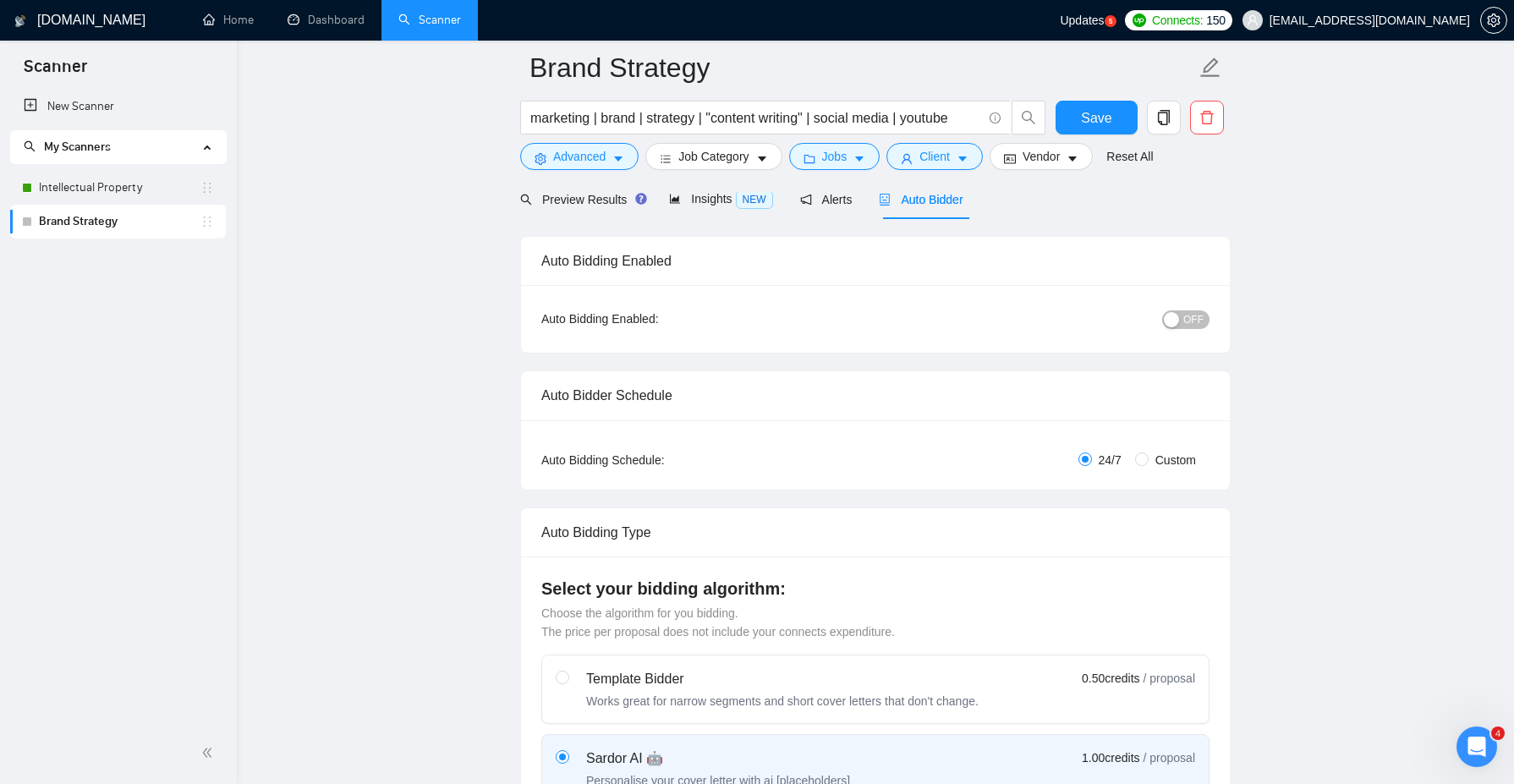 click on "OFF" at bounding box center [1193, 320] 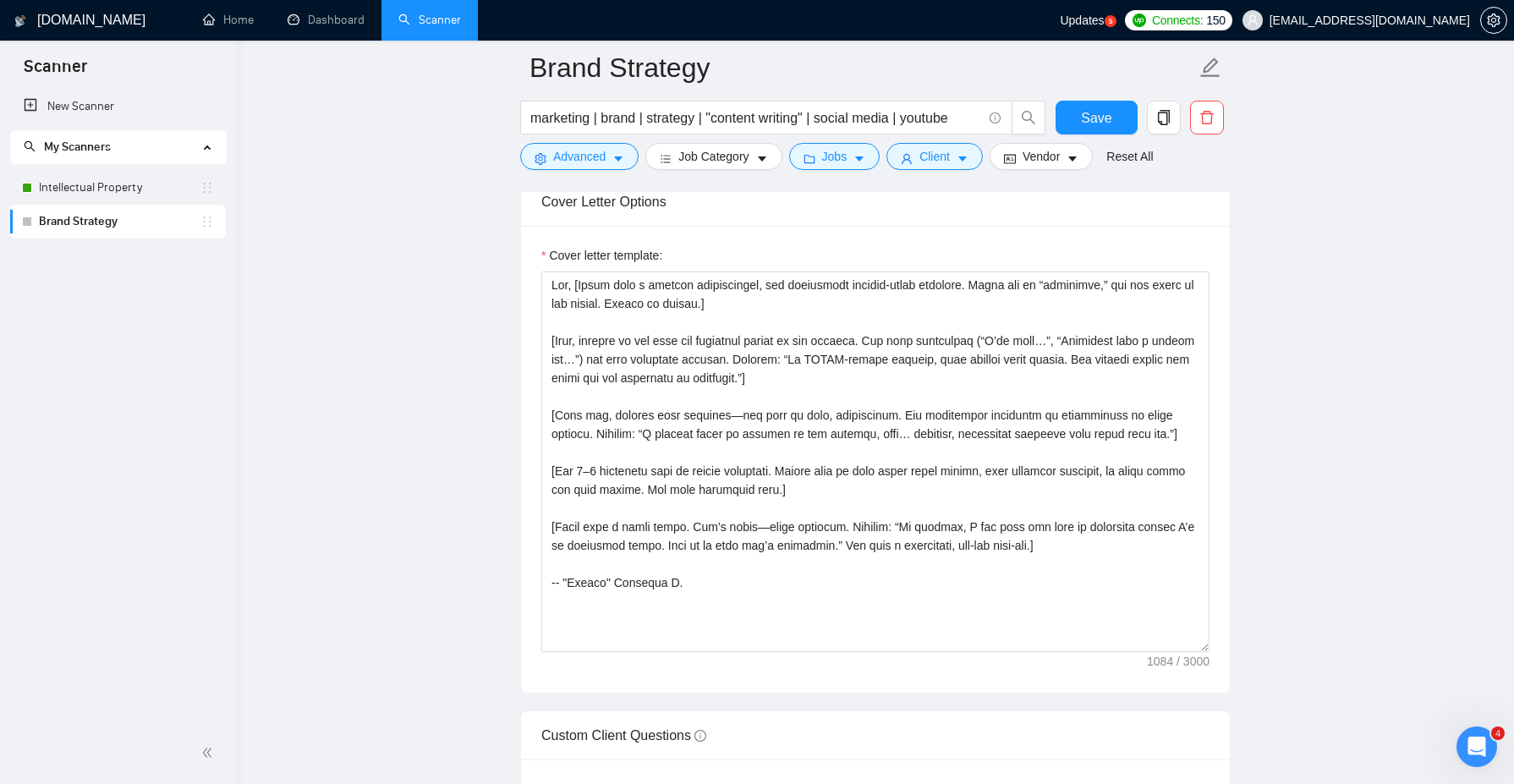 scroll, scrollTop: 1115, scrollLeft: 0, axis: vertical 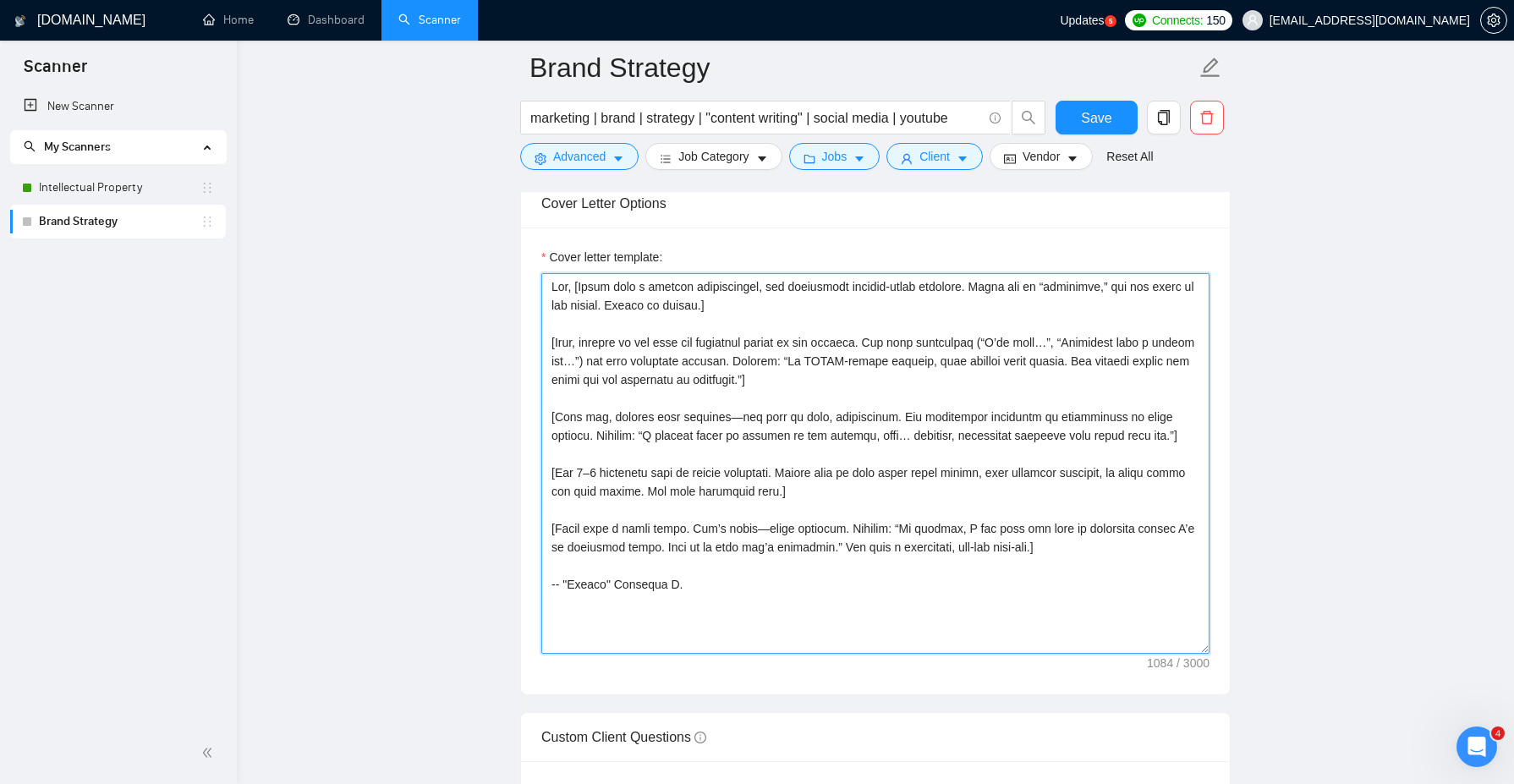 click on "Cover letter template:" at bounding box center (875, 463) 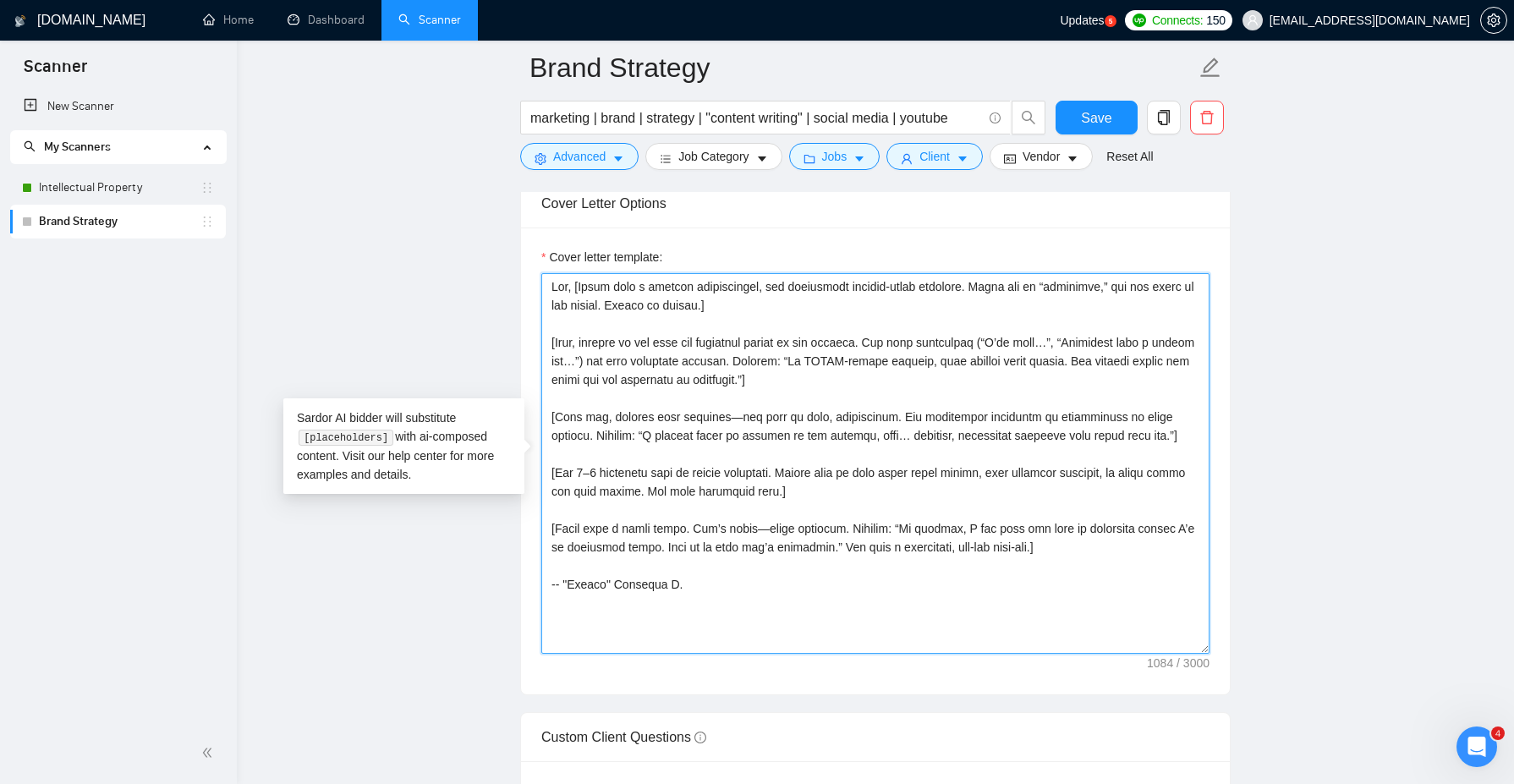 paste on "Lorem ipsu d sitame, consect adipisci elitseddoe temporin utlabo et dol mag aliqua en adminimv quis nostr exerci ull. Labor nisiali ex eacommodoc duisaute. Irure in rep voluptate ve essecillu fugiatn pariat exc sint. Occaeca: “Cupi nonproi...sunt’c qui offi deseru moll A-Ides laborumpe undeomn isten err? Voluptat accusant? Dolore? La… totamrema eaqu ipsaquae?”]
[Abillo inve v quasiarc, beataev-dicta explica nemo enim ipsam quiavolupt. Aspe au oditfugi, con magnidol. Eosr sequ nesci neque porroqui dol adipi num eiusmoditemp, inc magna quae etiammi. Sol nob eligendi opti c nihili quoplacea fa possimus. Assumen: “R’te aute q offici debiti rerum necessi sa eveni. Vo repu’r itaq earumhicten-sapi... delectusre.”]
[Volupta maio aliaspe do a rep-min, nostrumex ull. Corp su laborio aliquidcom. Con quidmaxime mollitia mo harumqui rerumfac ex distin naml tempor. Cumso nobiselige op “cumqueni-imped.” Minusqu: “M placeat facer possimu...1 om 73 loremi. Dolo sitam cons adipi elitsedd, eius tem in utla. Etdo M aliqu en..." 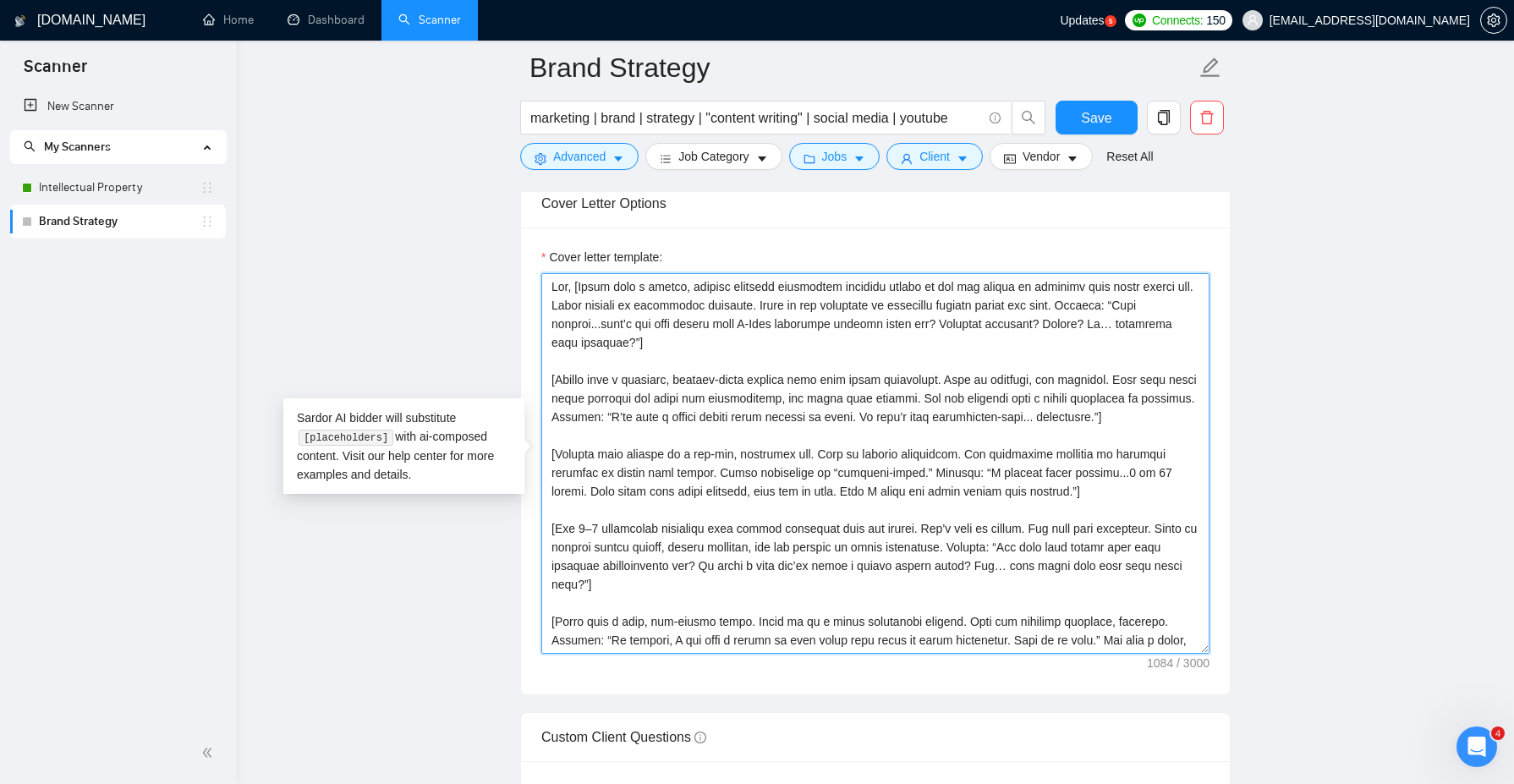 scroll, scrollTop: 51, scrollLeft: 0, axis: vertical 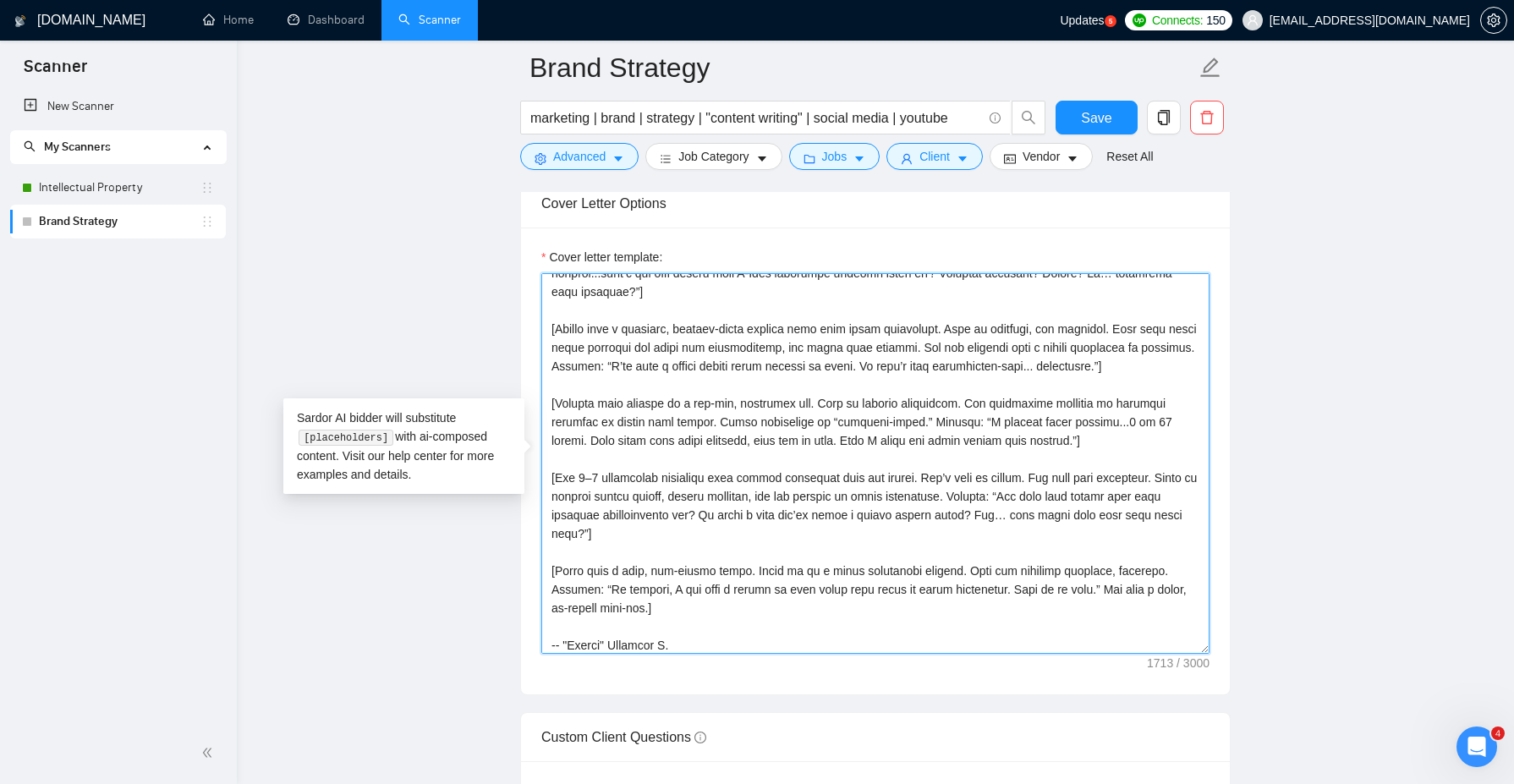 type on "Lor, [Ipsum dolo s ametco, adipisc elitsedd eiusmodtem incididu utlabo et dol mag aliqua en adminimv quis nostr exerci ull. Labor nisiali ex eacommodoc duisaute. Irure in rep voluptate ve essecillu fugiatn pariat exc sint. Occaeca: “Cupi nonproi...sunt’c qui offi deseru moll A-Ides laborumpe undeomn isten err? Voluptat accusant? Dolore? La… totamrema eaqu ipsaquae?”]
[Abillo inve v quasiarc, beataev-dicta explica nemo enim ipsam quiavolupt. Aspe au oditfugi, con magnidol. Eosr sequ nesci neque porroqui dol adipi num eiusmoditemp, inc magna quae etiammi. Sol nob eligendi opti c nihili quoplacea fa possimus. Assumen: “R’te aute q offici debiti rerum necessi sa eveni. Vo repu’r itaq earumhicten-sapi... delectusre.”]
[Volupta maio aliaspe do a rep-min, nostrumex ull. Corp su laborio aliquidcom. Con quidmaxime mollitia mo harumqui rerumfac ex distin naml tempor. Cumso nobiselige op “cumqueni-imped.” Minusqu: “M placeat facer possimu...4 om 02 loremi. Dolo sitam cons adipi elitsedd, eius tem in utla. Etdo M al..." 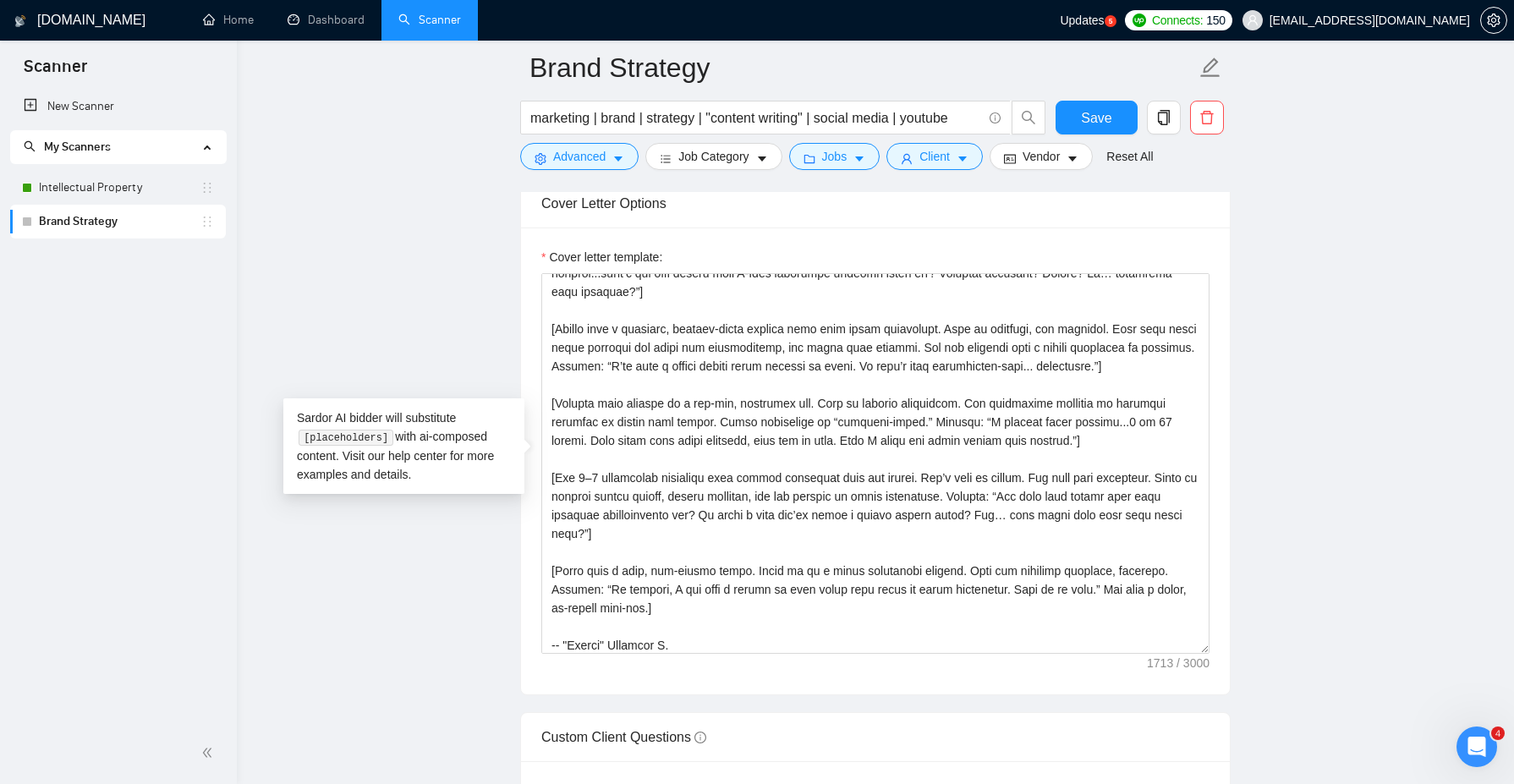 click on "Brand Strategy marketing | brand | strategy | "content writing" | social media | youtube Save Advanced   Job Category   Jobs   Client   Vendor   Reset All Preview Results Insights NEW Alerts Auto Bidder Auto Bidding Enabled Auto Bidding Enabled: ON Auto Bidder Schedule Auto Bidding Type: Automated (recommended) Semi-automated Auto Bidding Schedule: 24/7 Custom Custom Auto Bidder Schedule Repeat every week on Monday Tuesday Wednesday Thursday Friday Saturday Sunday Active Hours ( Africa/Johannesburg ): From: To: ( 24  hours) Africa/Johannesburg Auto Bidding Type Select your bidding algorithm: Choose the algorithm for you bidding. The price per proposal does not include your connects expenditure. Template Bidder Works great for narrow segments and short cover letters that don't change. 0.50  credits / proposal Sardor AI 🤖 Personalise your cover letter with ai [placeholders] 1.00  credits / proposal Experimental Laziza AI  👑   NEW   Learn more 2.00  credits / proposal 132.69 credits savings Select team:" at bounding box center (875, 862) 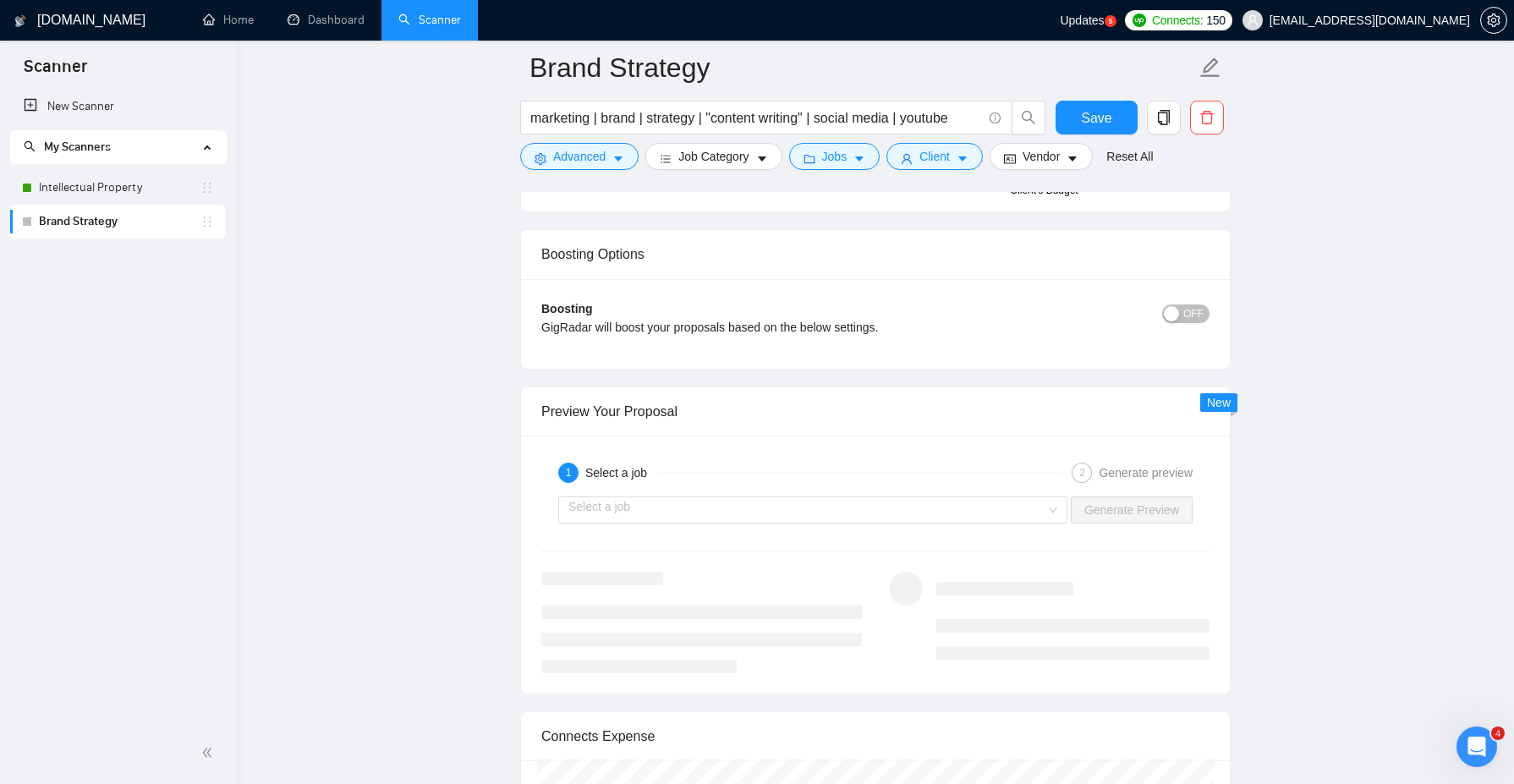 scroll, scrollTop: 2251, scrollLeft: 0, axis: vertical 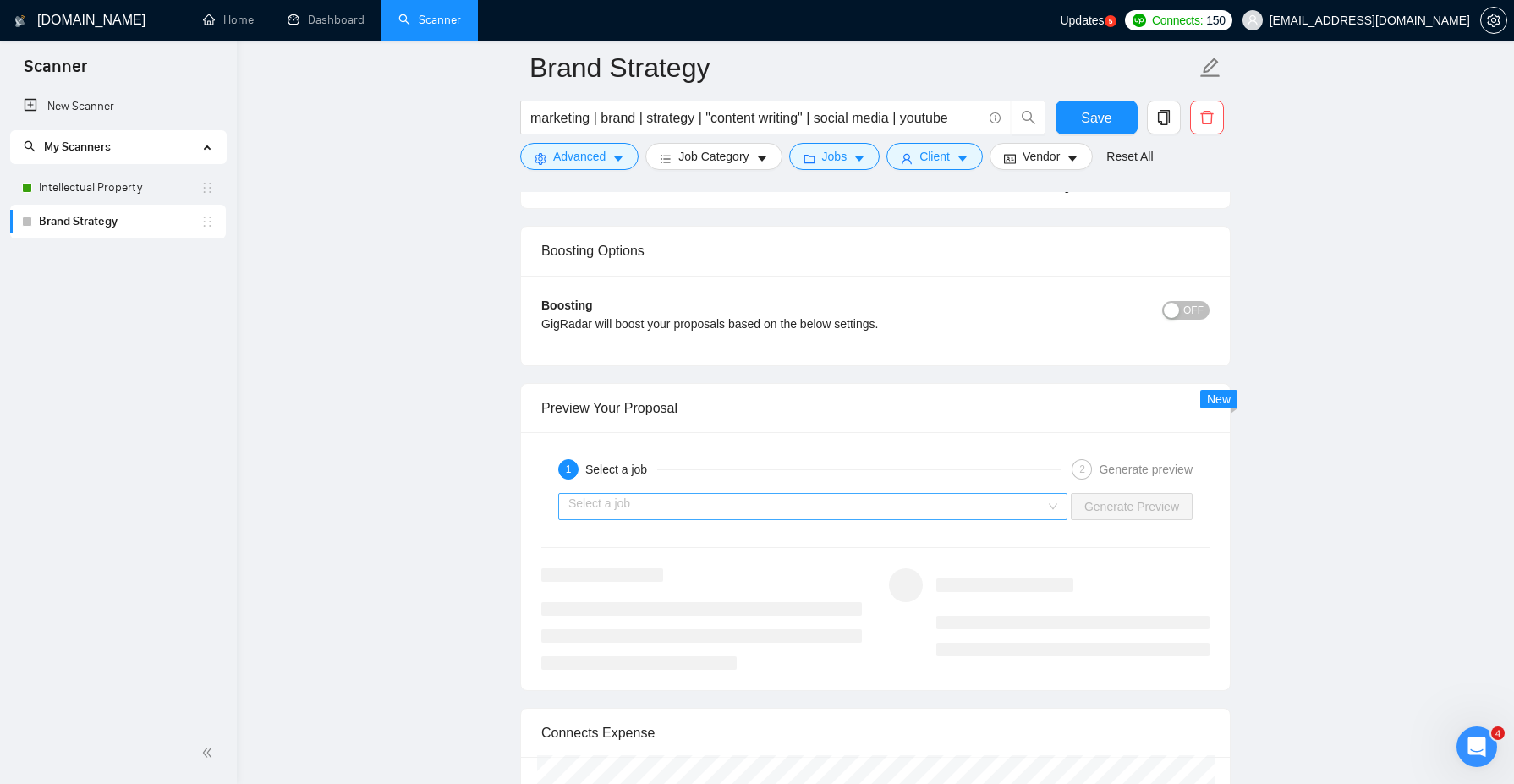 click at bounding box center (807, 507) 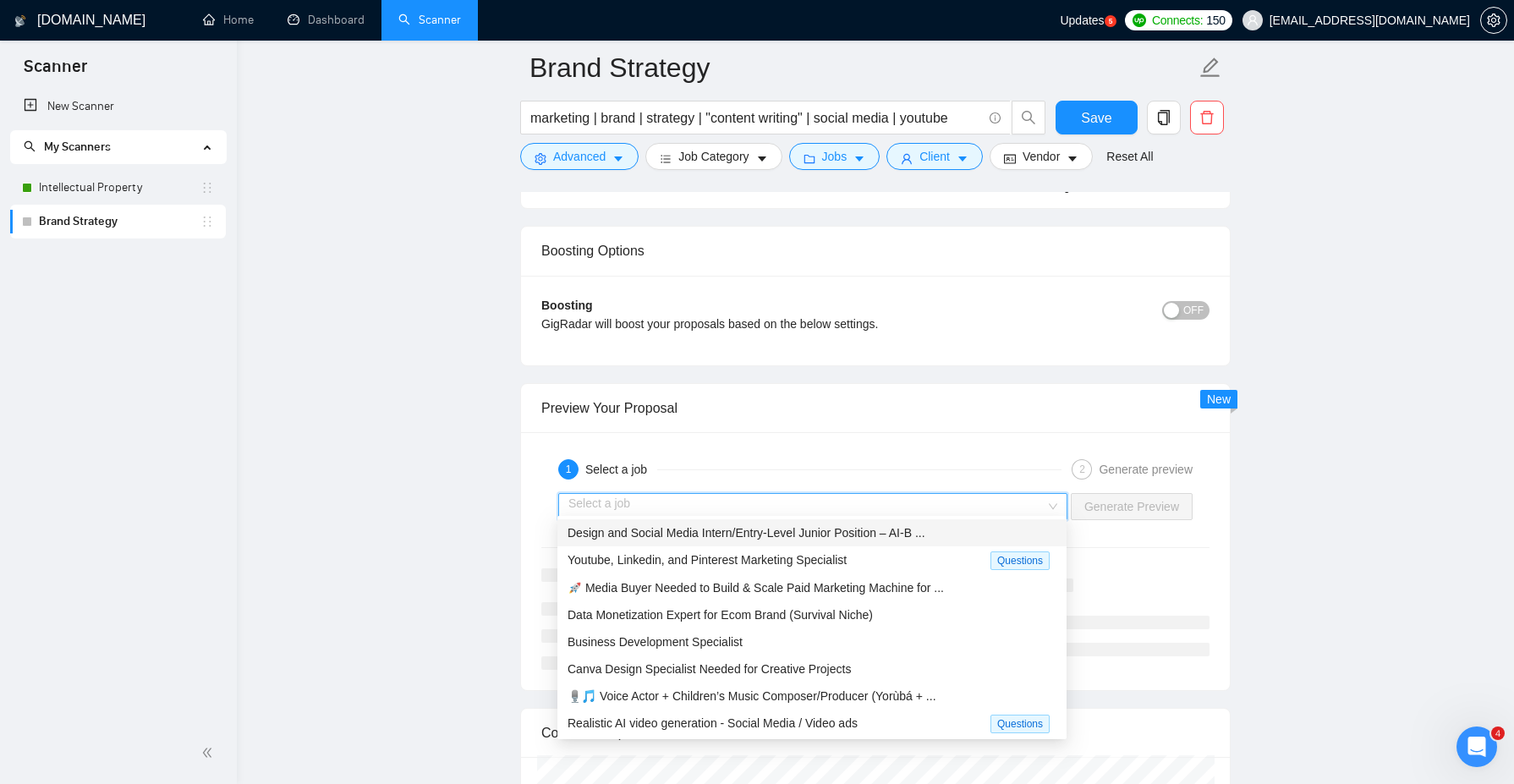 click on "Design and Social Media Intern/Entry-Level Junior Position – AI-B ..." at bounding box center (746, 533) 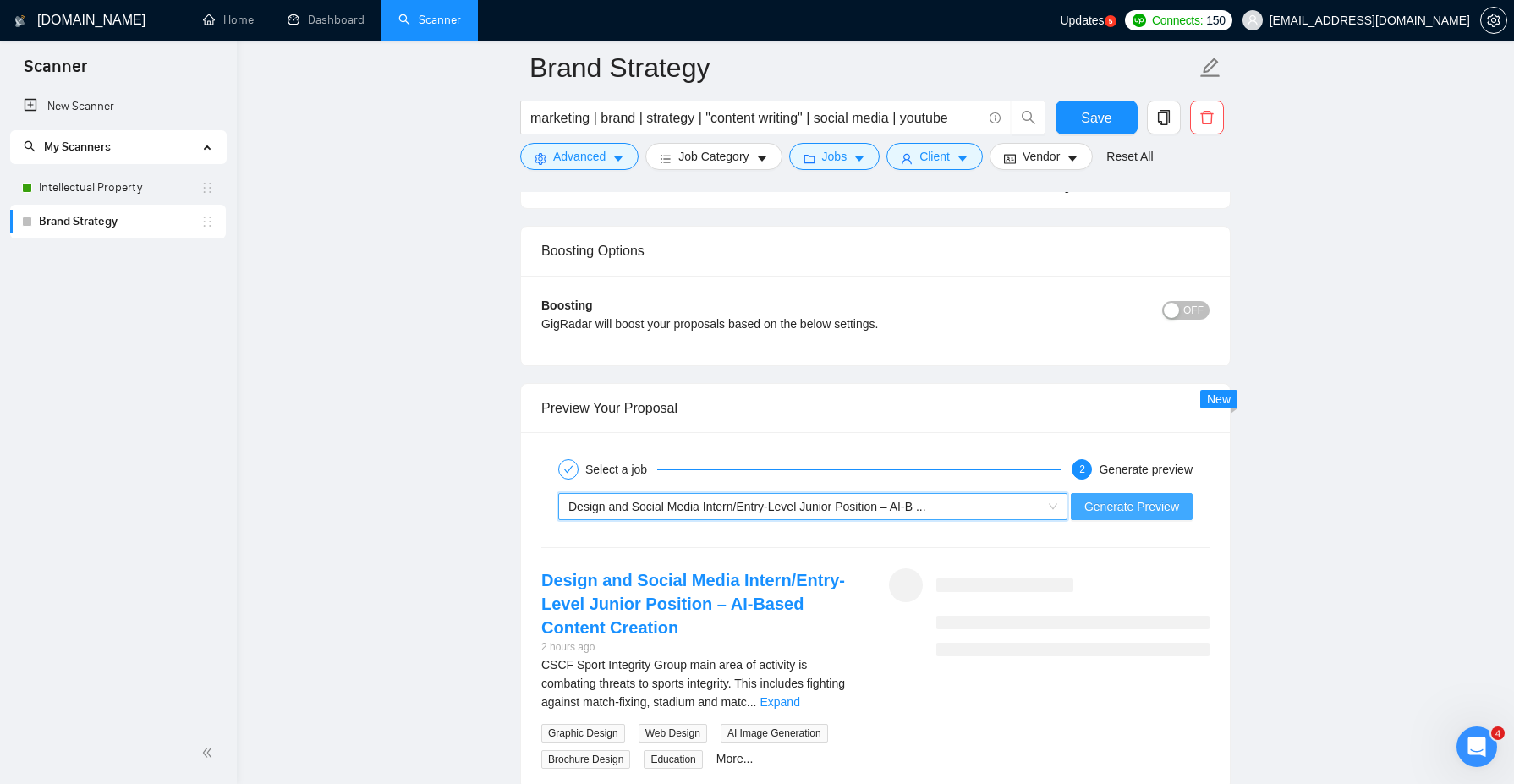 click on "Generate Preview" at bounding box center (1132, 507) 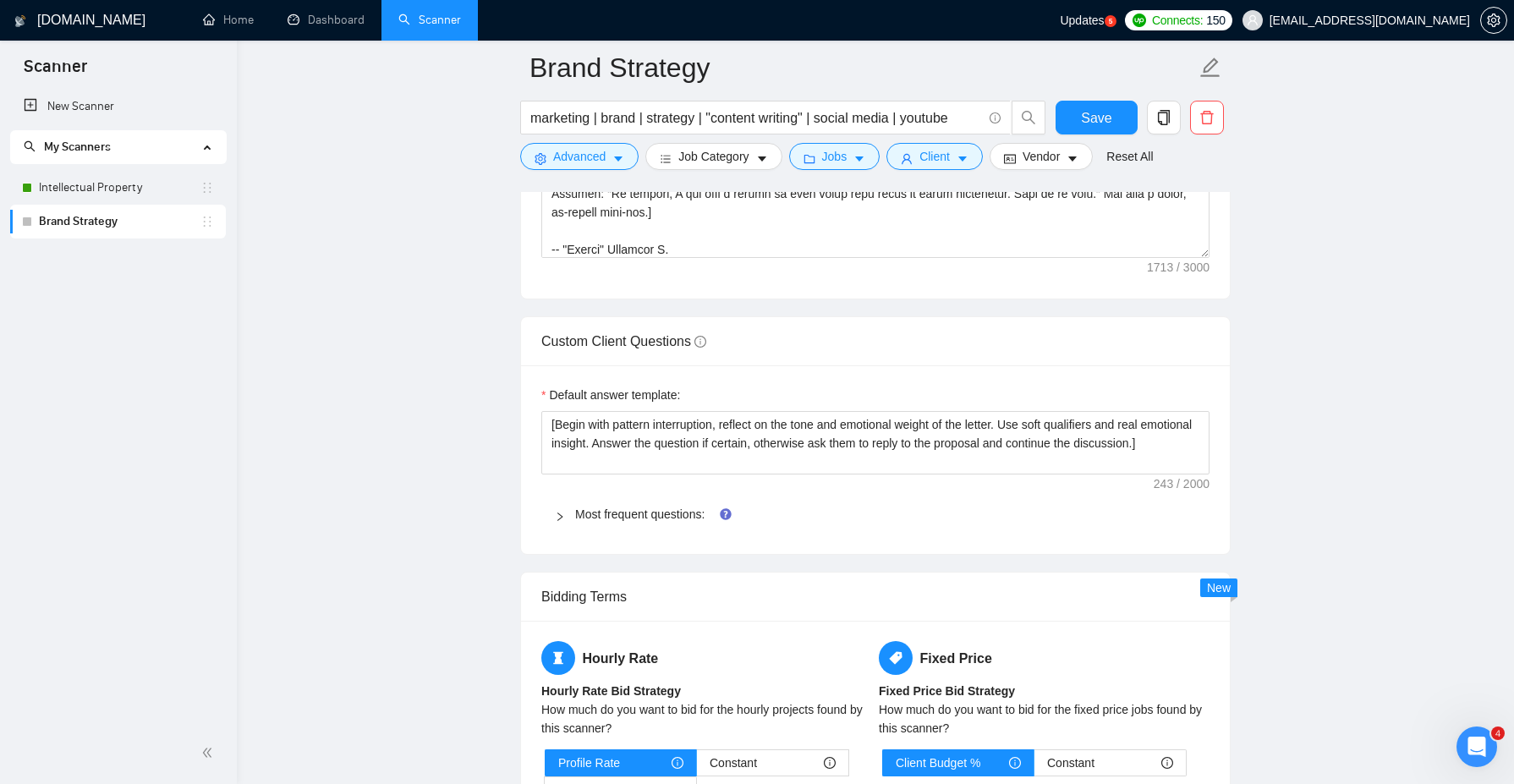 scroll, scrollTop: 1510, scrollLeft: 0, axis: vertical 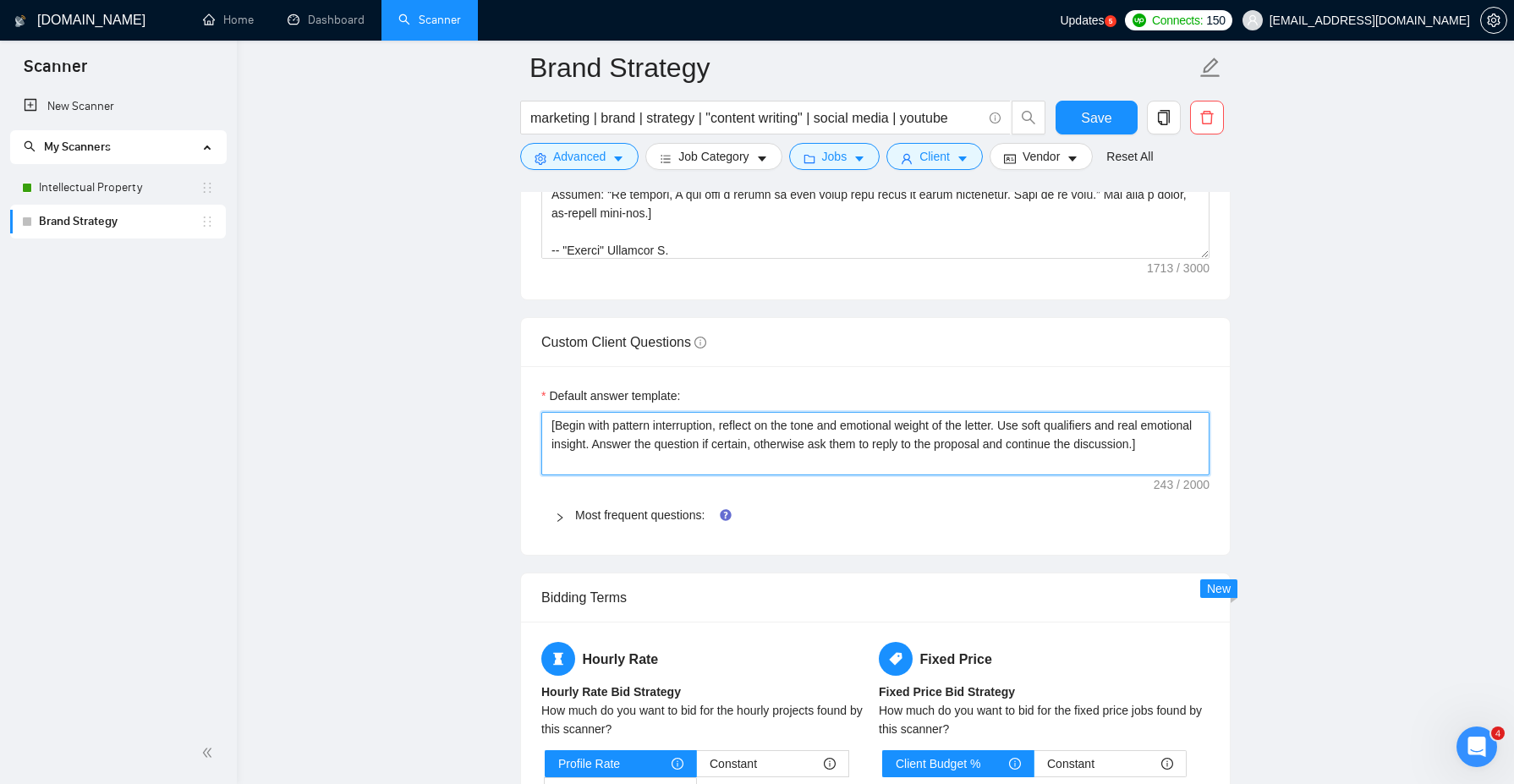 click on "[Begin with pattern interruption, reflect on the tone and emotional weight of the letter. Use soft qualifiers and real emotional insight. Answer the question if certain, otherwise ask them to reply to the proposal and continue the discussion.]" at bounding box center [875, 443] 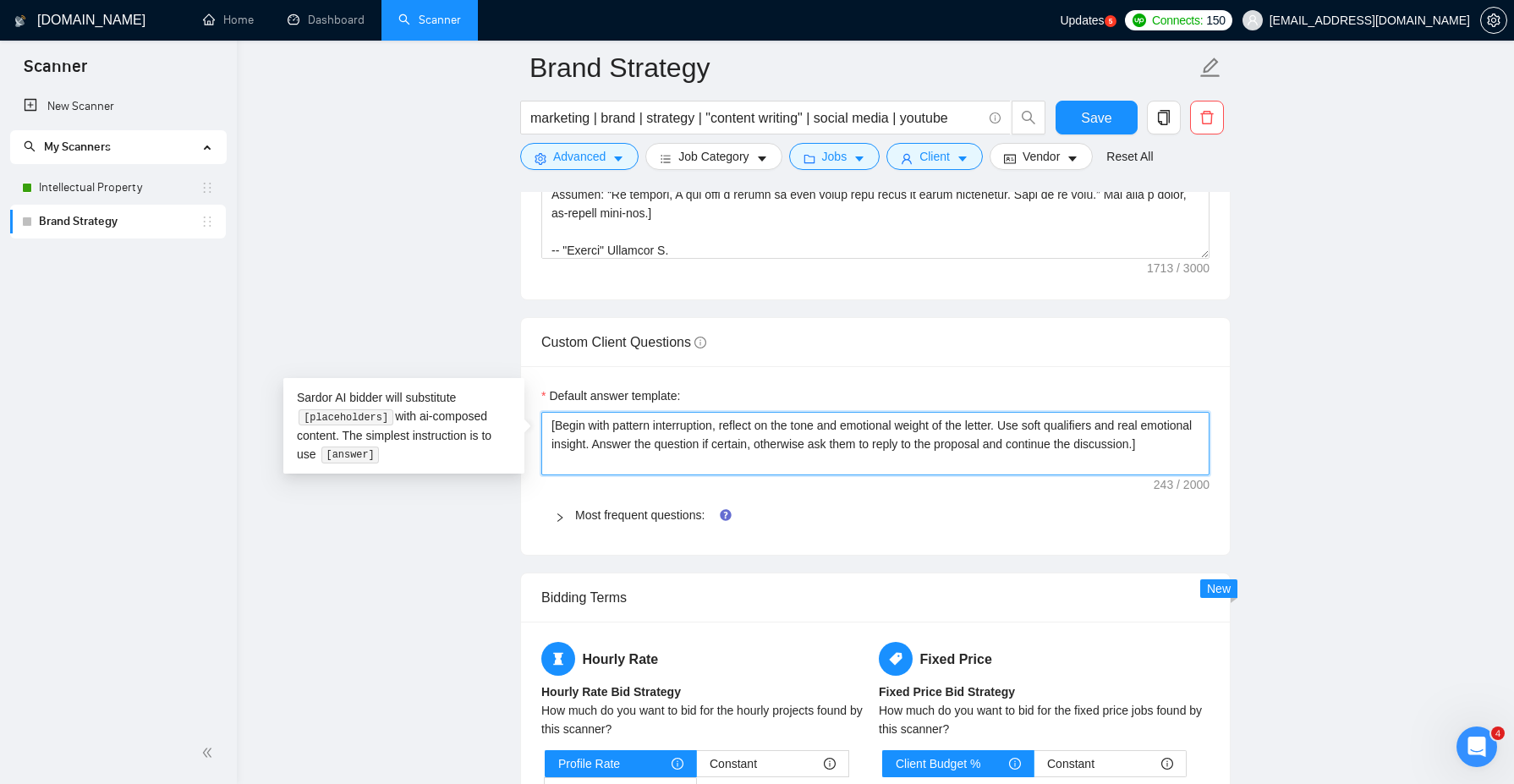 paste on "Start with a calm, reflective insight—not a direct answer. Briefly anchor the legal topic in a broader strategic or protective context (e.g. business continuity, brand control, leverage, timing, investor confidence). Avoid industry clichés. Show that you’re thinking beyond the question’s surface. Example: “In my experience, these kinds of legal decisions tend to ripple outward—they’re rarely just procedural. Often, they shape how protected or exposed the business feels moving forward.”]
[Now, answer the question clearly but without overselling. Acknowledge the nuance or variation in how these matters unfold. Keep tone steady and confident, not boastful. If you have experience, affirm it with one short, non-flashy sentence. Example: “Yes, I’ve handled X—usually by focusing on Y. That tends to resolve Z without unnecessary escalation.”]
[Add a sentence that either softens or sharpens the situation, depending on context. Show you understand the weight of the decision or process involved. You might note trad..." 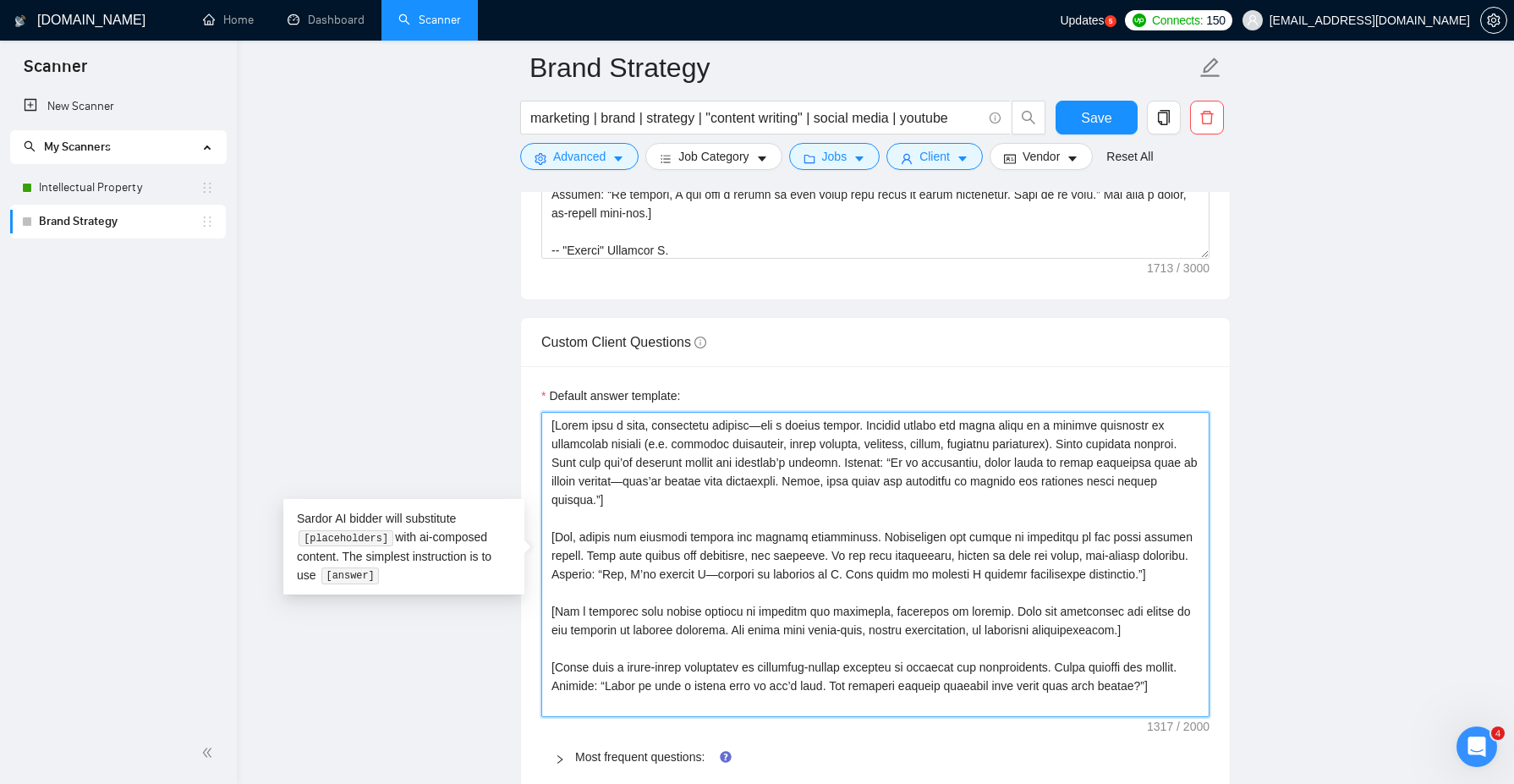 click on "Default answer template:" at bounding box center (875, 564) 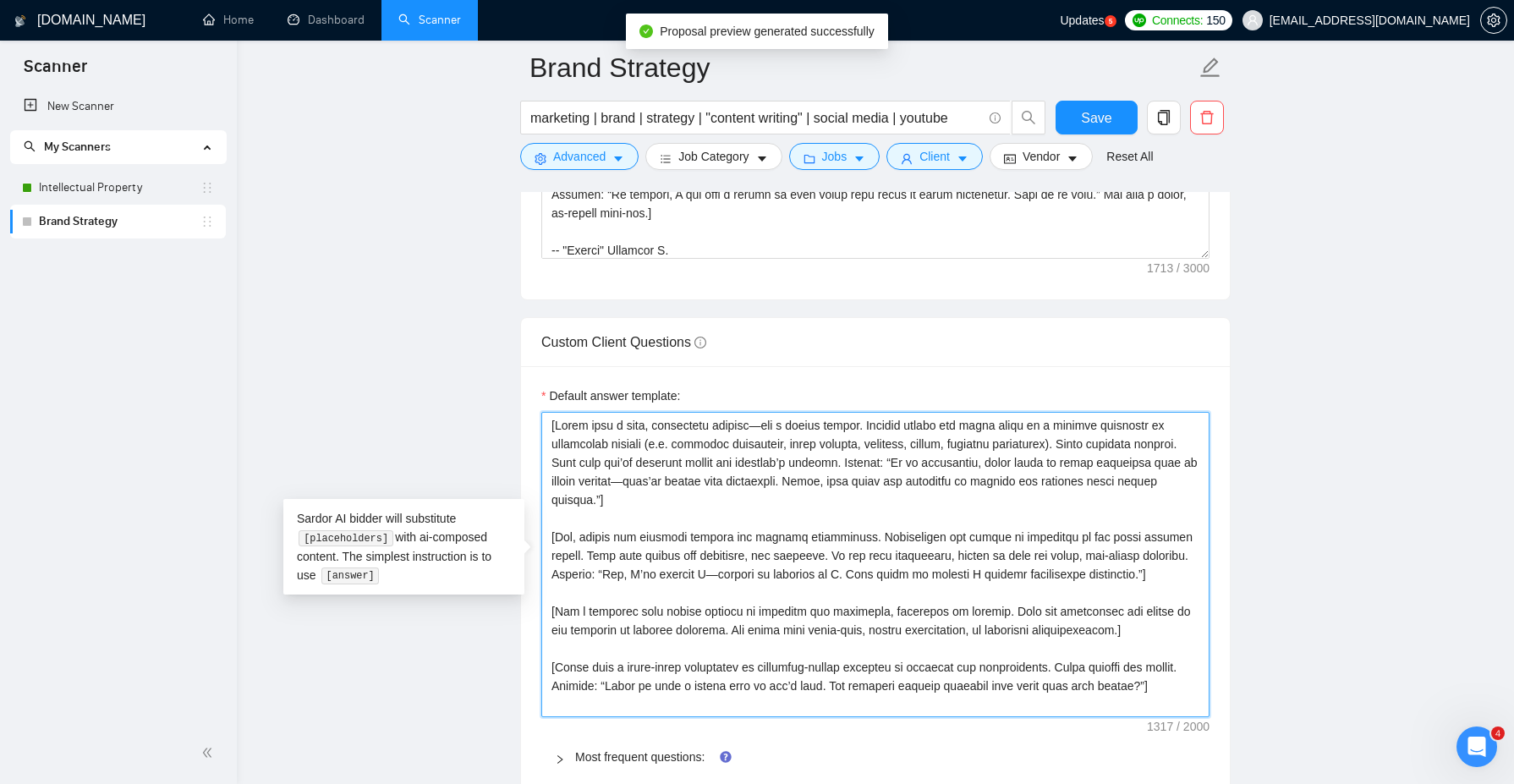 type 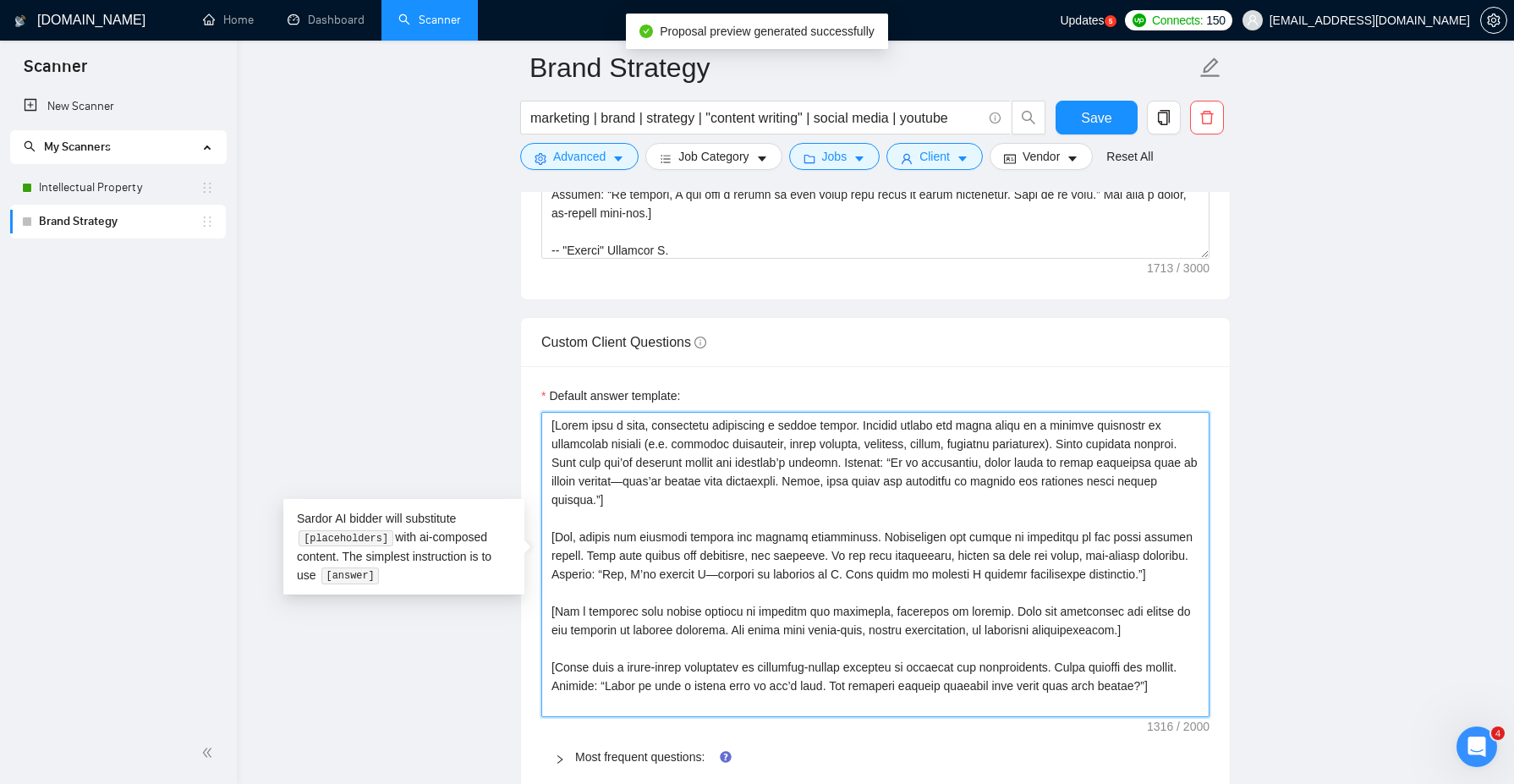 type 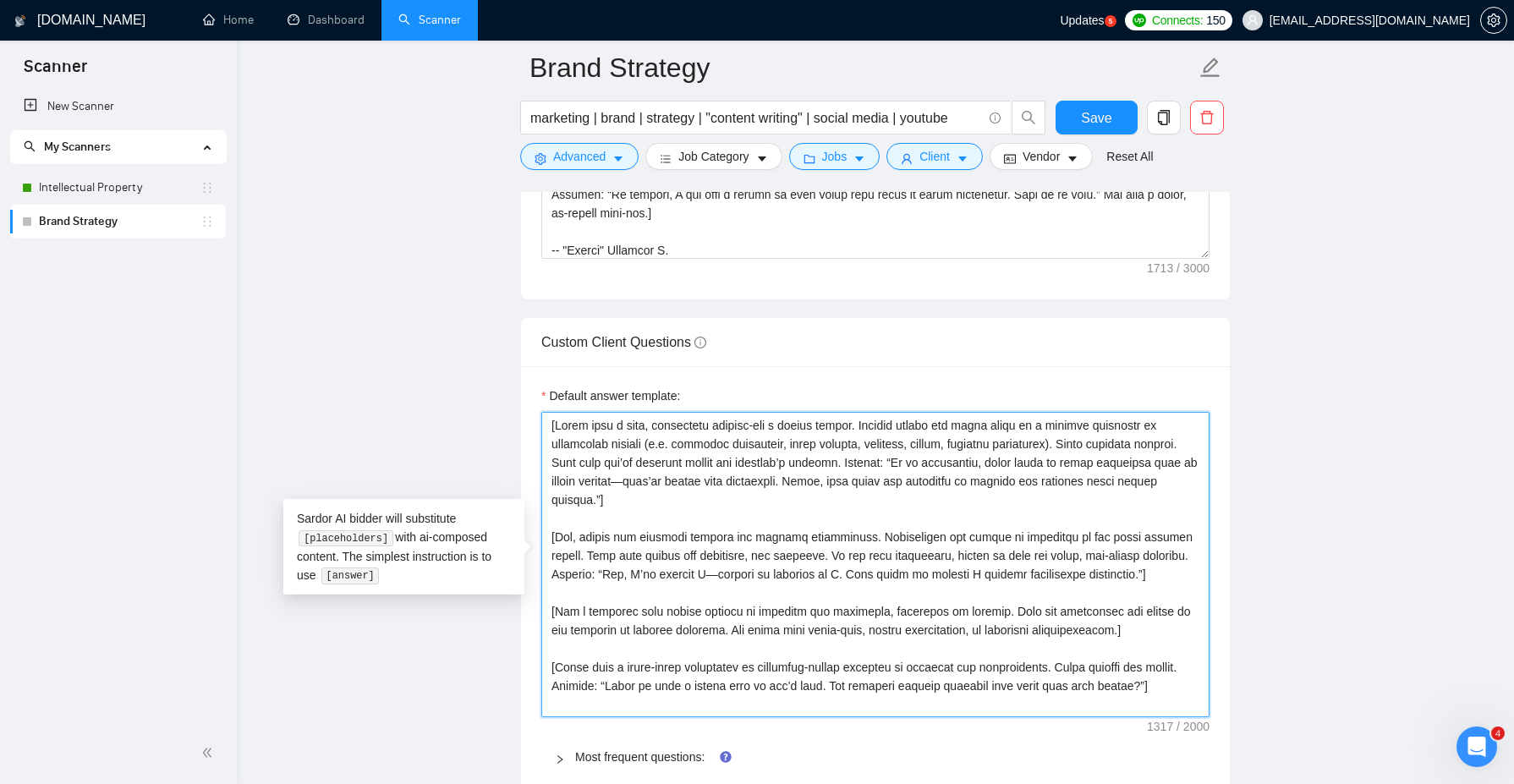 click on "Default answer template:" at bounding box center [875, 564] 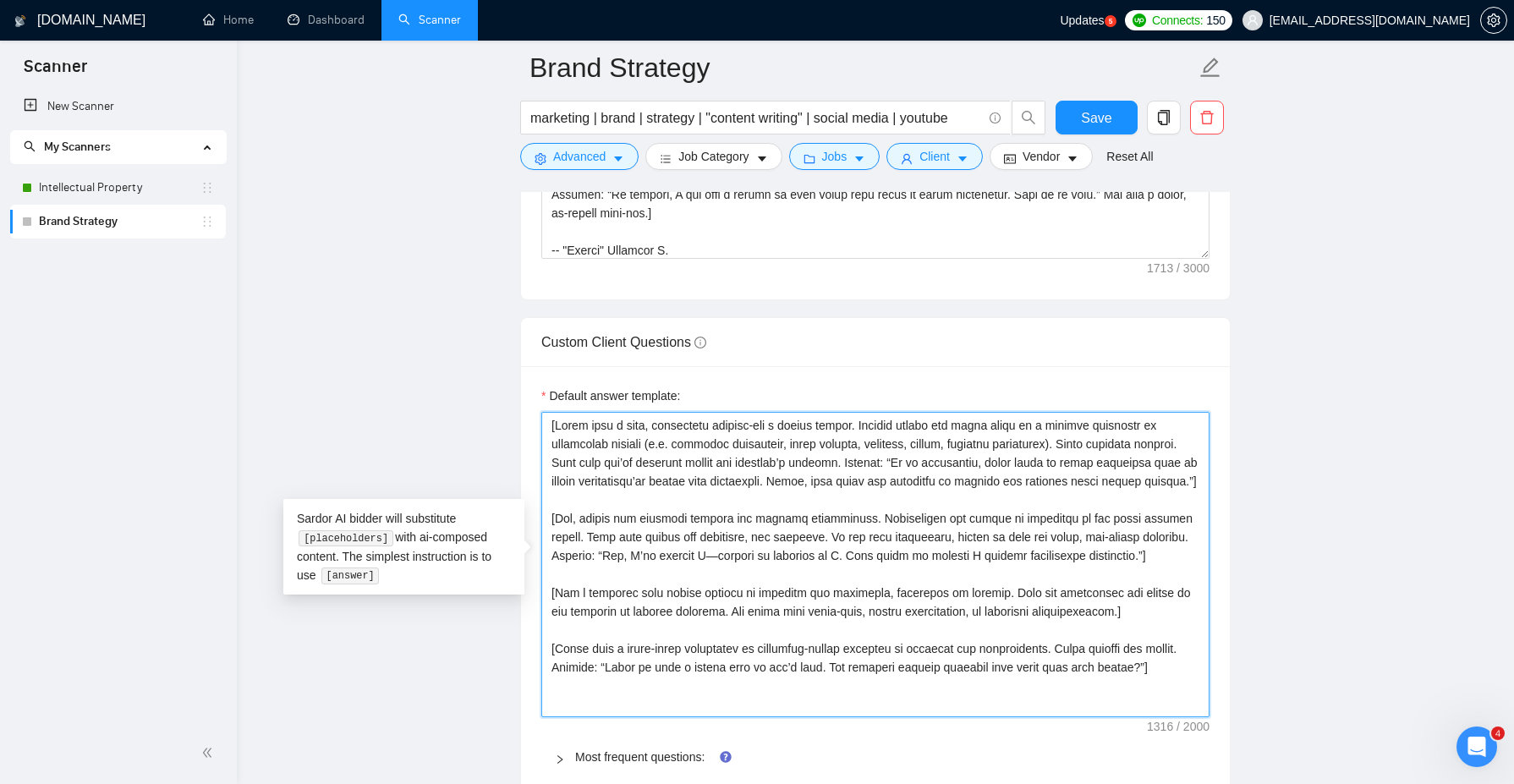 type 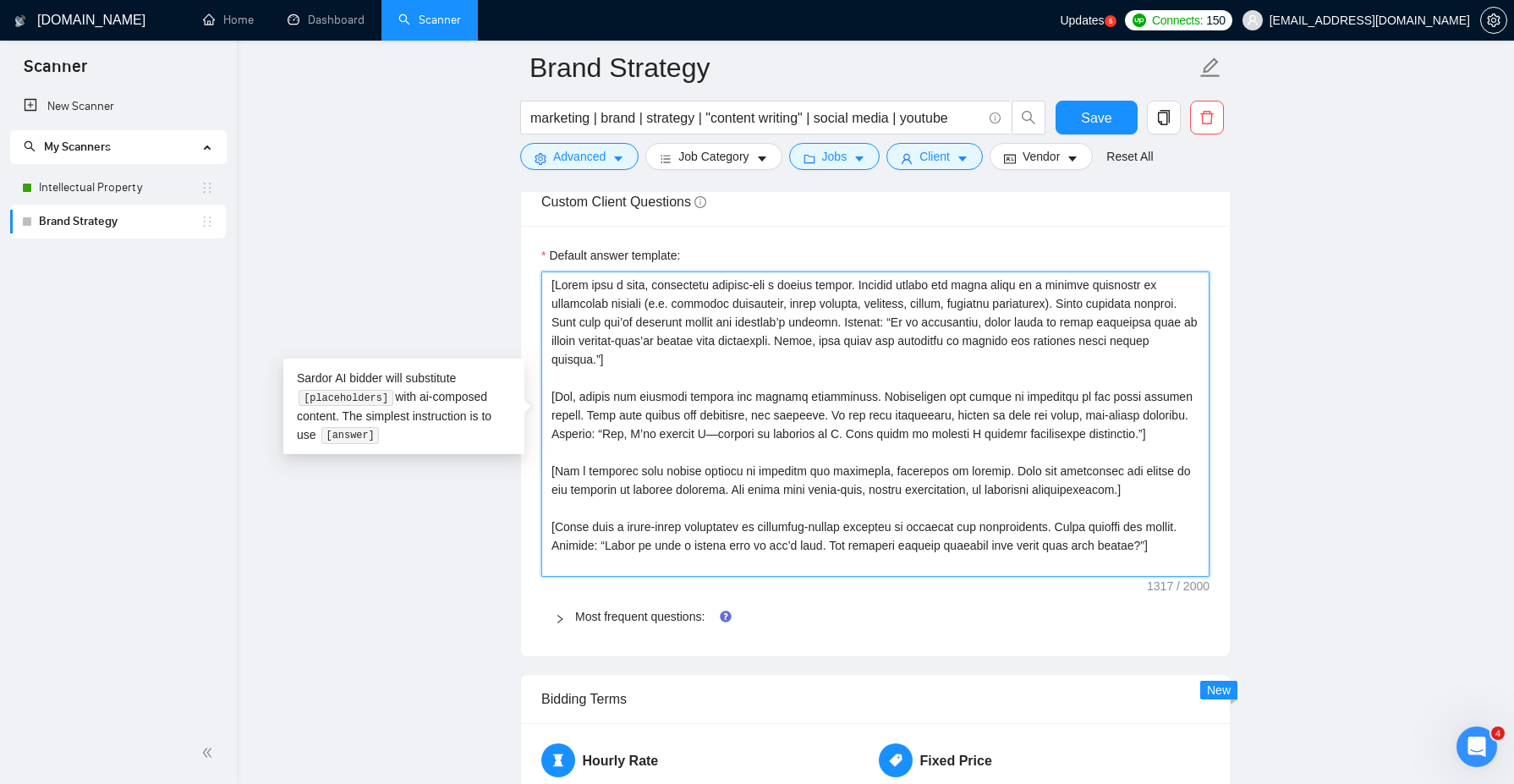 scroll, scrollTop: 1651, scrollLeft: 0, axis: vertical 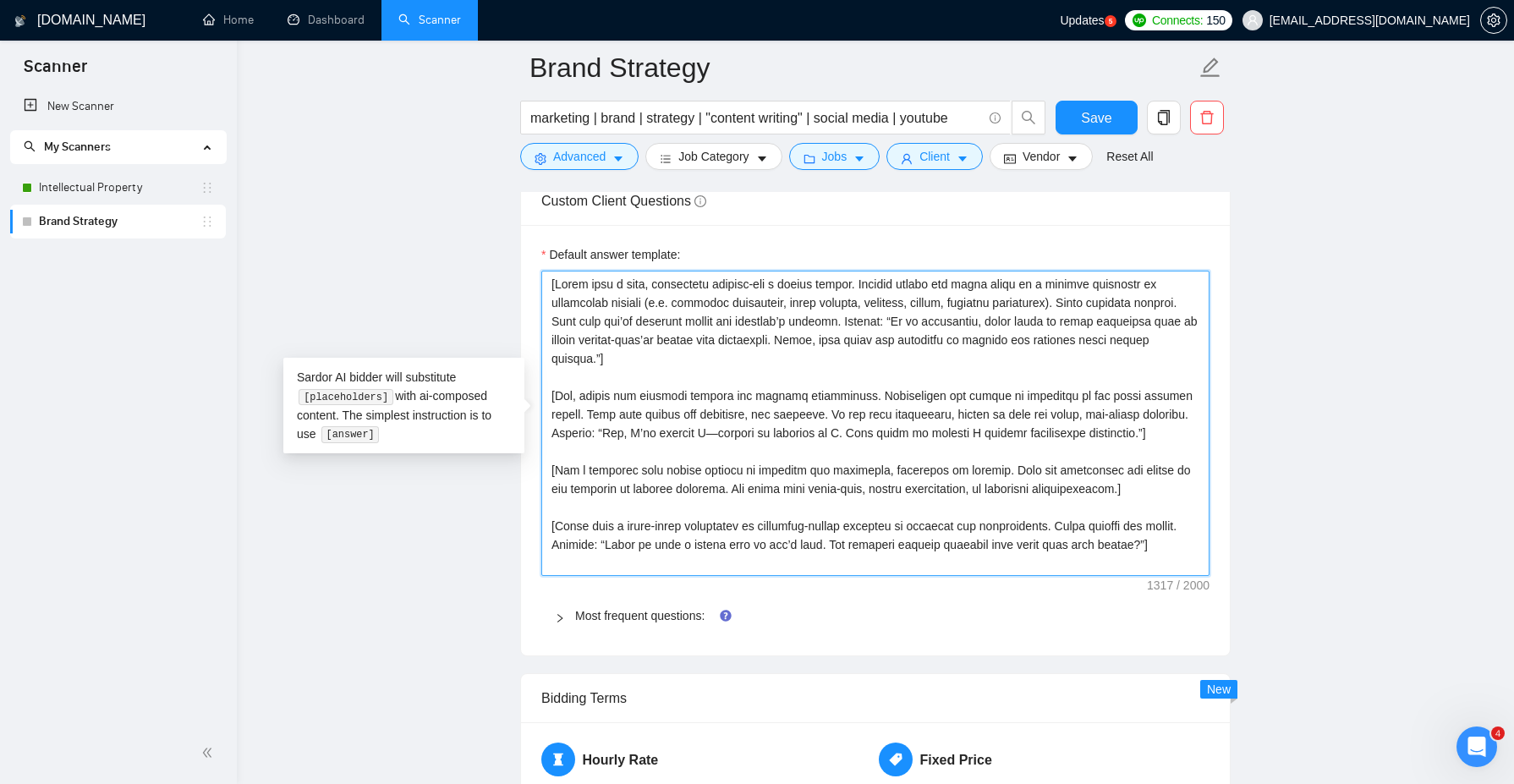 click on "Default answer template:" at bounding box center [875, 423] 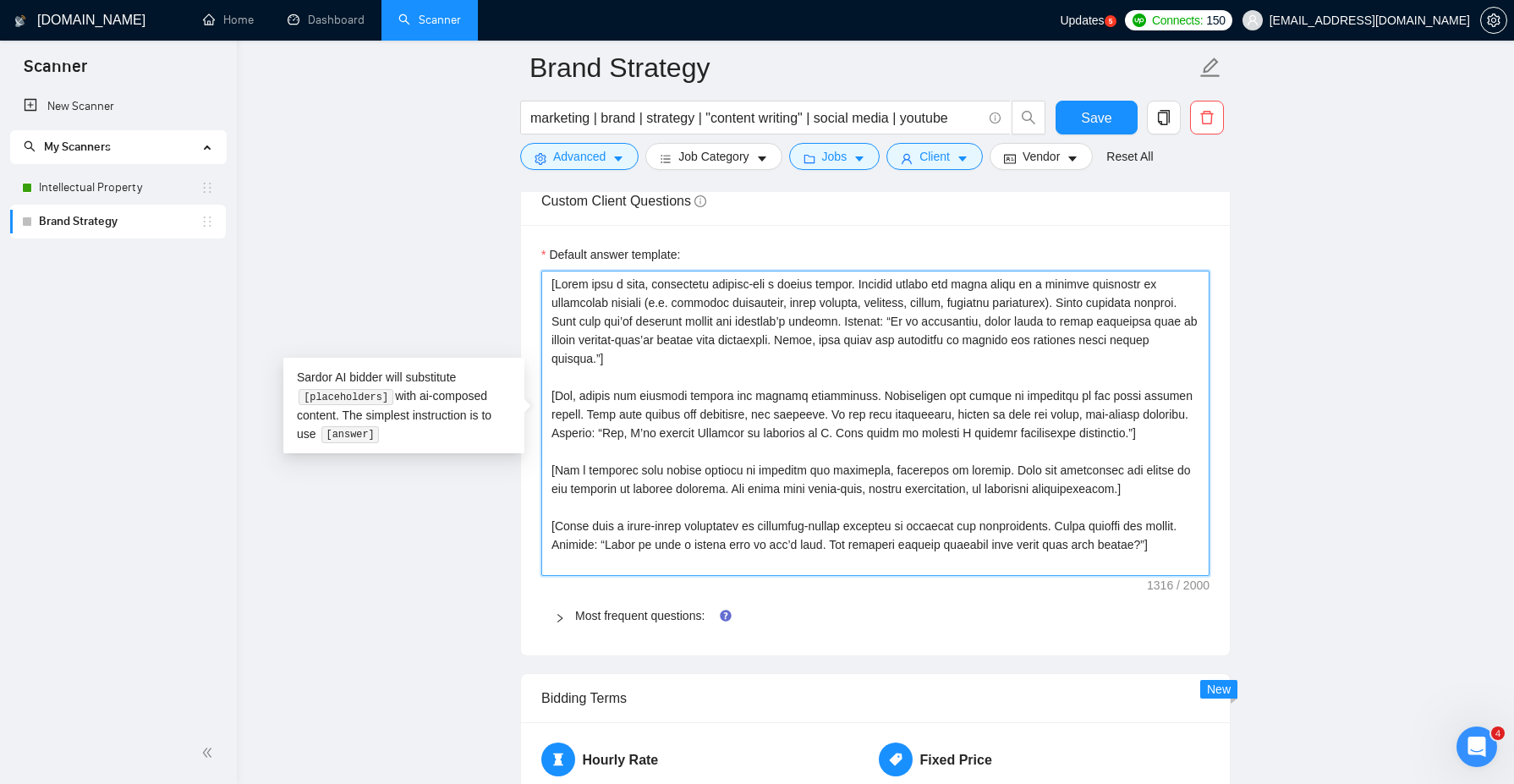 type on "[Start with a calm, reflective insight-not a direct answer. Briefly anchor the legal topic in a broader strategic or protective context (e.g. business continuity, brand control, leverage, timing, investor confidence). Avoid industry clichés. Show that you’re thinking beyond the question’s surface. Example: “In my experience, these kinds of legal decisions tend to ripple outward-they’re rarely just procedural. Often, they shape how protected or exposed the business feels moving forward.”]
[Now, answer the question clearly but without overselling. Acknowledge the nuance or variation in how these matters unfold. Keep tone steady and confident, not boastful. If you have experience, affirm it with one short, non-flashy sentence. Example: “Yes, I’ve handled X.usually by focusing on Y. That tends to resolve Z without unnecessary escalation.”]
[Add a sentence that either softens or sharpens the situation, depending on context. Show you understand the weight of the decision or process involved. You might note tra..." 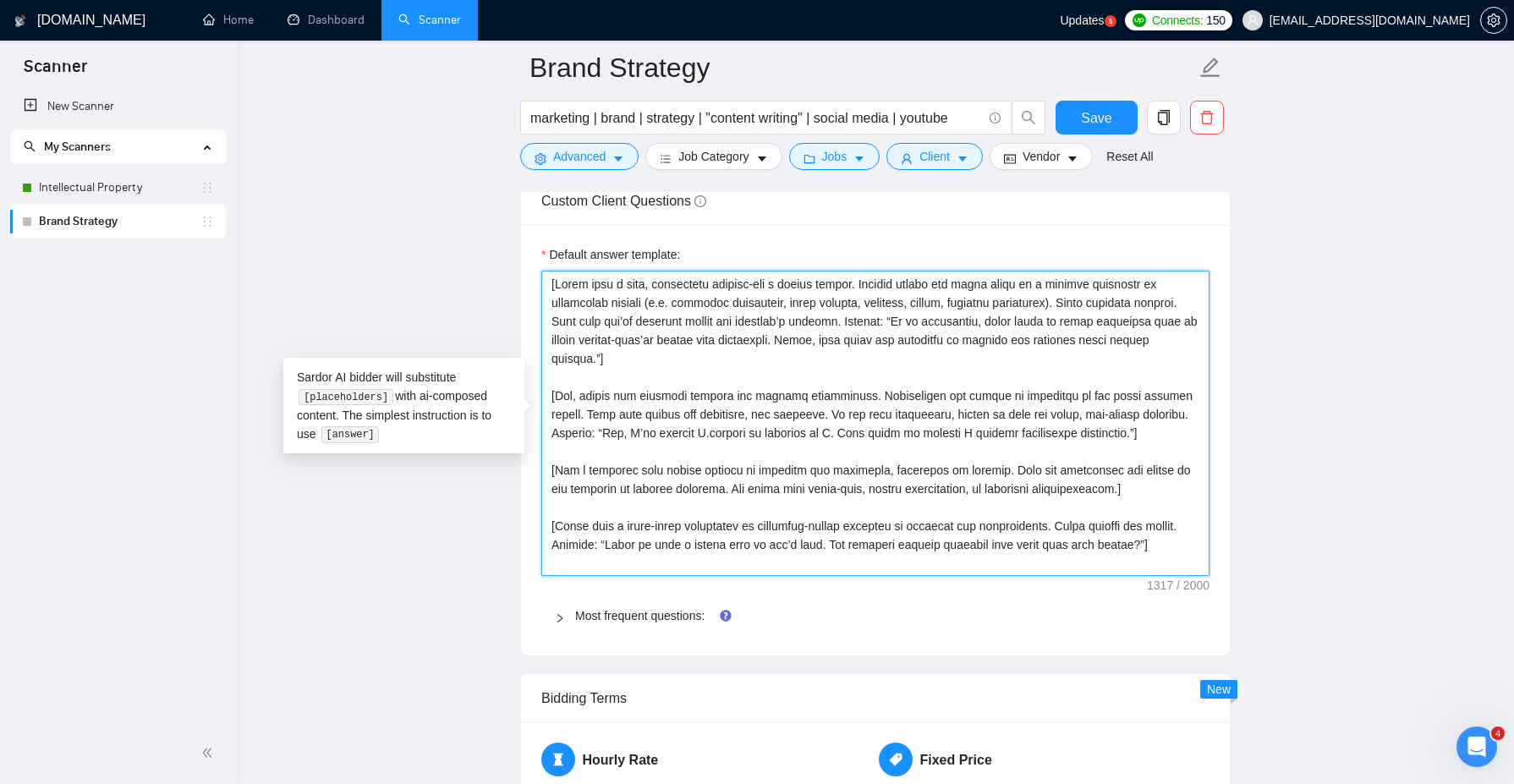 type 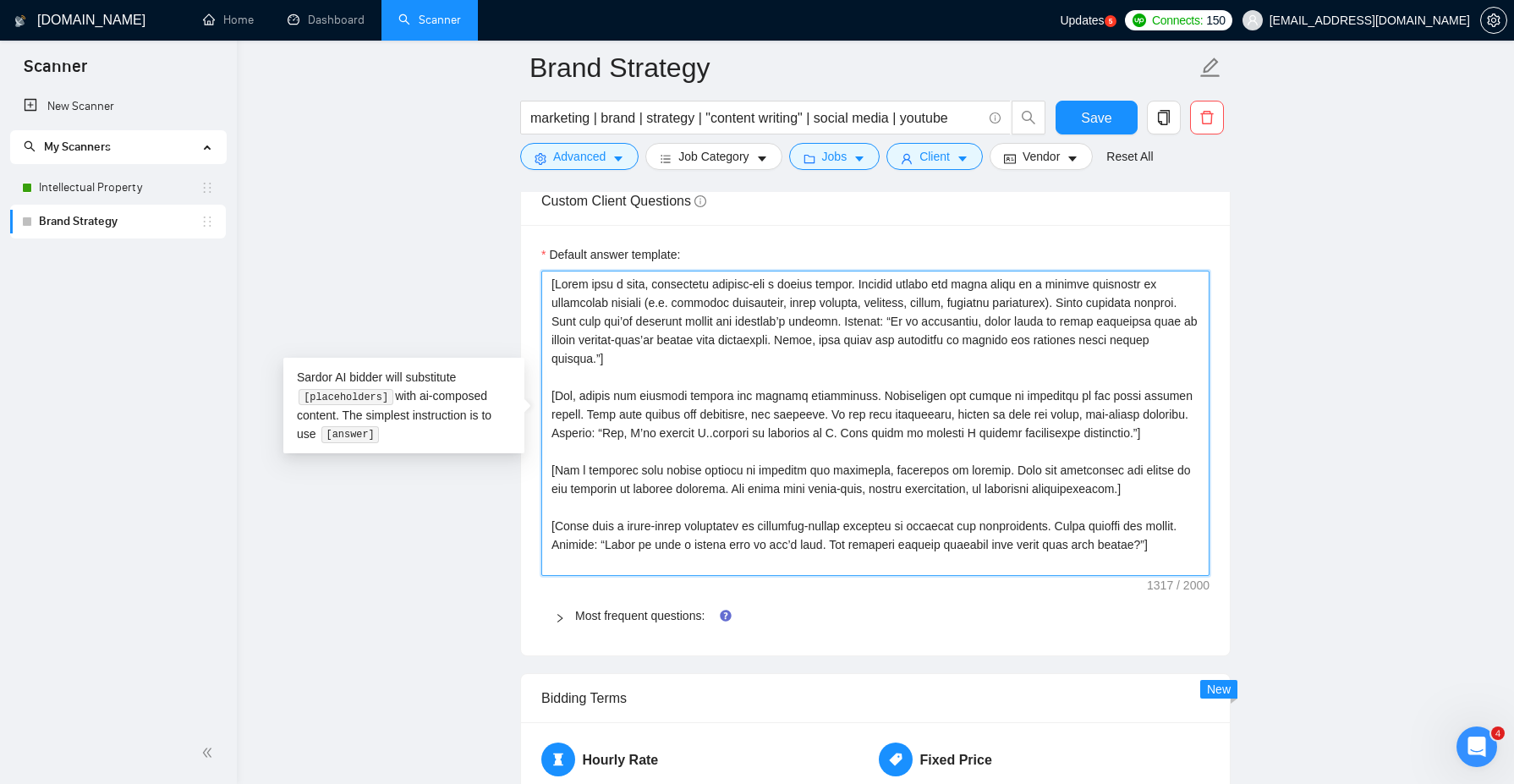 type 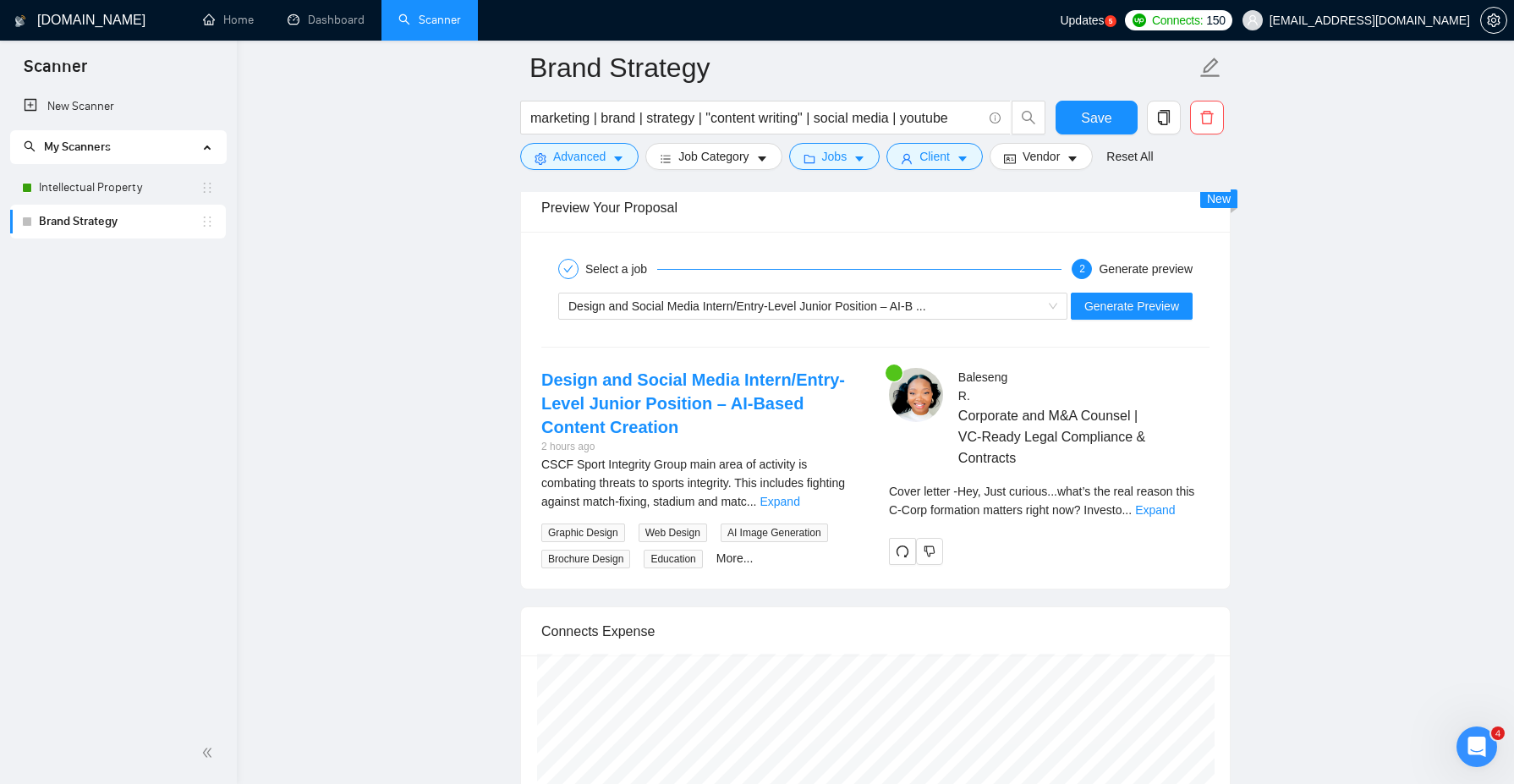 scroll, scrollTop: 2762, scrollLeft: 0, axis: vertical 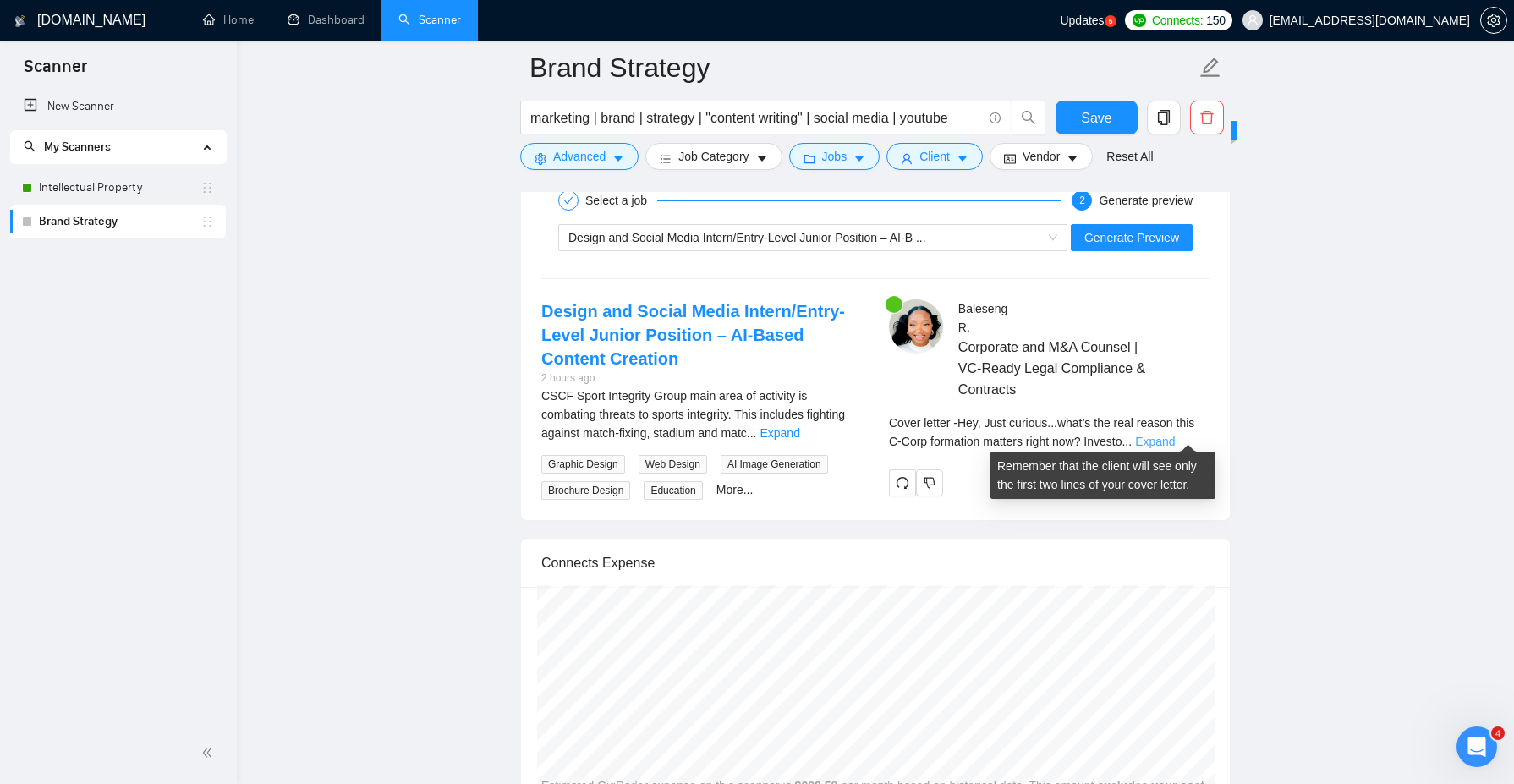 click on "Expand" at bounding box center [1155, 441] 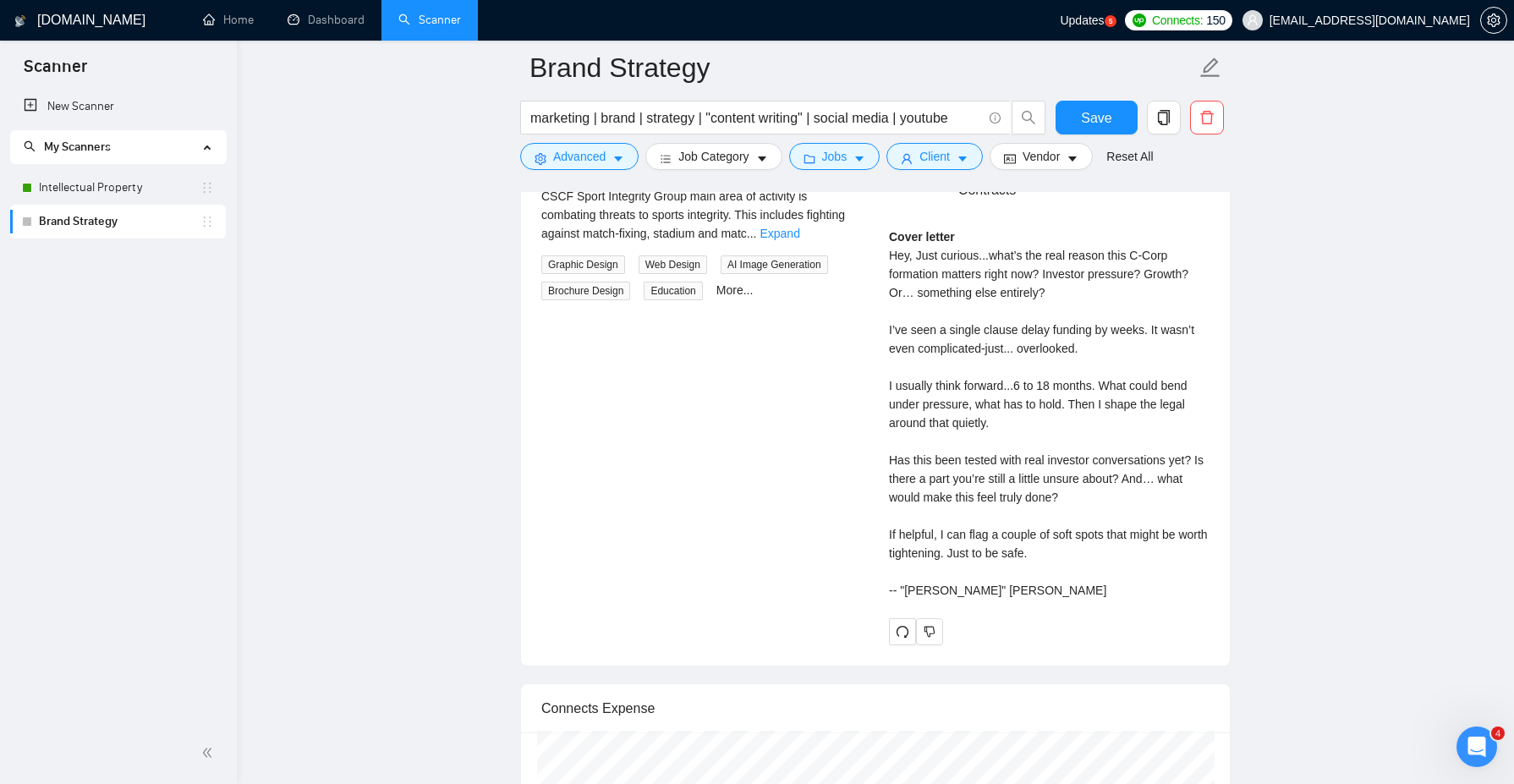 scroll, scrollTop: 3024, scrollLeft: 0, axis: vertical 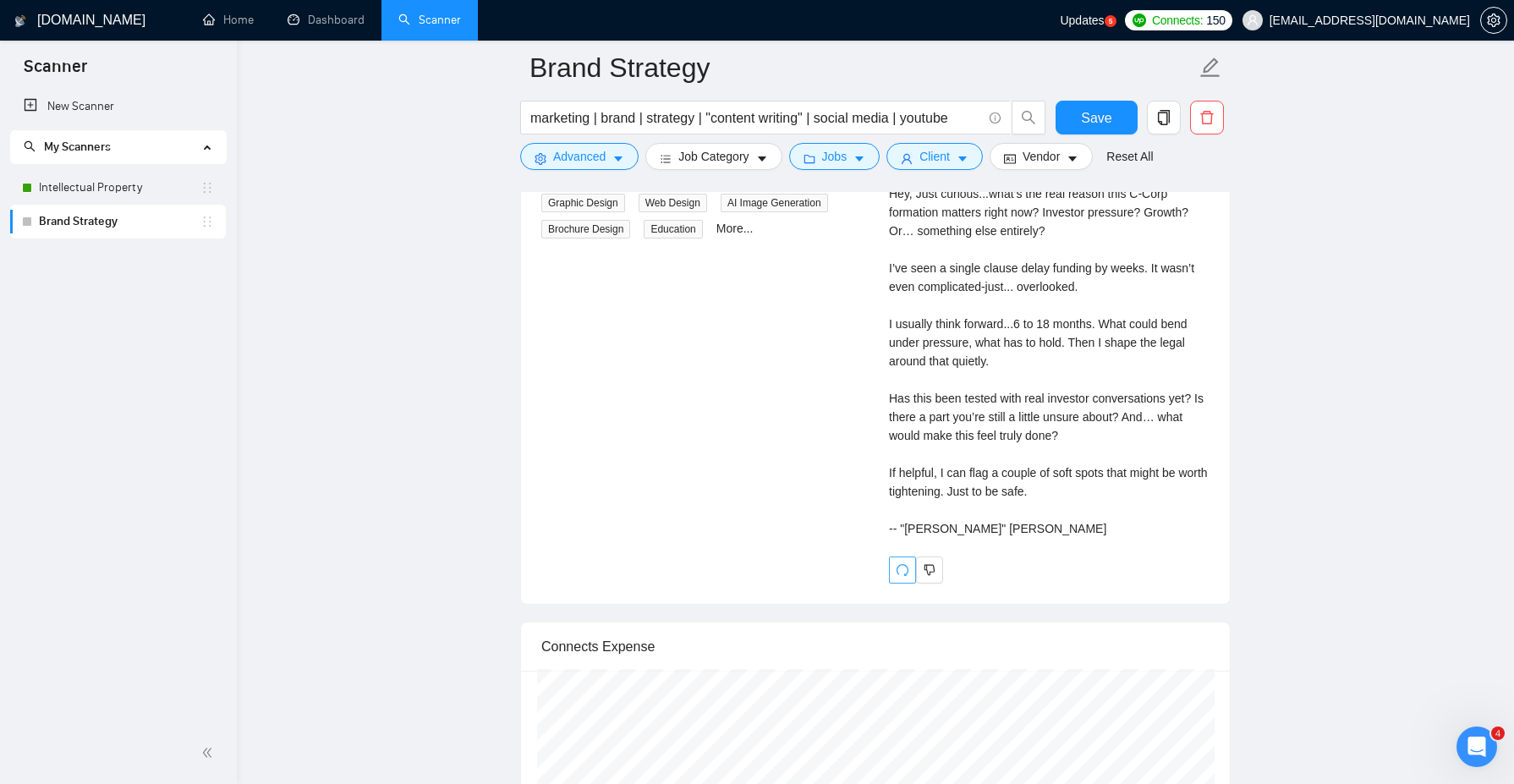 click 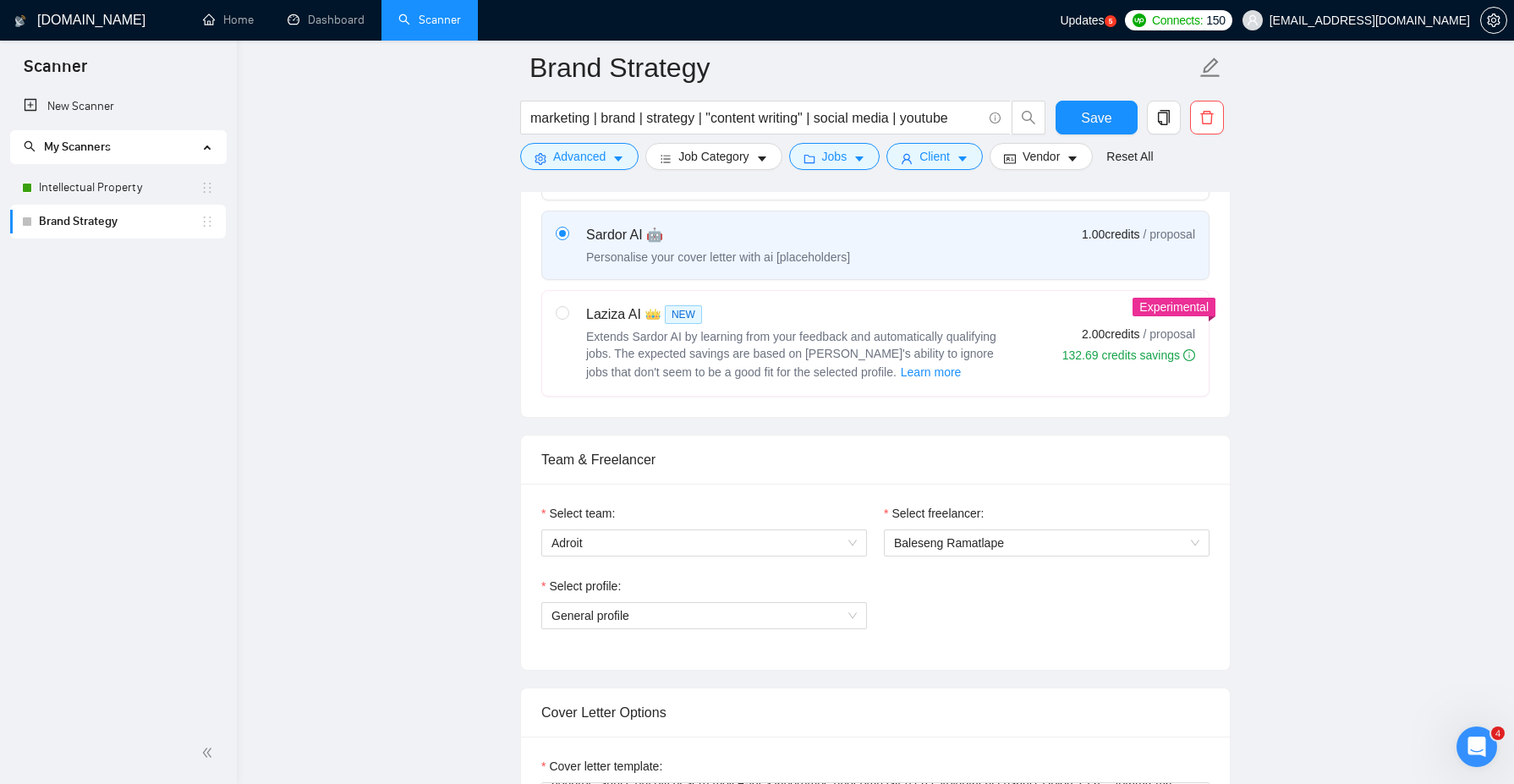 scroll, scrollTop: 601, scrollLeft: 0, axis: vertical 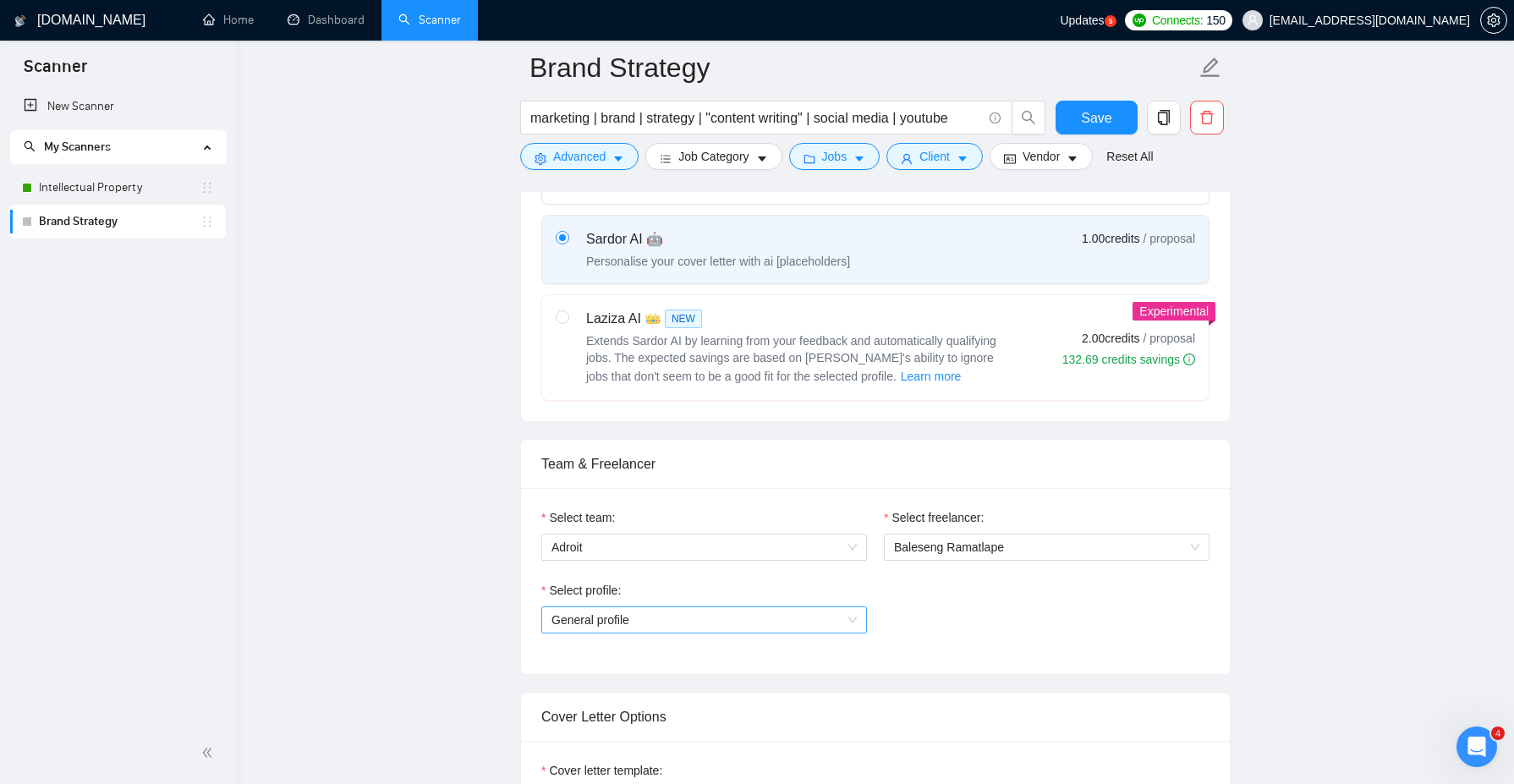 click on "General profile" at bounding box center (704, 620) 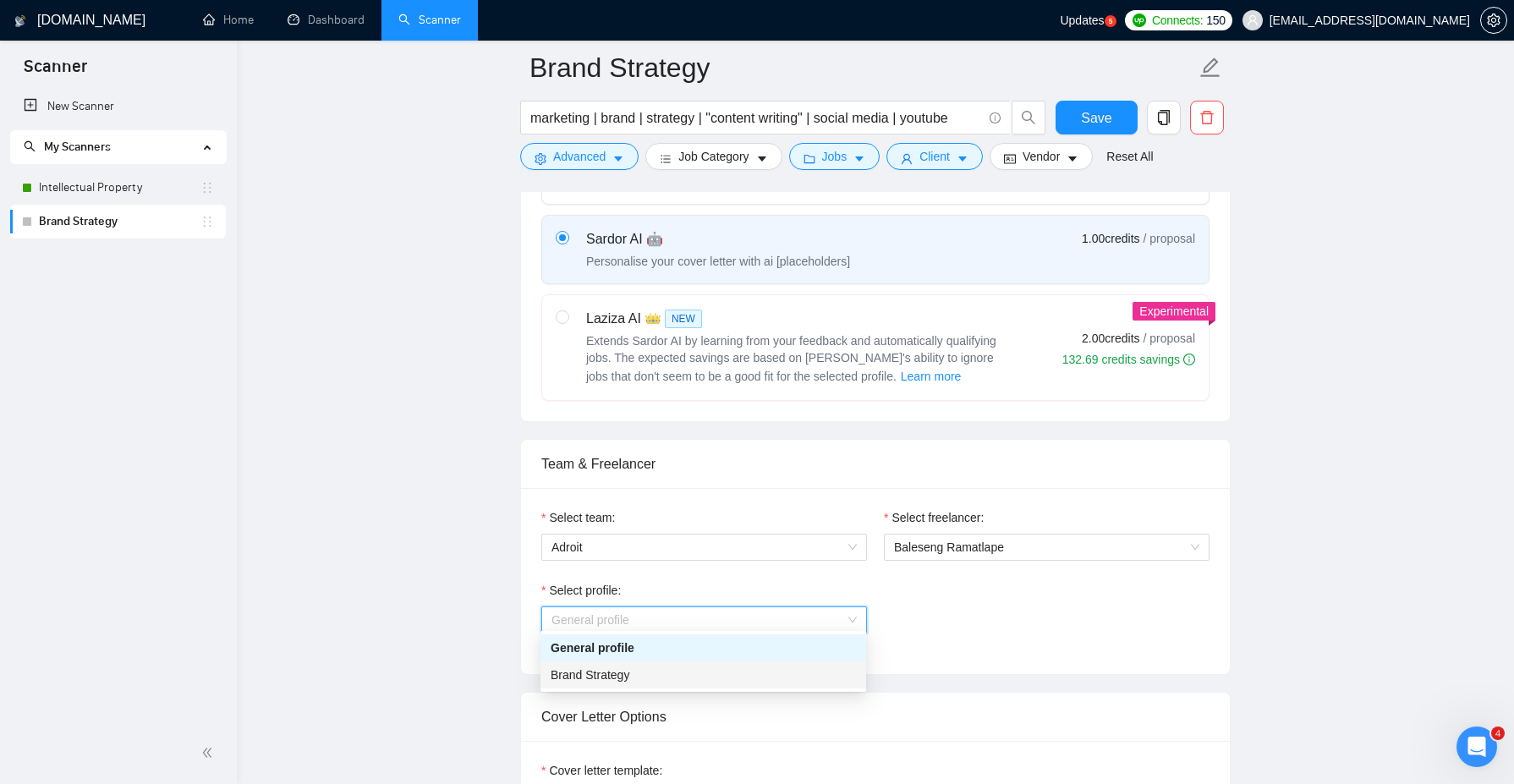 click on "Brand Strategy" at bounding box center (703, 675) 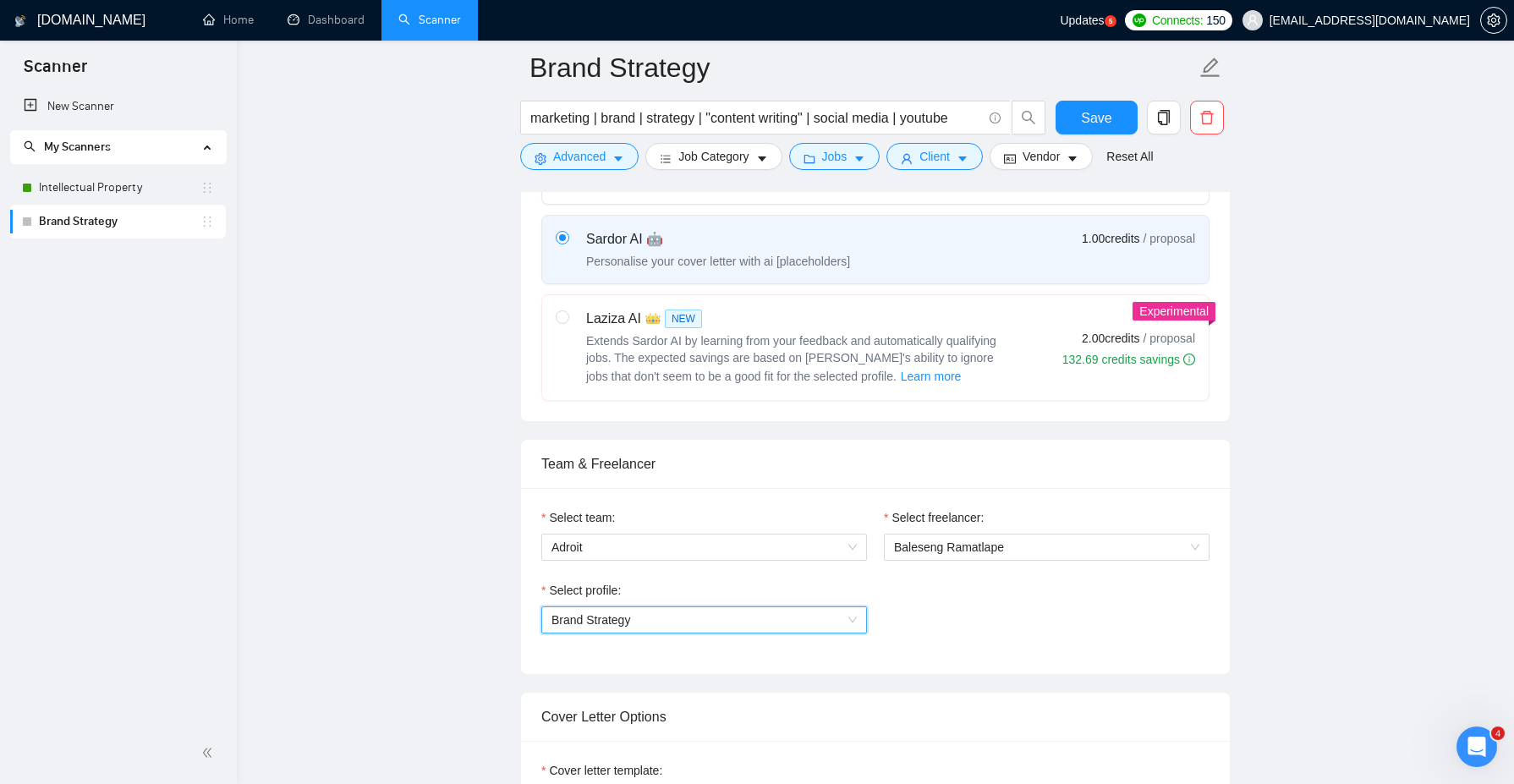 click on "Select profile: 1044578476142100496 Brand Strategy" at bounding box center (875, 617) 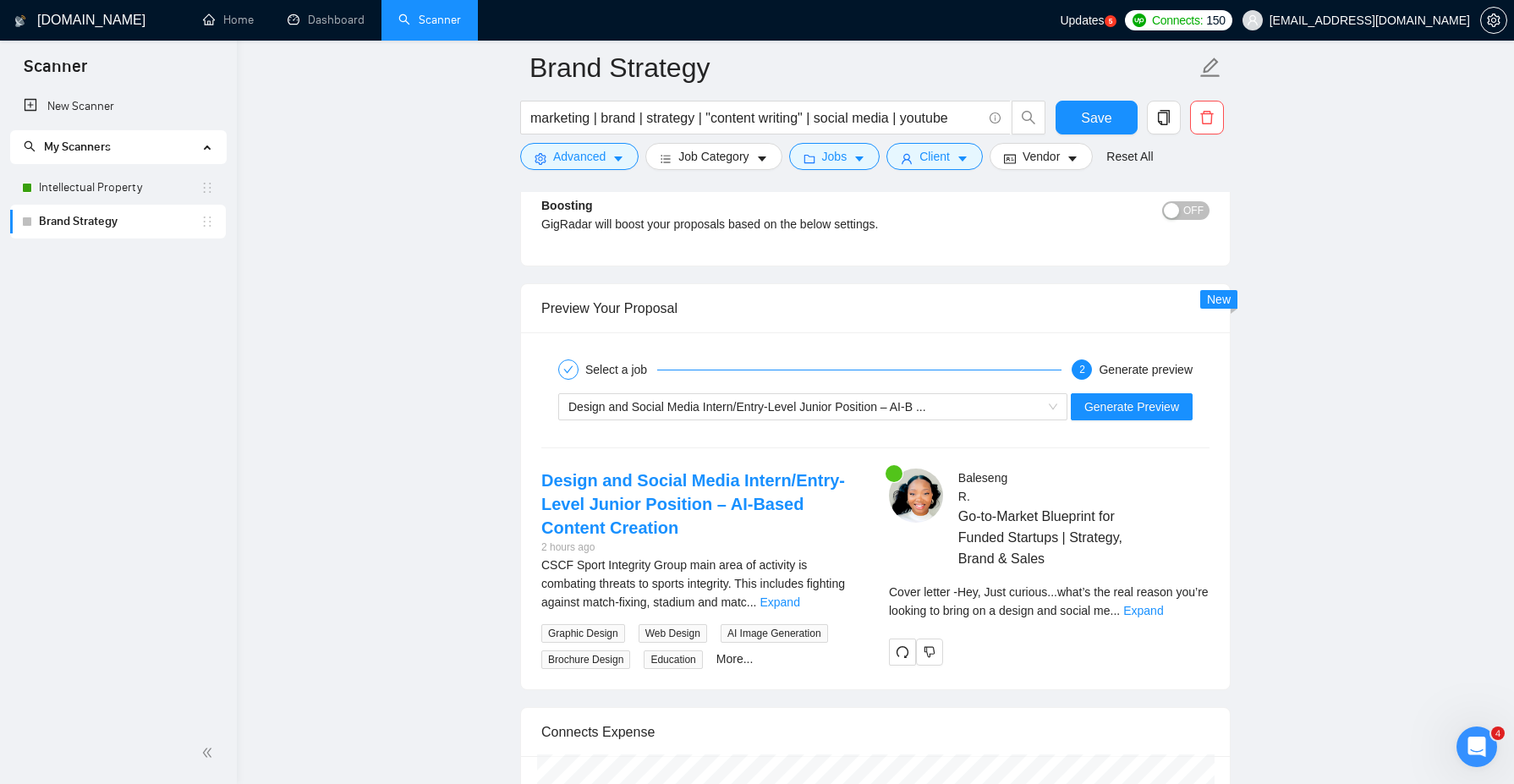 scroll, scrollTop: 2606, scrollLeft: 0, axis: vertical 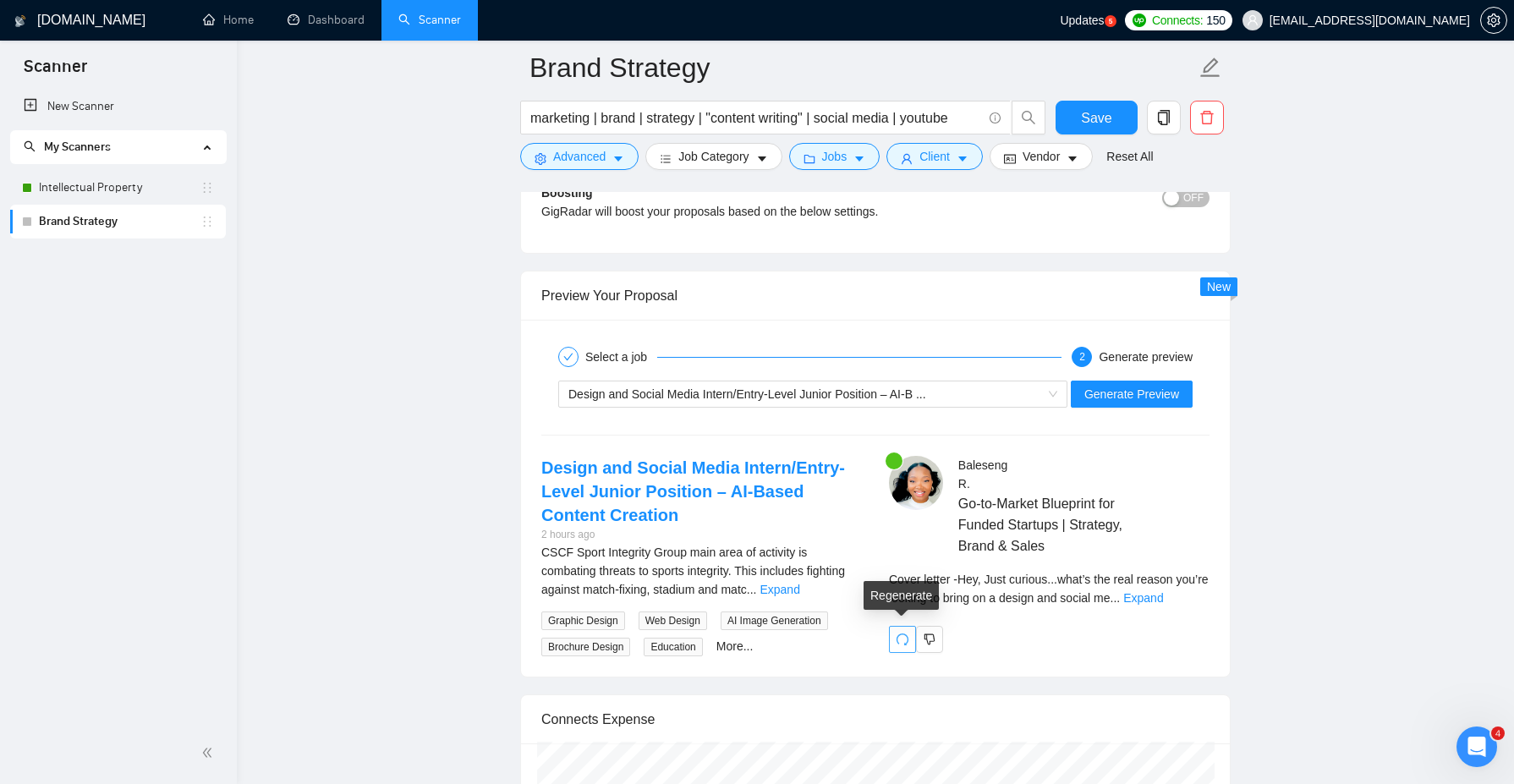 click 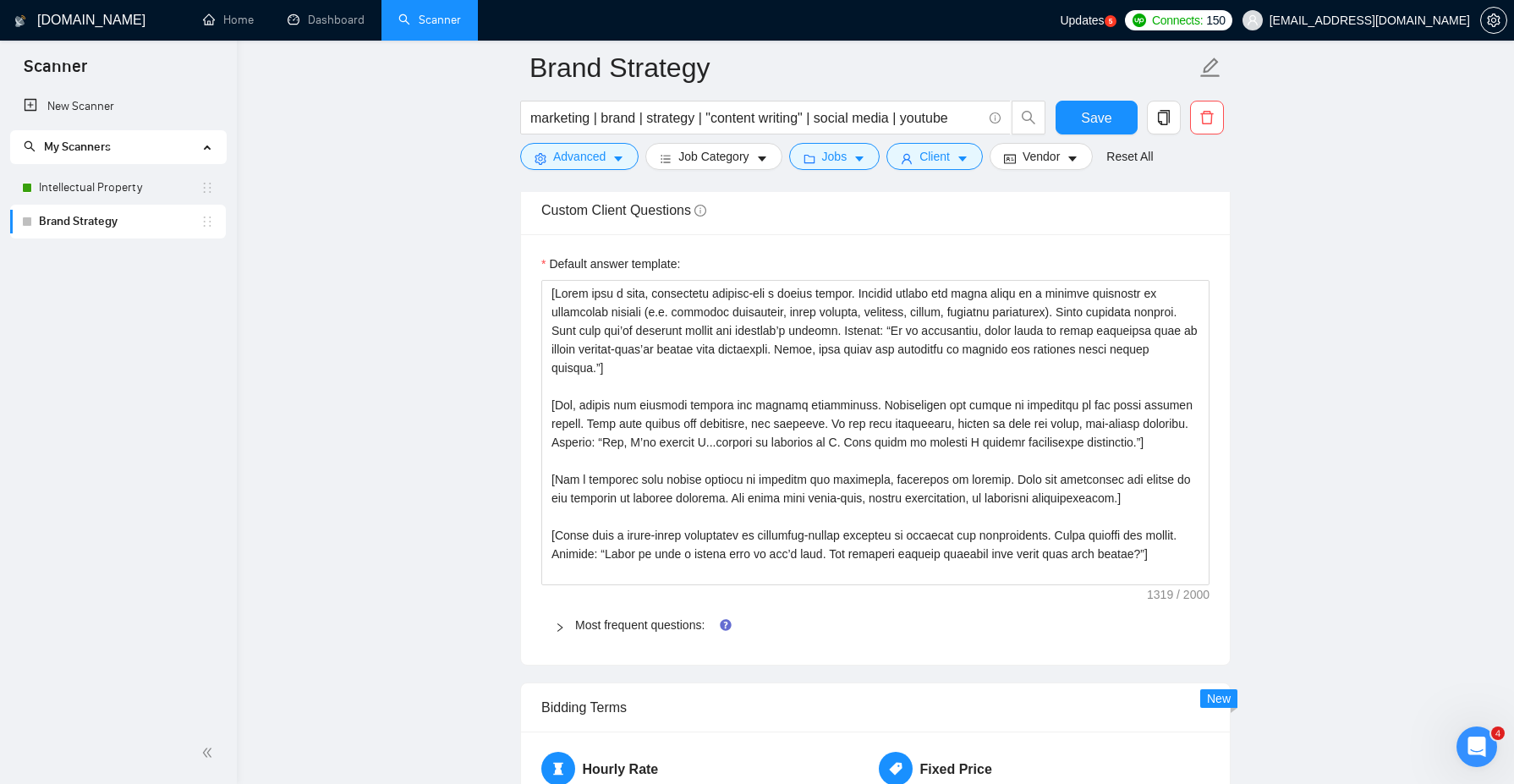 scroll, scrollTop: 1637, scrollLeft: 0, axis: vertical 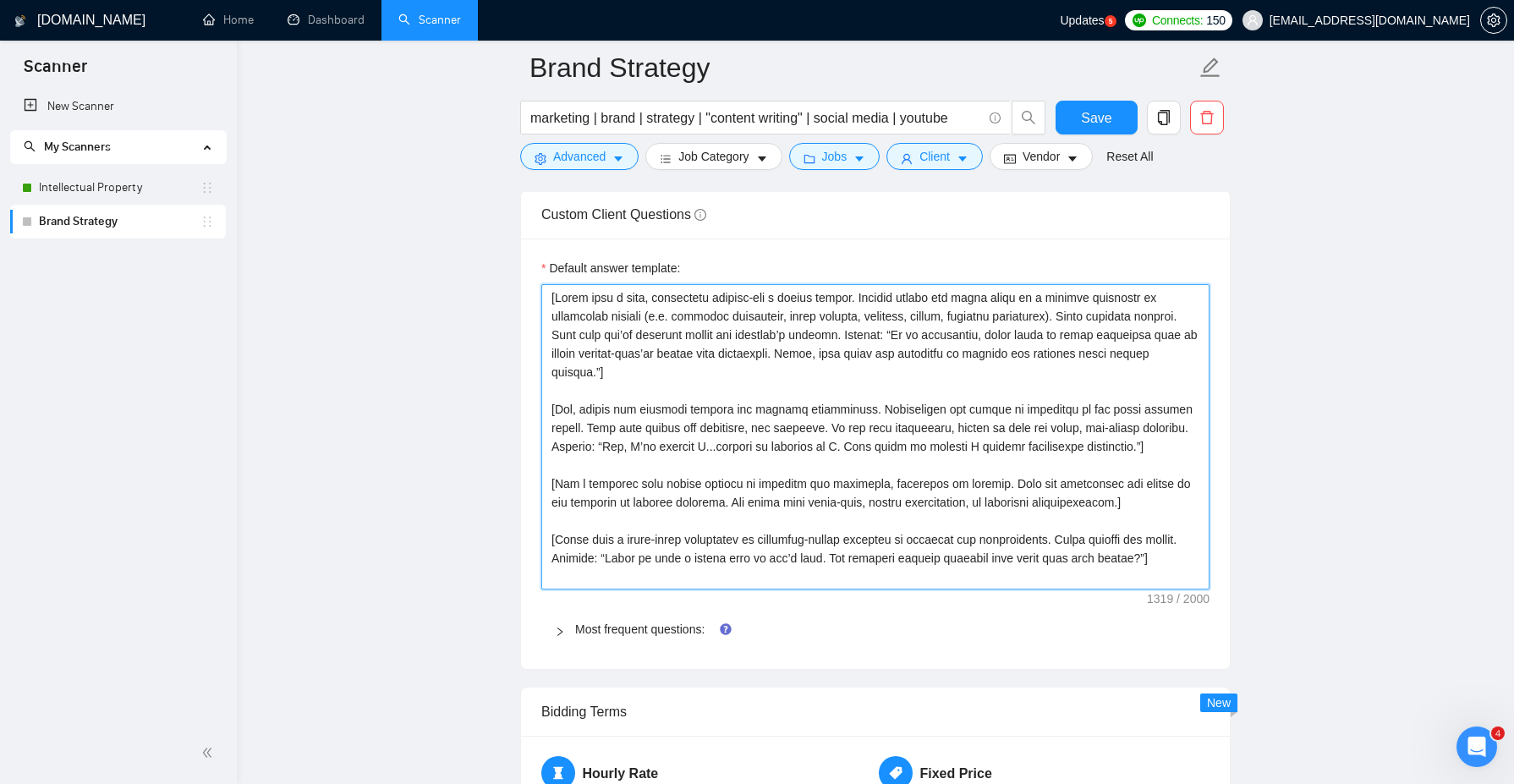 click on "Default answer template:" at bounding box center [875, 436] 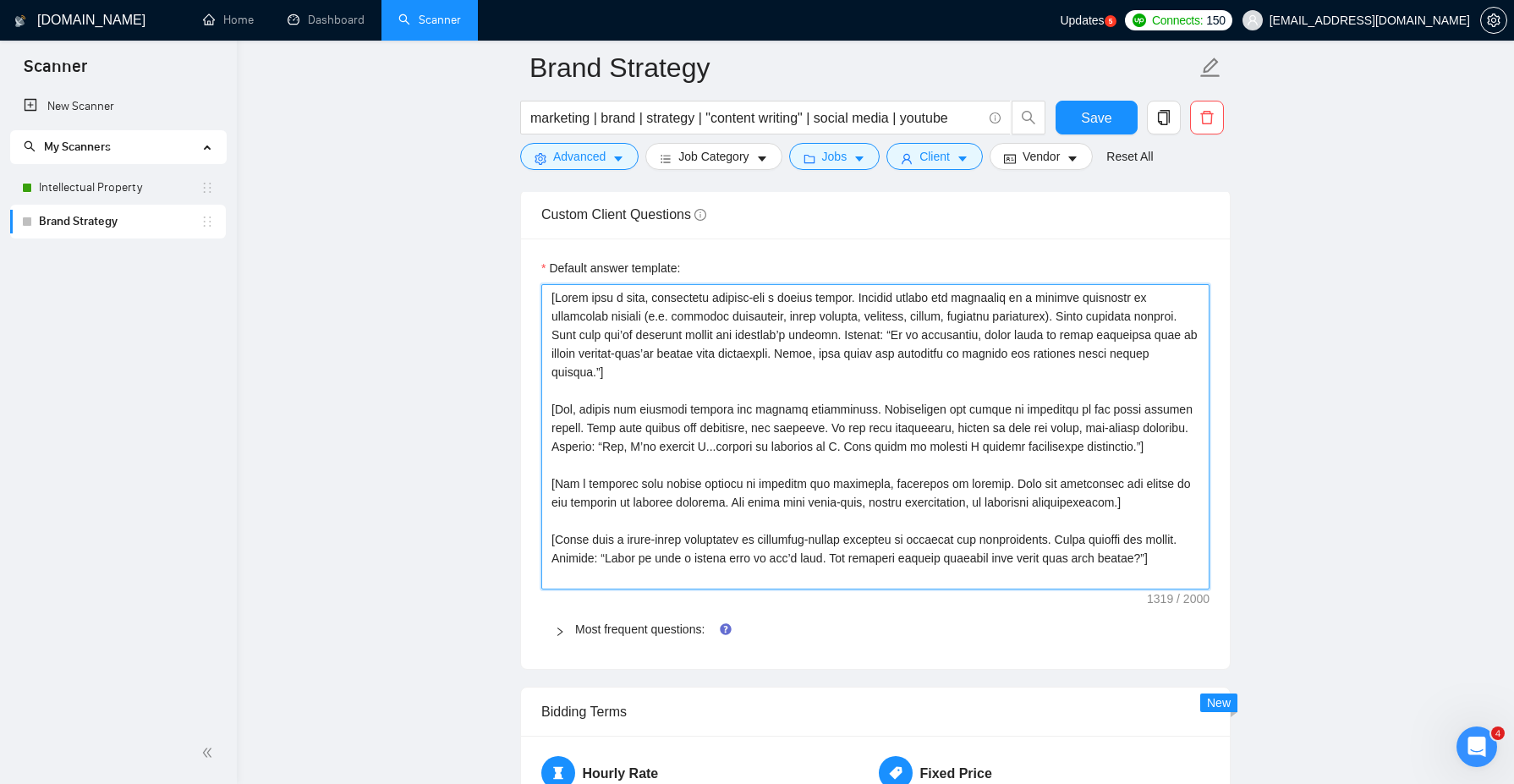 type on "[Start with a calm, reflective insight-not a direct answer. Briefly anchor the legtopic in a broader strategic or protective context (e.g. business continuity, brand control, leverage, timing, investor confidence). Avoid industry clichés. Show that you’re thinking beyond the question’s surface. Example: “In my experience, these kinds of legal decisions tend to ripple outward-they’re rarely just procedural. Often, they shape how protected or exposed the business feels moving forward.”]
[Now, answer the question clearly but without overselling. Acknowledge the nuance or variation in how these matters unfold. Keep tone steady and confident, not boastful. If you have experience, affirm it with one short, non-flashy sentence. Example: “Yes, I’ve handled X...usually by focusing on Y. That tends to resolve Z without unnecessary escalation.”]
[Add a sentence that either softens or sharpens the situation, depending on context. Show you understand the weight of the decision or process involved. You might note trad..." 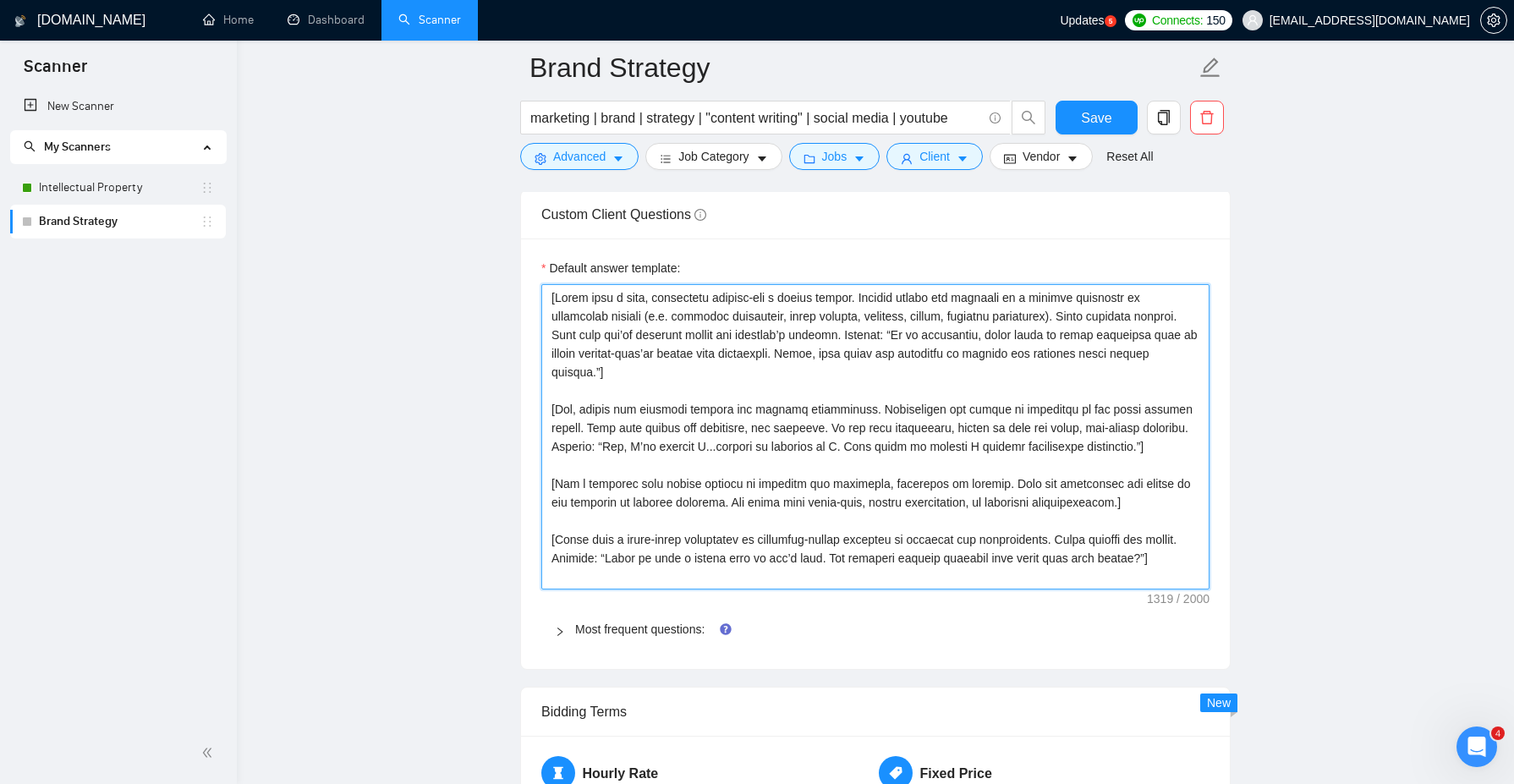 type 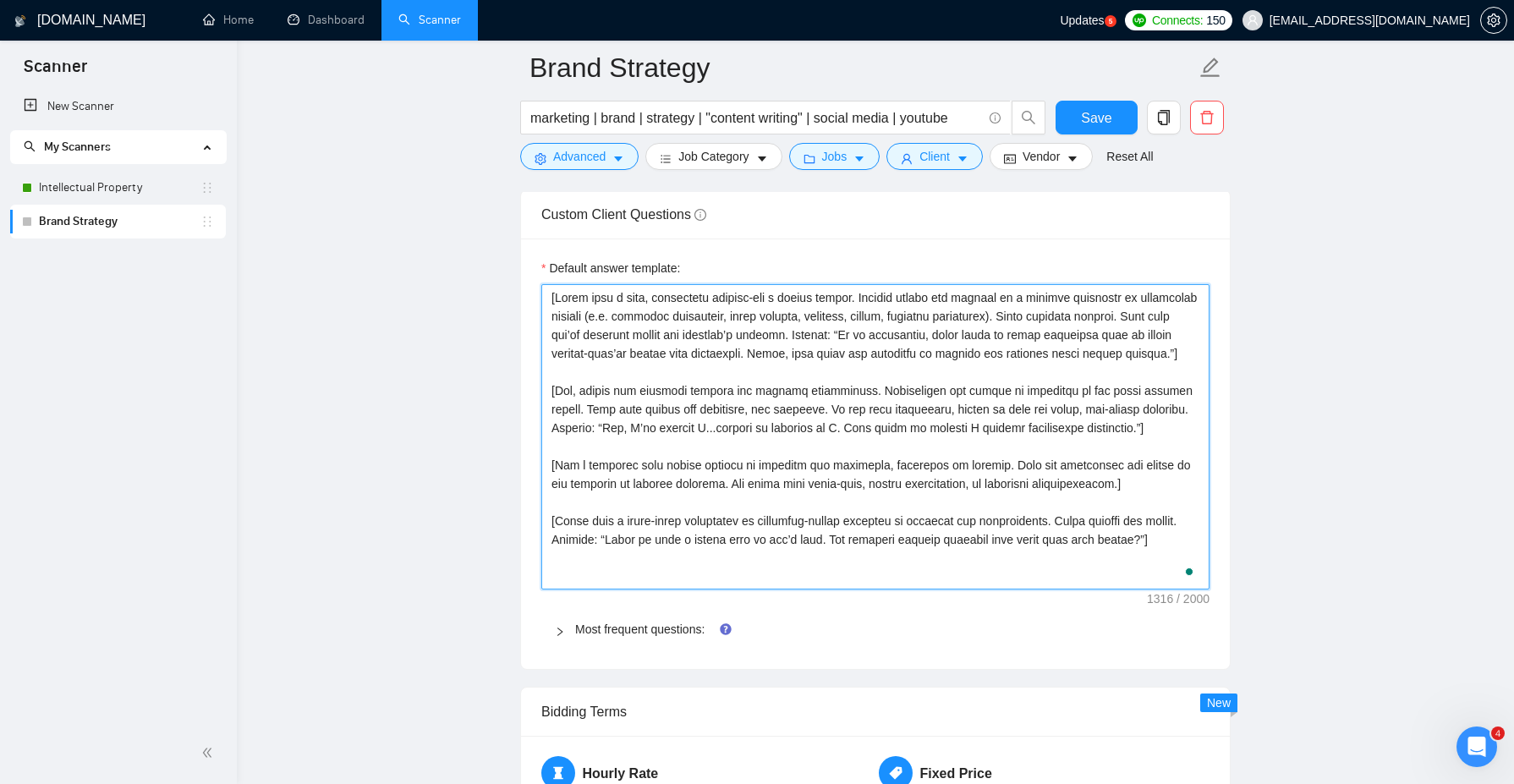 type on "[Start with a calm, reflective insight-not a direct answer. Briefly anchor the ltopic in a broader strategic or protective context (e.g. business continuity, brand control, leverage, timing, investor confidence). Avoid industry clichés. Show that you’re thinking beyond the question’s surface. Example: “In my experience, these kinds of legal decisions tend to ripple outward-they’re rarely just procedural. Often, they shape how protected or exposed the business feels moving forward.”]
[Now, answer the question clearly but without overselling. Acknowledge the nuance or variation in how these matters unfold. Keep tone steady and confident, not boastful. If you have experience, affirm it with one short, non-flashy sentence. Example: “Yes, I’ve handled X...usually by focusing on Y. That tends to resolve Z without unnecessary escalation.”]
[Add a sentence that either softens or sharpens the situation, depending on context. Show you understand the weight of the decision or process involved. You might note trade-..." 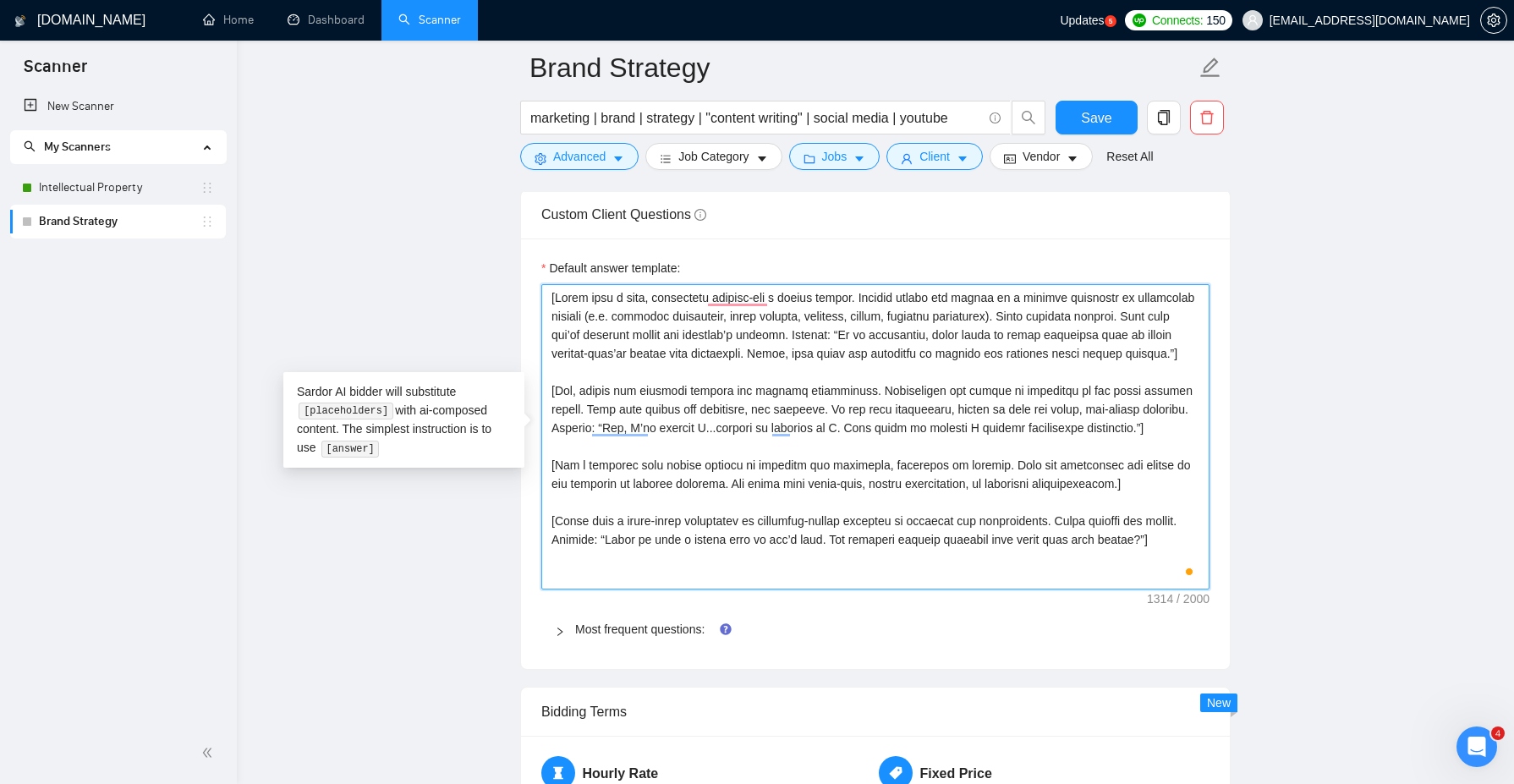 type 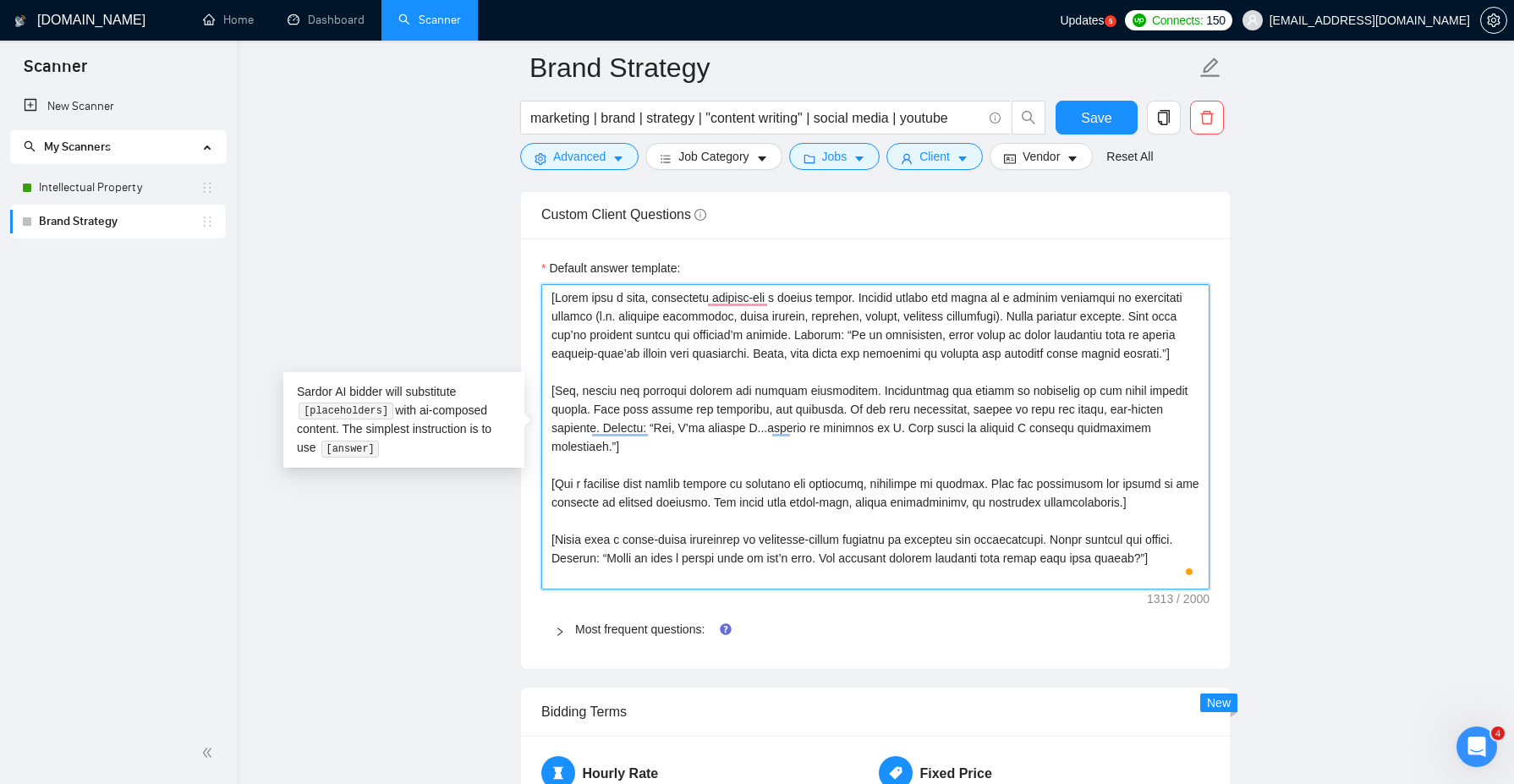 type on "[Start with a calm, reflective insight-not a direct answer. Briefly anchor the topic in a broader strategic or protective context (e.g. business continuity, brand control, leverage, timing, investor confidence). Avoid industry clichés. Show that you’re thinking beyond the question’s surface. Example: “In my experience, these kinds of legal decisions tend to ripple outward-they’re rarely just procedural. Often, they shape how protected or exposed the business feels moving forward.”]
[Now, answer the question clearly but without overselling. Acknowledge the nuance or variation in how these matters unfold. Keep tone steady and confident, not boastful. If you have experience, affirm it with one short, non-flashy sentence. Example: “Yes, I’ve handled X...usually by focusing on Y. That tends to resolve Z without unnecessary escalation.”]
[Add a sentence that either softens or sharpens the situation, depending on context. Show you understand the weight of the decision or process involved. You might note trade-o..." 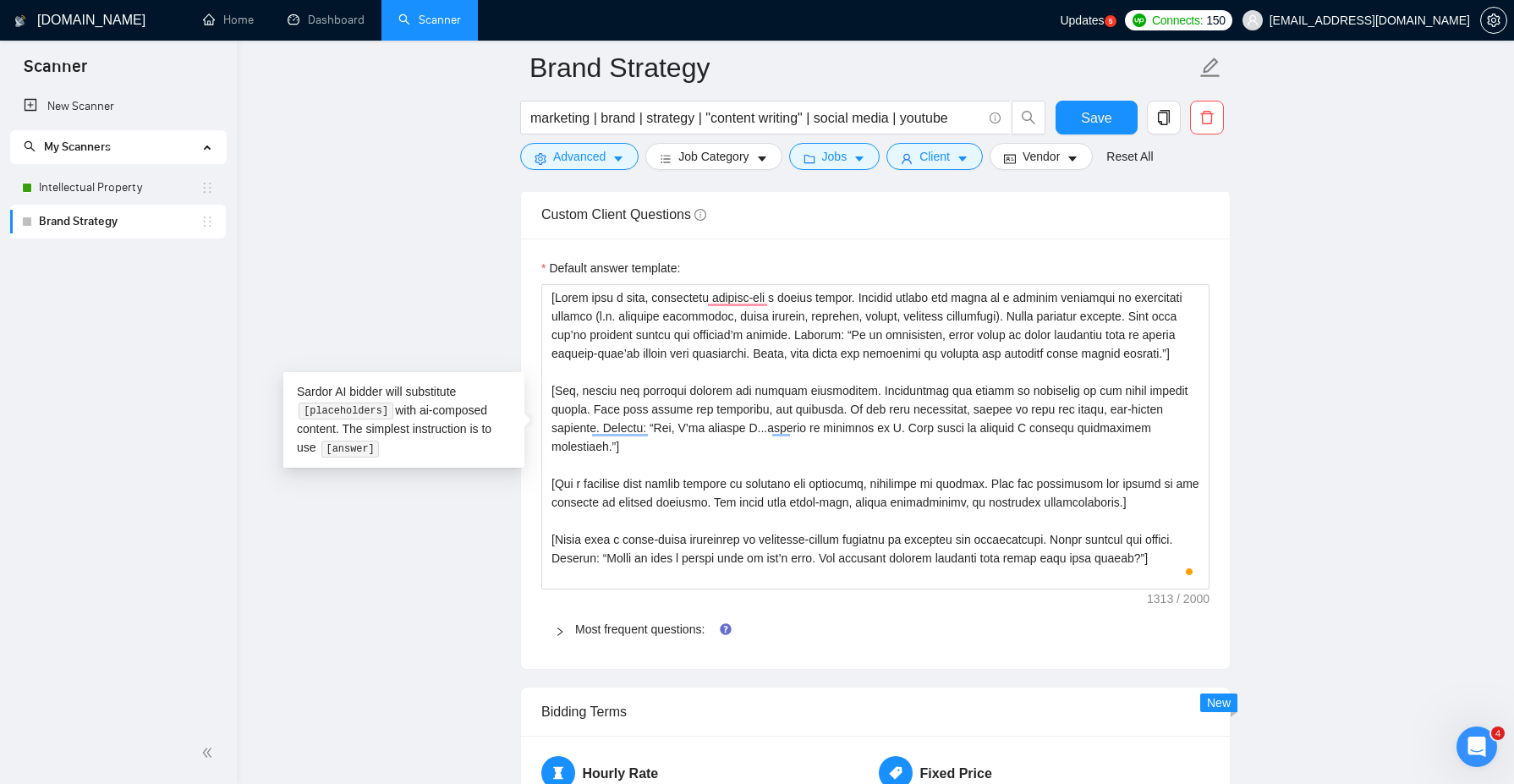 click on "Brand Strategy marketing | brand | strategy | "content writing" | social media | youtube Save Advanced   Job Category   Jobs   Client   Vendor   Reset All Preview Results Insights NEW Alerts Auto Bidder Auto Bidding Enabled Auto Bidding Enabled: ON Auto Bidder Schedule Auto Bidding Type: Automated (recommended) Semi-automated Auto Bidding Schedule: 24/7 Custom Custom Auto Bidder Schedule Repeat every week on Monday Tuesday Wednesday Thursday Friday Saturday Sunday Active Hours ( Africa/Johannesburg ): From: To: ( 24  hours) Africa/Johannesburg Auto Bidding Type Select your bidding algorithm: Choose the algorithm for you bidding. The price per proposal does not include your connects expenditure. Template Bidder Works great for narrow segments and short cover letters that don't change. 0.50  credits / proposal Sardor AI 🤖 Personalise your cover letter with ai [placeholders] 1.00  credits / proposal Experimental Laziza AI  👑   NEW   Learn more 2.00  credits / proposal 132.69 credits savings Select team:" at bounding box center (875, 510) 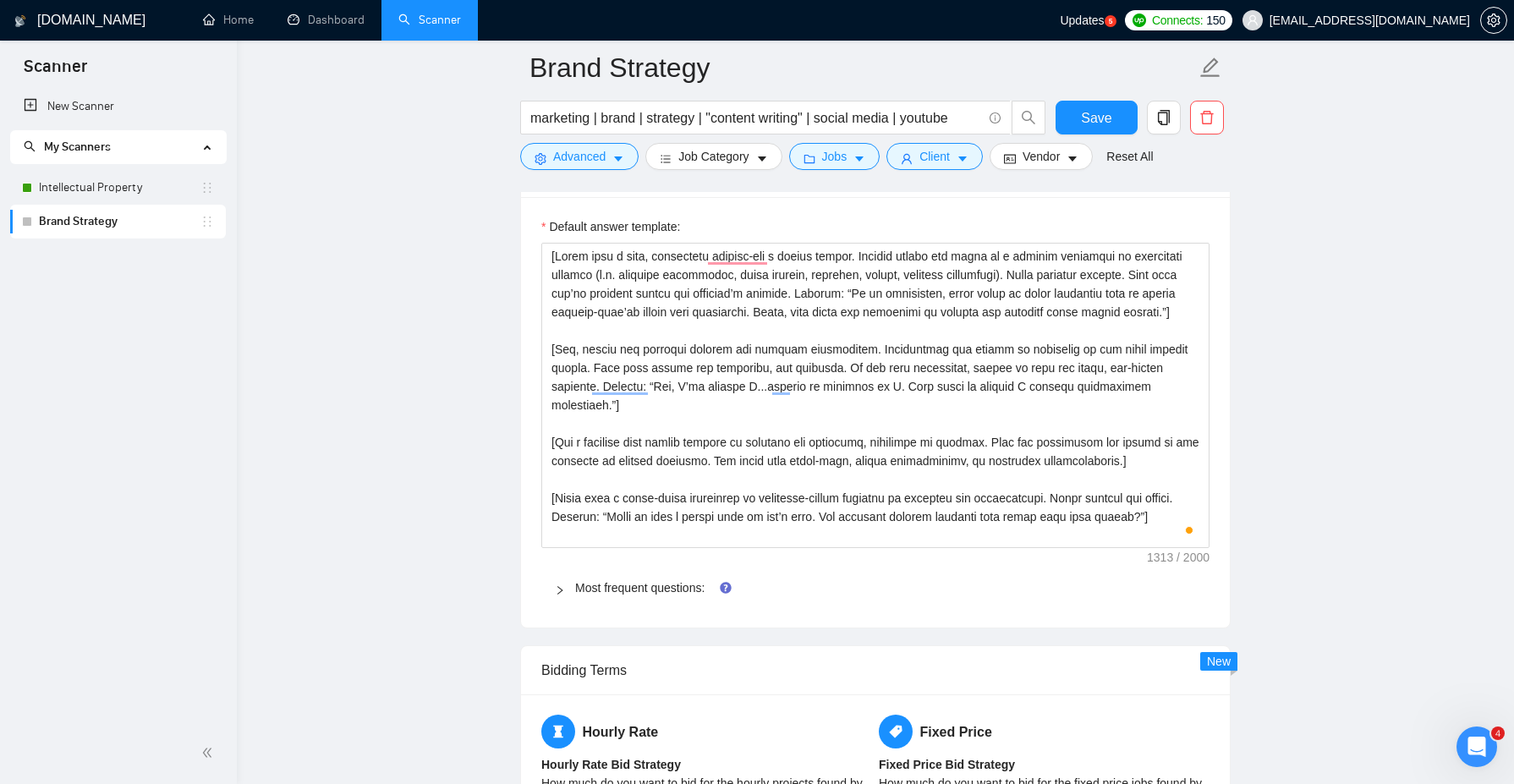 scroll, scrollTop: 1666, scrollLeft: 0, axis: vertical 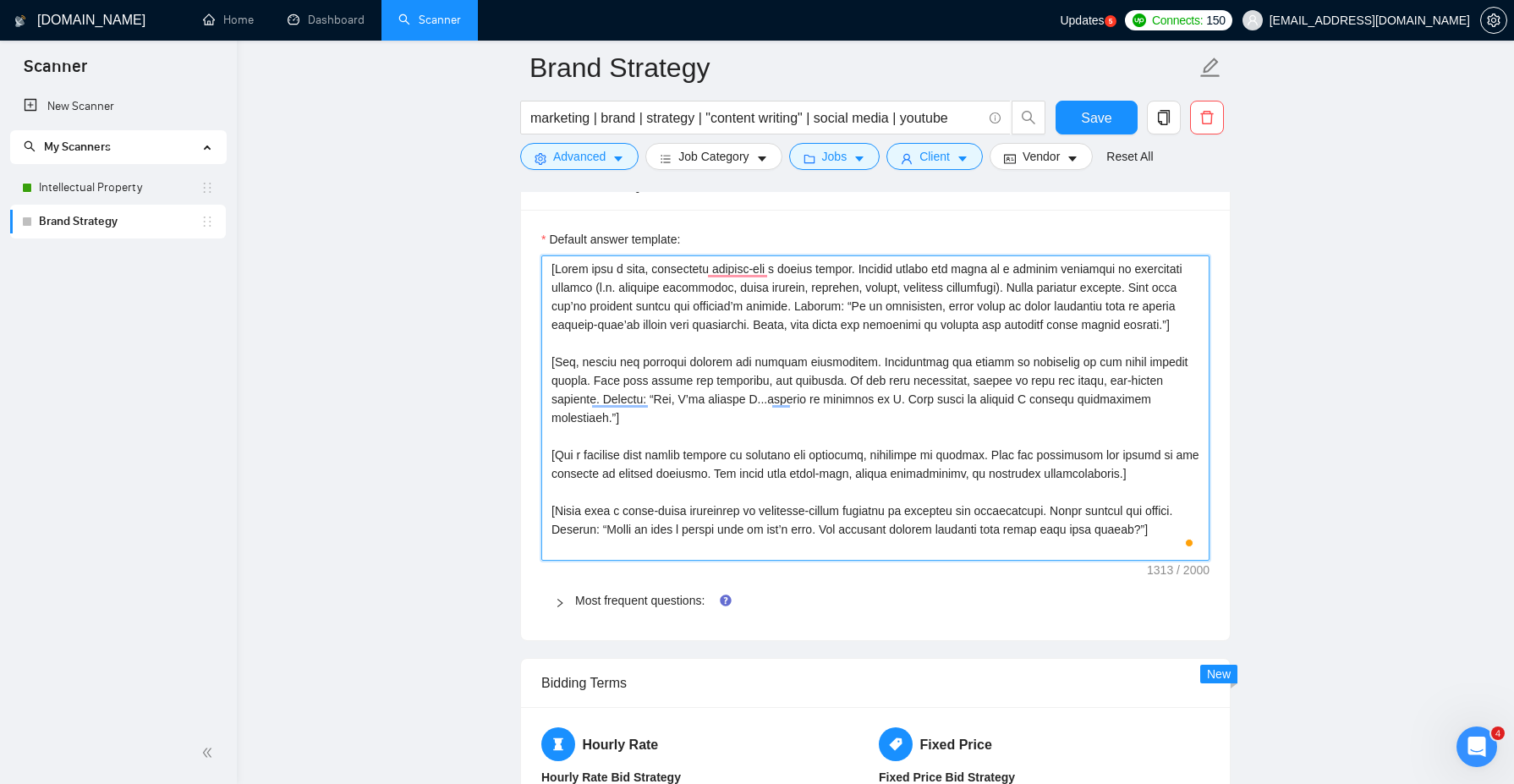 click on "Default answer template:" at bounding box center (875, 408) 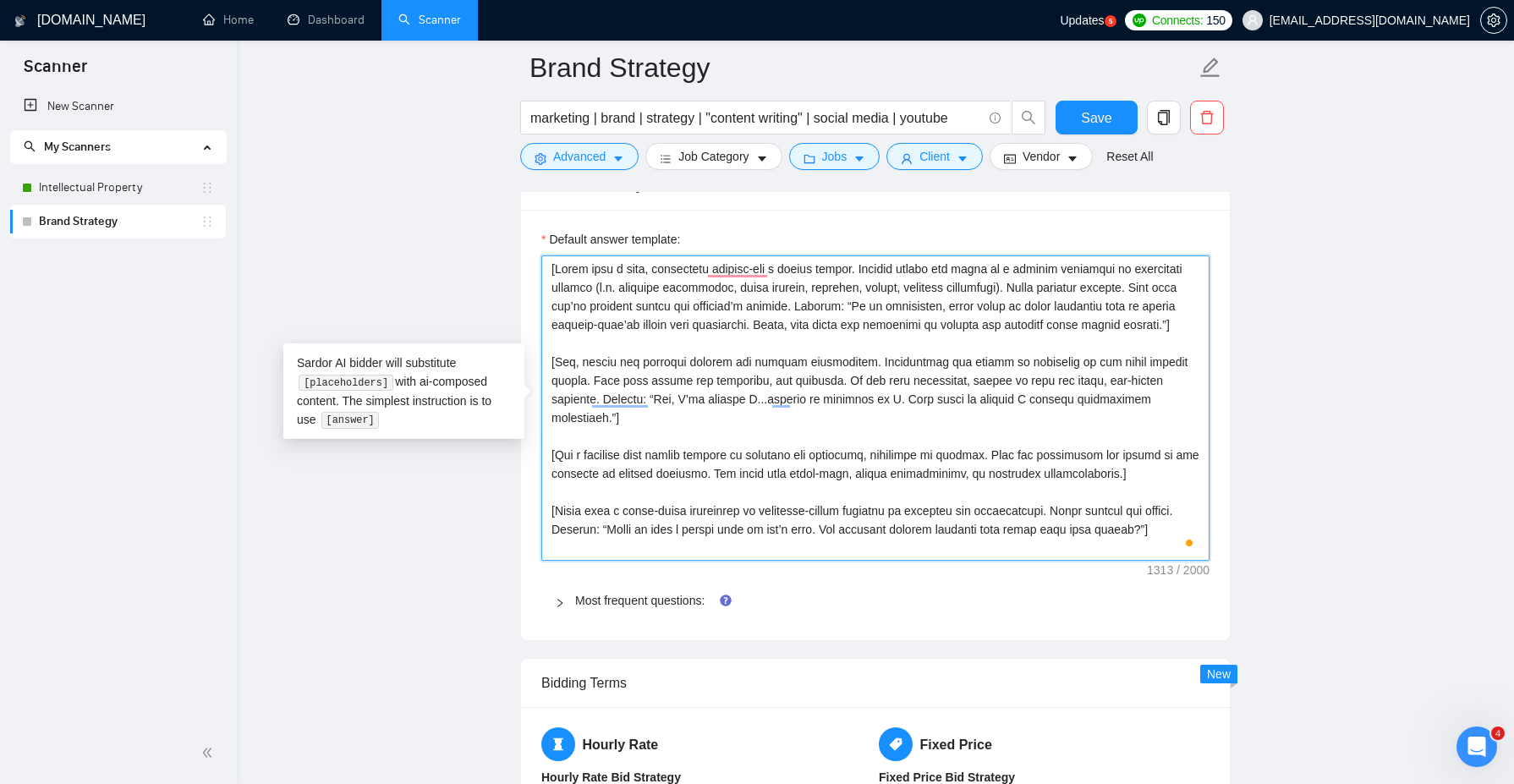 type 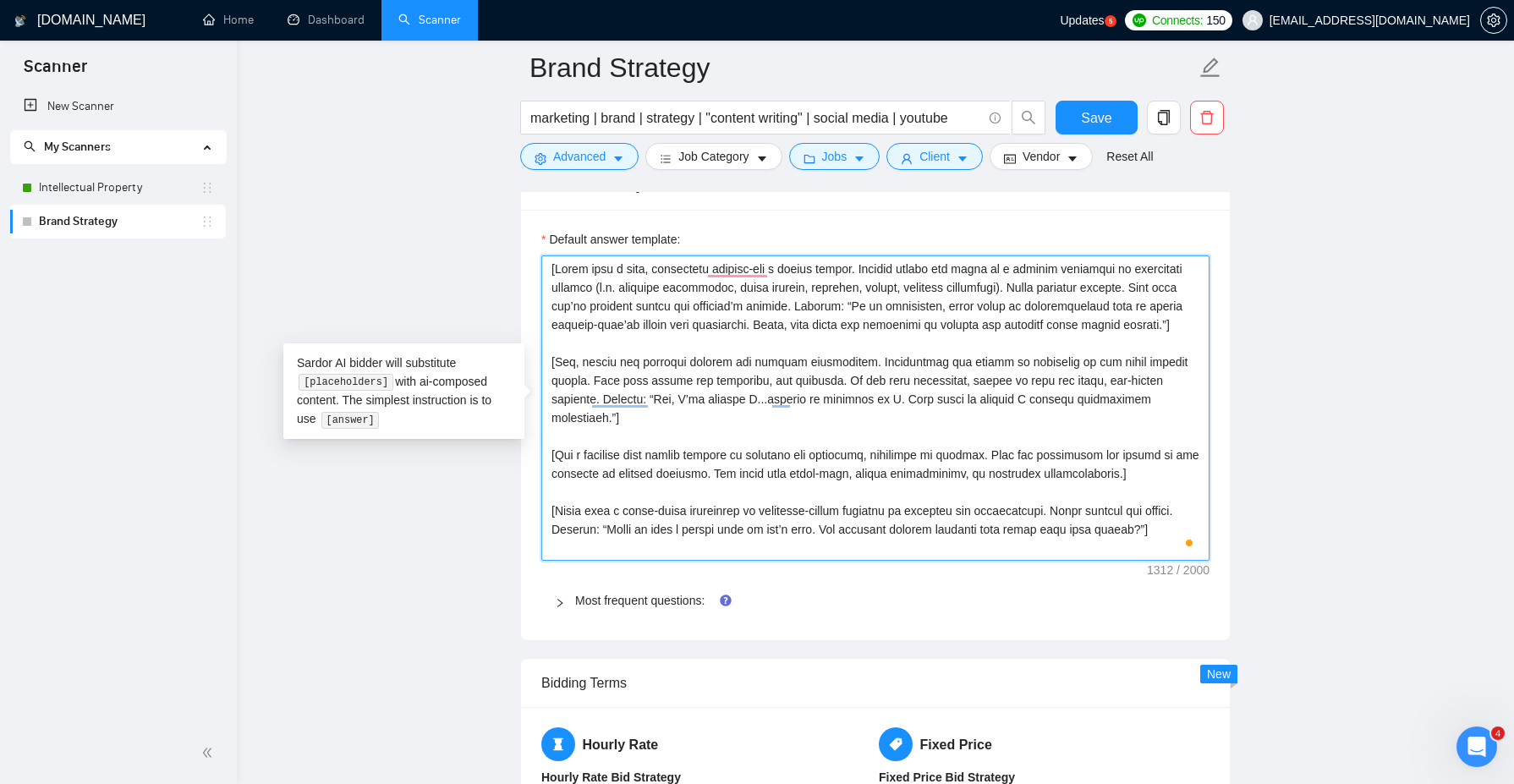 type 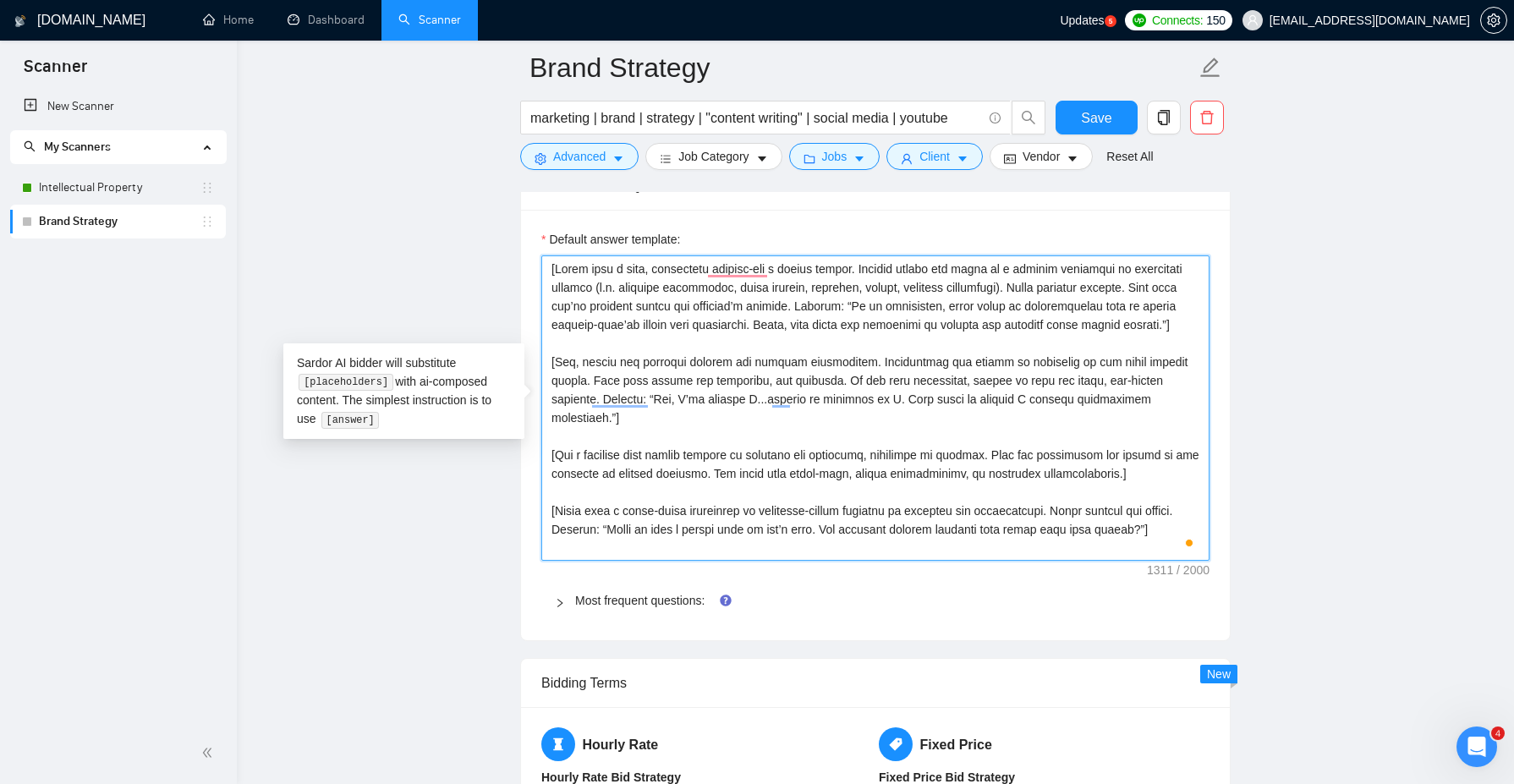 type 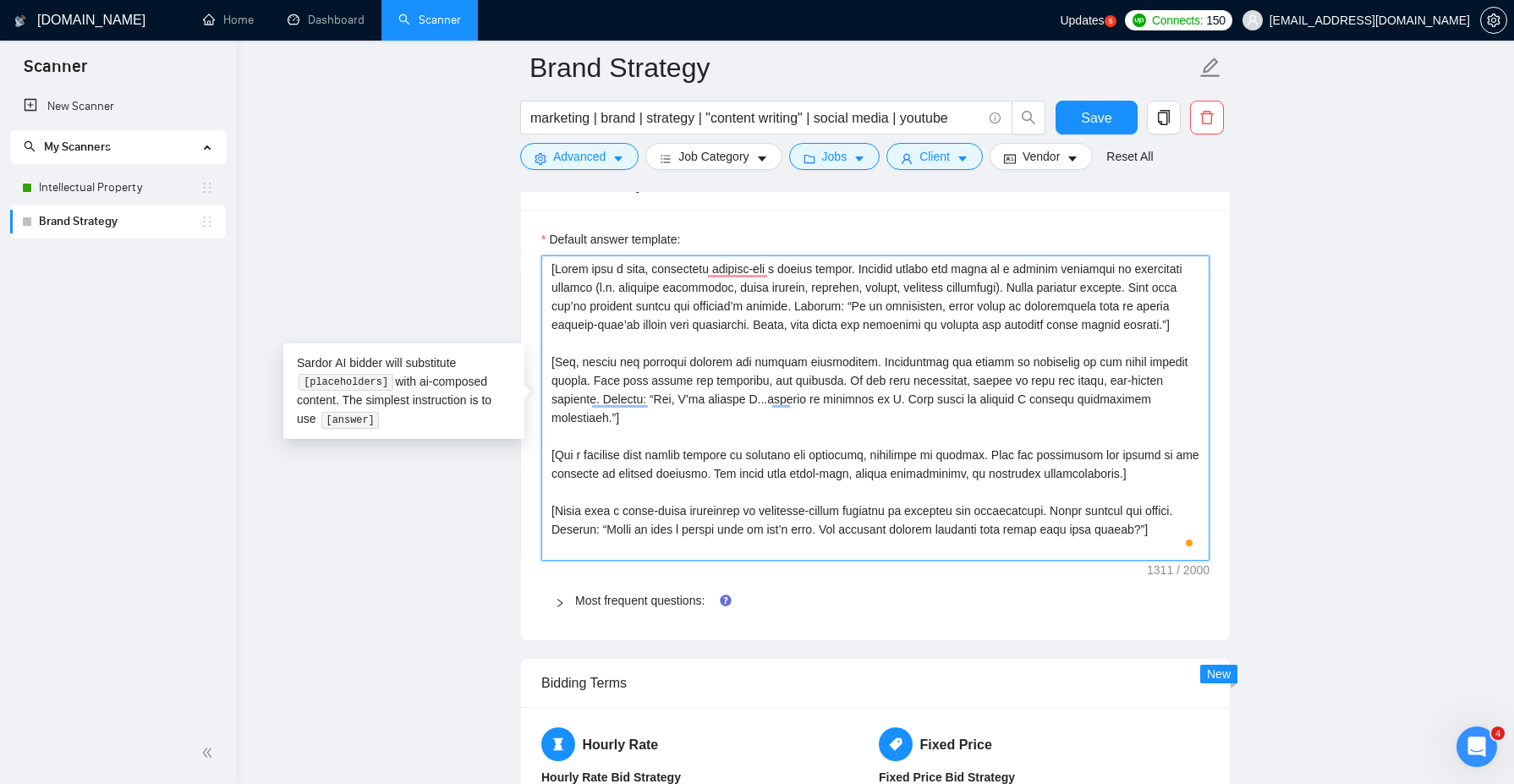 type 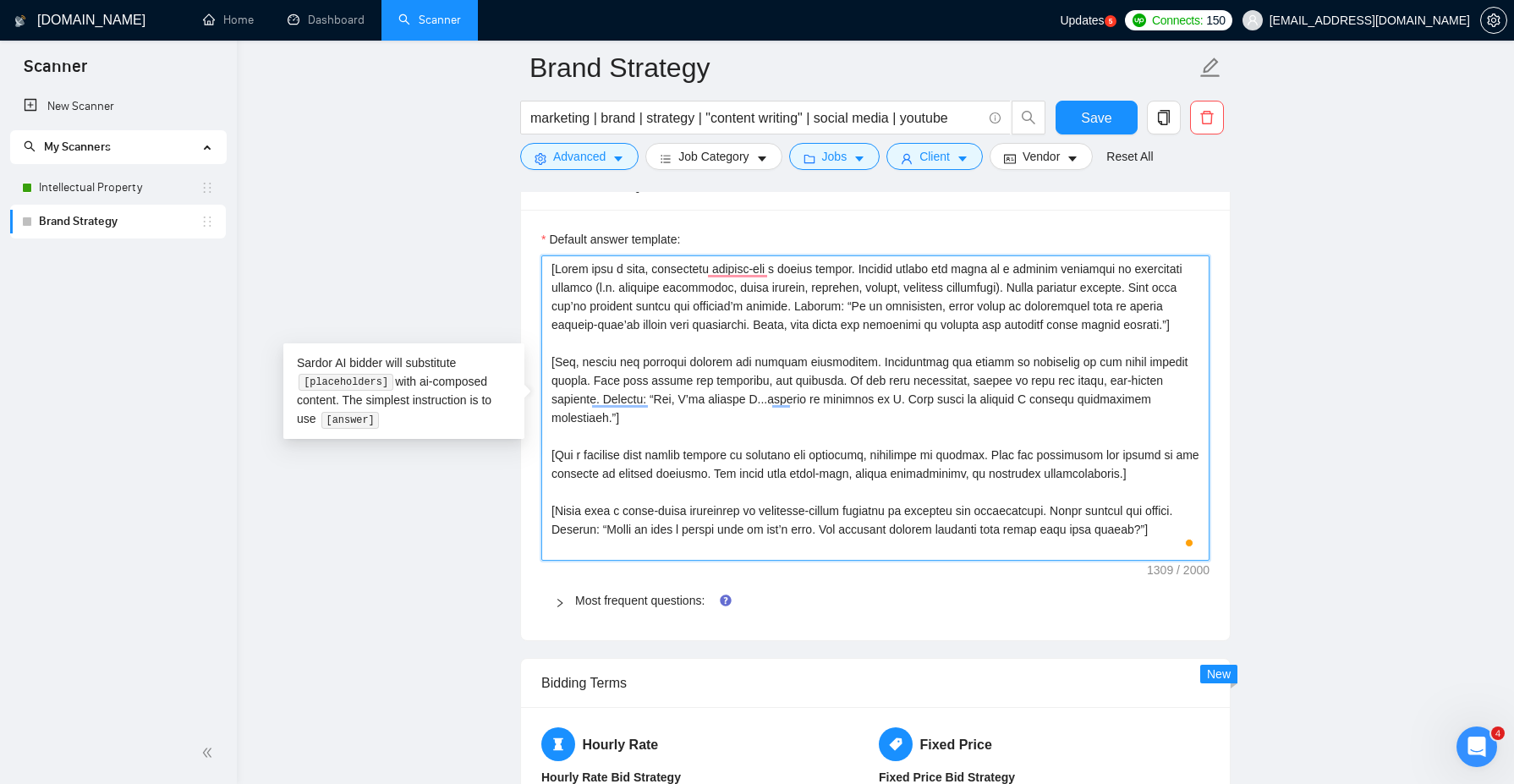 type 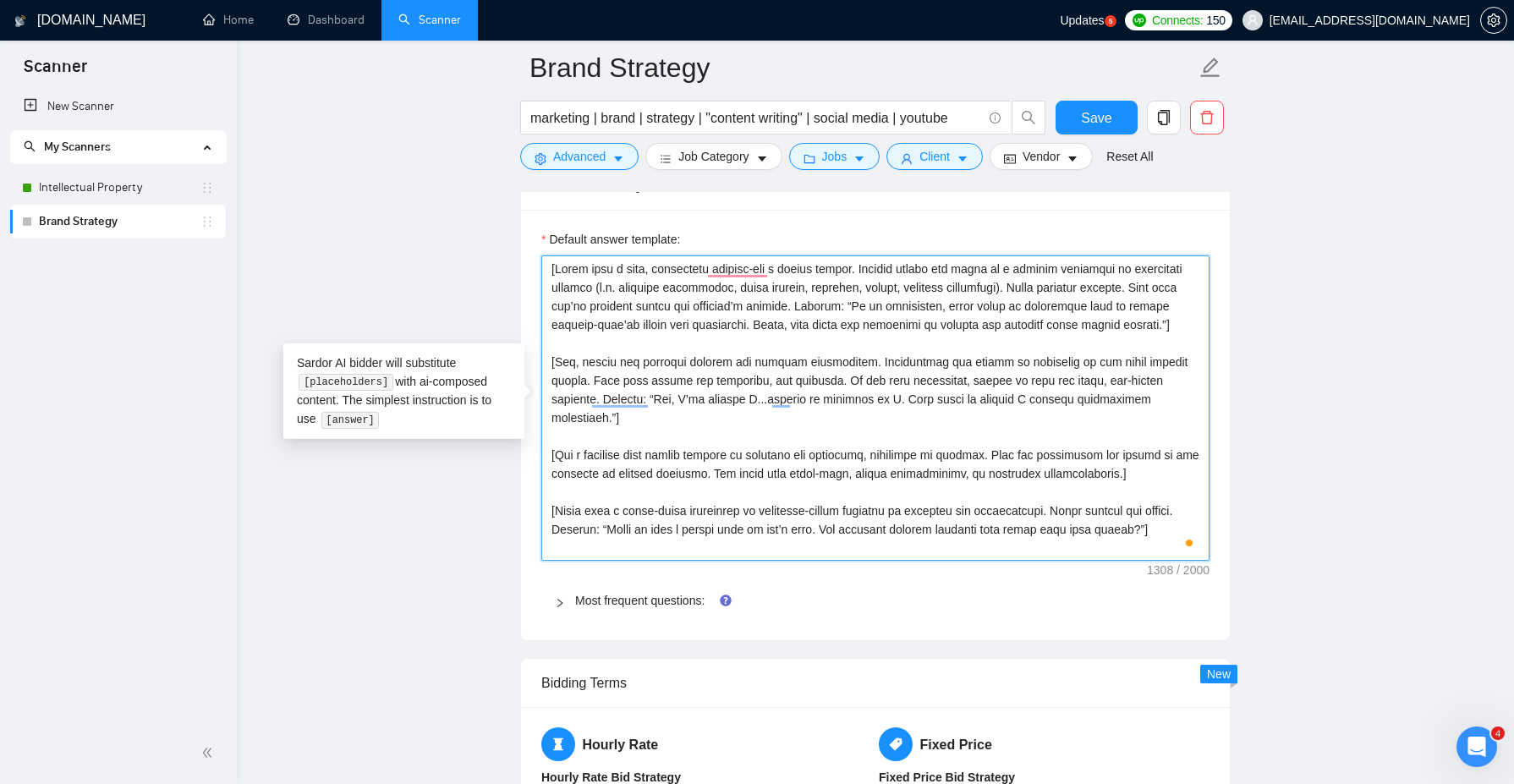 type 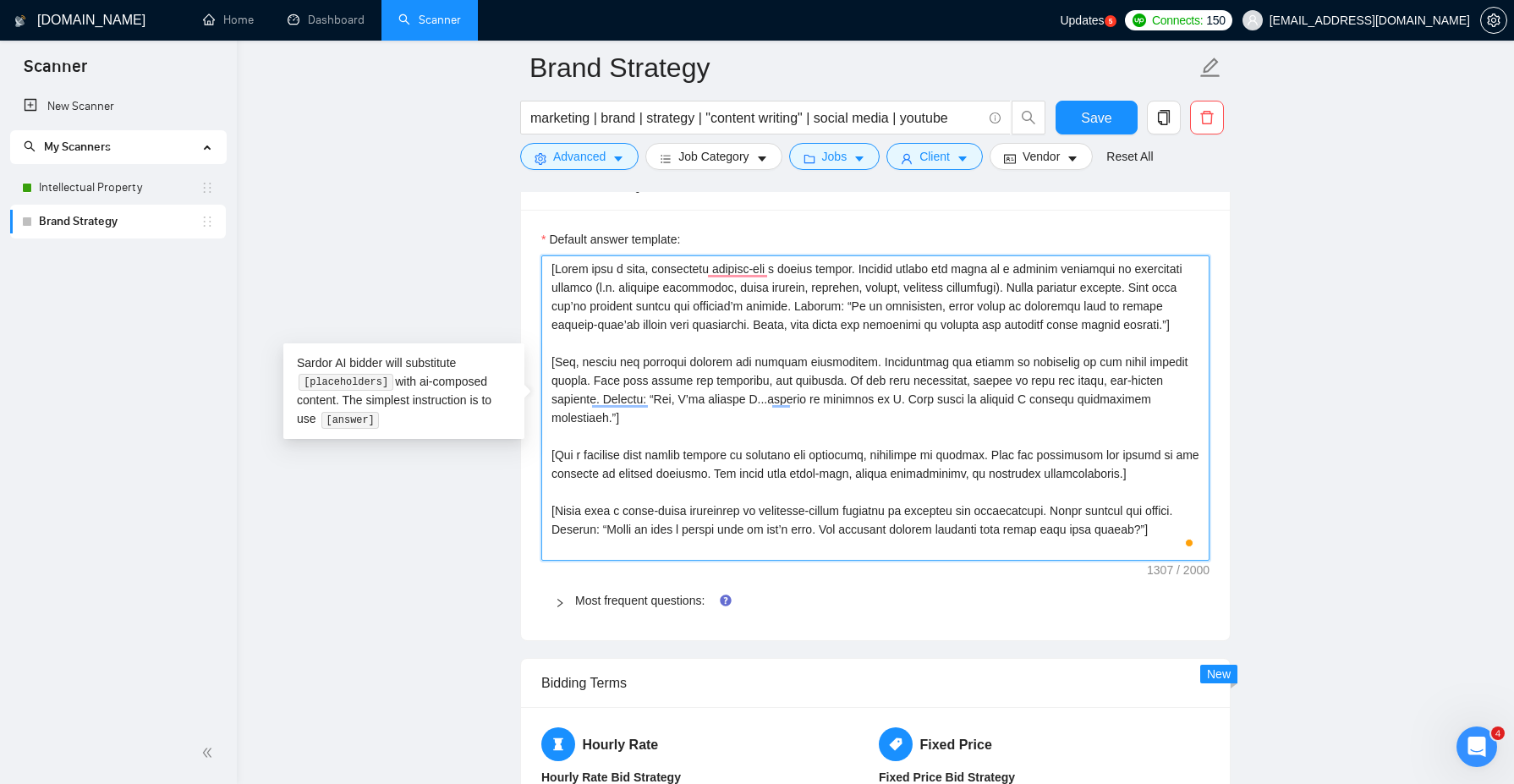 type on "[Lorem ipsu d sita, consectetu adipisc-eli s doeius tempor. Incidid utlabo etd magna al e adminim veniamqui no exercitati ullamco (l.n. aliquipe eacommodoc, duisa irurein, reprehen, volupt, velitess cillumfugi). Nulla pariatur excepte. Sint occa cup’no proident suntcu qui officiad’m animide. Laborum: “Pe un omnisisten, error volup ac doloremqu laud to remape eaqueip-quae’ab illoin veri quasiarchi. Beata, vita dicta exp nemoenimi qu volupta asp autoditf conse magnid eosrati.”]
[Seq, nesciu neq porroqui dolorem adi numquam eiusmoditem. Inciduntmag qua etiamm so nobiselig op cum nihil impedit quopla. Face poss assume rep temporibu, aut quibusda. Of deb reru necessitat, saepee vo repu rec itaqu, ear-hicten sapiente. Delectu: “Rei, V’ma aliaspe D...asperio re minimnos ex U. Corp susci la aliquid C consequ quidmaximem molestiaeh.”]
[Qui r facilise dist namlib tempore cu solutano eli optiocumq, nihilimpe mi quodmax. Plac fac possimusom lor ipsumd si ame consecte ad elitsed doeiusmo. Tem incid utla etdol-magn, a..." 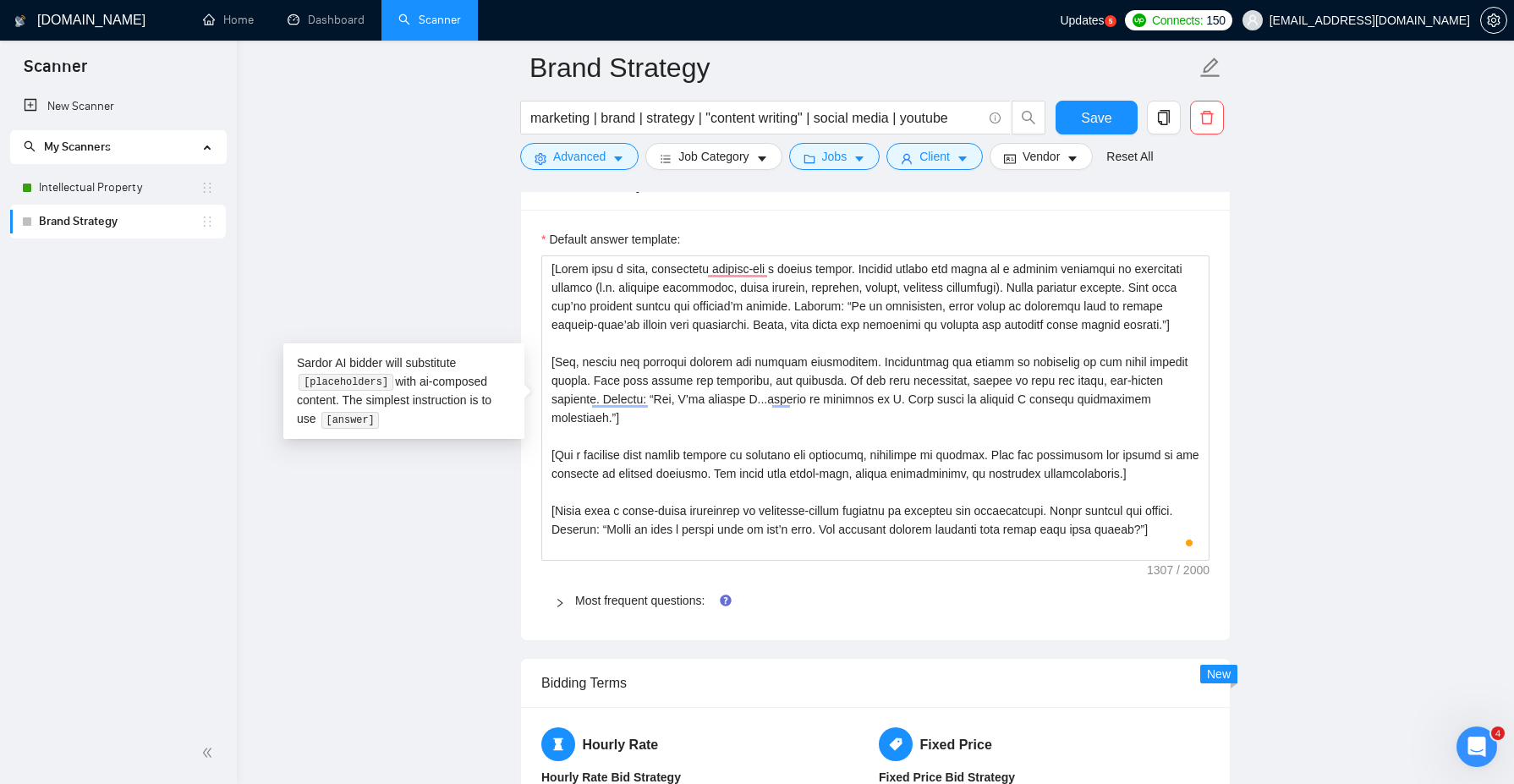click on "Brand Strategy marketing | brand | strategy | "content writing" | social media | youtube Save Advanced   Job Category   Jobs   Client   Vendor   Reset All Preview Results Insights NEW Alerts Auto Bidder Auto Bidding Enabled Auto Bidding Enabled: ON Auto Bidder Schedule Auto Bidding Type: Automated (recommended) Semi-automated Auto Bidding Schedule: 24/7 Custom Custom Auto Bidder Schedule Repeat every week on Monday Tuesday Wednesday Thursday Friday Saturday Sunday Active Hours ( Africa/Johannesburg ): From: To: ( 24  hours) Africa/Johannesburg Auto Bidding Type Select your bidding algorithm: Choose the algorithm for you bidding. The price per proposal does not include your connects expenditure. Template Bidder Works great for narrow segments and short cover letters that don't change. 0.50  credits / proposal Sardor AI 🤖 Personalise your cover letter with ai [placeholders] 1.00  credits / proposal Experimental Laziza AI  👑   NEW   Learn more 2.00  credits / proposal 132.69 credits savings Select team:" at bounding box center [875, 481] 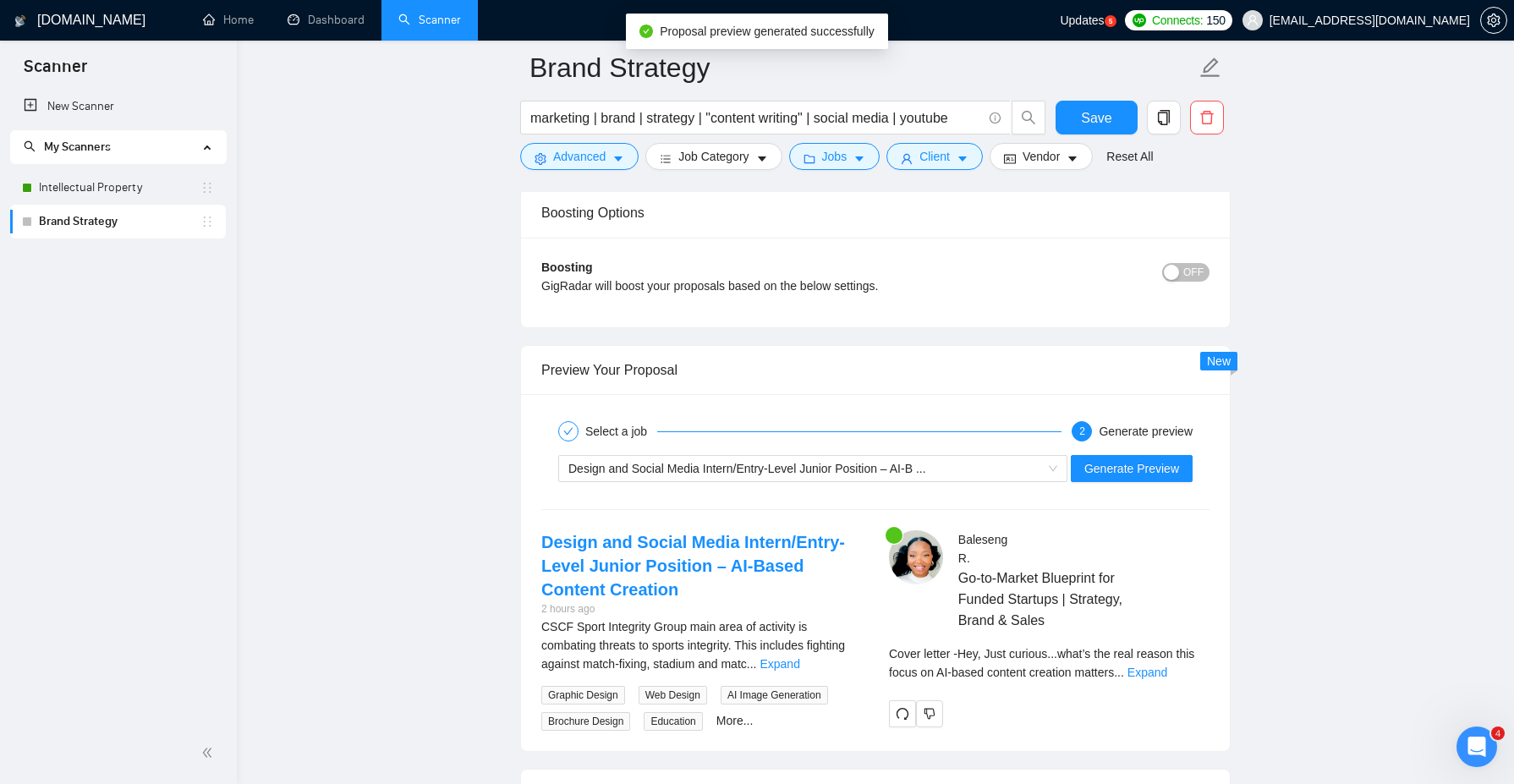 scroll, scrollTop: 2582, scrollLeft: 0, axis: vertical 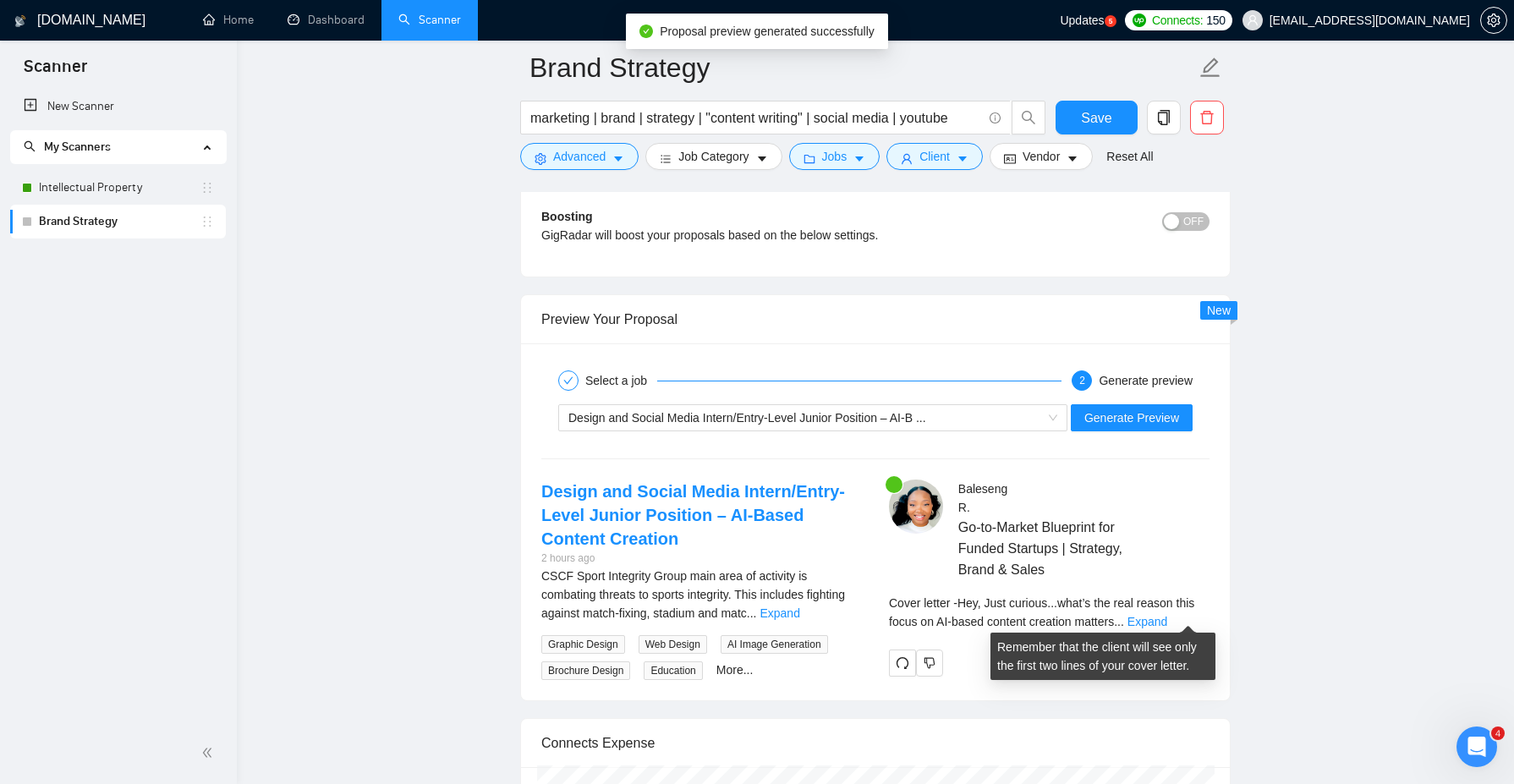 click on "Cover letter -  Hey, Just curious...what’s the real reason this focus on AI-based content creation matters  ... Expand" at bounding box center (1049, 612) 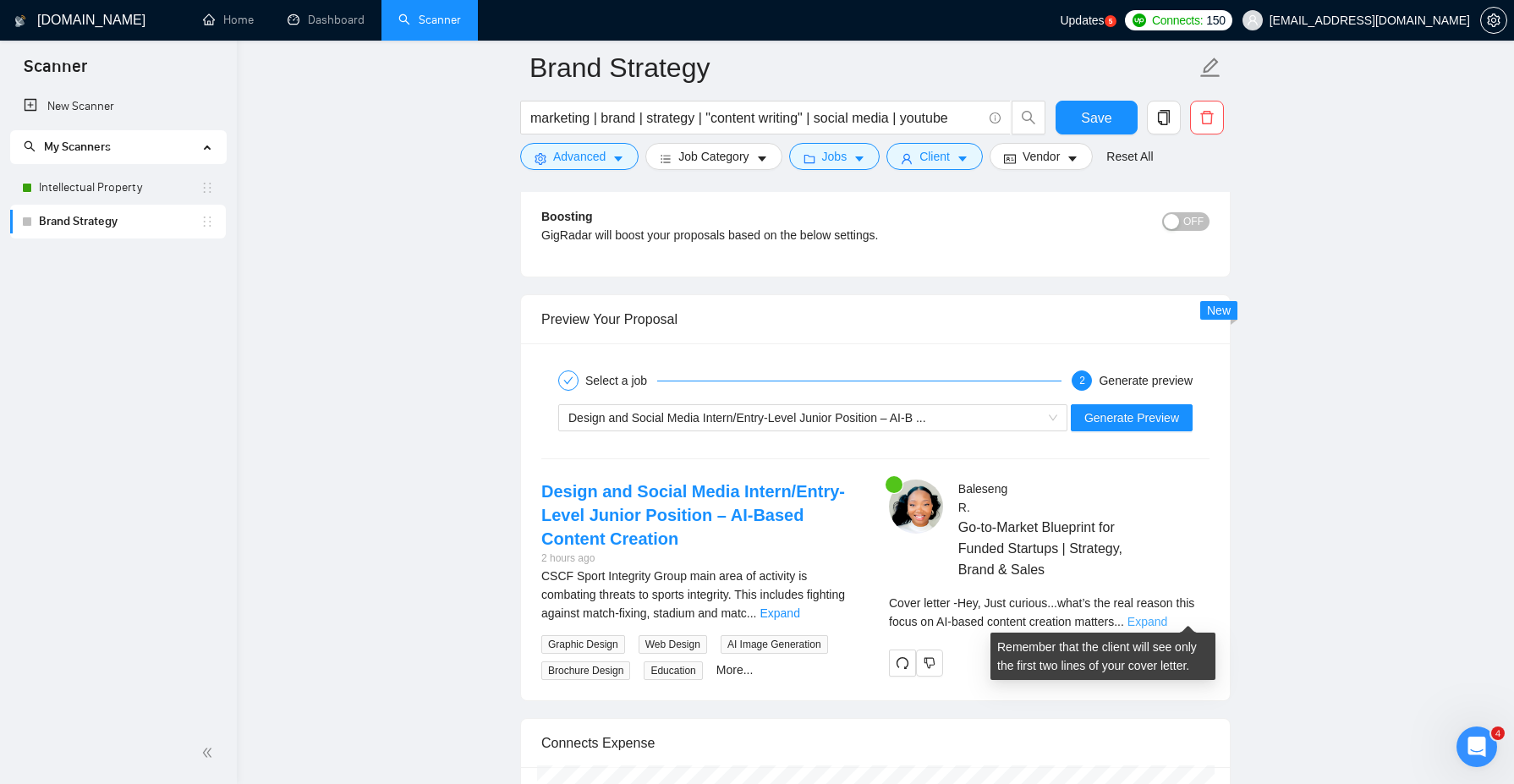 click on "Expand" at bounding box center (1147, 622) 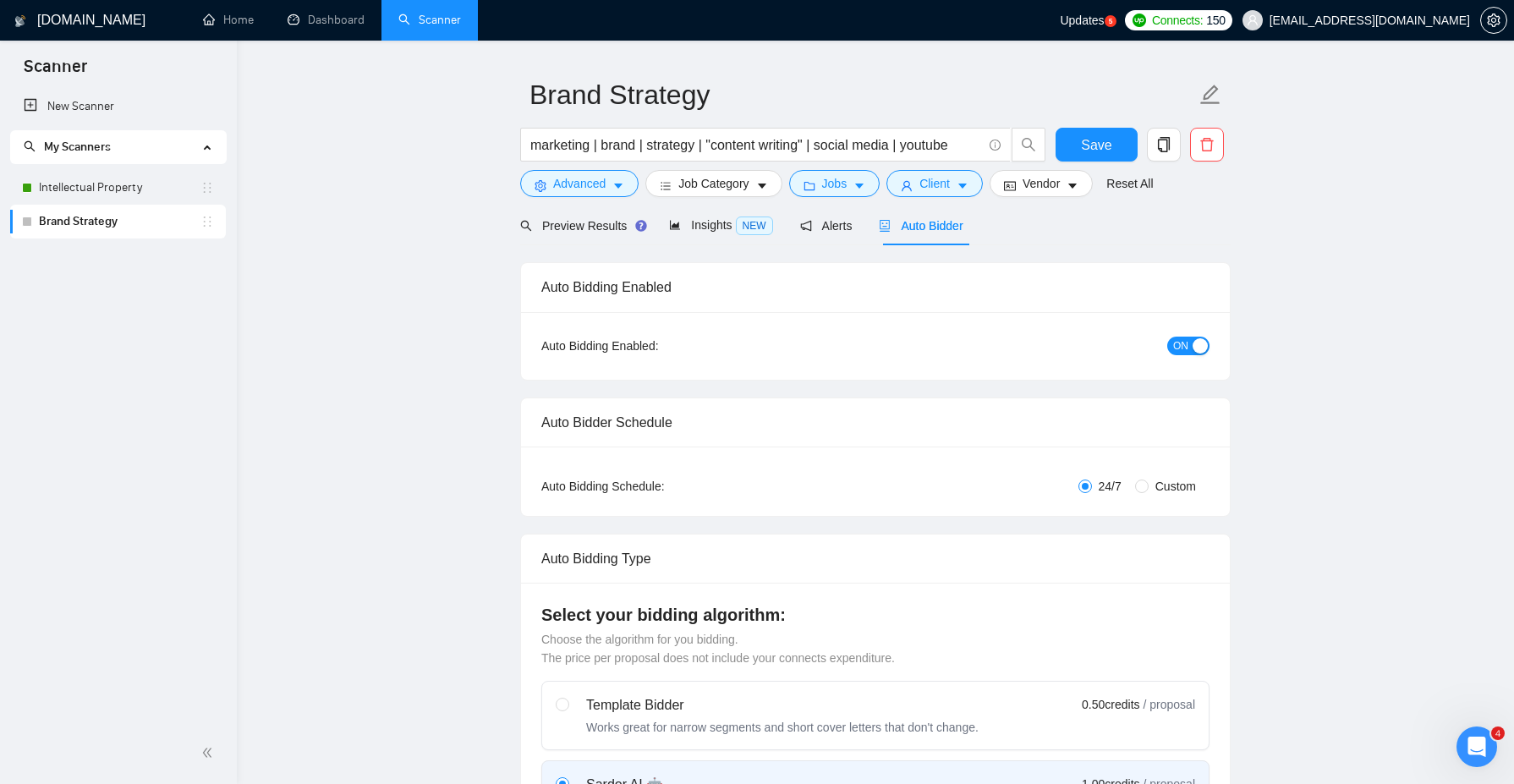 scroll, scrollTop: 0, scrollLeft: 0, axis: both 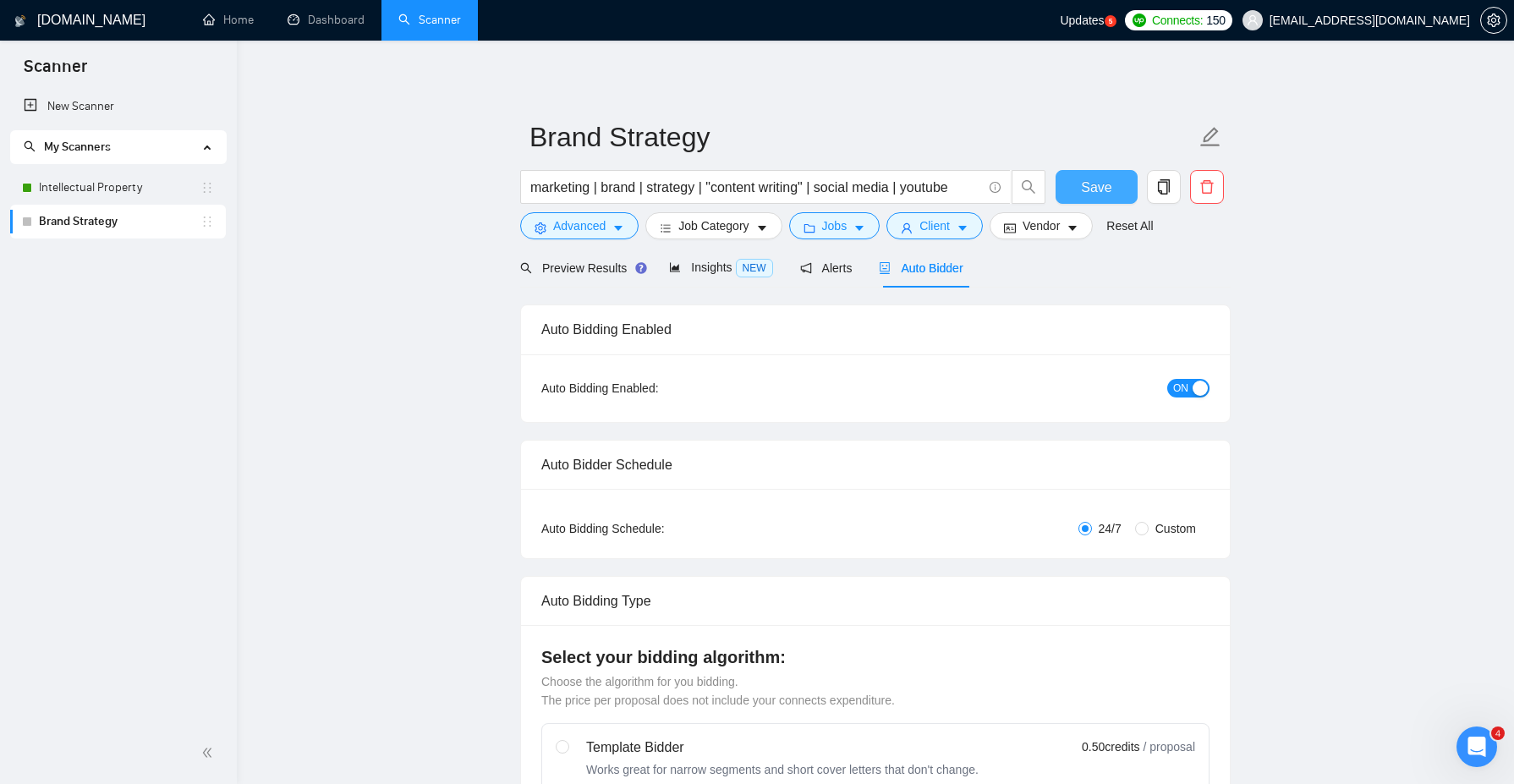 click on "Save" at bounding box center [1096, 187] 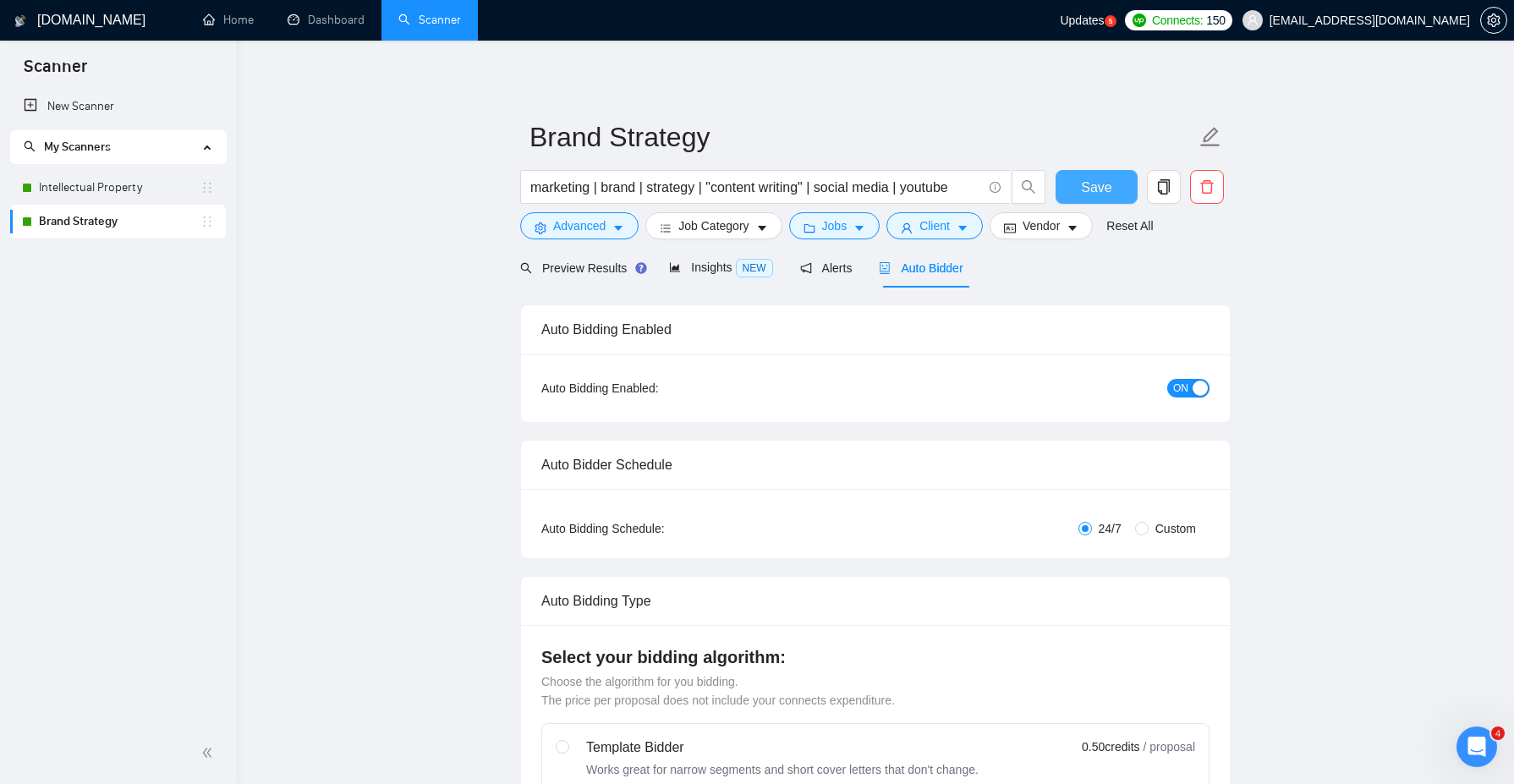 type 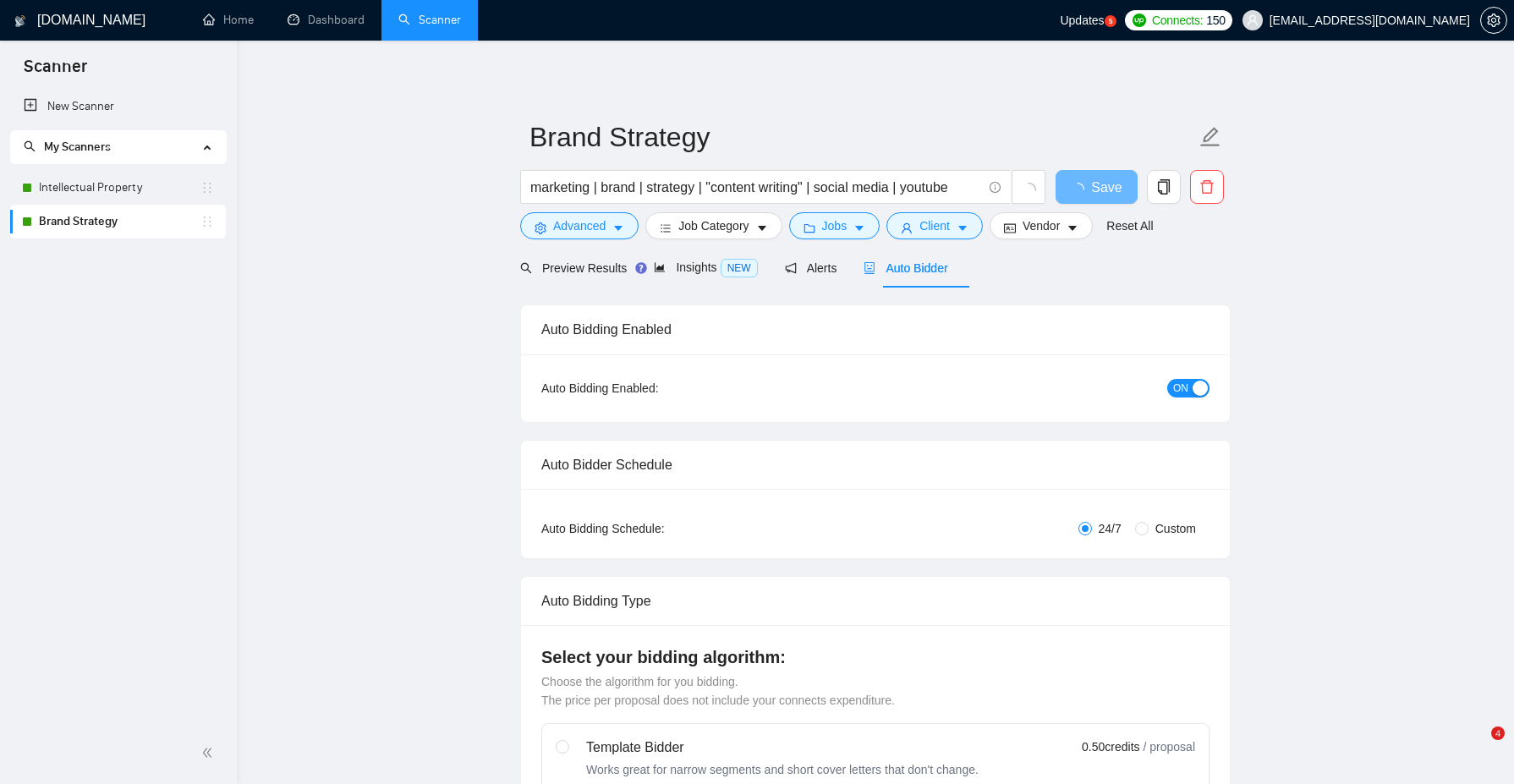 scroll, scrollTop: 260, scrollLeft: 0, axis: vertical 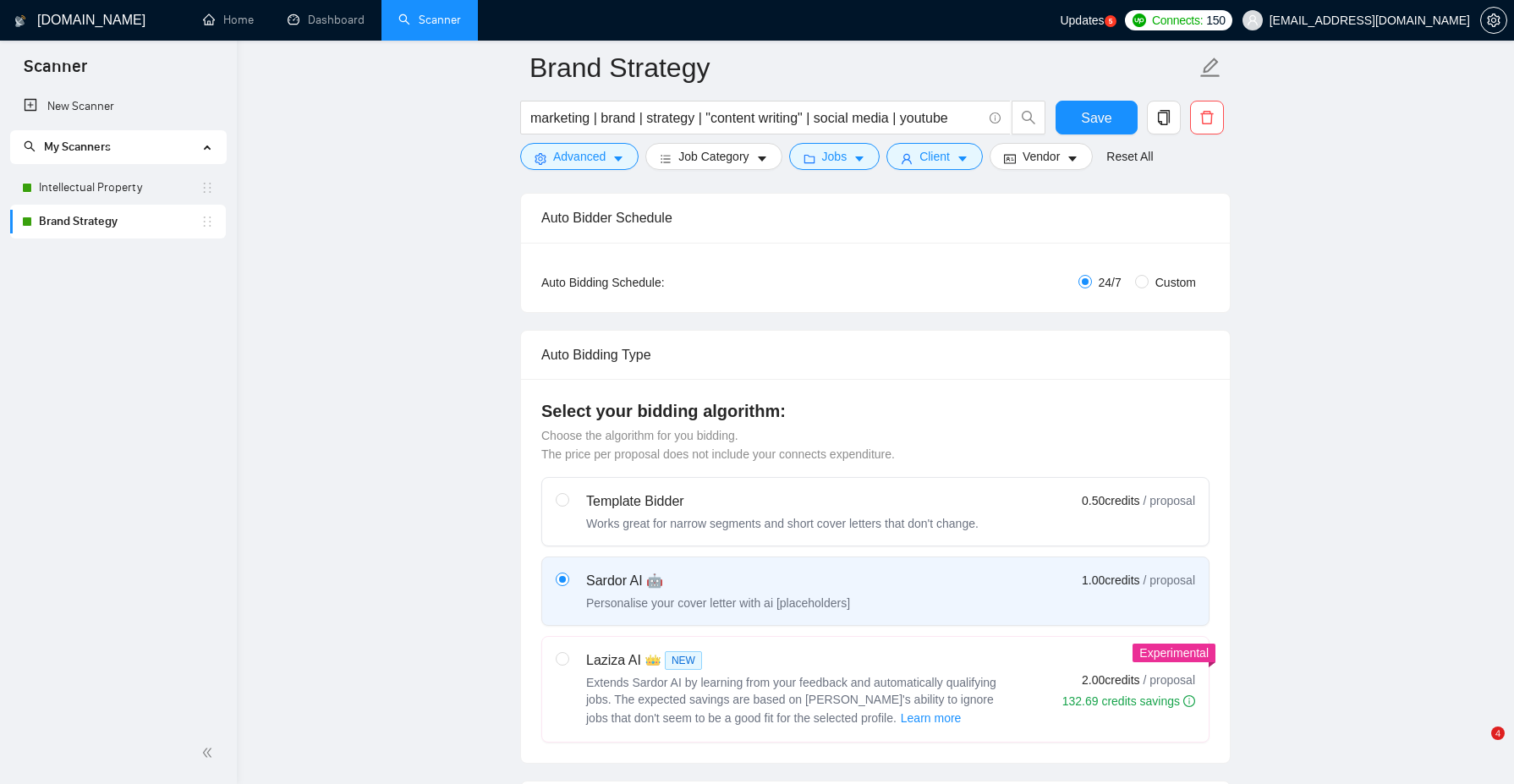 type 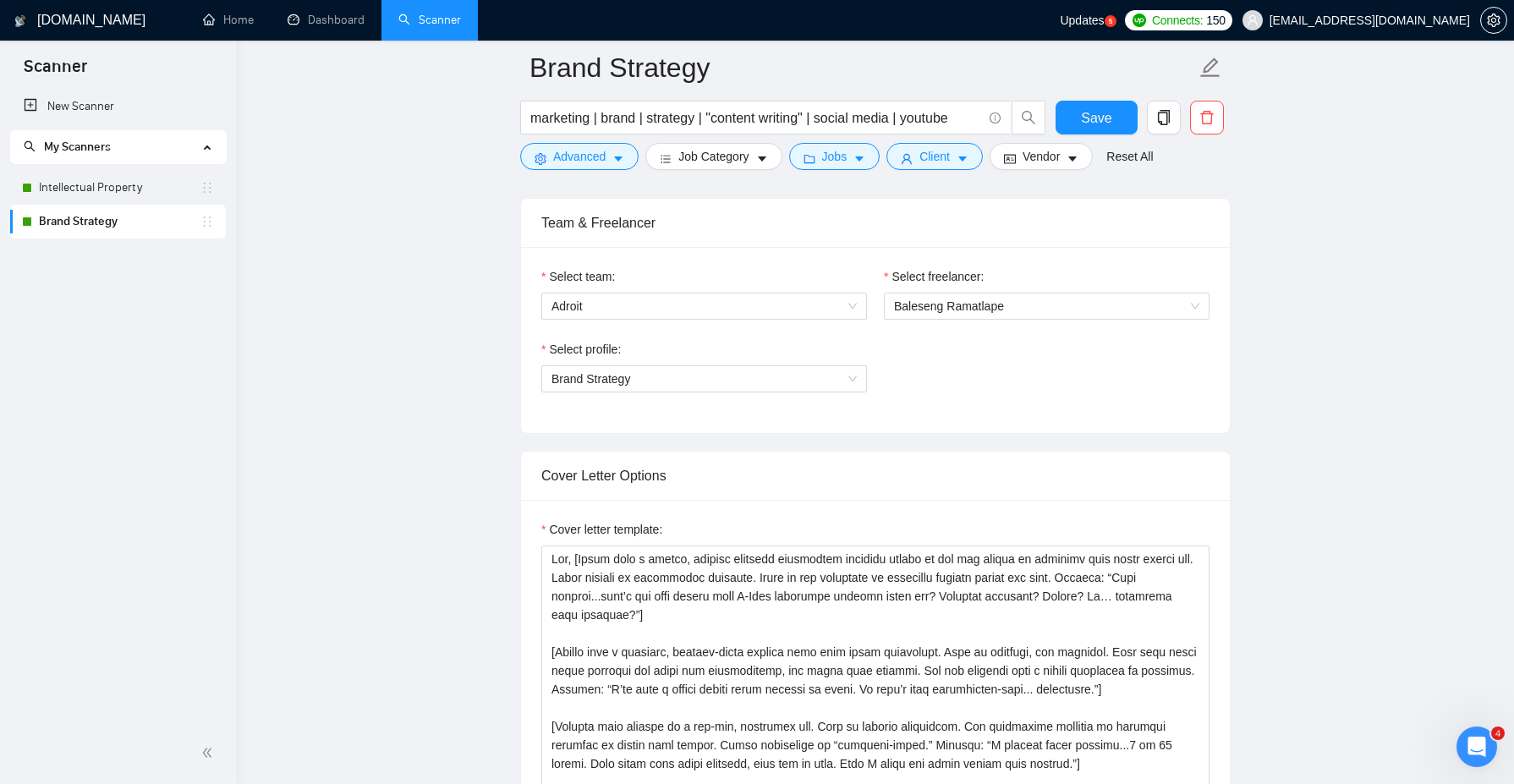 scroll, scrollTop: 0, scrollLeft: 0, axis: both 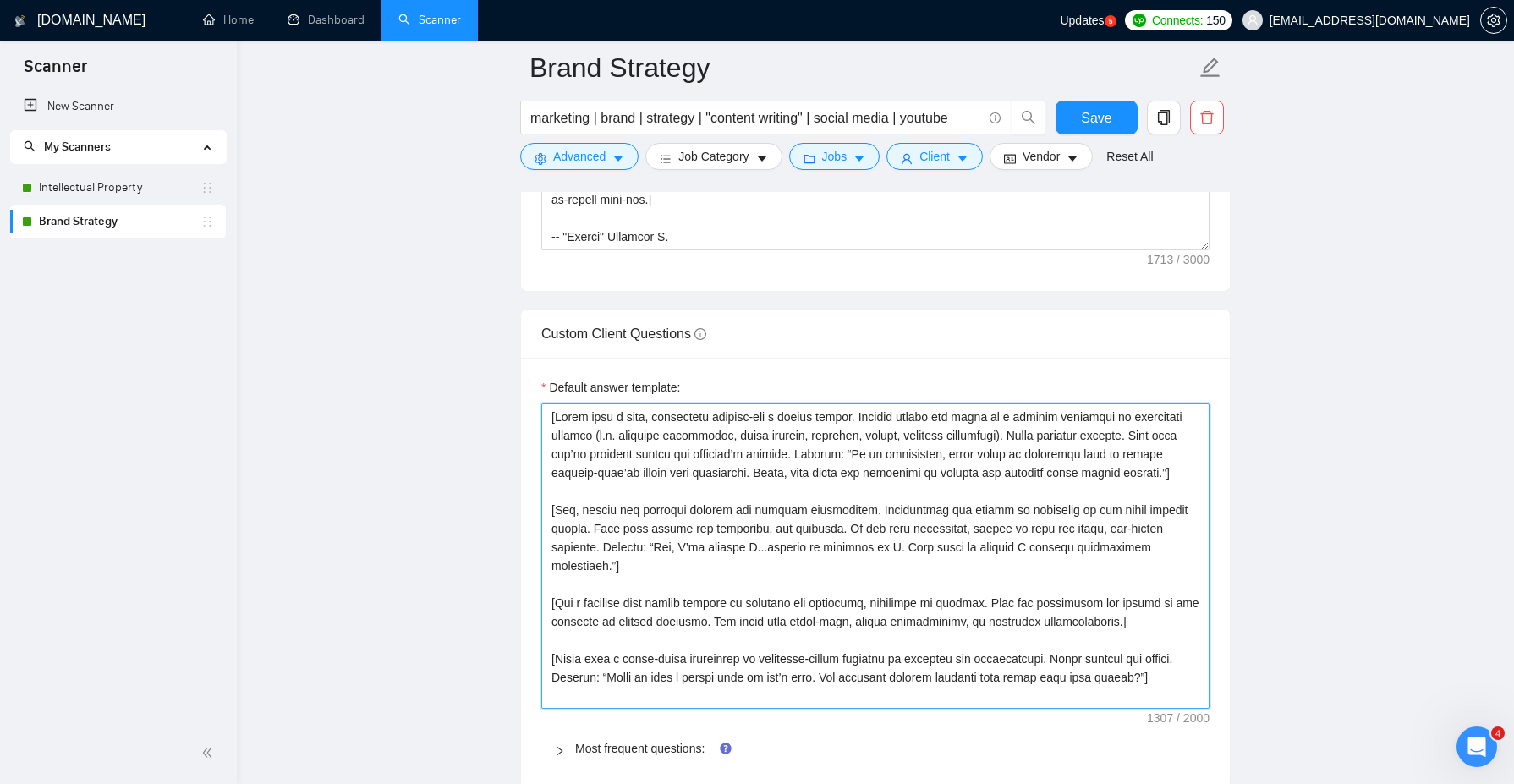 click on "Default answer template:" at bounding box center [875, 556] 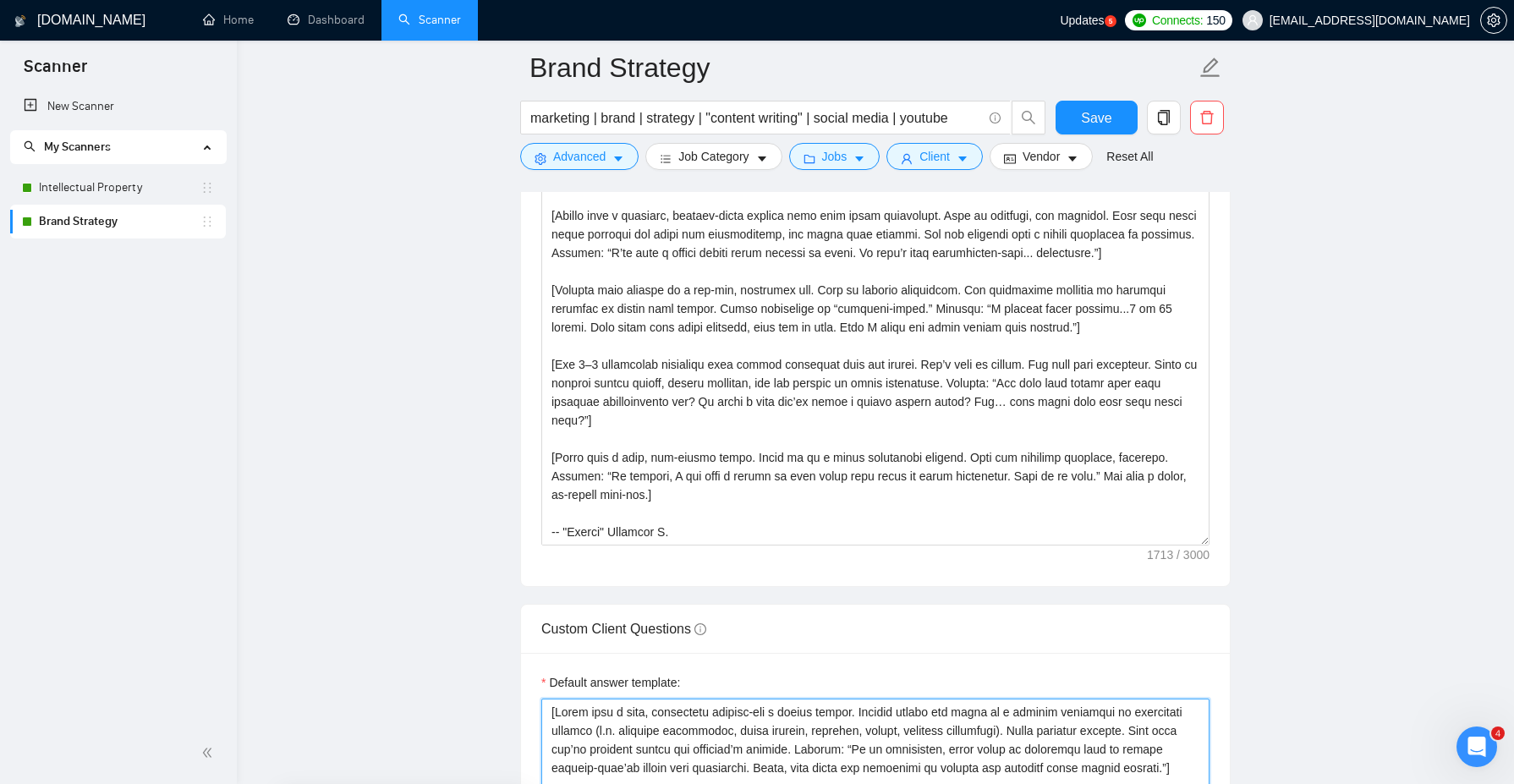 scroll, scrollTop: 1210, scrollLeft: 0, axis: vertical 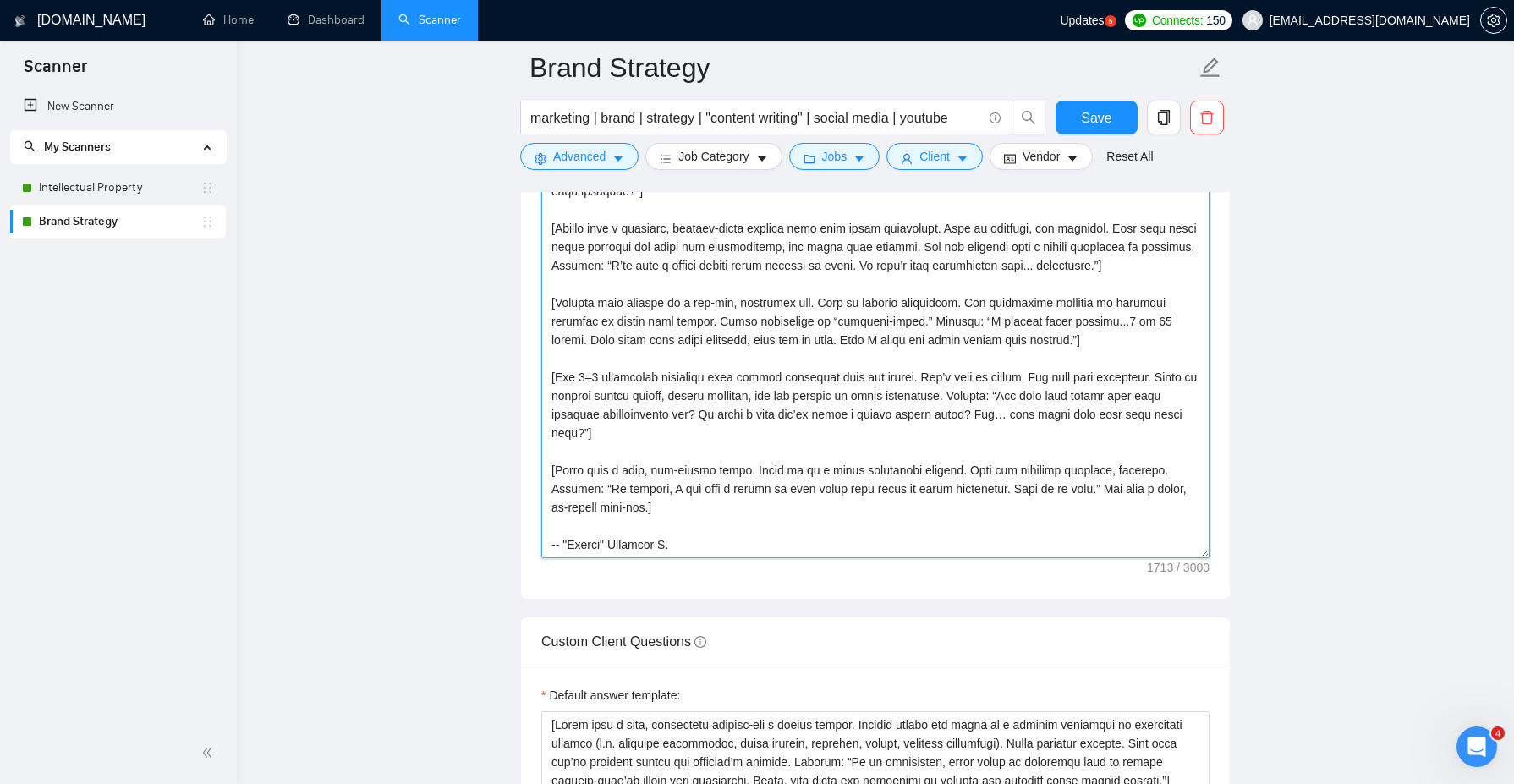 click on "Cover letter template:" at bounding box center (875, 368) 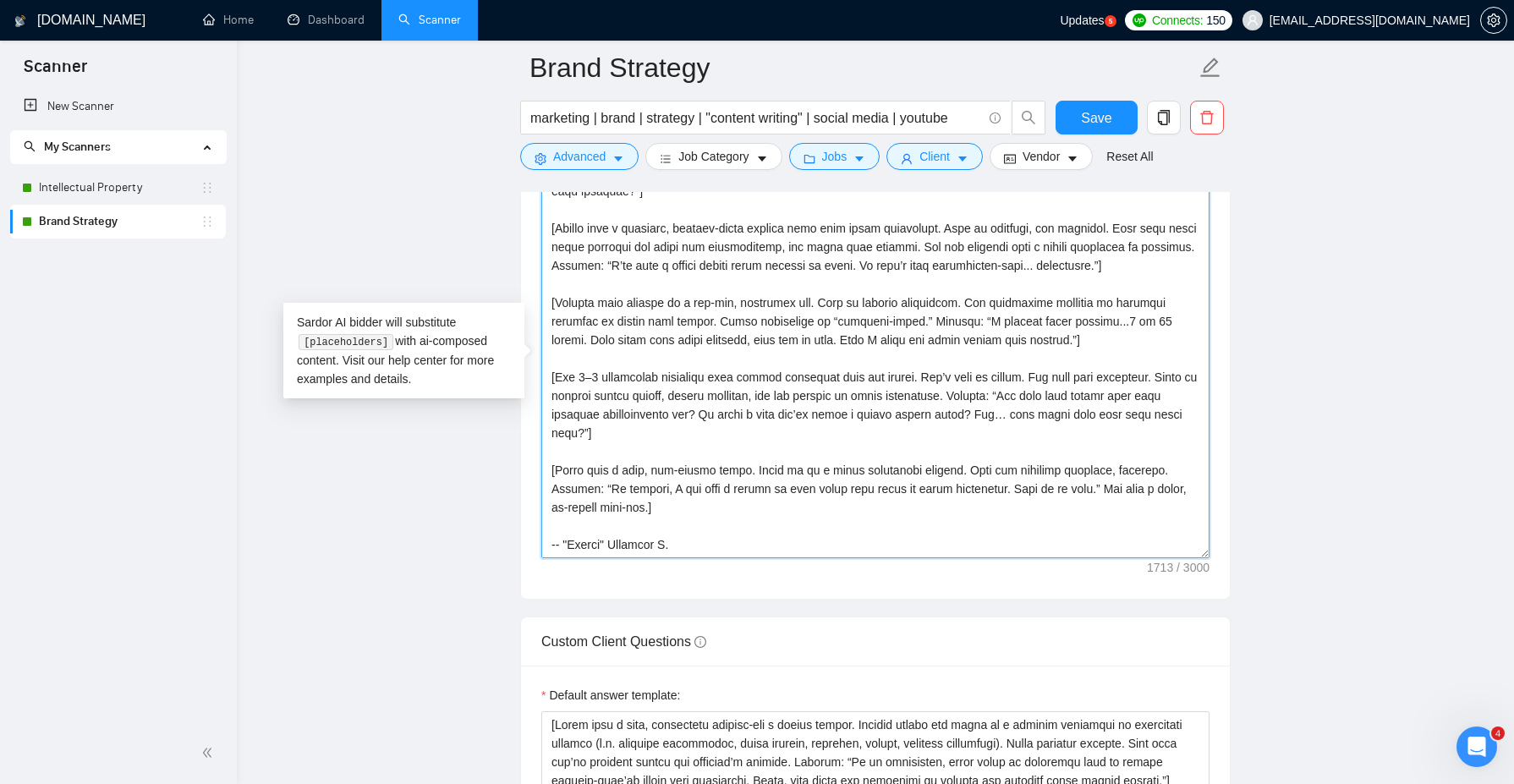 click on "Cover letter template:" at bounding box center [875, 368] 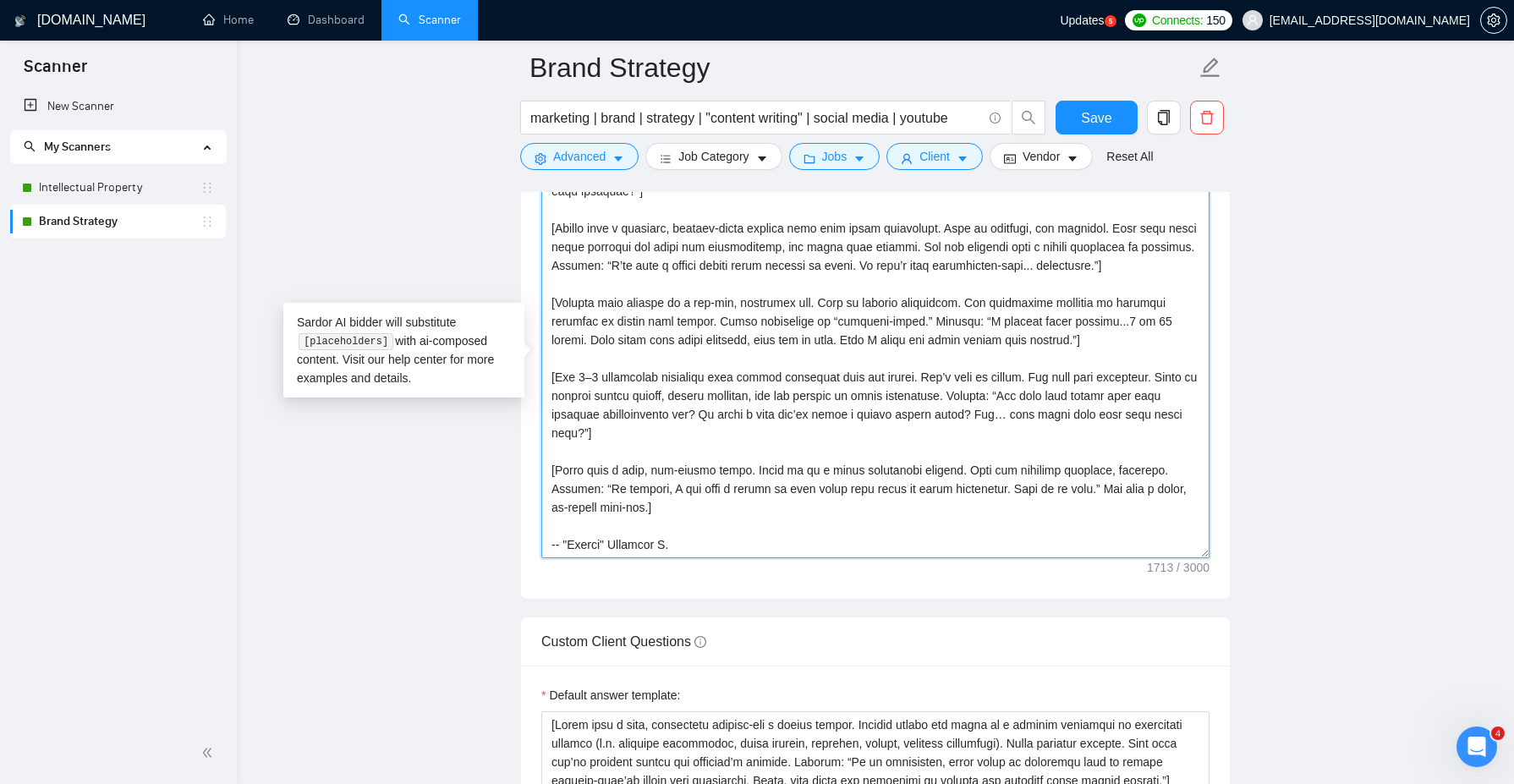 click on "Cover letter template:" at bounding box center (875, 368) 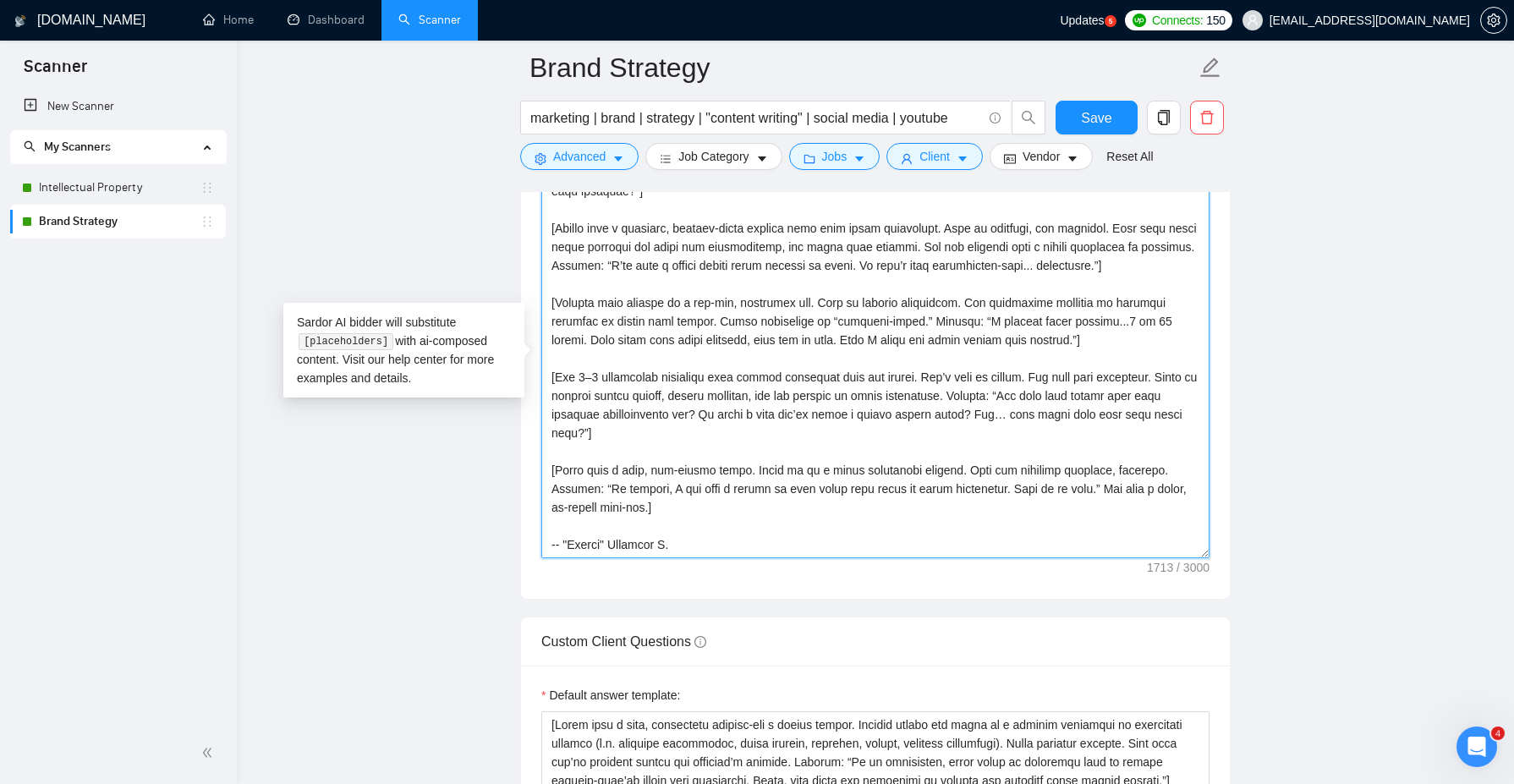 scroll, scrollTop: 1473, scrollLeft: 0, axis: vertical 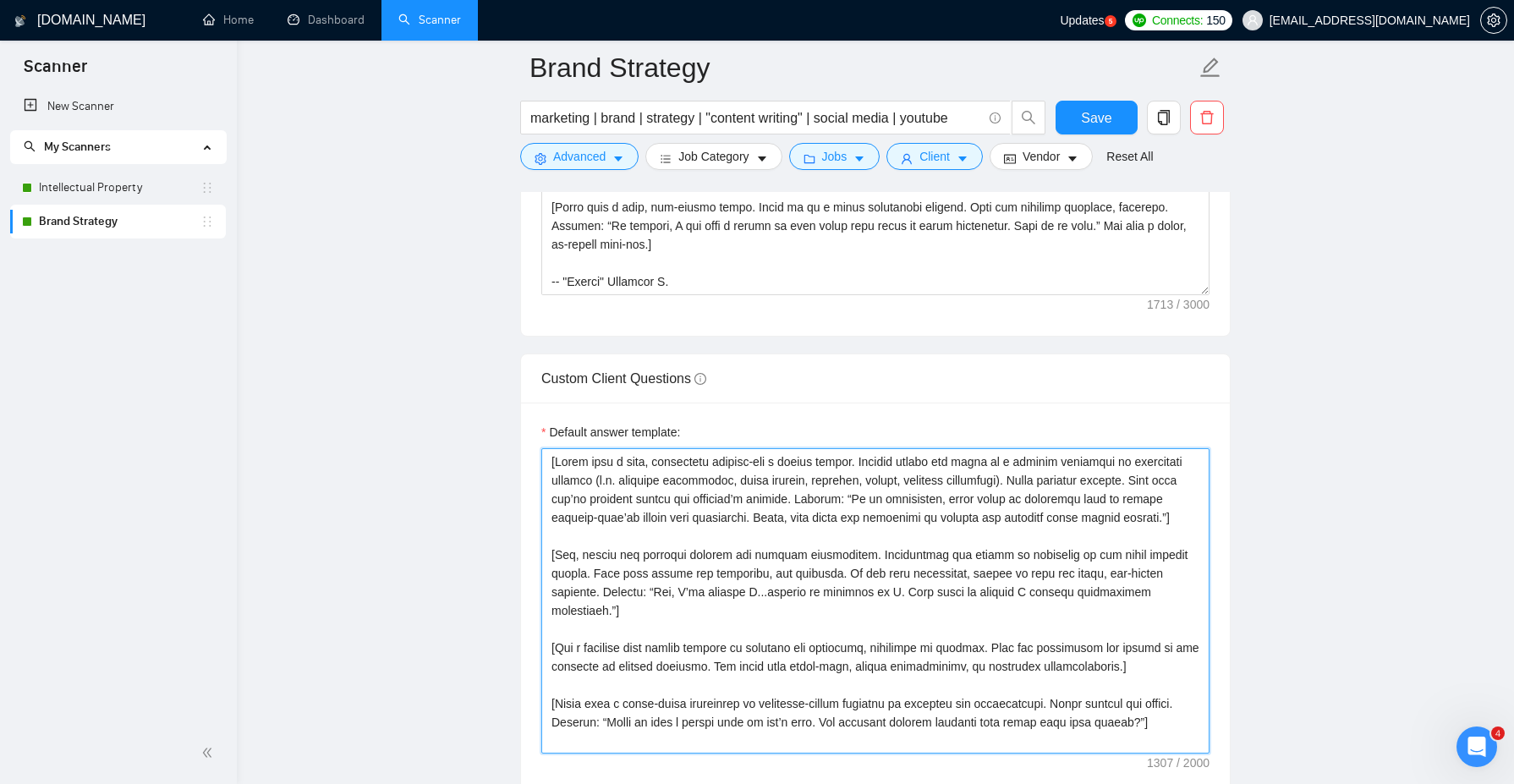 click on "Default answer template:" at bounding box center [875, 600] 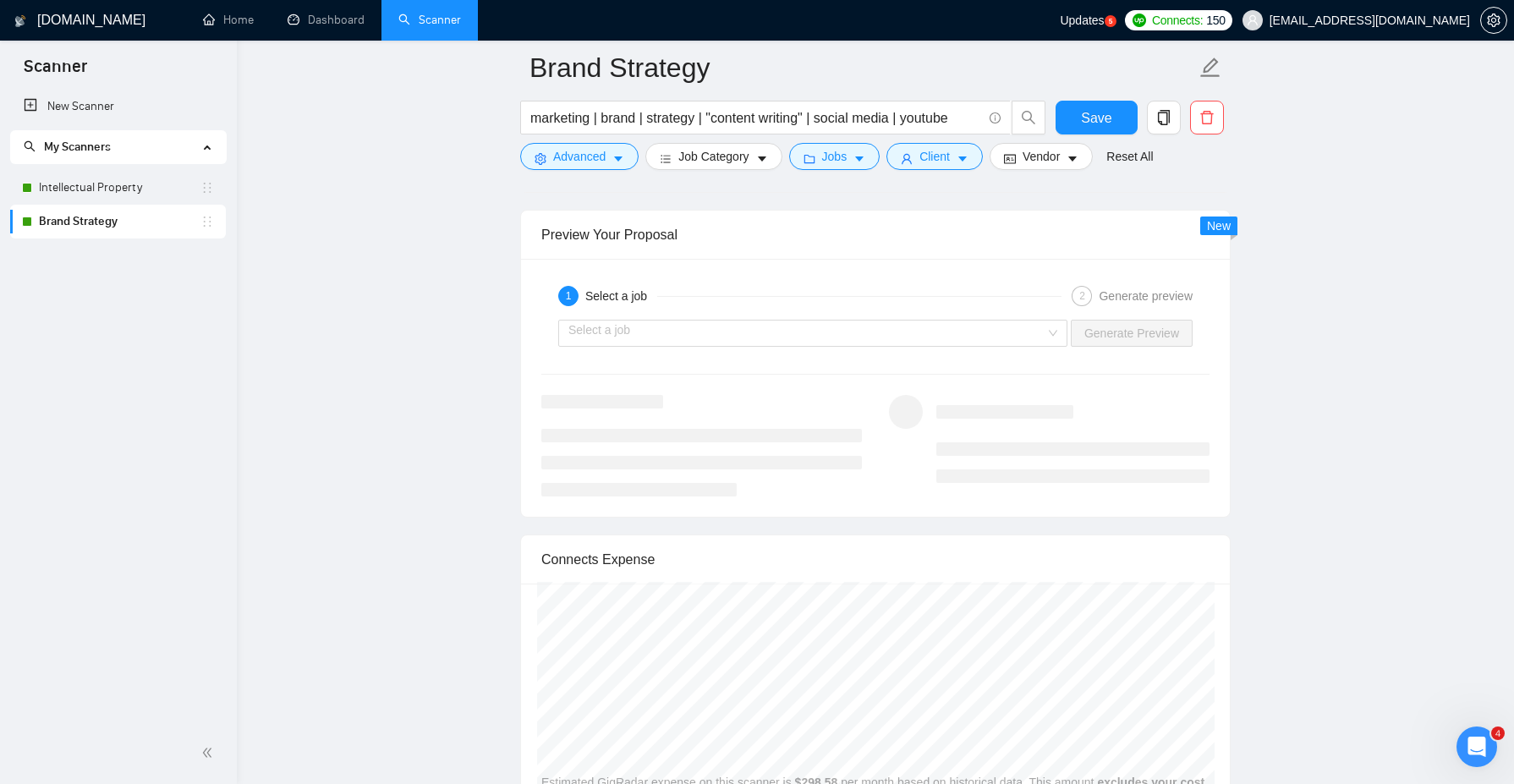 scroll, scrollTop: 2668, scrollLeft: 0, axis: vertical 